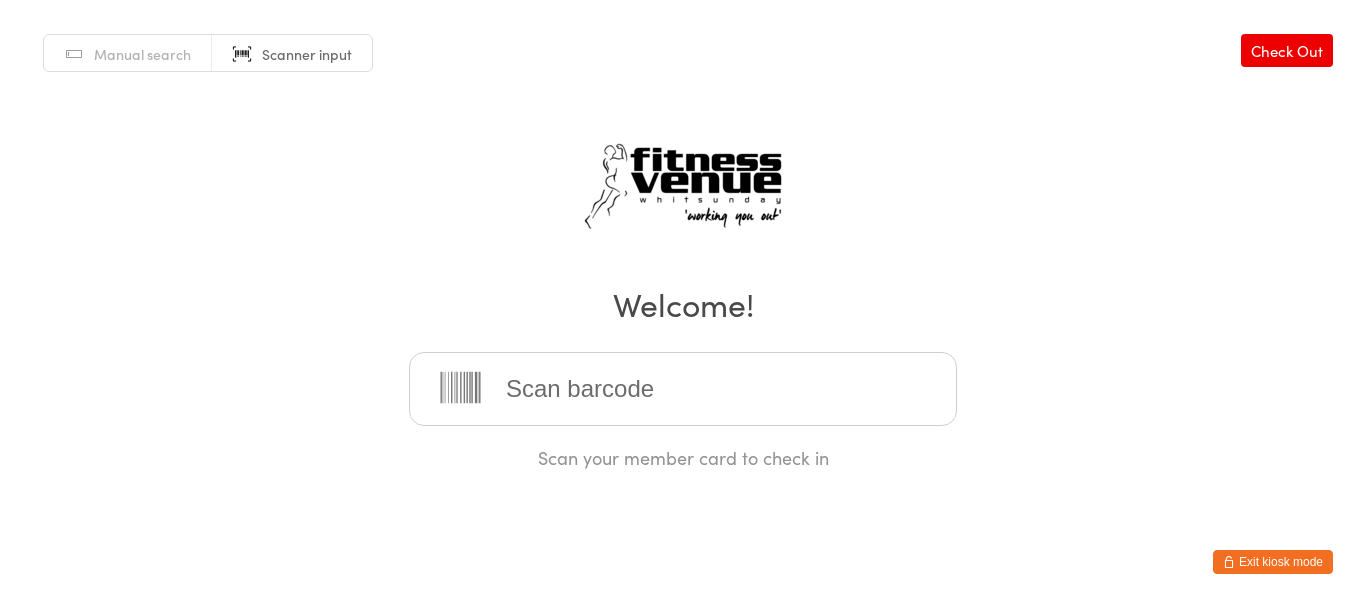 scroll, scrollTop: 0, scrollLeft: 0, axis: both 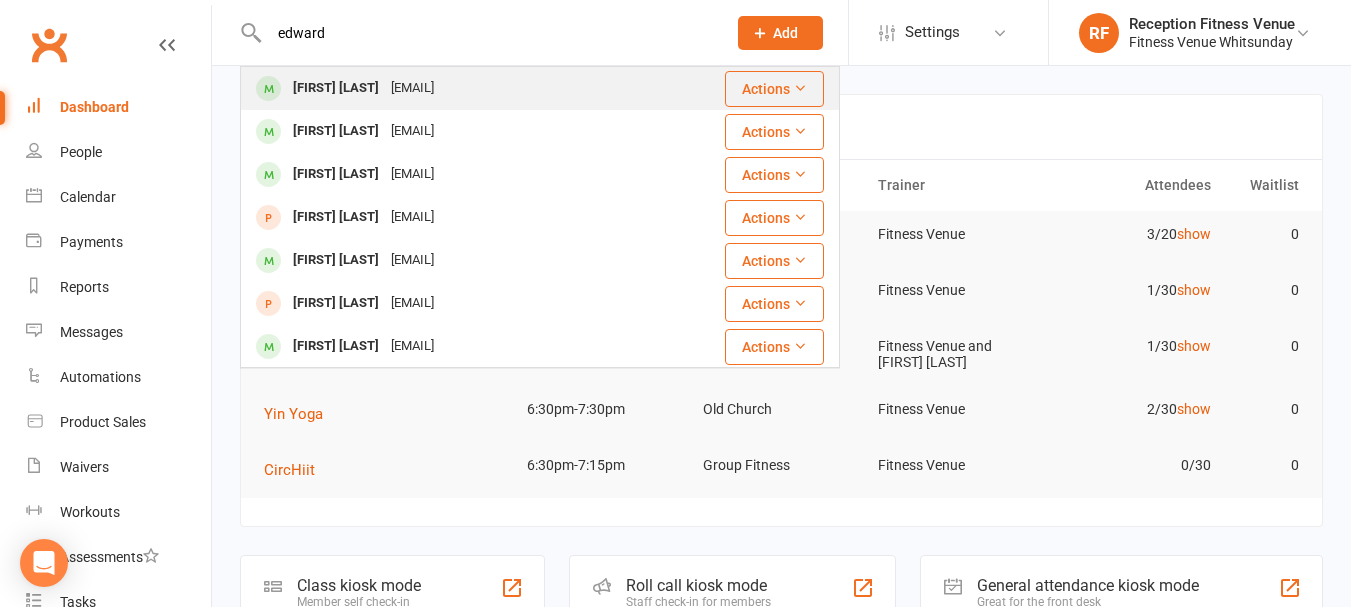 type on "edward" 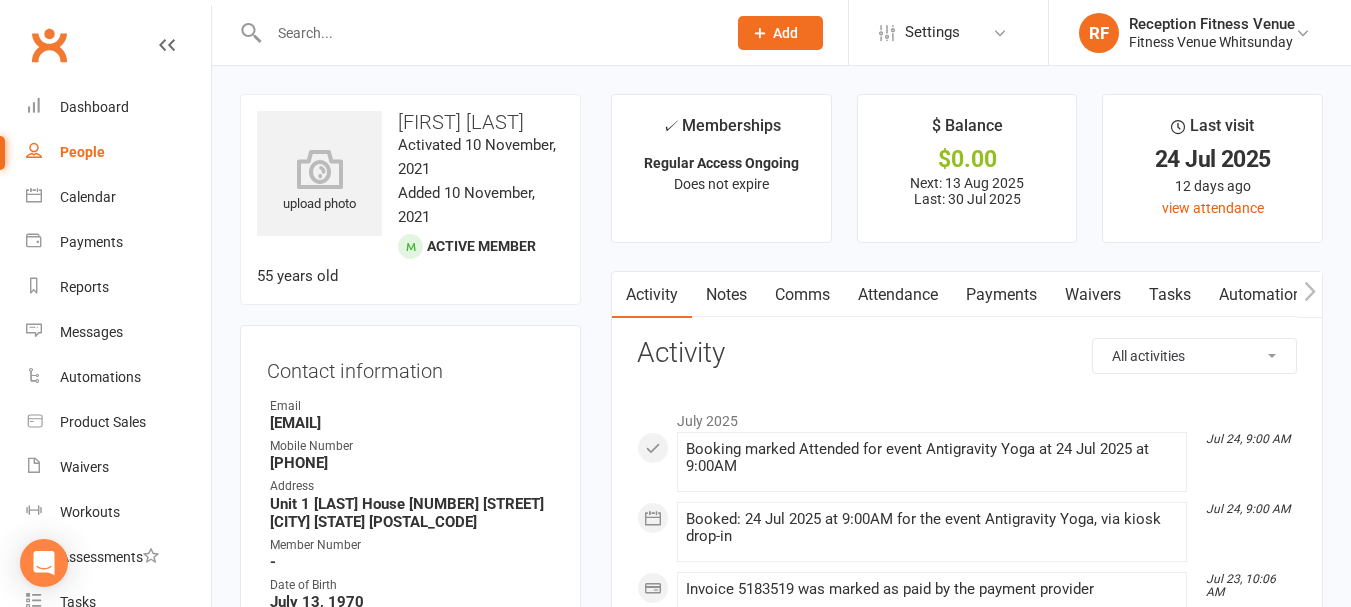 click at bounding box center (487, 33) 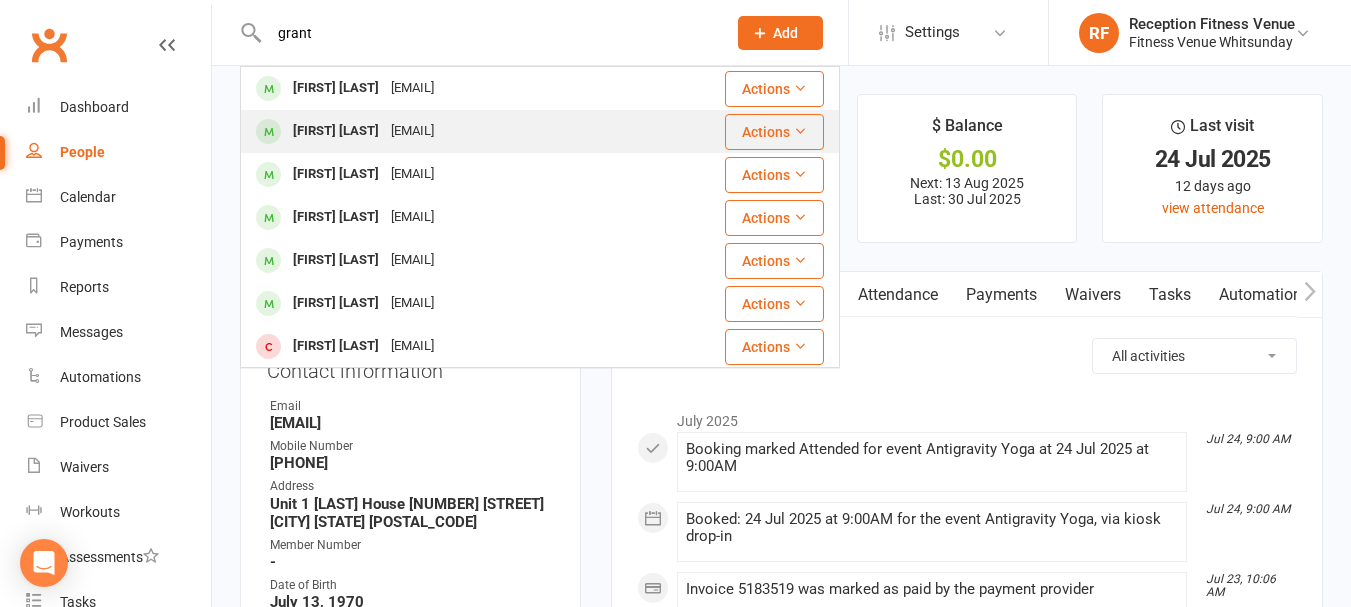 type on "grant" 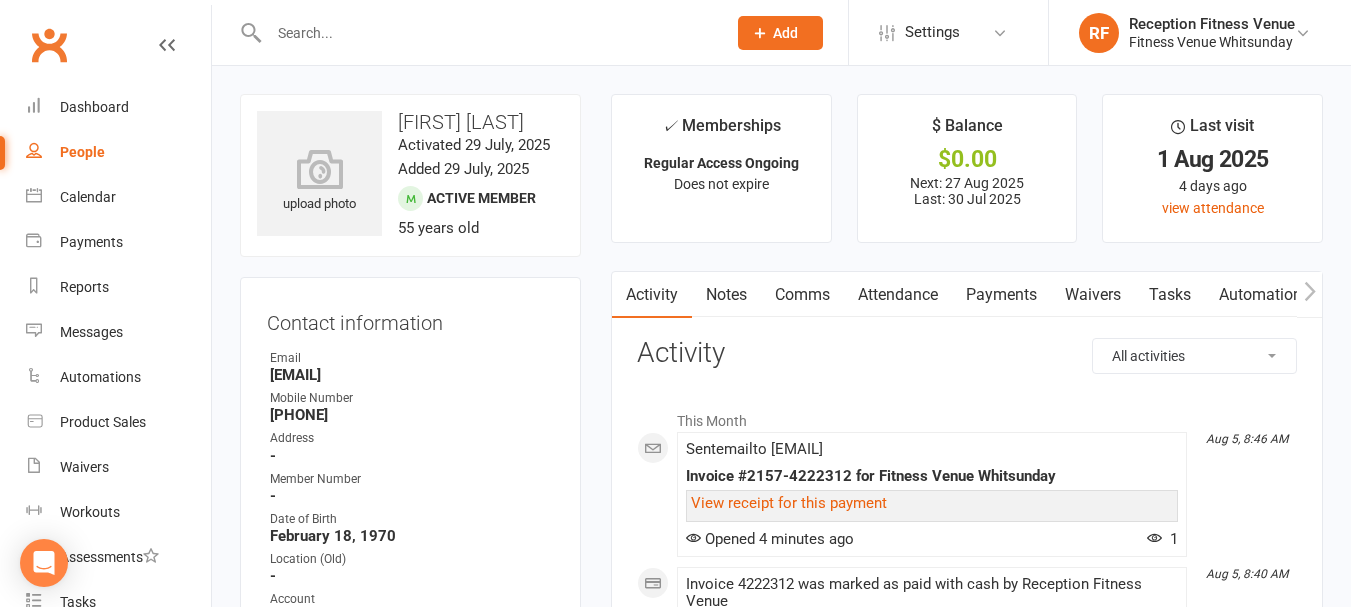 click on "Payments" at bounding box center [1001, 295] 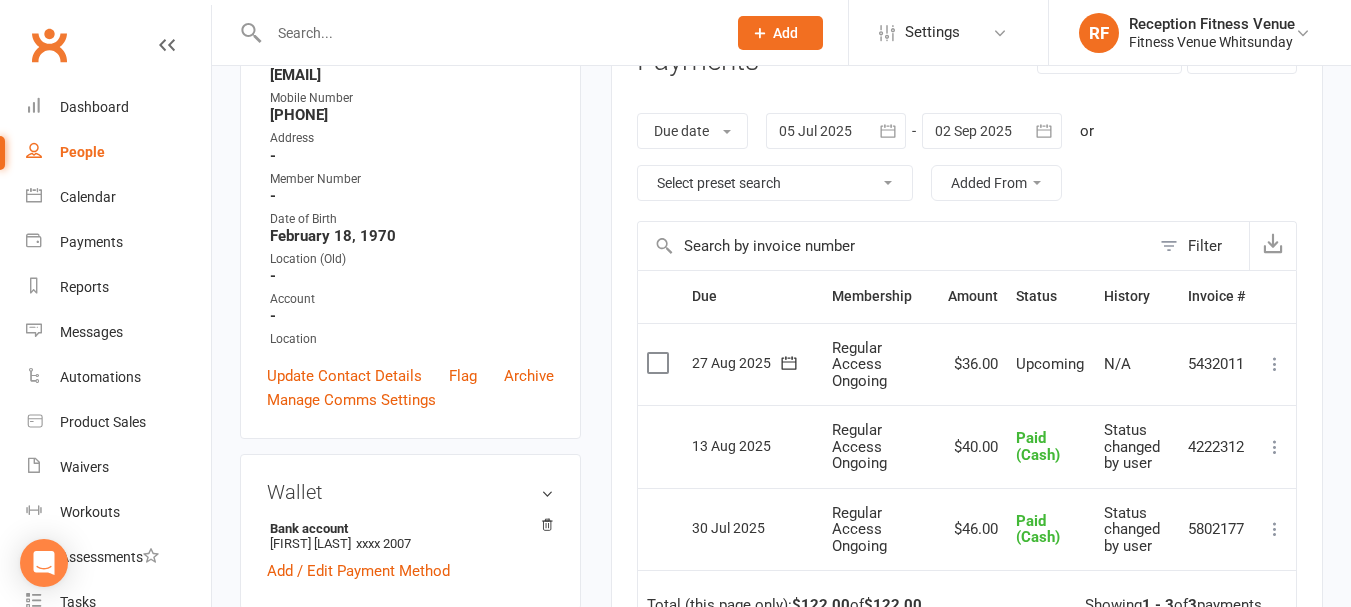 scroll, scrollTop: 400, scrollLeft: 0, axis: vertical 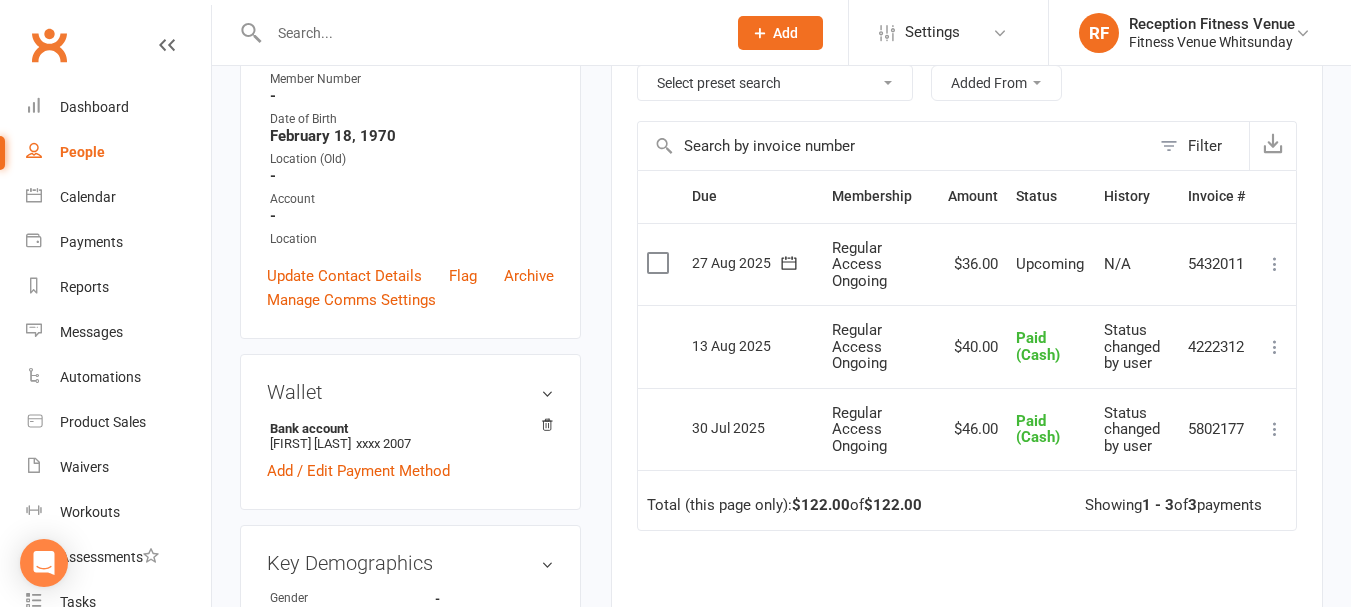 click at bounding box center [487, 33] 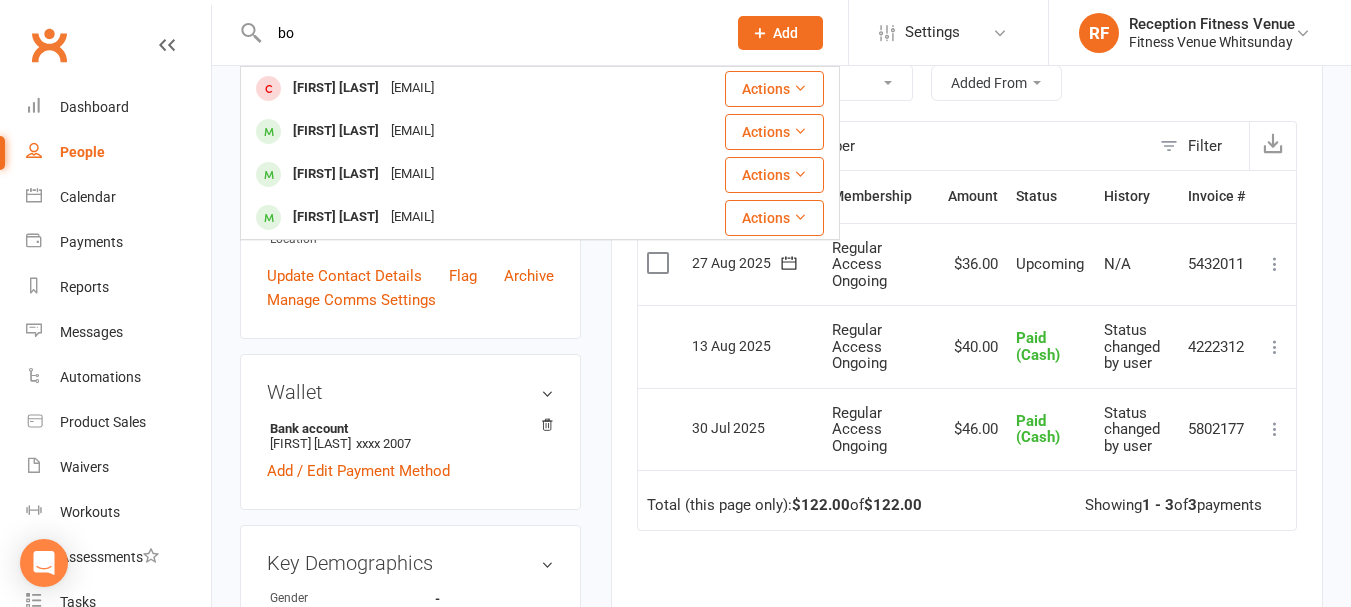 type on "b" 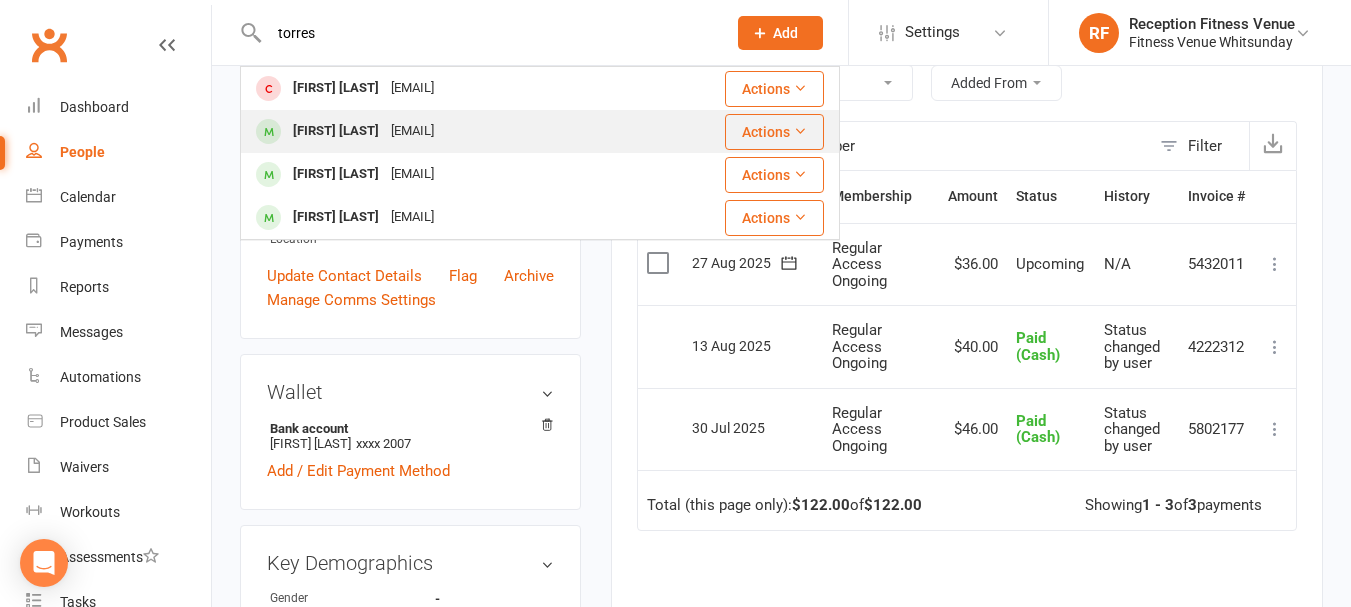 type on "torres" 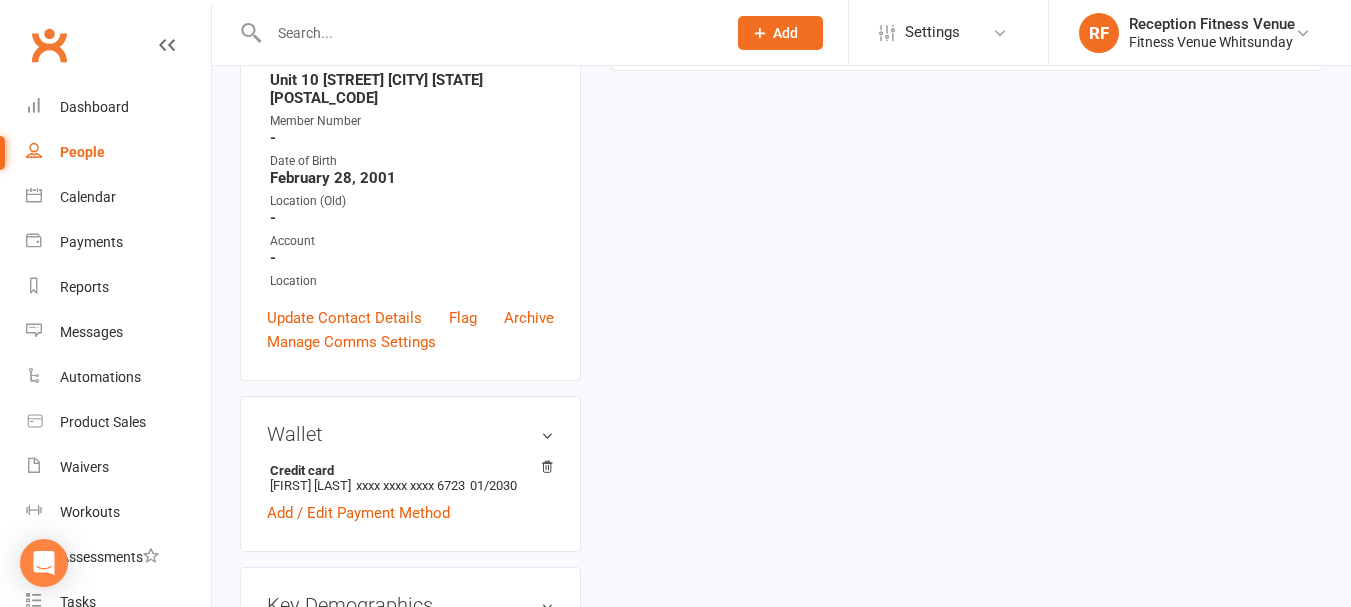 scroll, scrollTop: 0, scrollLeft: 0, axis: both 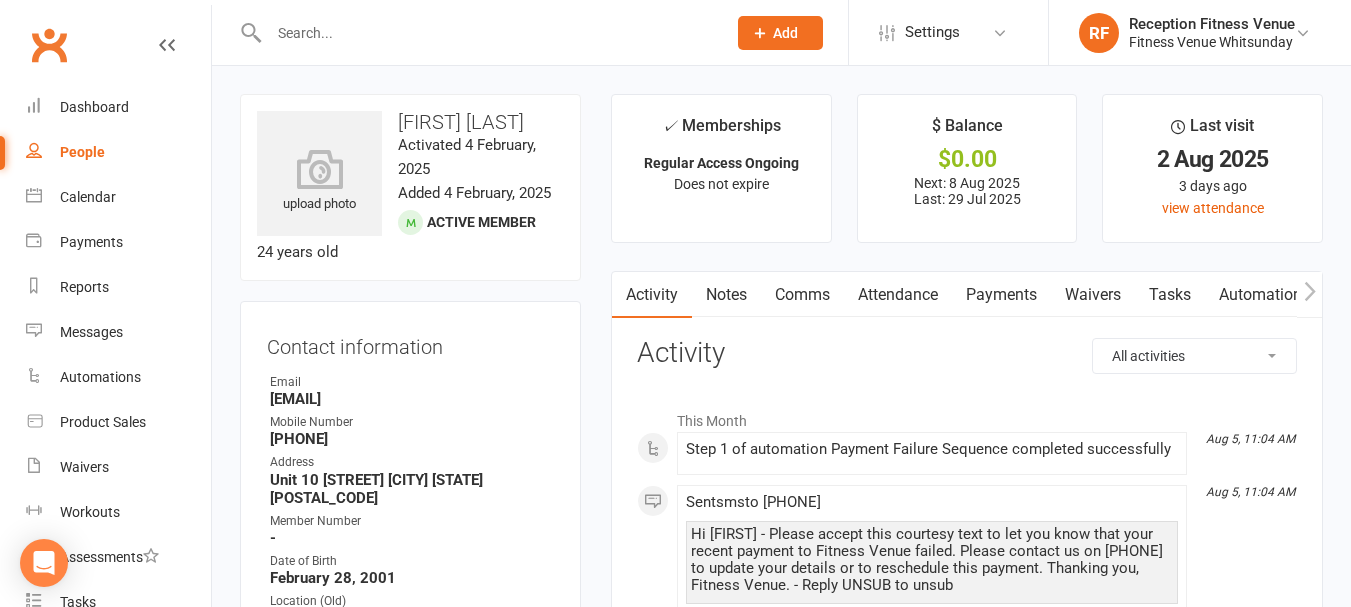 click on "Payments" at bounding box center [1001, 295] 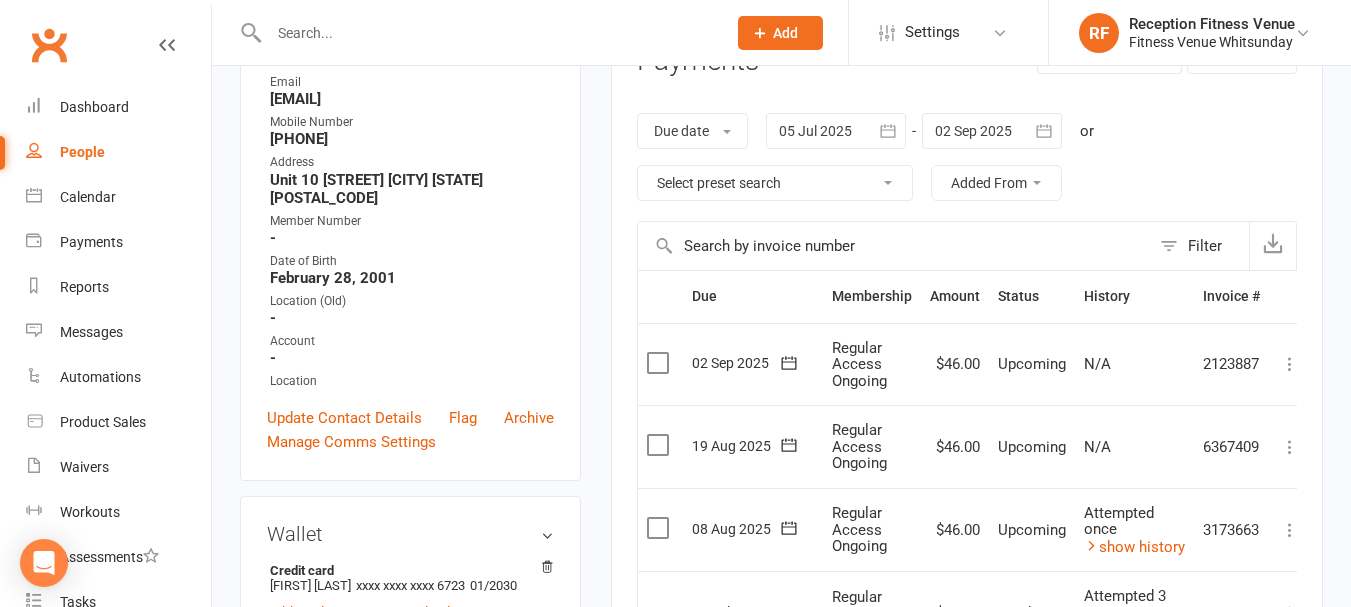 scroll, scrollTop: 600, scrollLeft: 0, axis: vertical 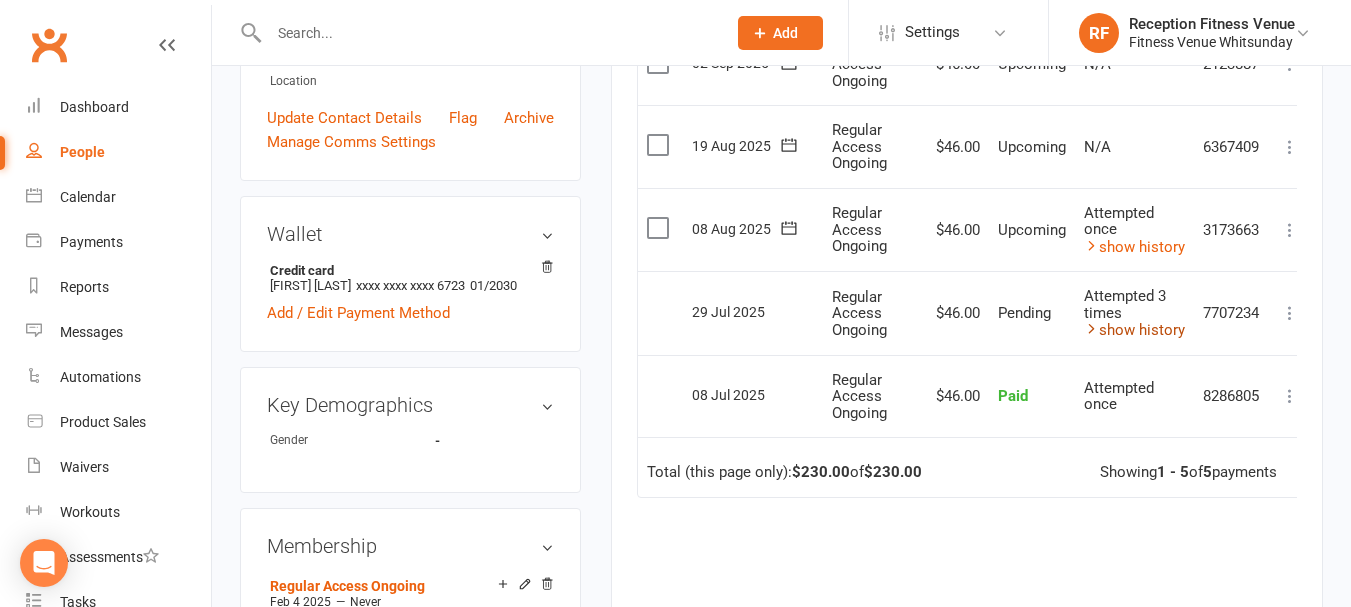 click on "show history" at bounding box center [1134, 330] 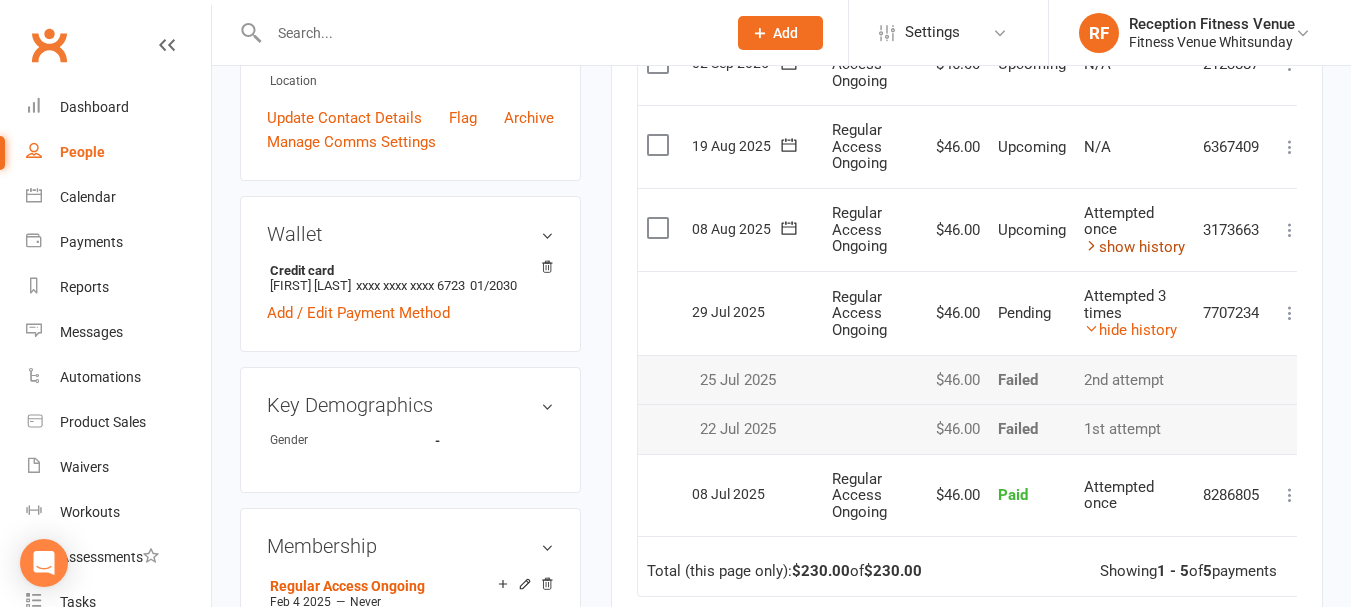 click on "show history" at bounding box center [1134, 247] 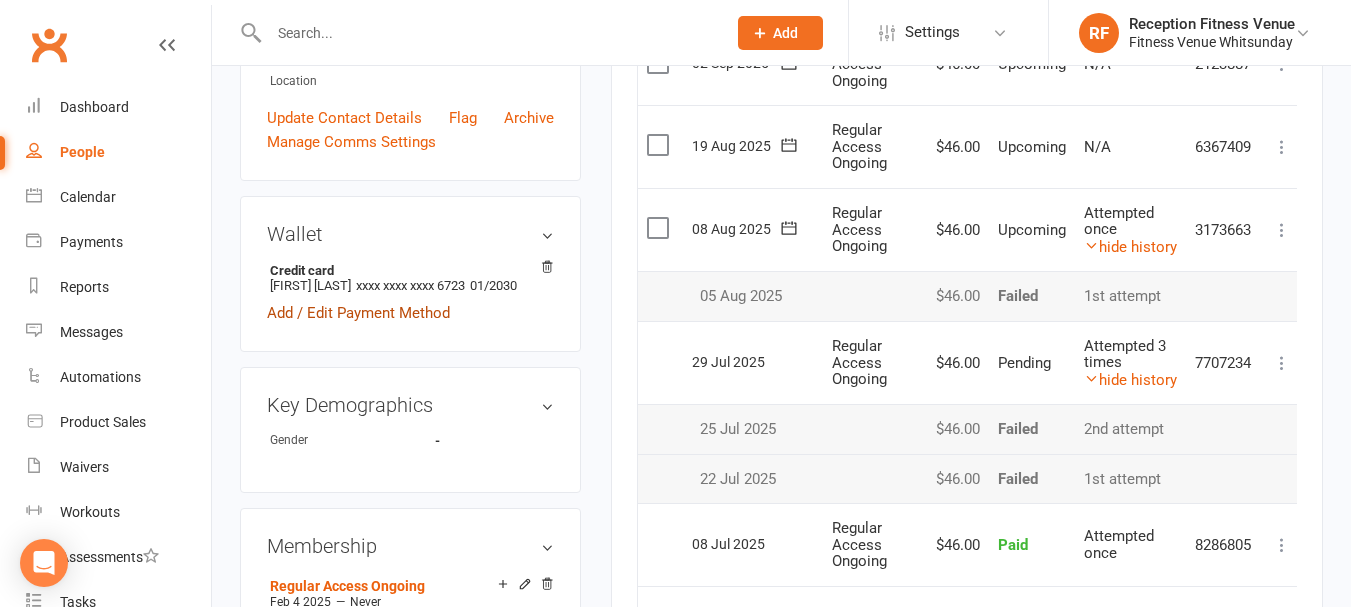 click on "Add / Edit Payment Method" at bounding box center [358, 313] 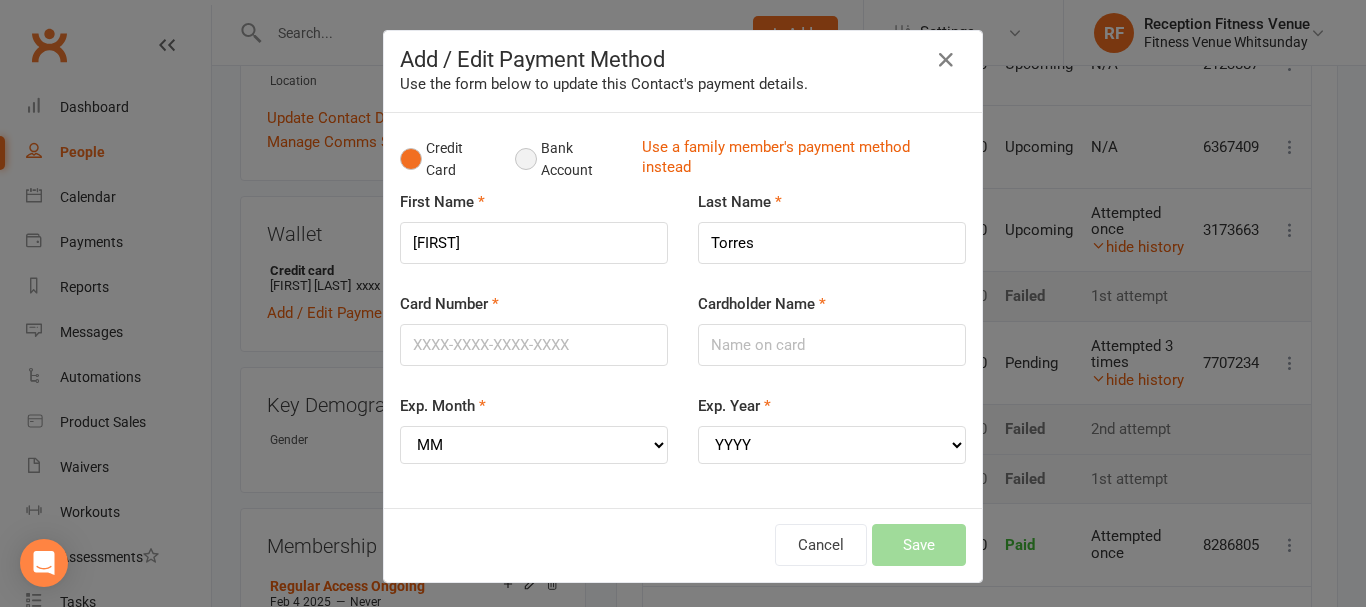 click on "Bank Account" at bounding box center (570, 159) 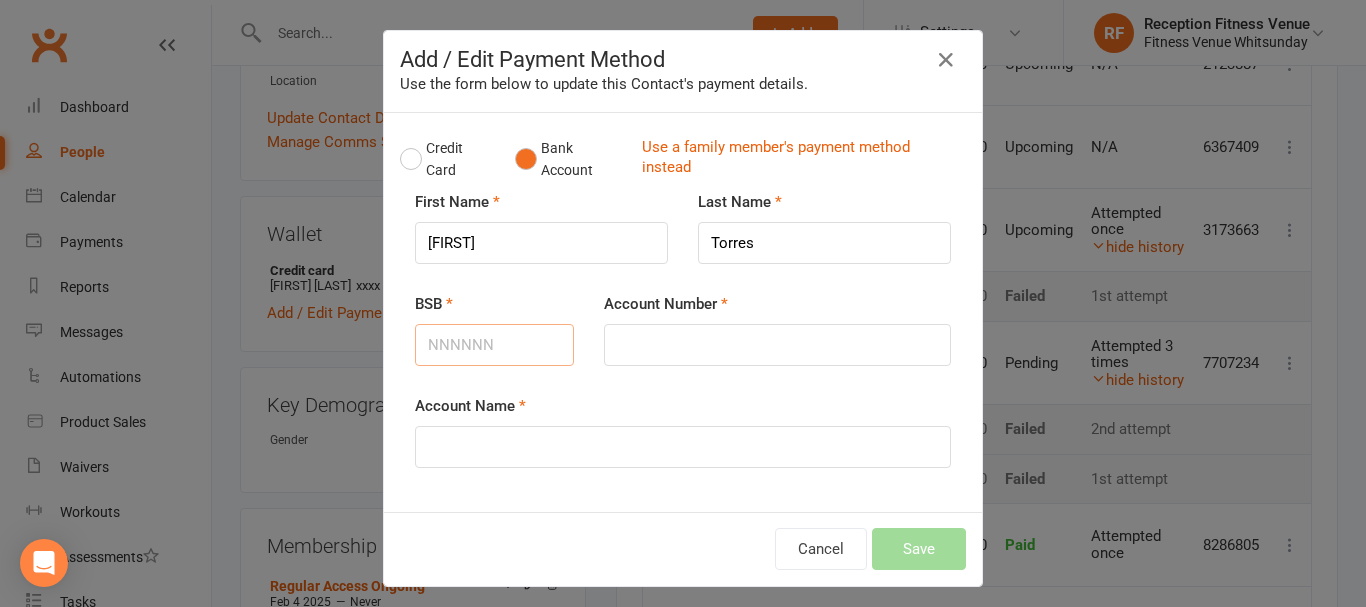 click on "BSB" at bounding box center [494, 345] 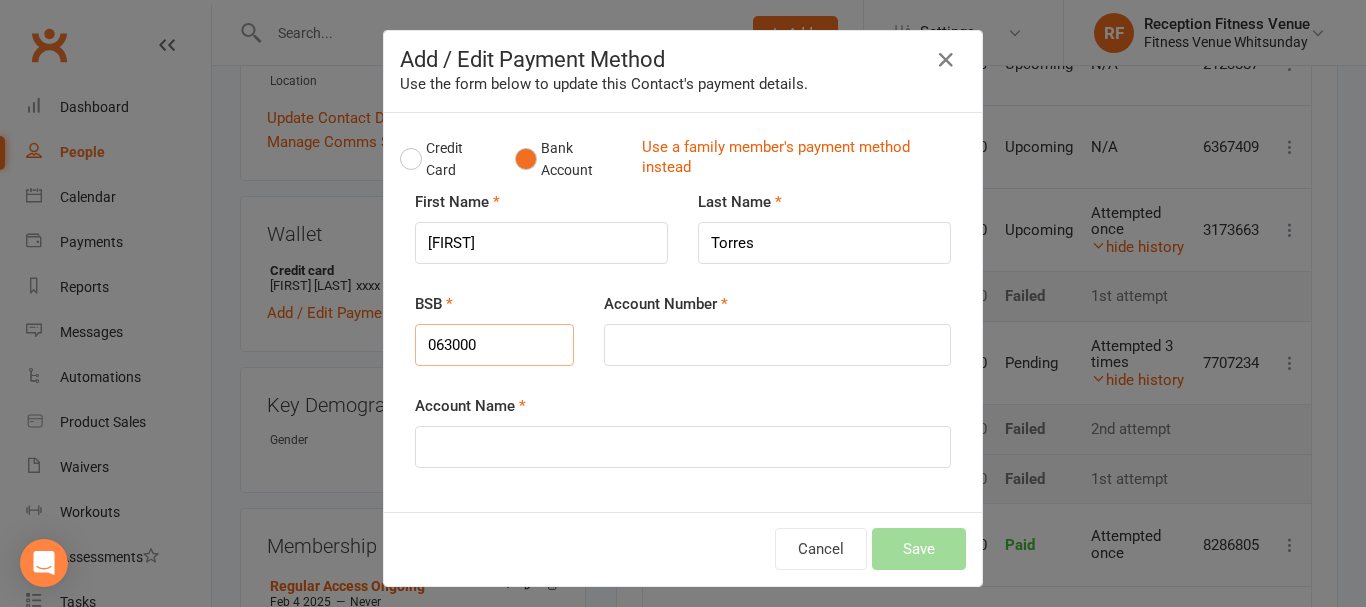 type on "063000" 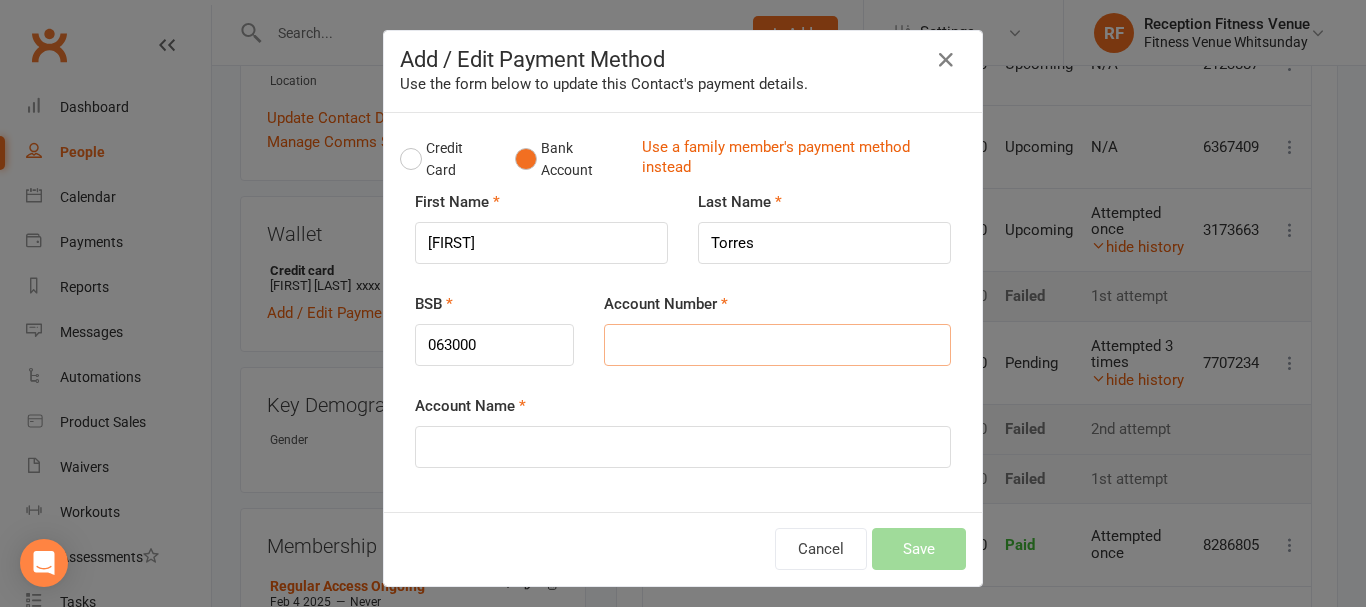 click on "Account Number" at bounding box center (777, 345) 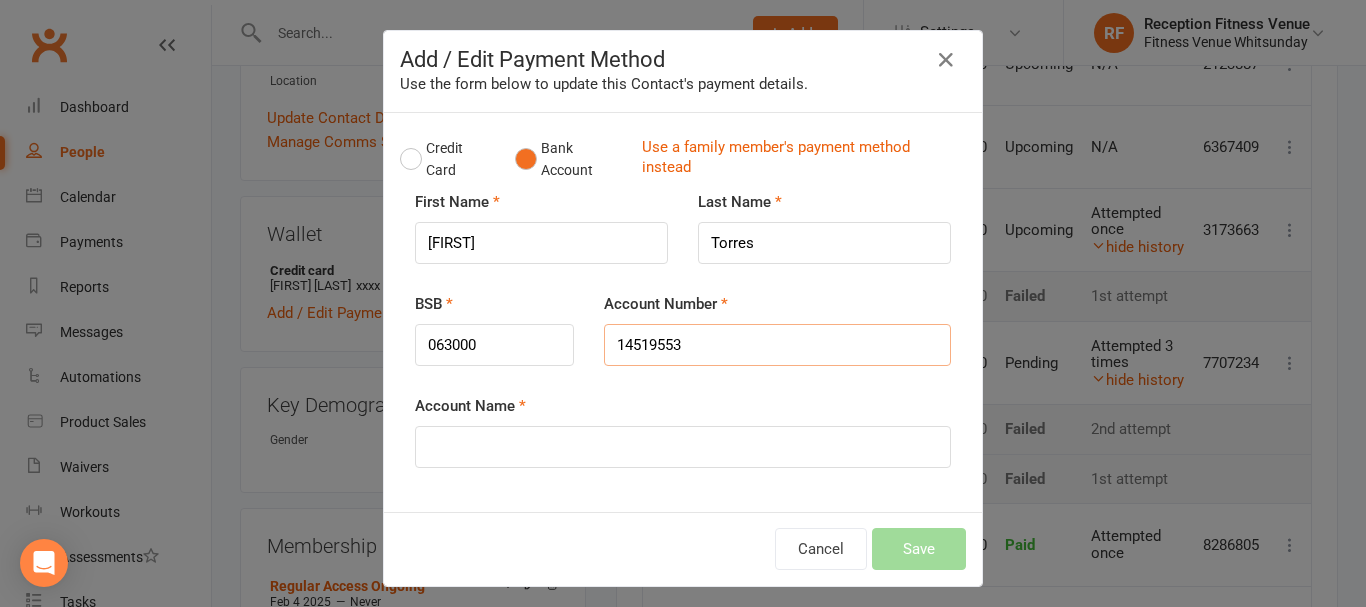 type on "14519553" 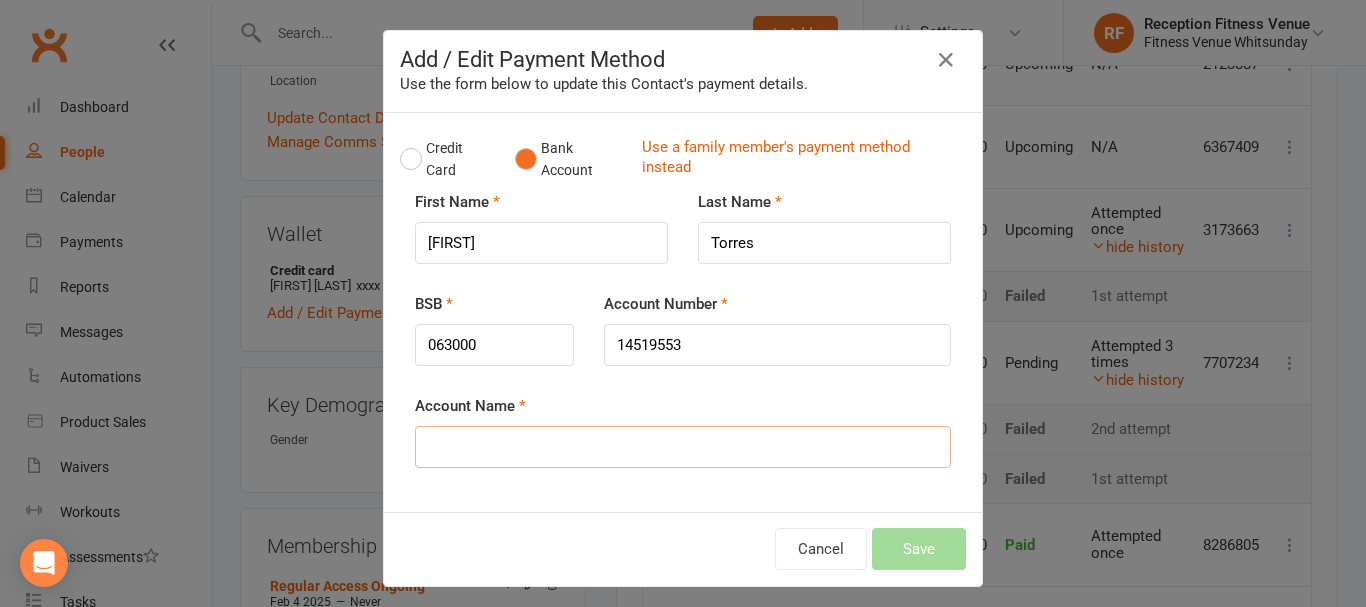 click on "Account Name" at bounding box center (683, 447) 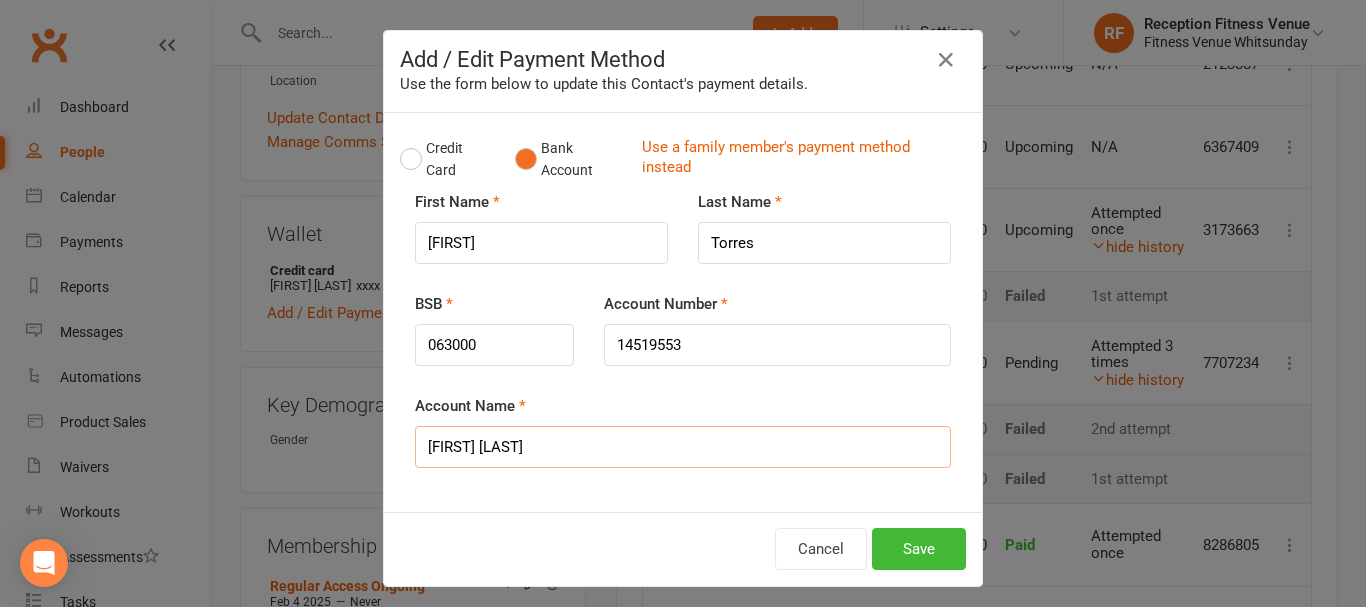 click on "Joauin Torres" at bounding box center (683, 447) 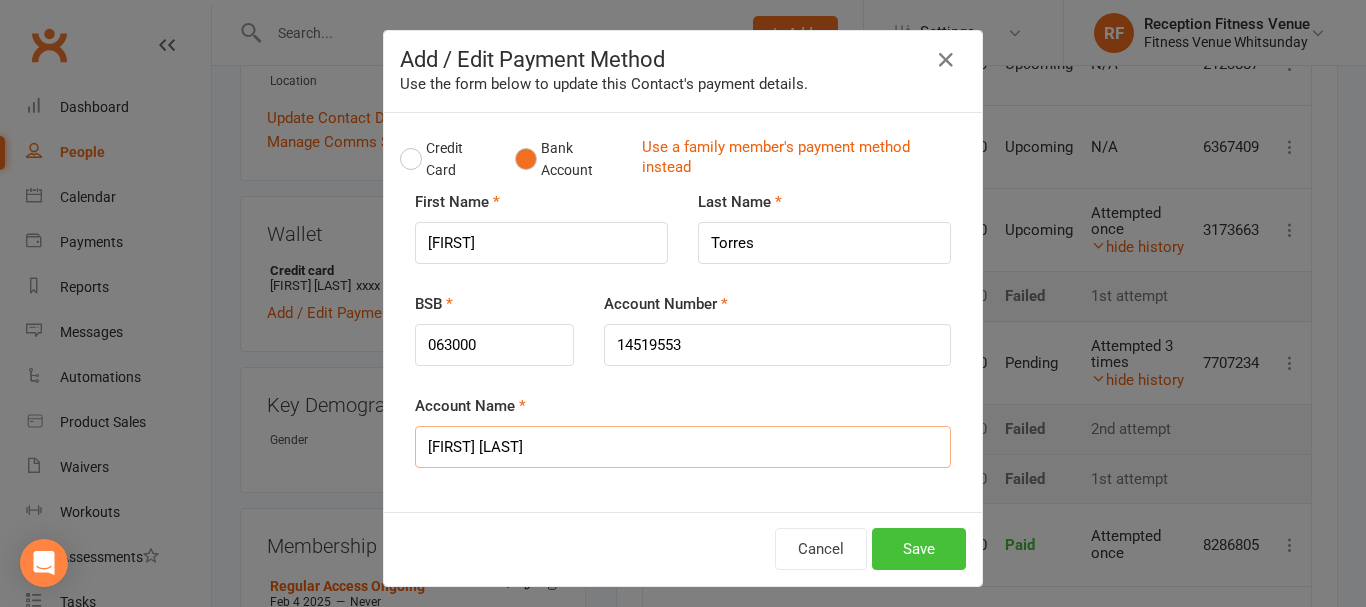 type on "Joaquin Torres" 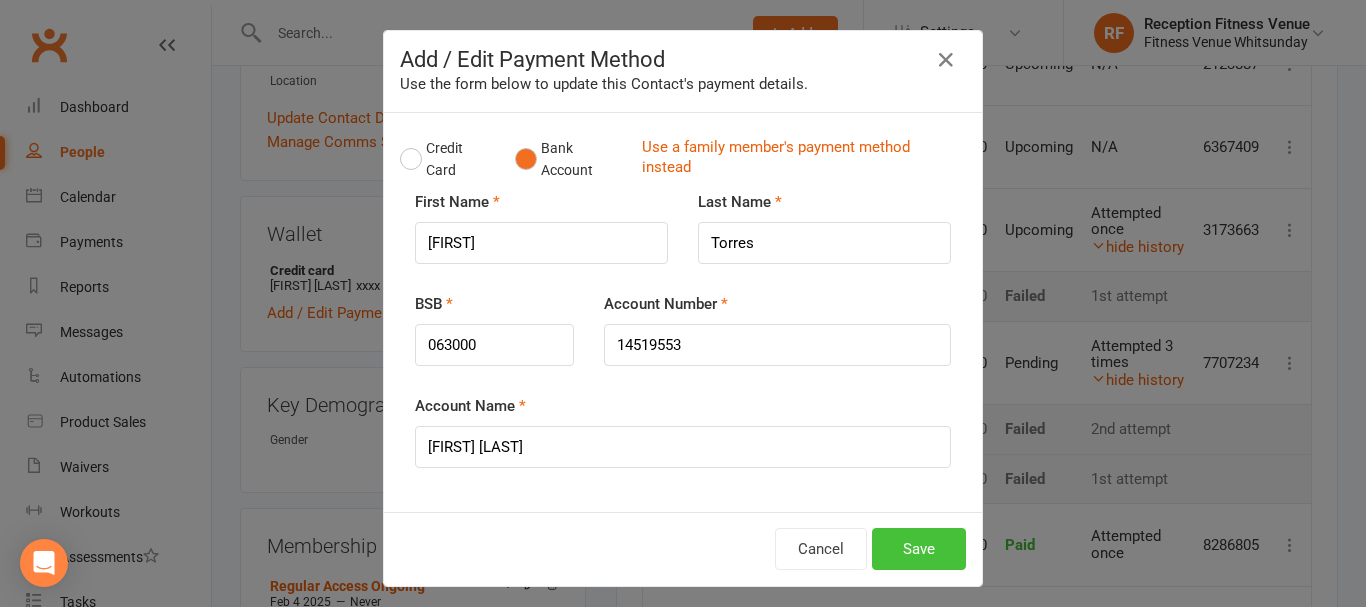 click on "Save" at bounding box center [919, 549] 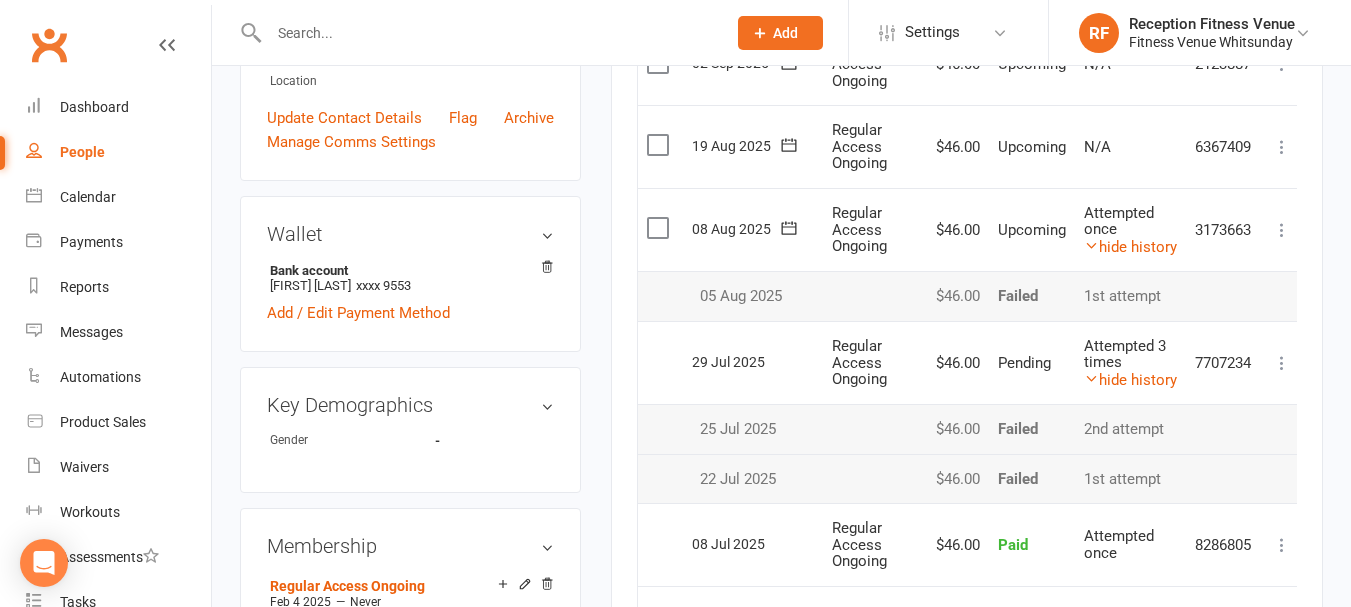 click 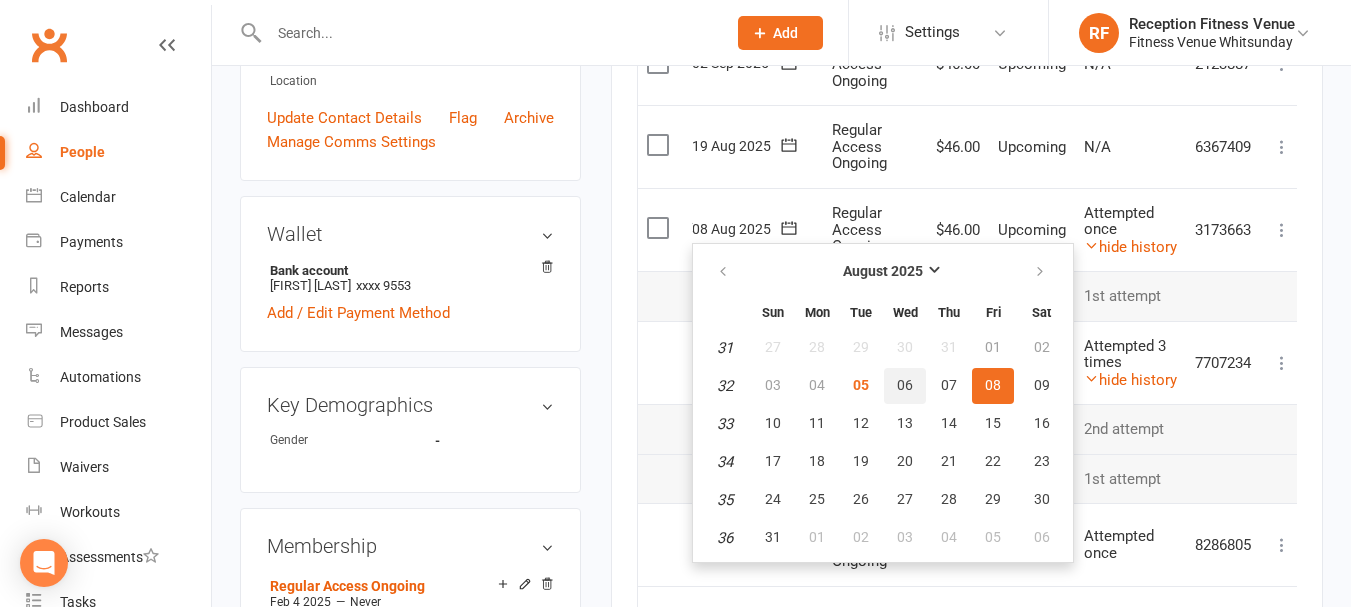 click on "06" at bounding box center [905, 385] 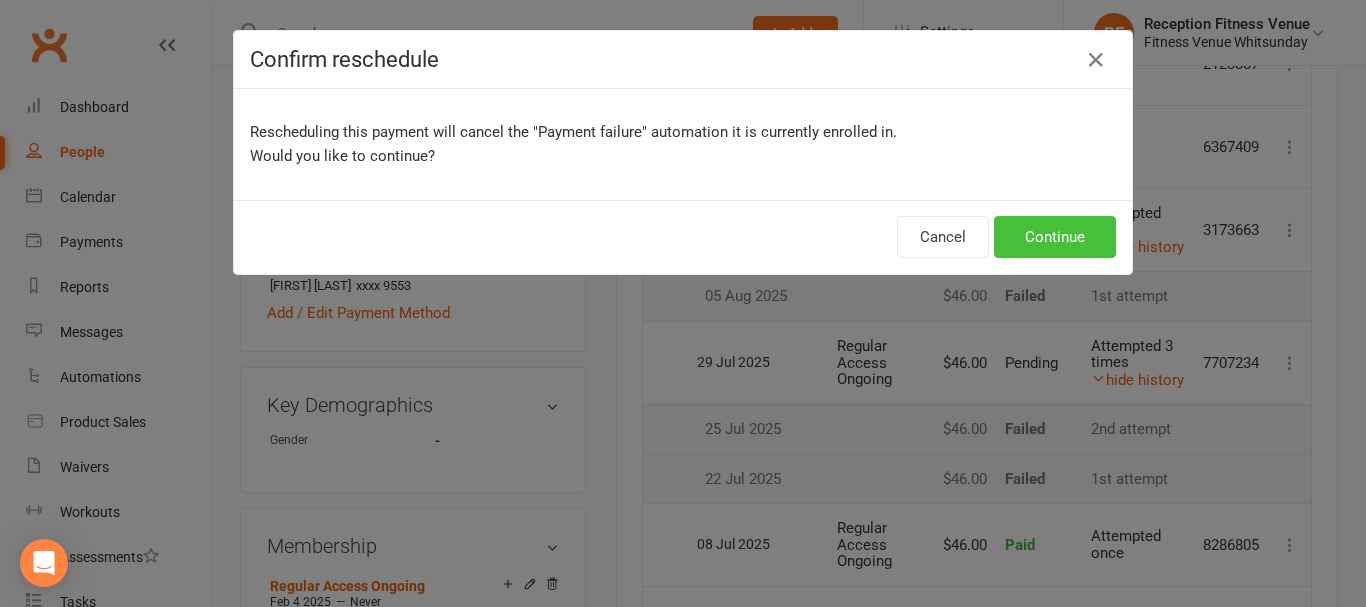 click on "Continue" at bounding box center [1055, 237] 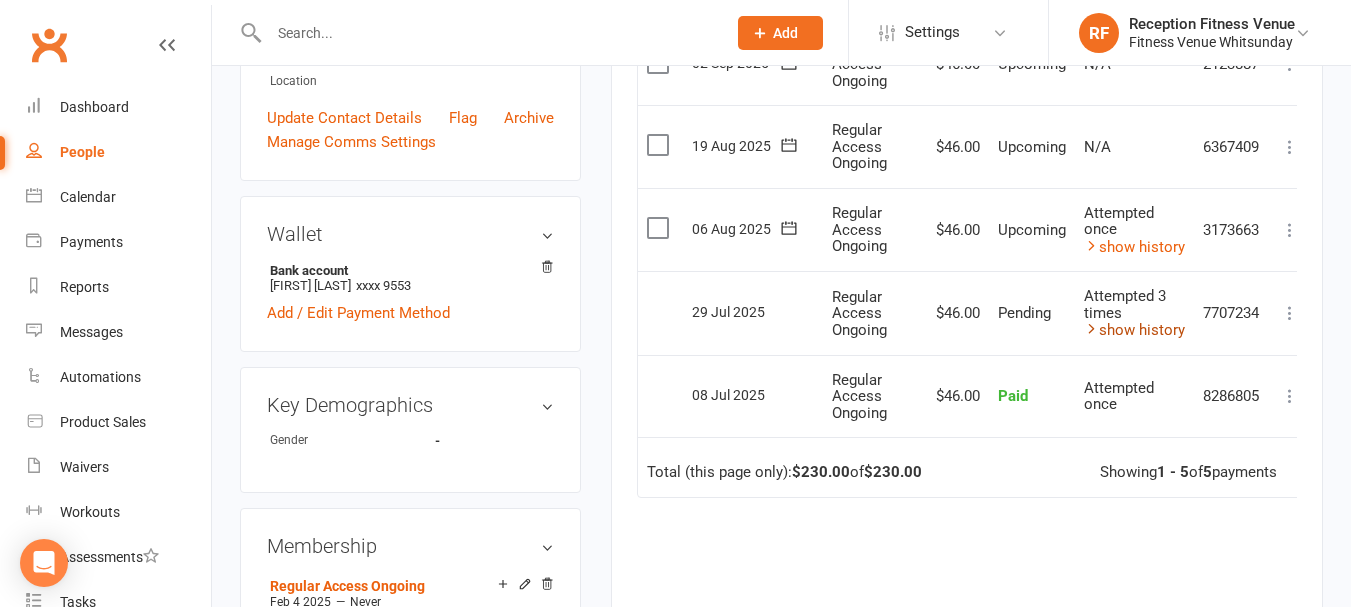 click on "show history" at bounding box center [1134, 330] 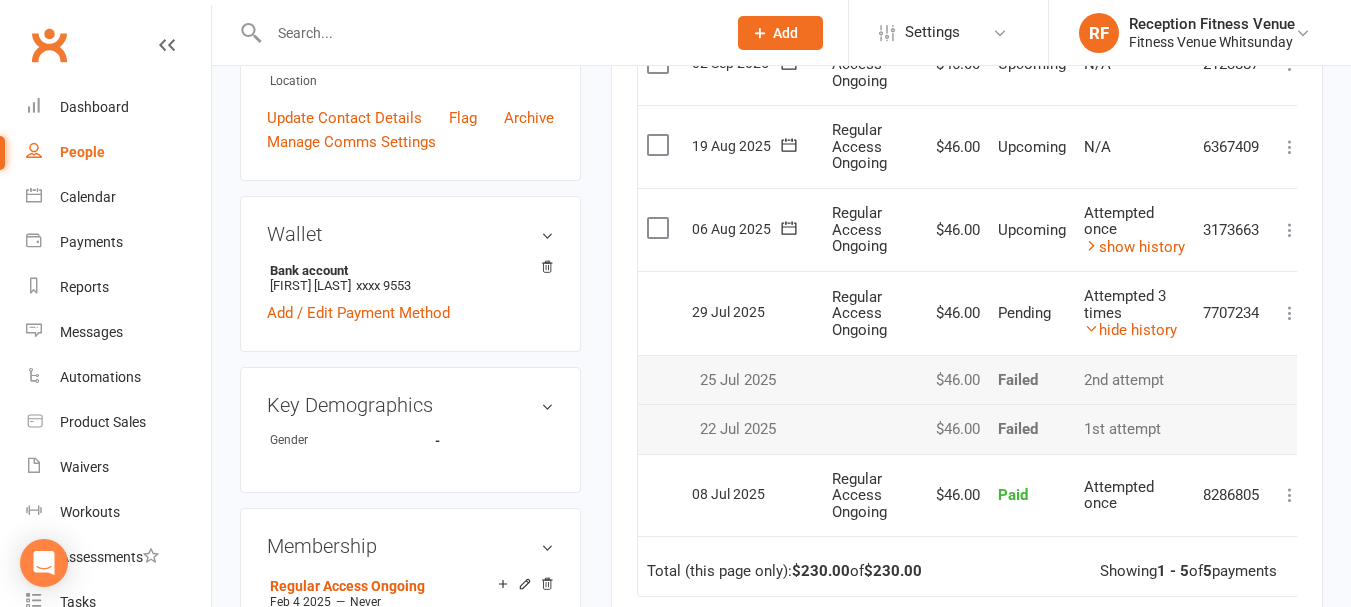 scroll, scrollTop: 200, scrollLeft: 0, axis: vertical 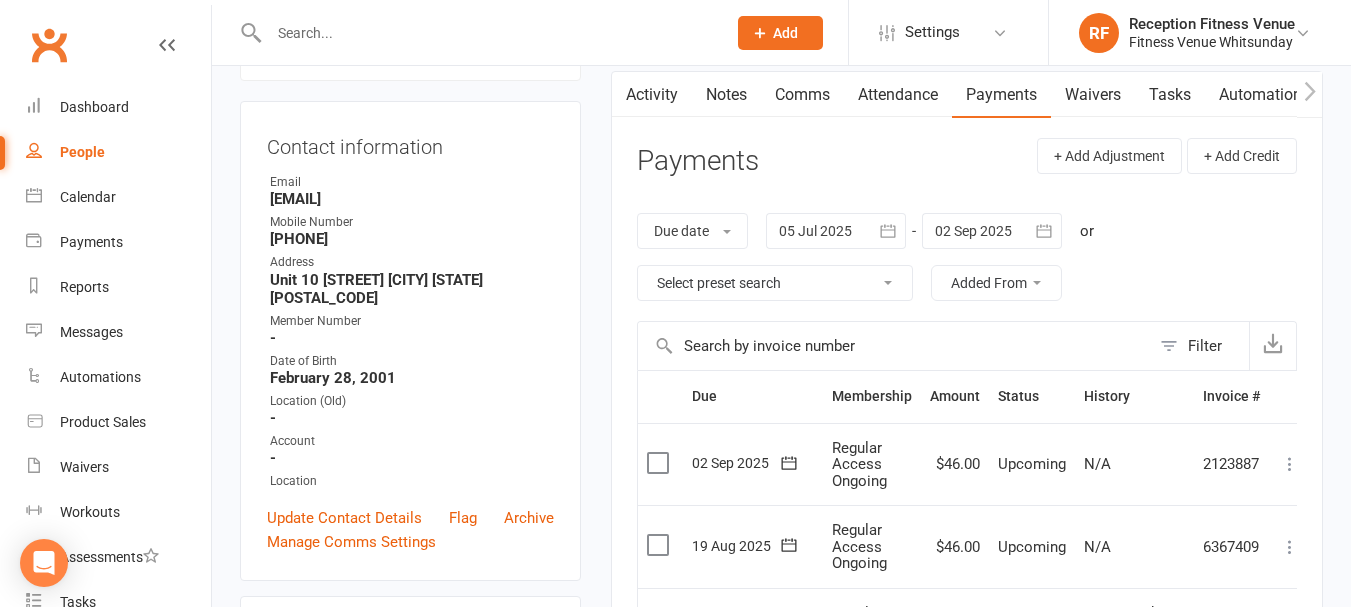 click at bounding box center [487, 33] 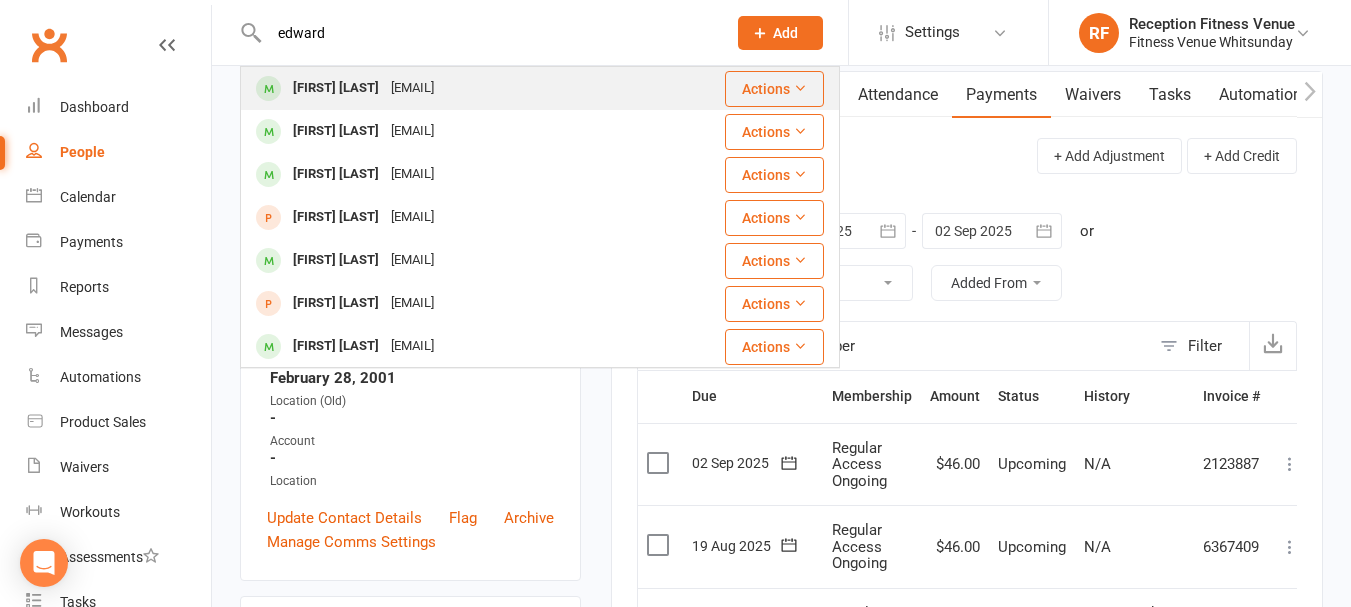 type on "edward" 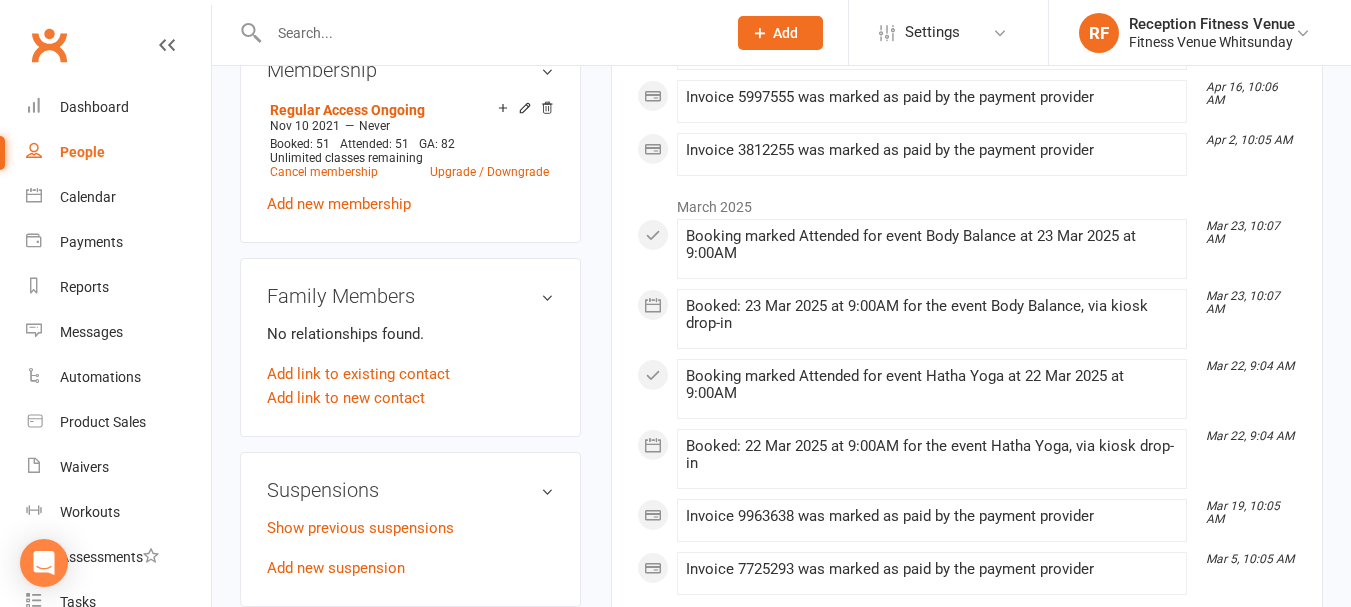 scroll, scrollTop: 1400, scrollLeft: 0, axis: vertical 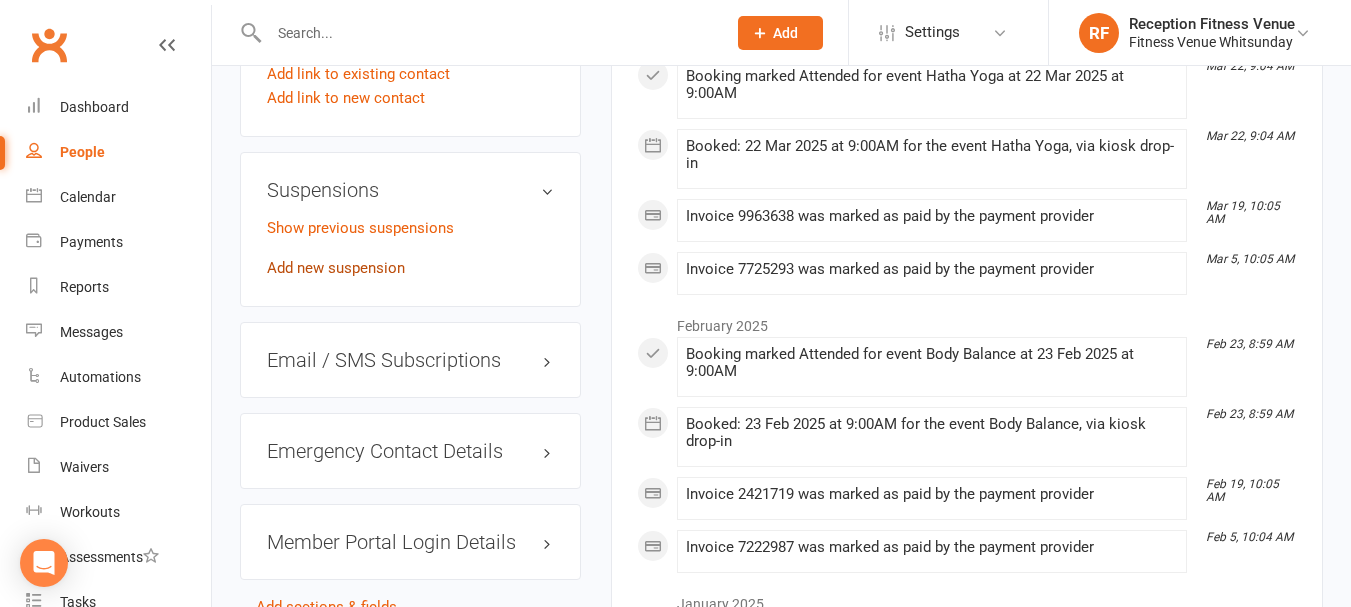 click on "Add new suspension" at bounding box center [336, 268] 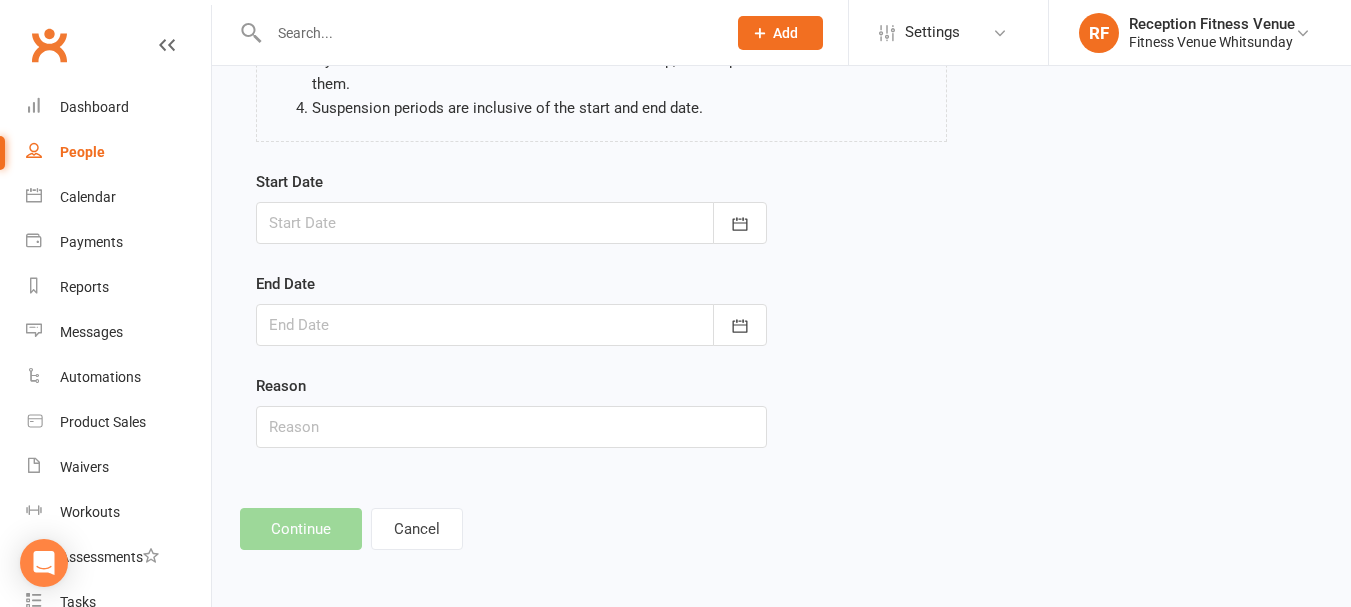 scroll, scrollTop: 0, scrollLeft: 0, axis: both 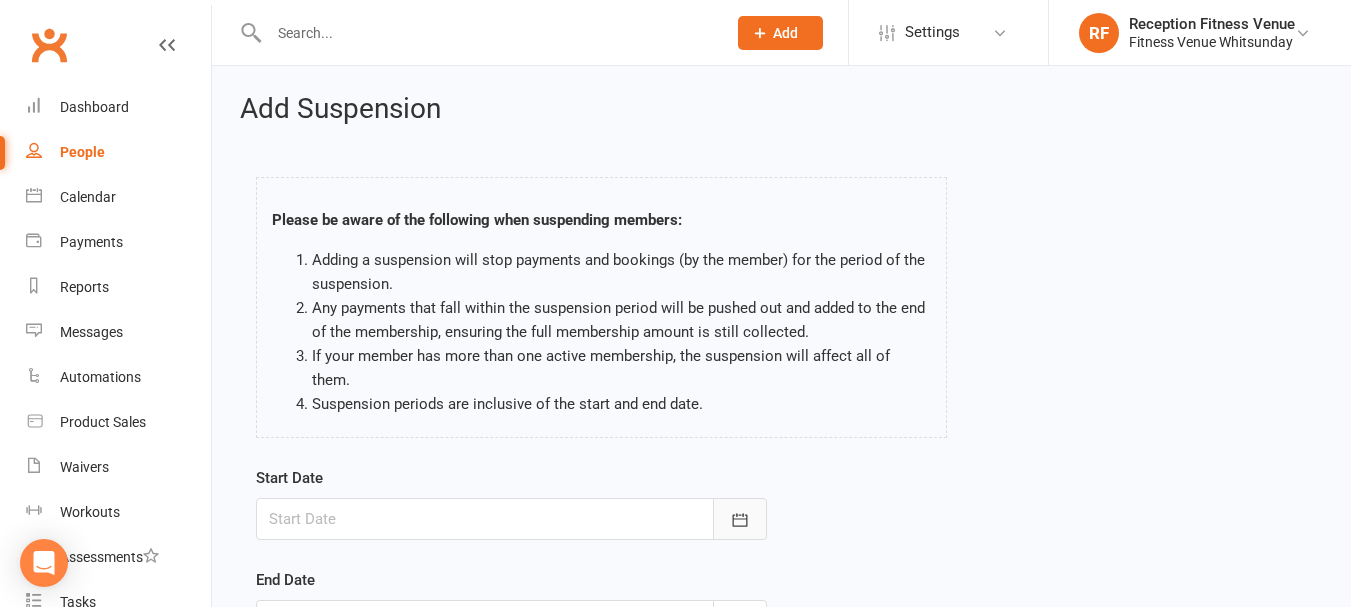 click 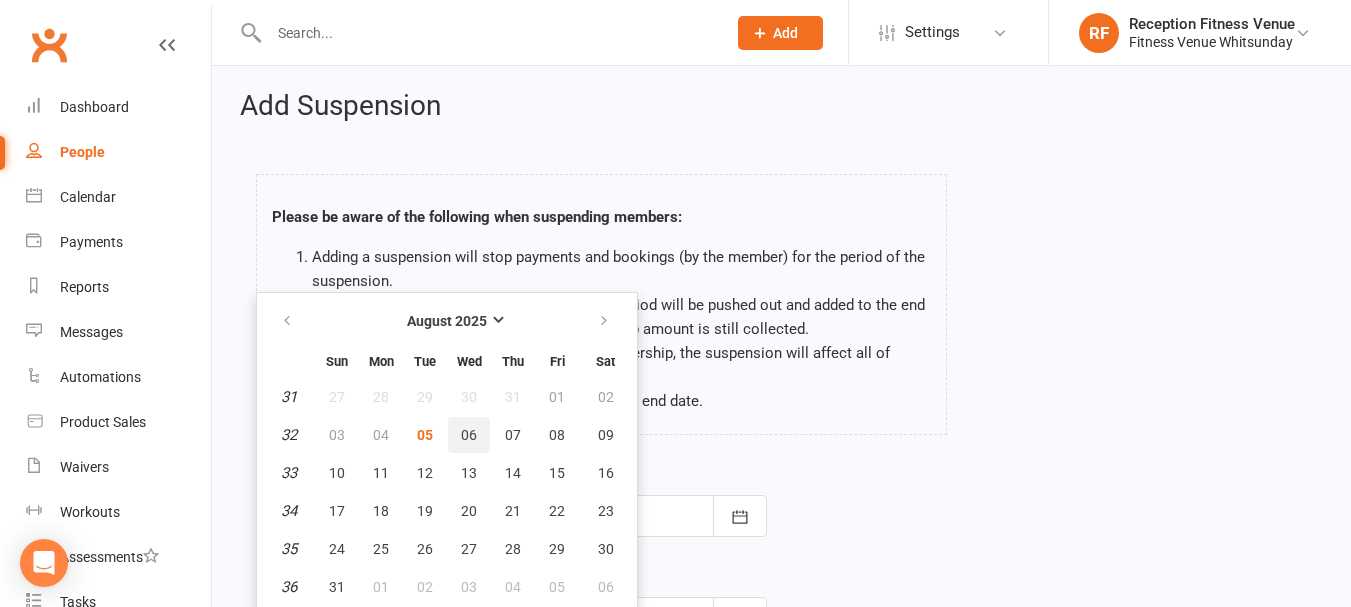 click on "06" at bounding box center [469, 435] 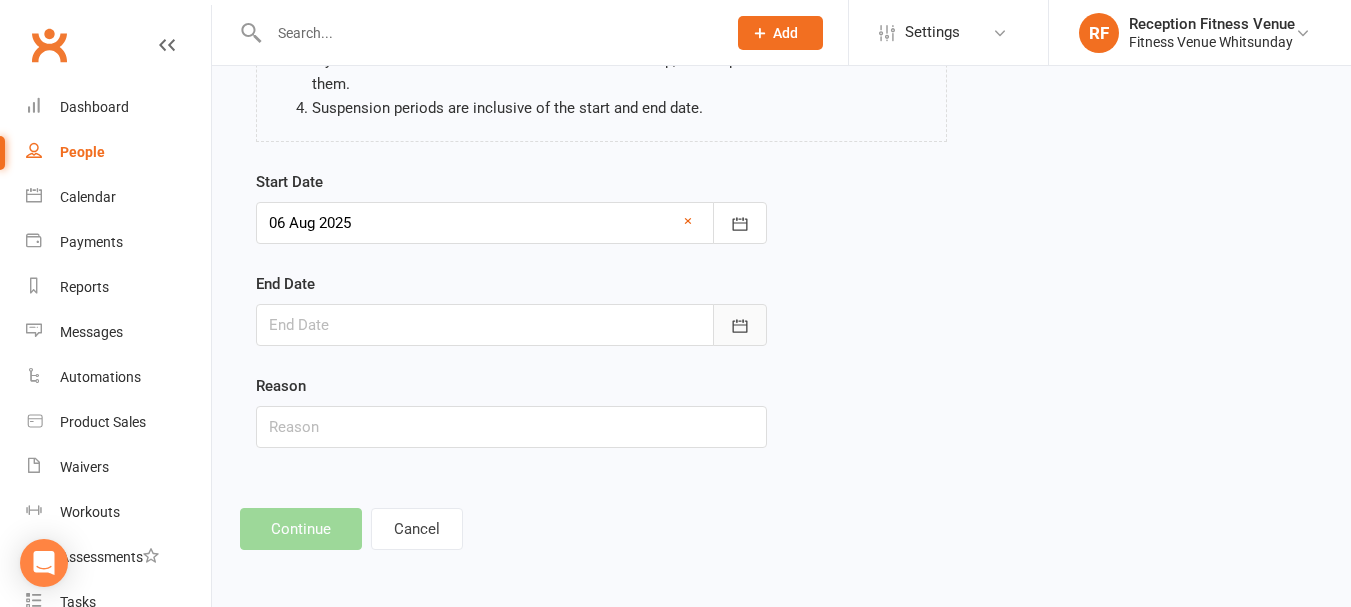 click 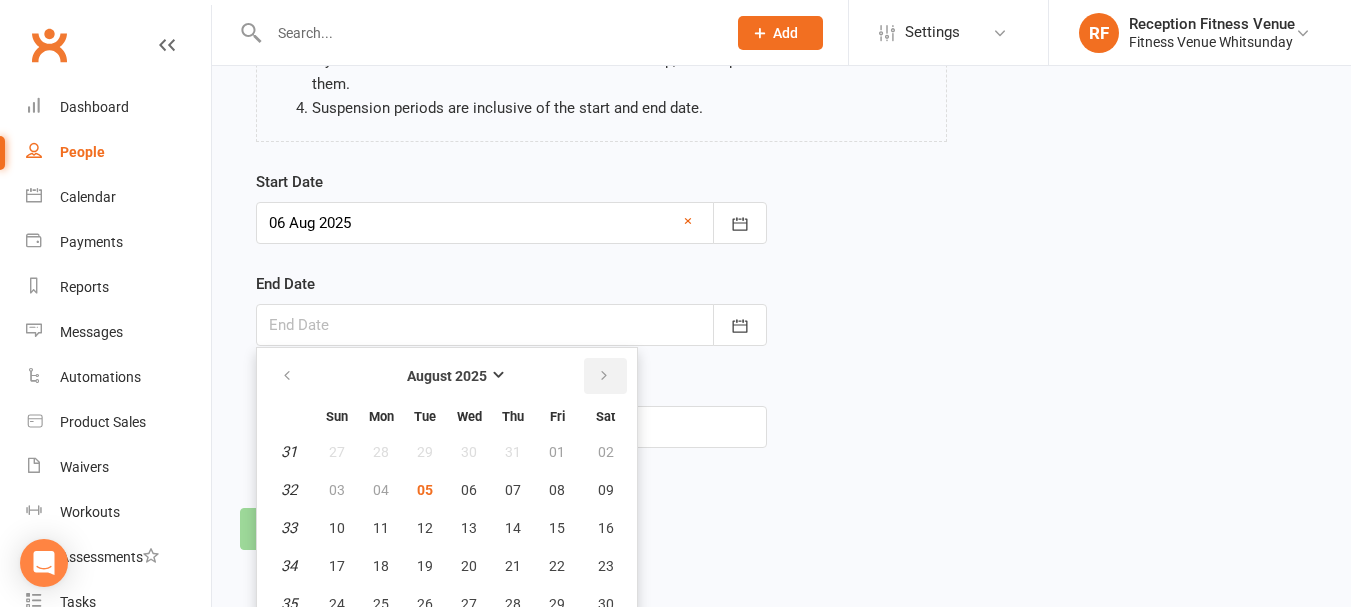 scroll, scrollTop: 351, scrollLeft: 0, axis: vertical 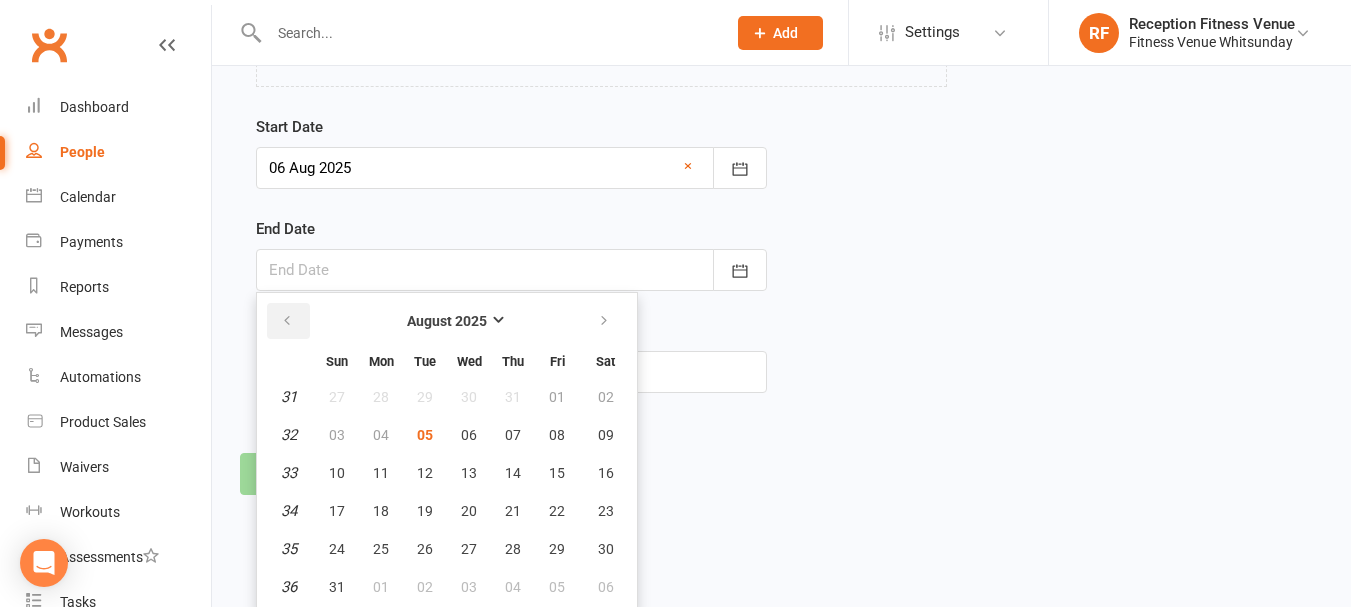 drag, startPoint x: 287, startPoint y: 316, endPoint x: 308, endPoint y: 324, distance: 22.472204 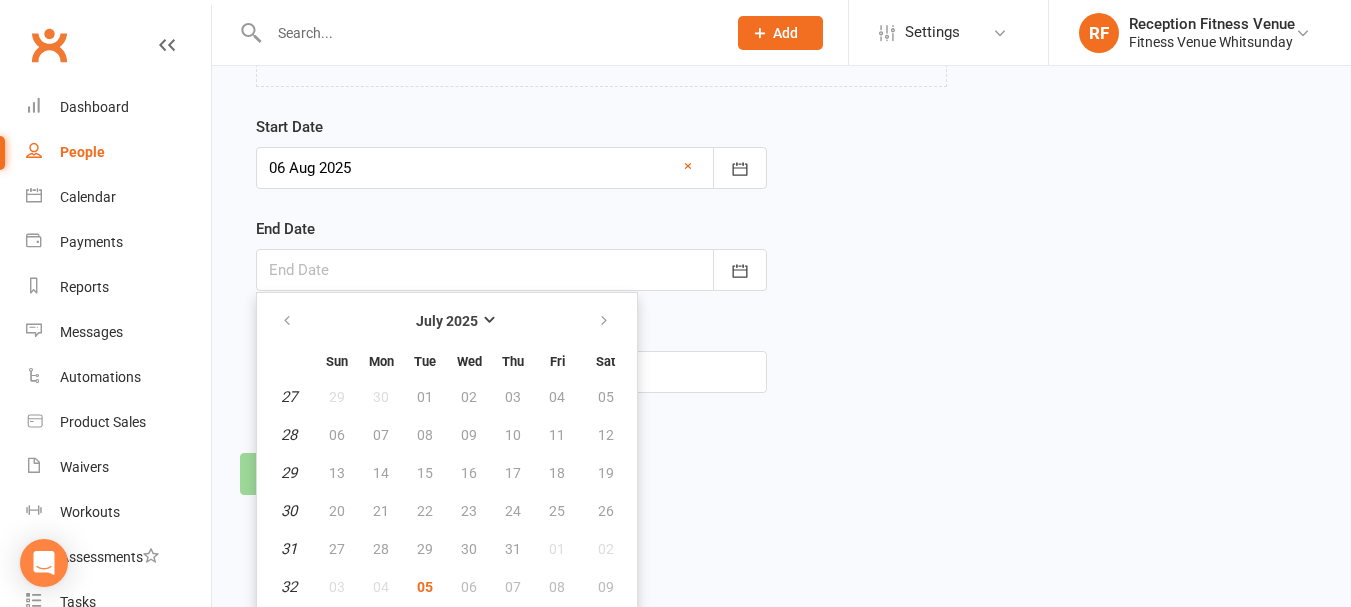 click on "07" at bounding box center [381, 435] 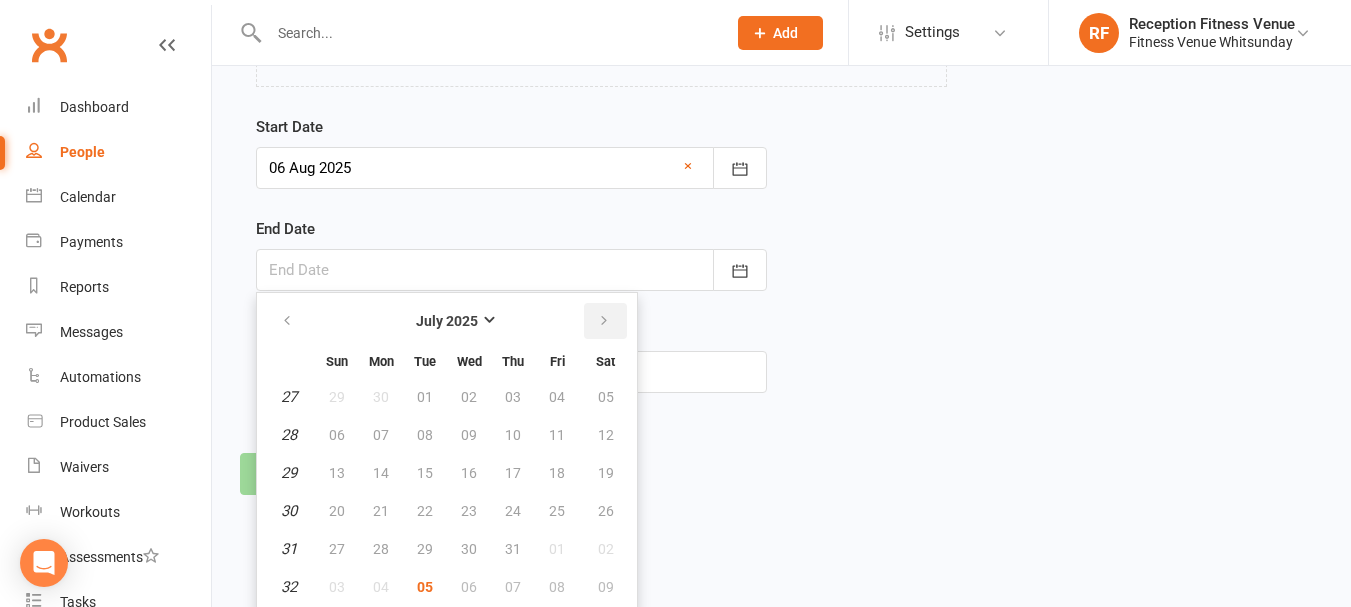 click at bounding box center (605, 321) 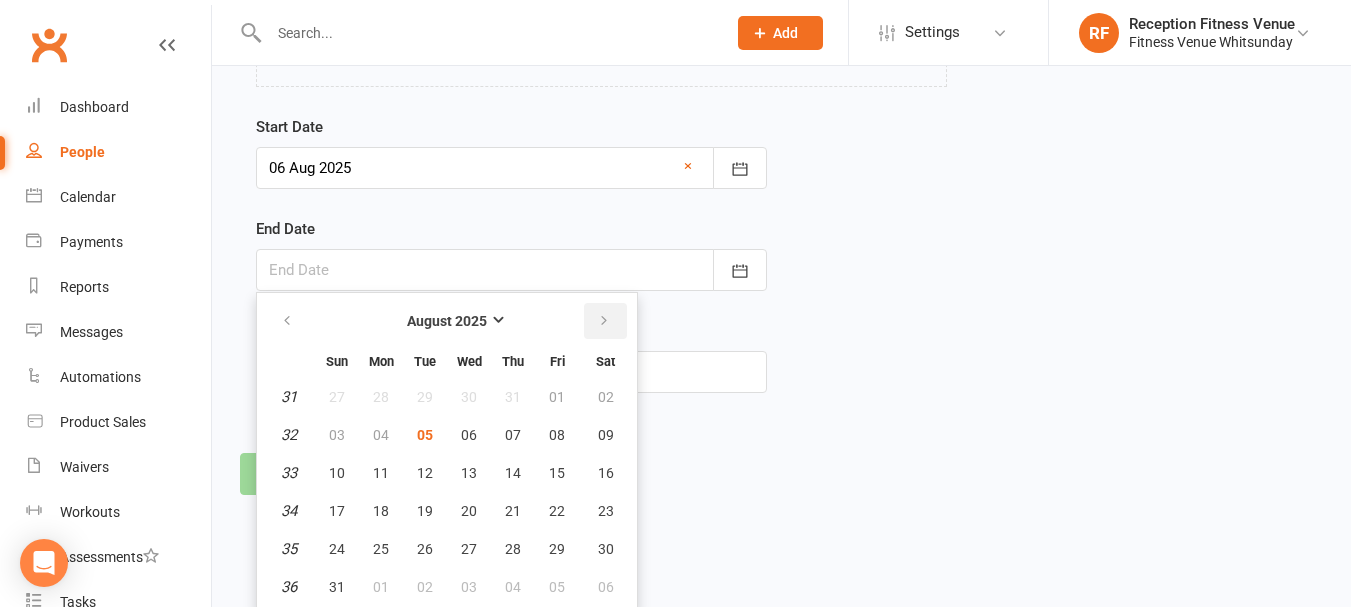 click at bounding box center (605, 321) 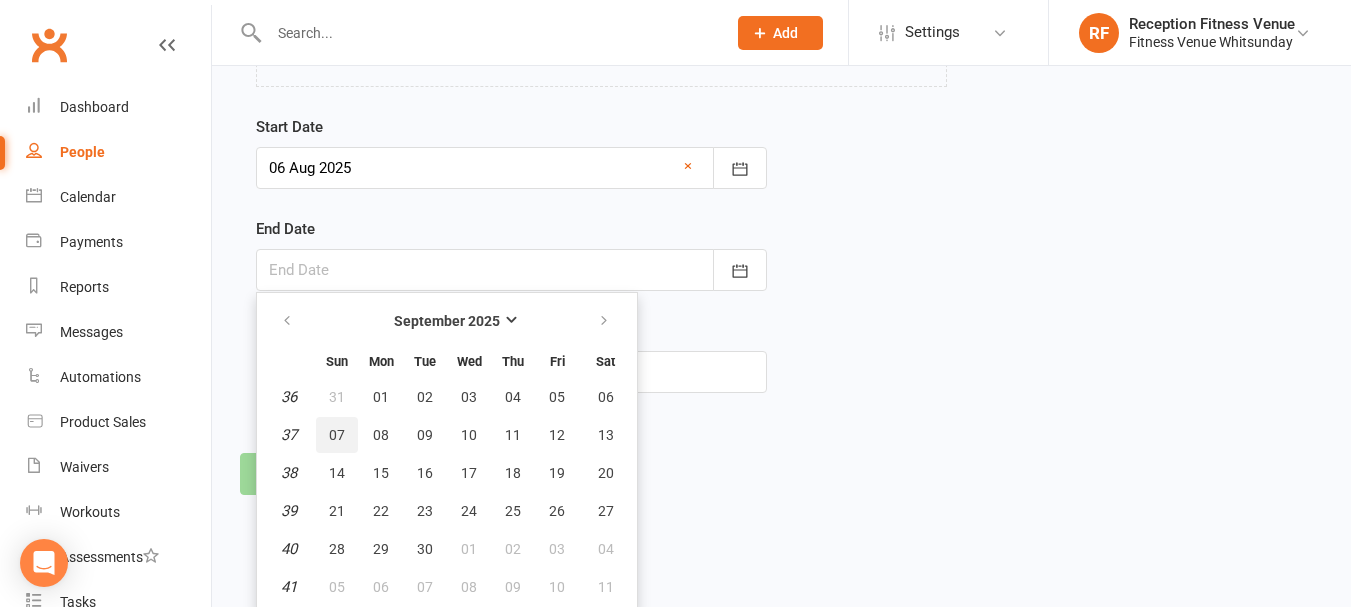 click on "07" at bounding box center (337, 435) 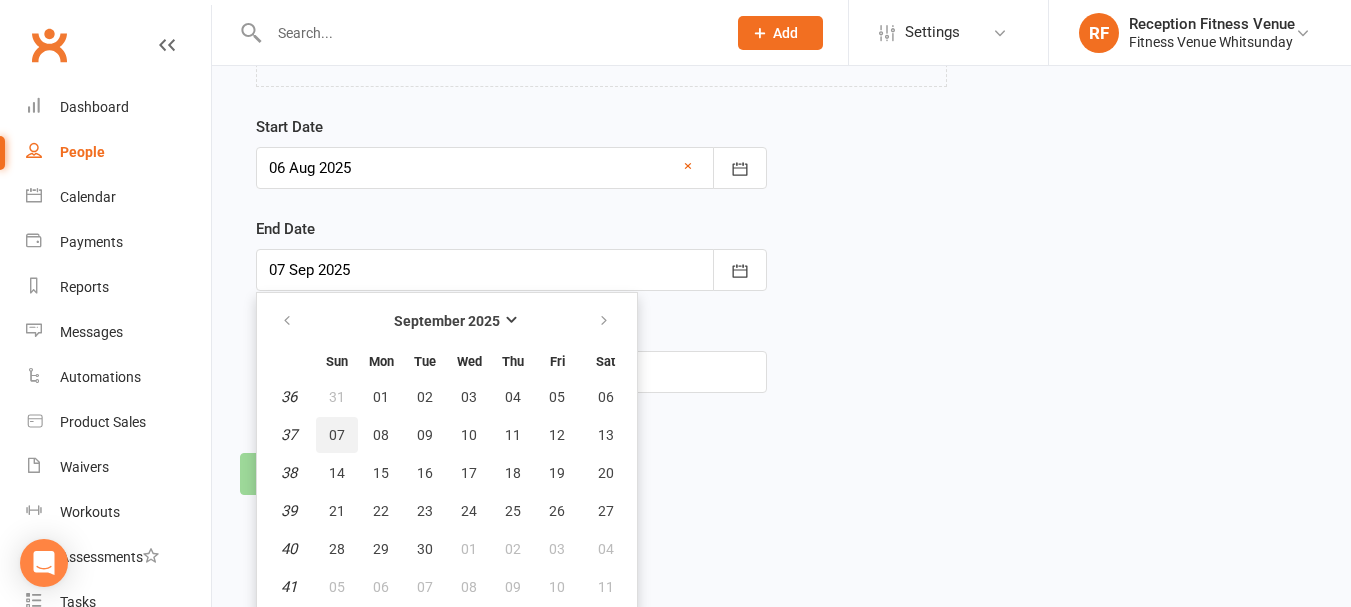 scroll, scrollTop: 296, scrollLeft: 0, axis: vertical 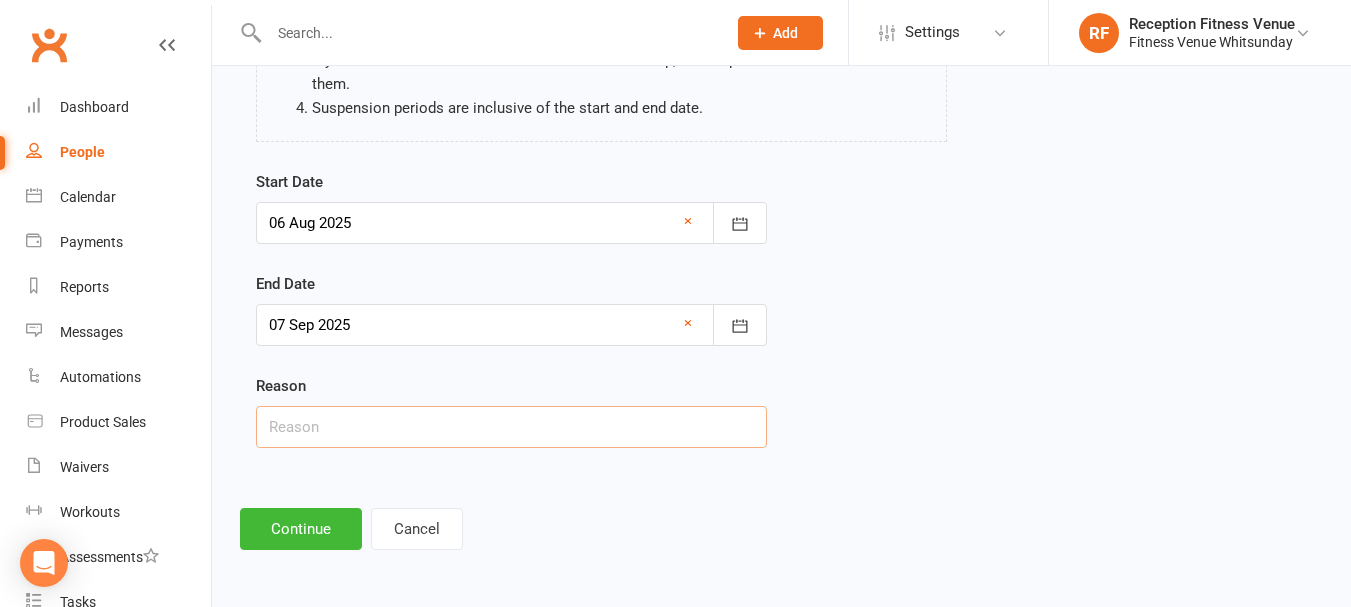 click at bounding box center [511, 427] 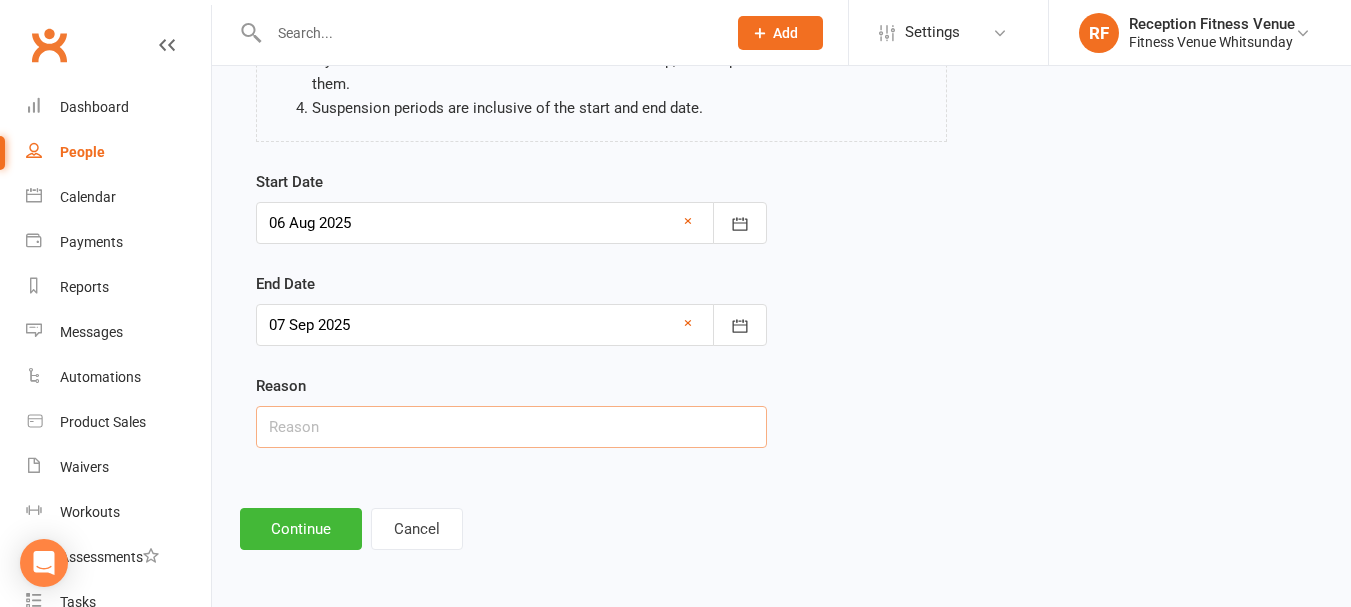 type on "Holidays" 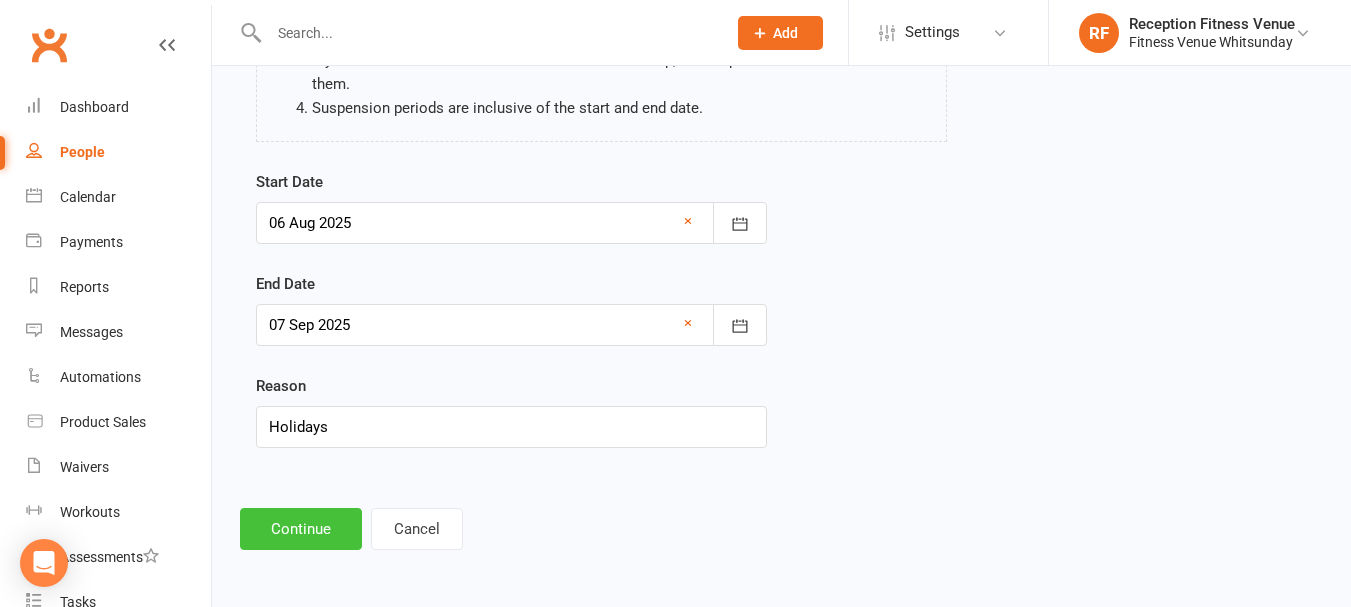 click on "Continue" at bounding box center (301, 529) 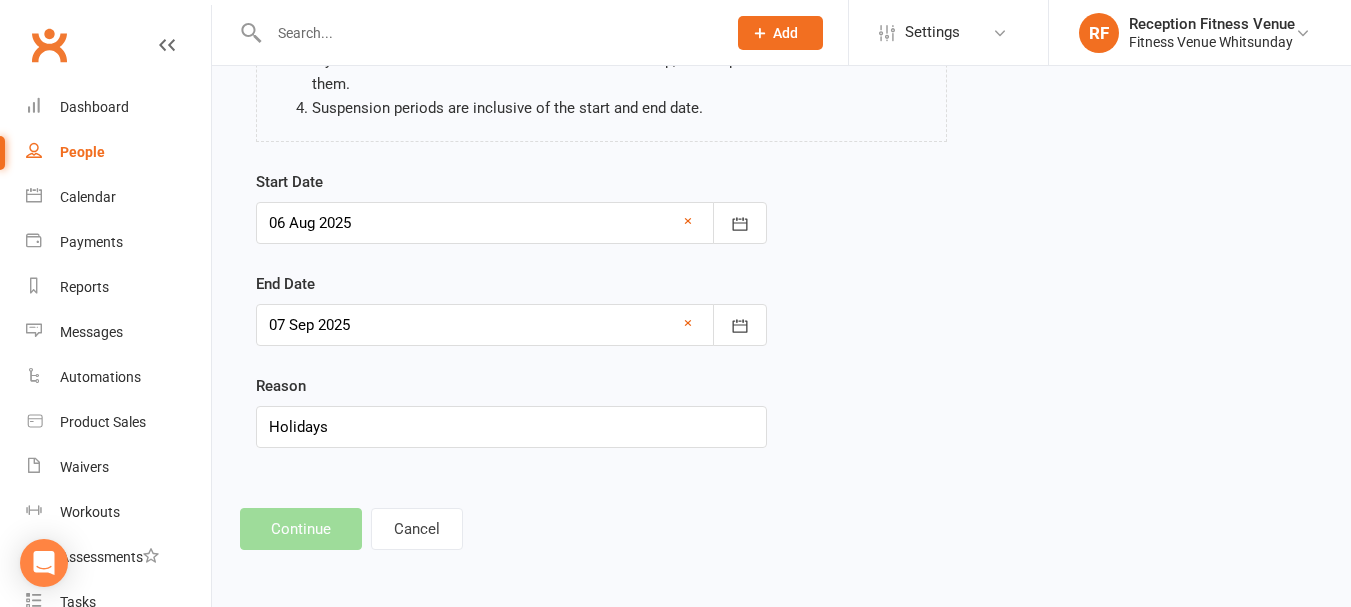 scroll, scrollTop: 0, scrollLeft: 0, axis: both 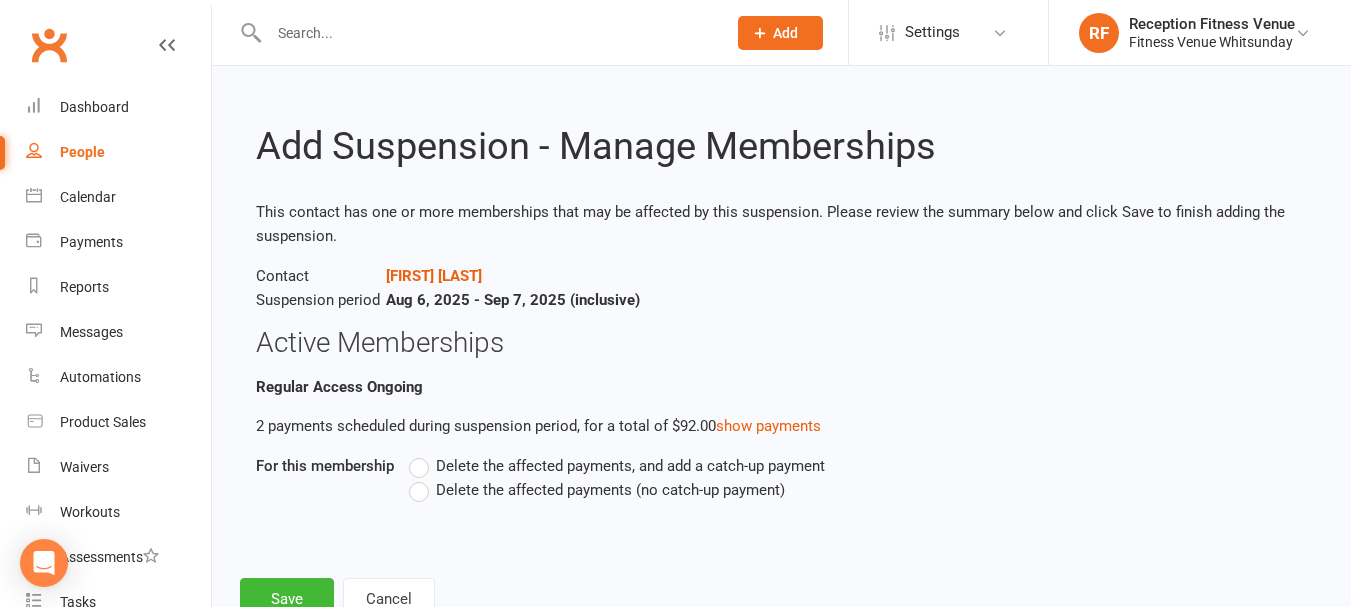 click on "Delete the affected payments (no catch-up payment)" at bounding box center (597, 490) 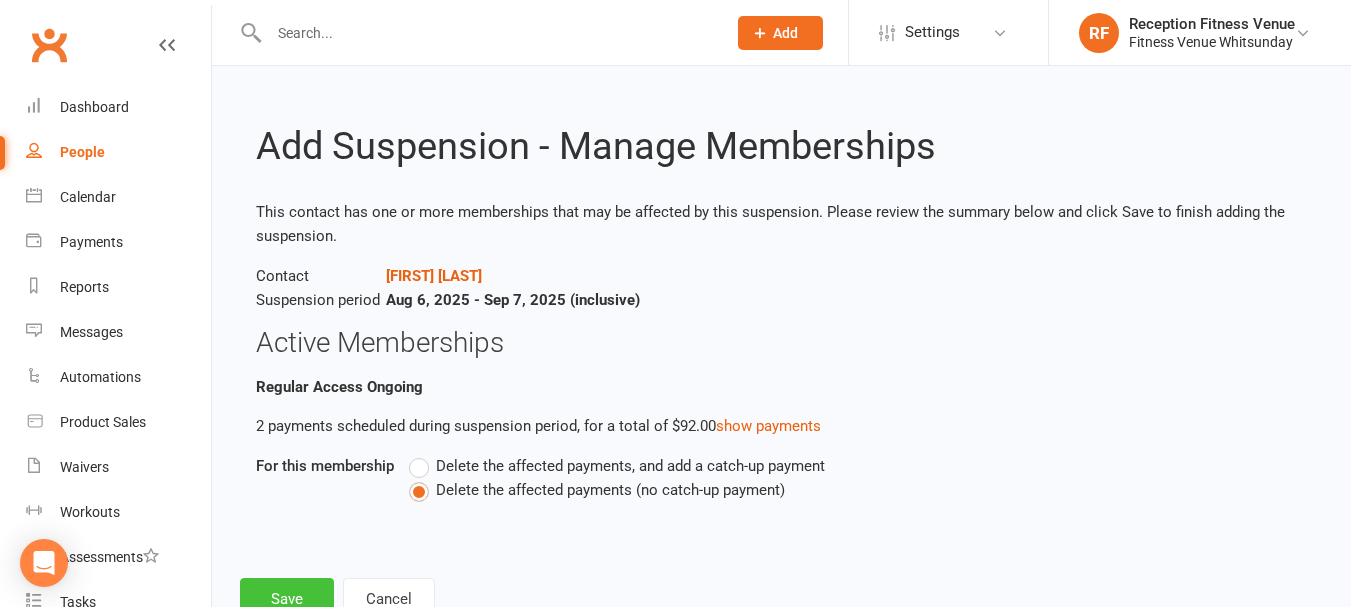 click on "Save" at bounding box center (287, 599) 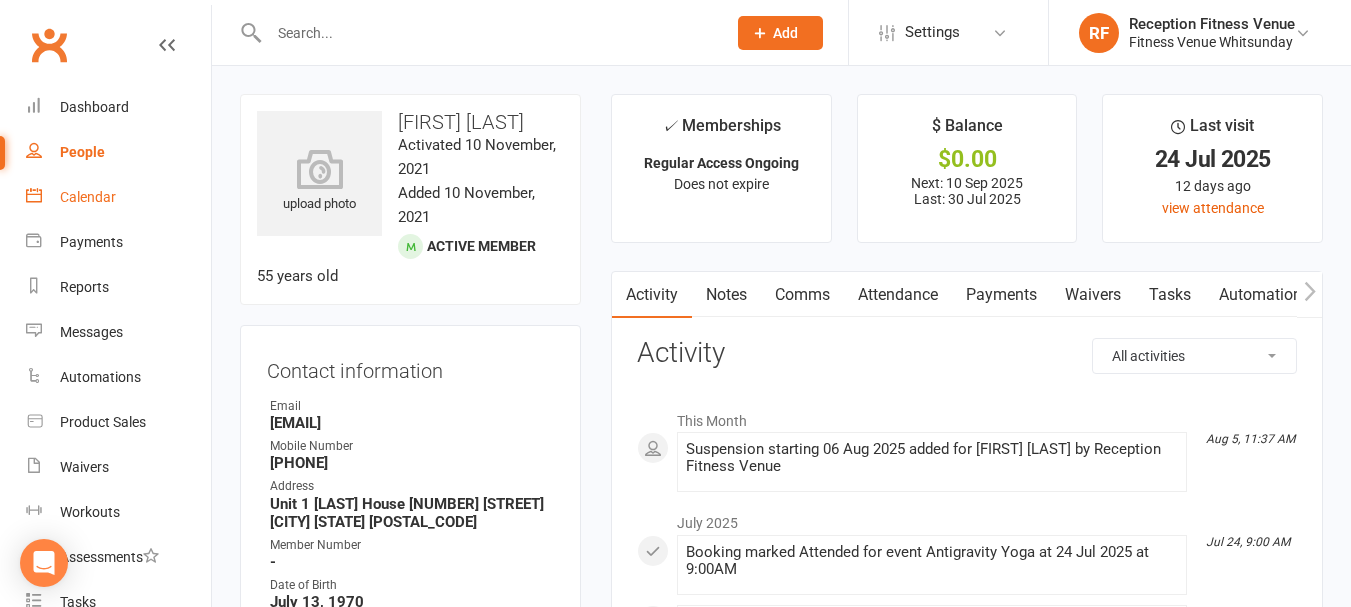 click on "Calendar" at bounding box center [88, 197] 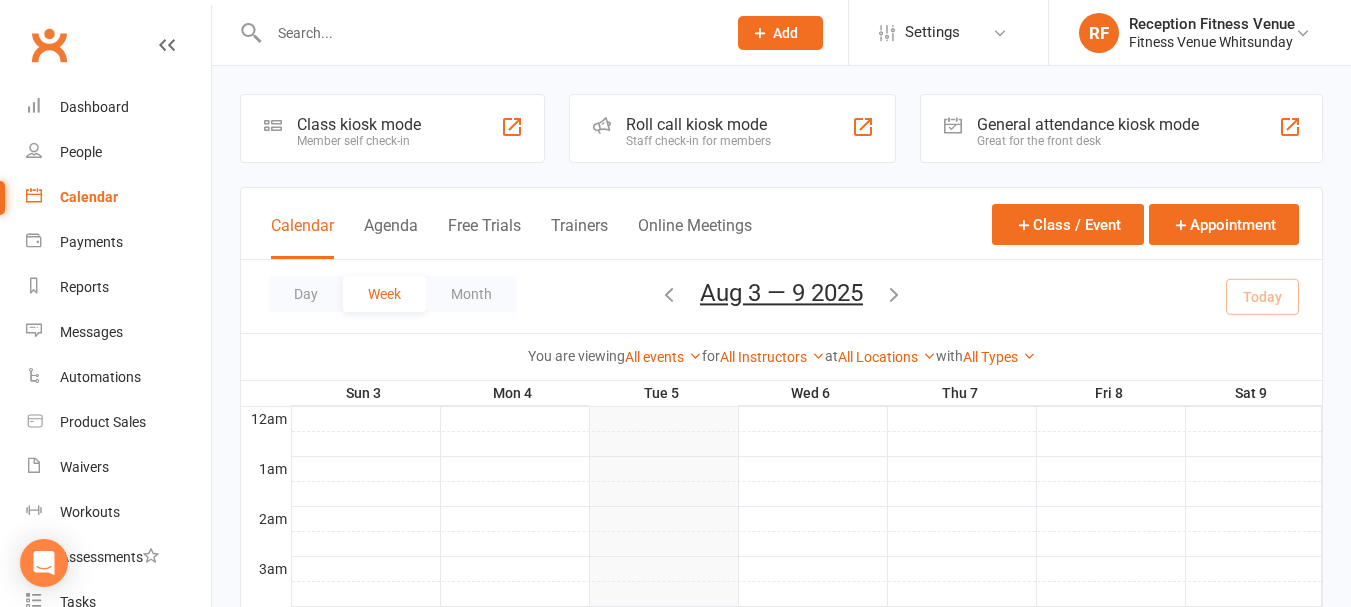 click on "Great for the front desk" at bounding box center [1088, 141] 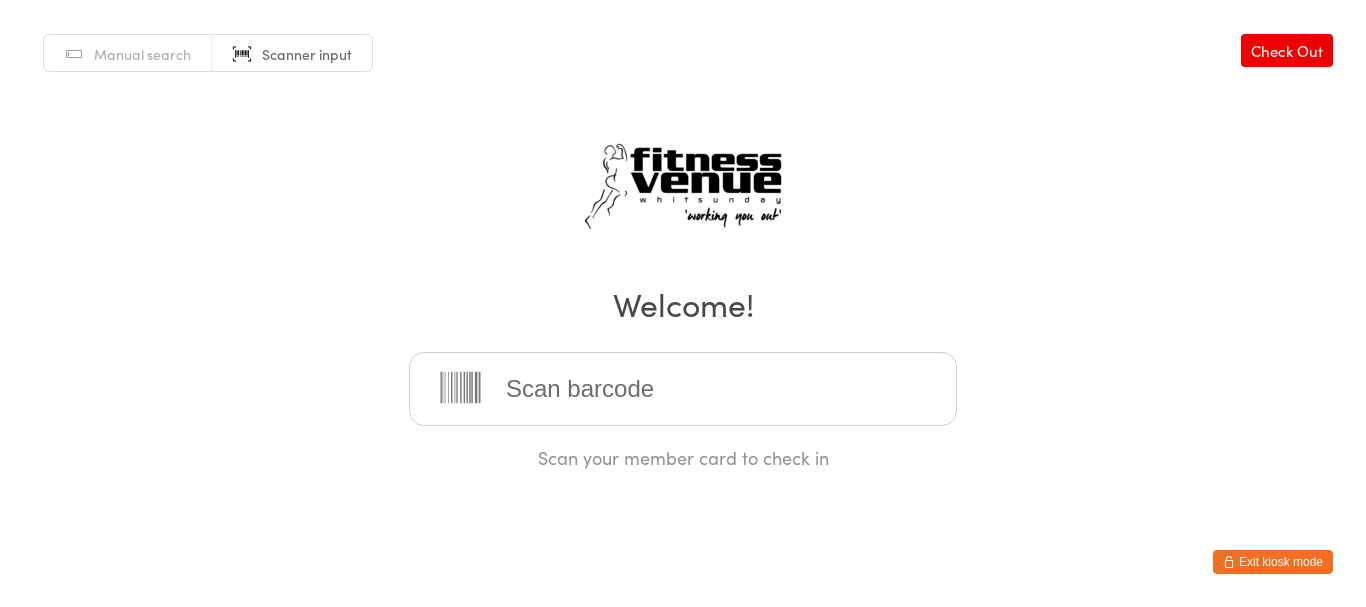 scroll, scrollTop: 0, scrollLeft: 0, axis: both 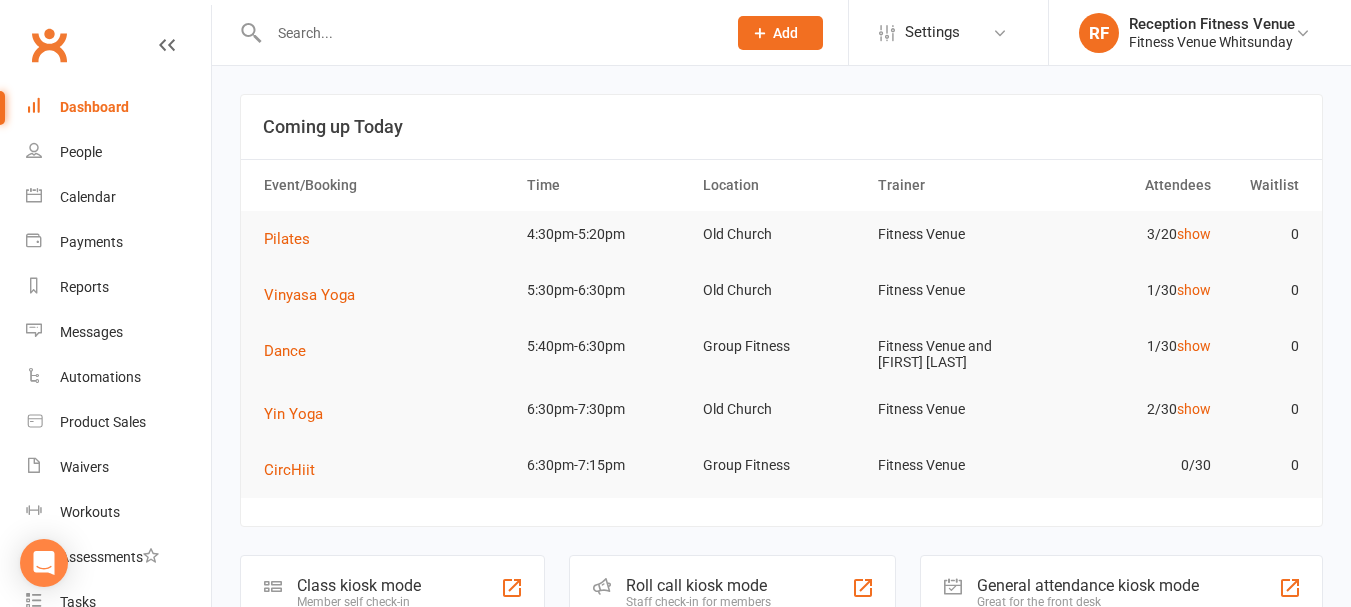 click at bounding box center [487, 33] 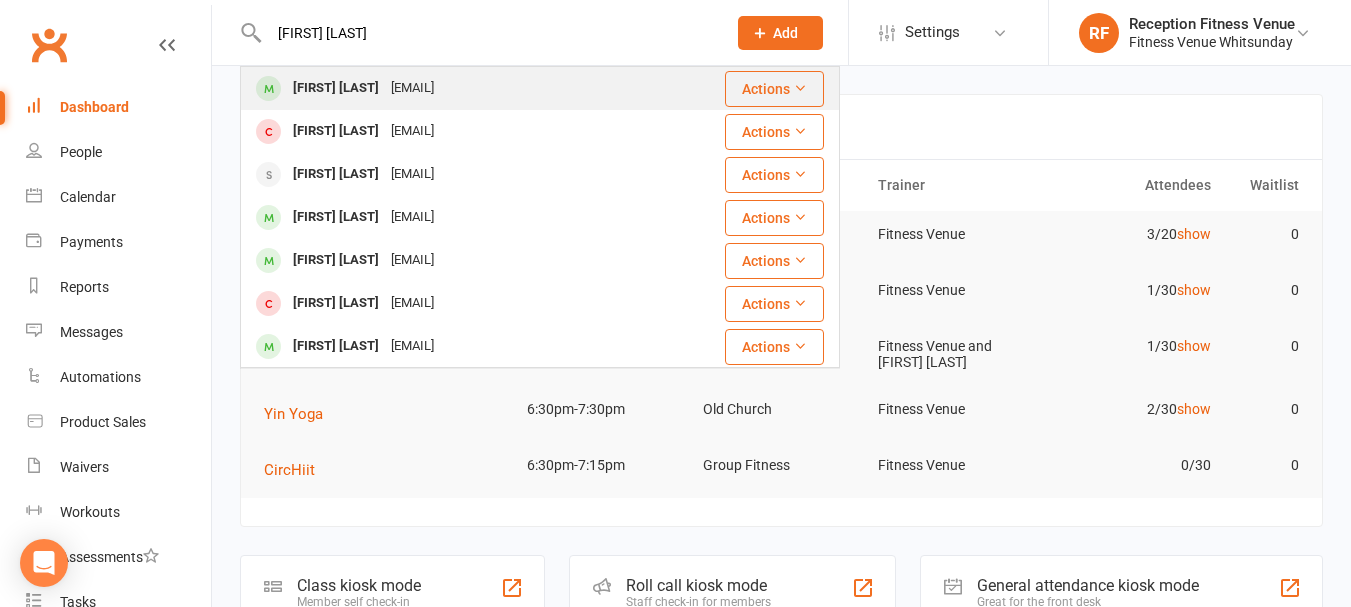 type on "sam w" 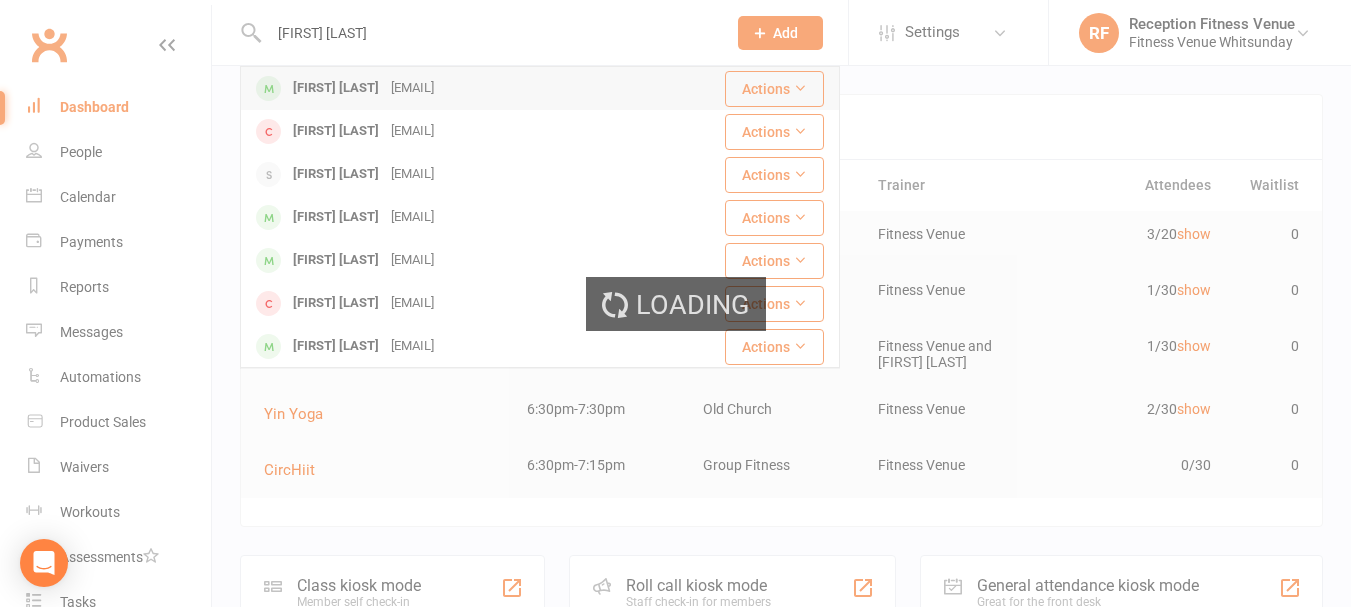 type 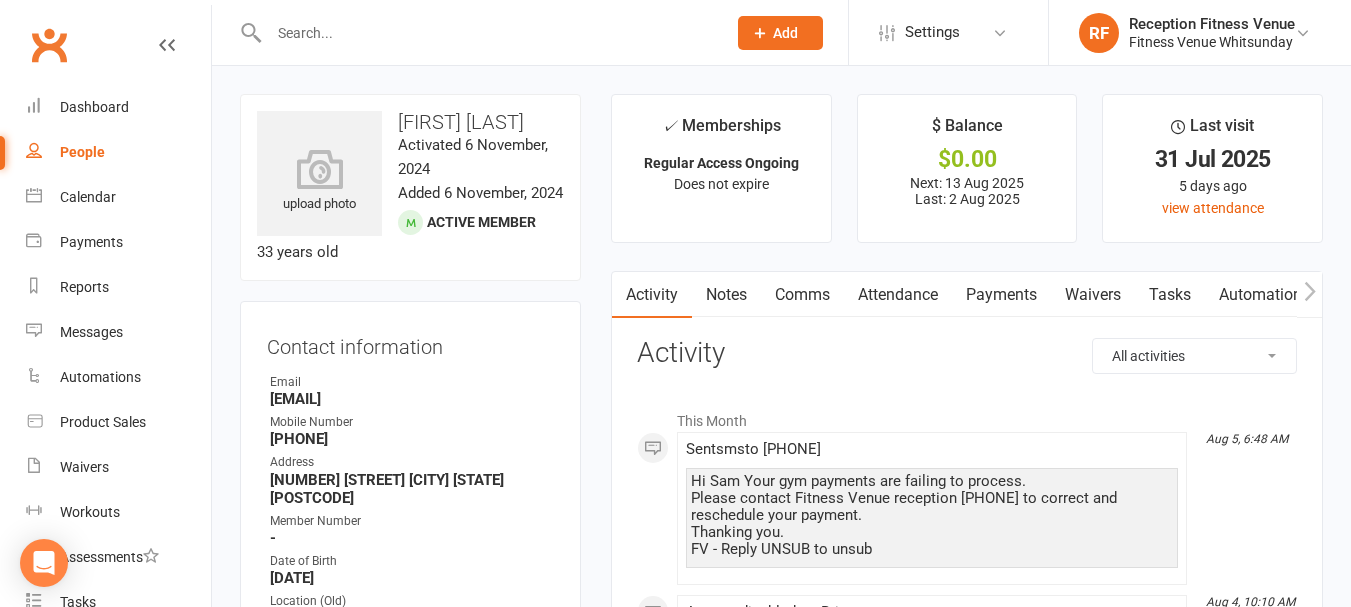 click on "Payments" at bounding box center (1001, 295) 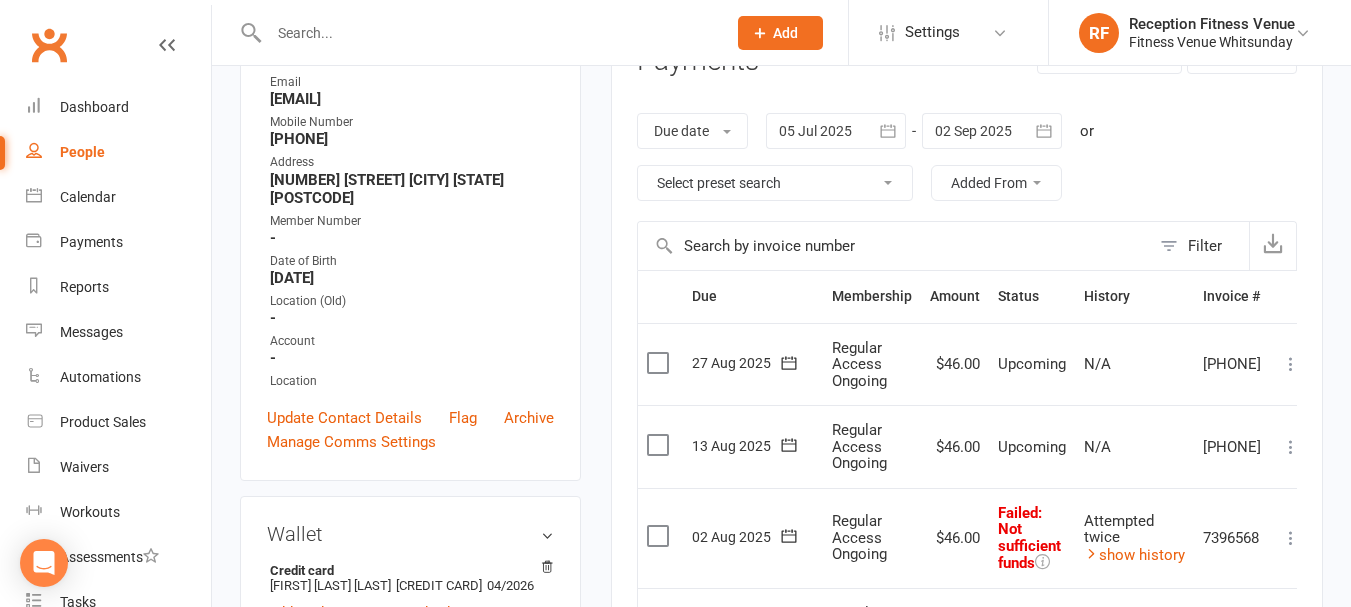 scroll, scrollTop: 500, scrollLeft: 0, axis: vertical 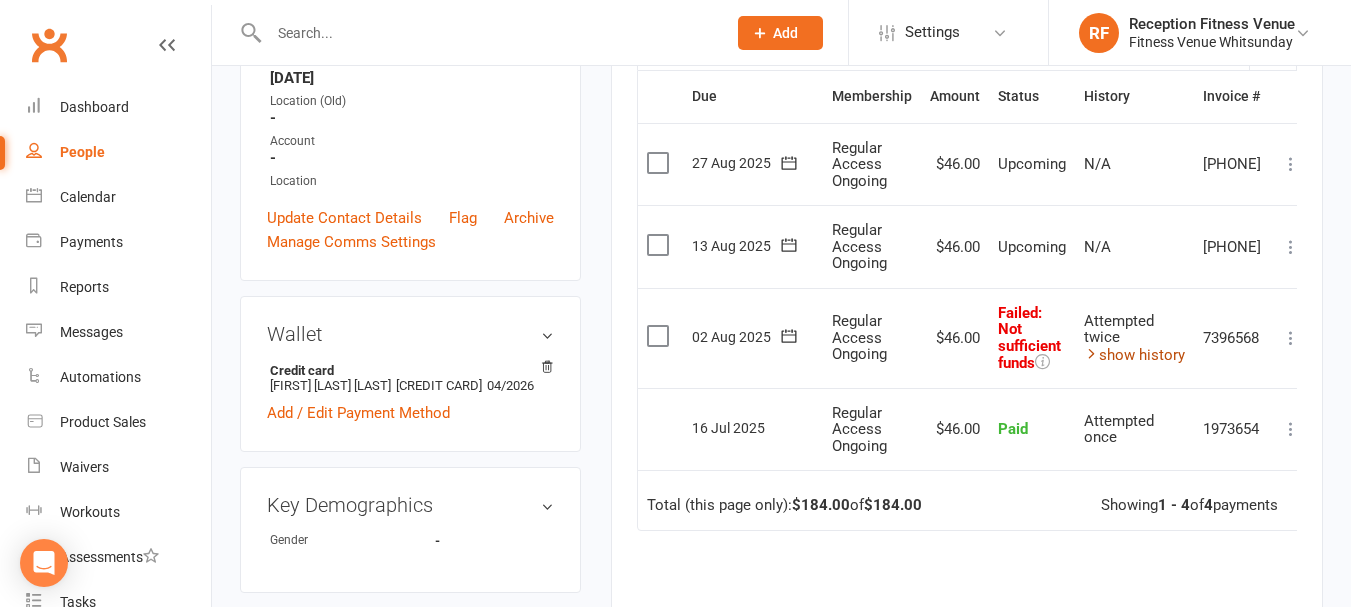 click on "show history" at bounding box center [1134, 355] 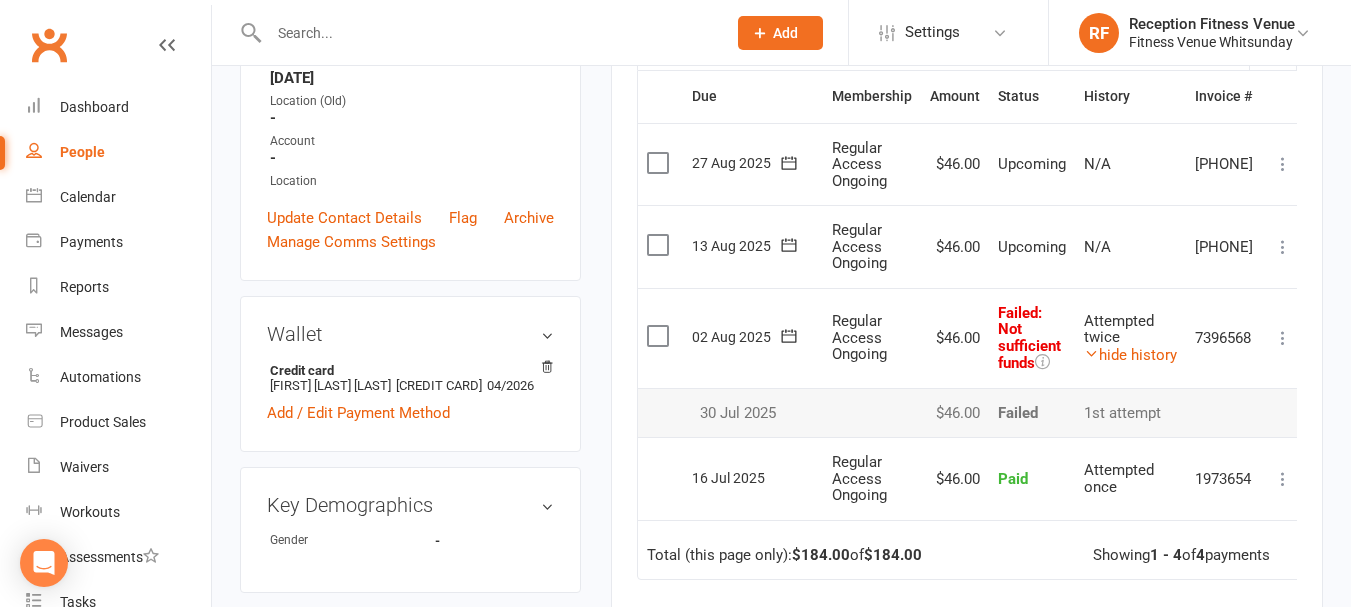click 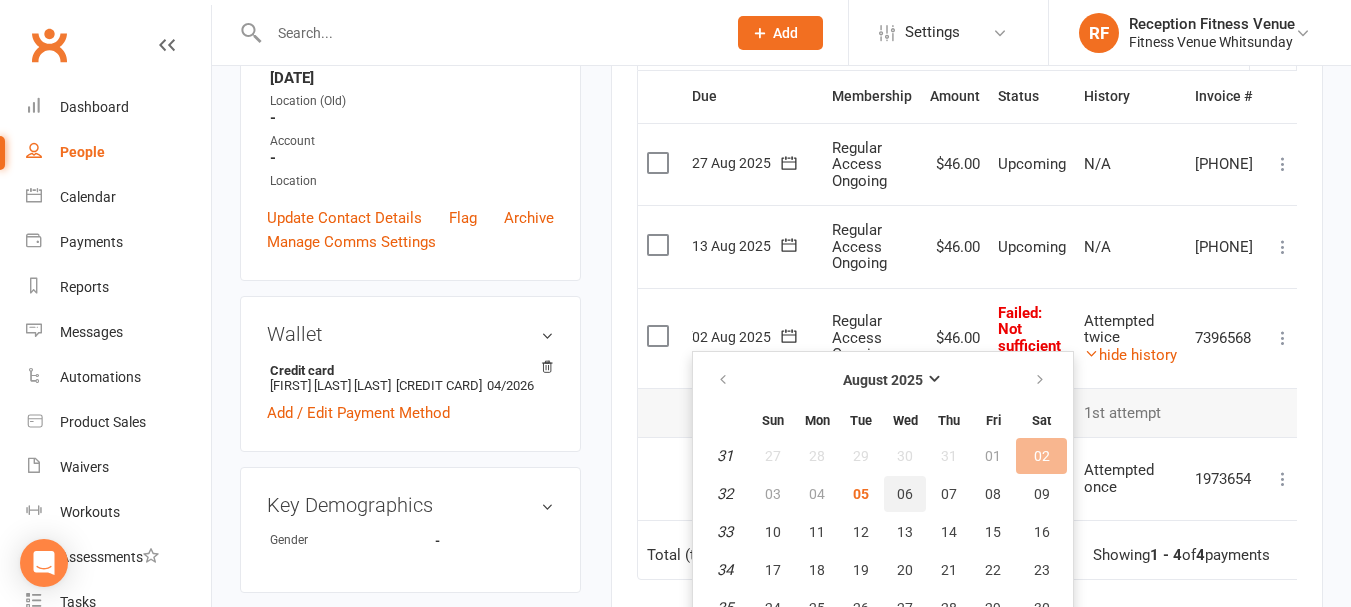 click on "06" at bounding box center (905, 494) 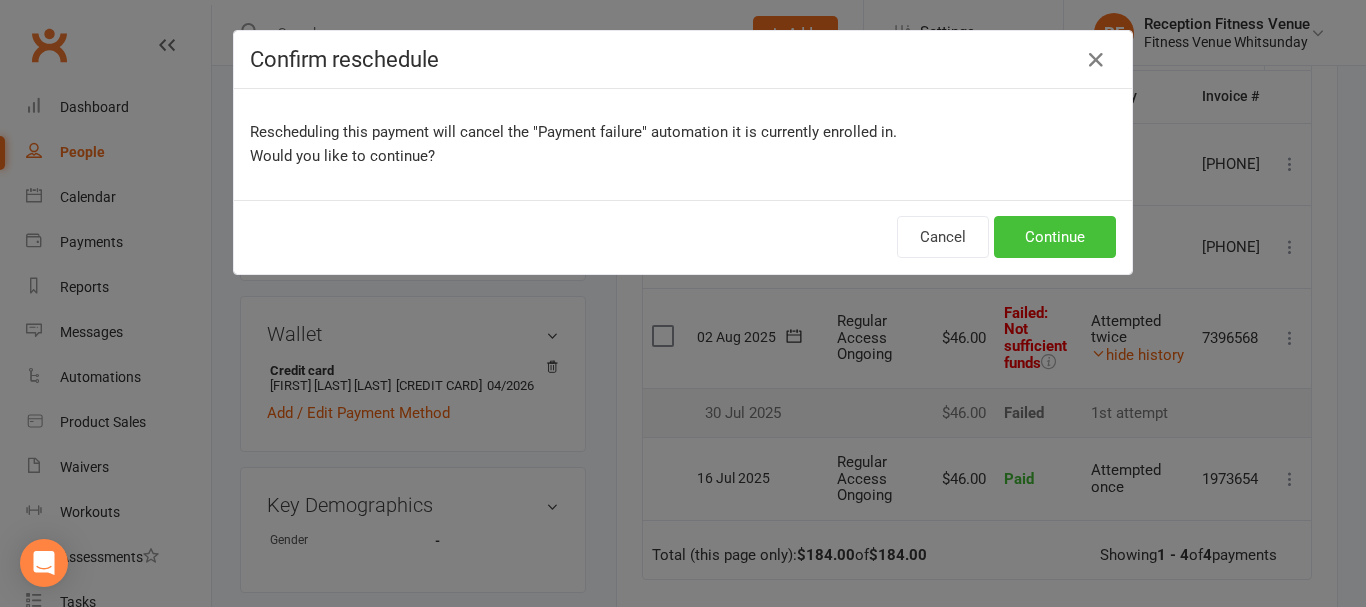 click on "Continue" at bounding box center [1055, 237] 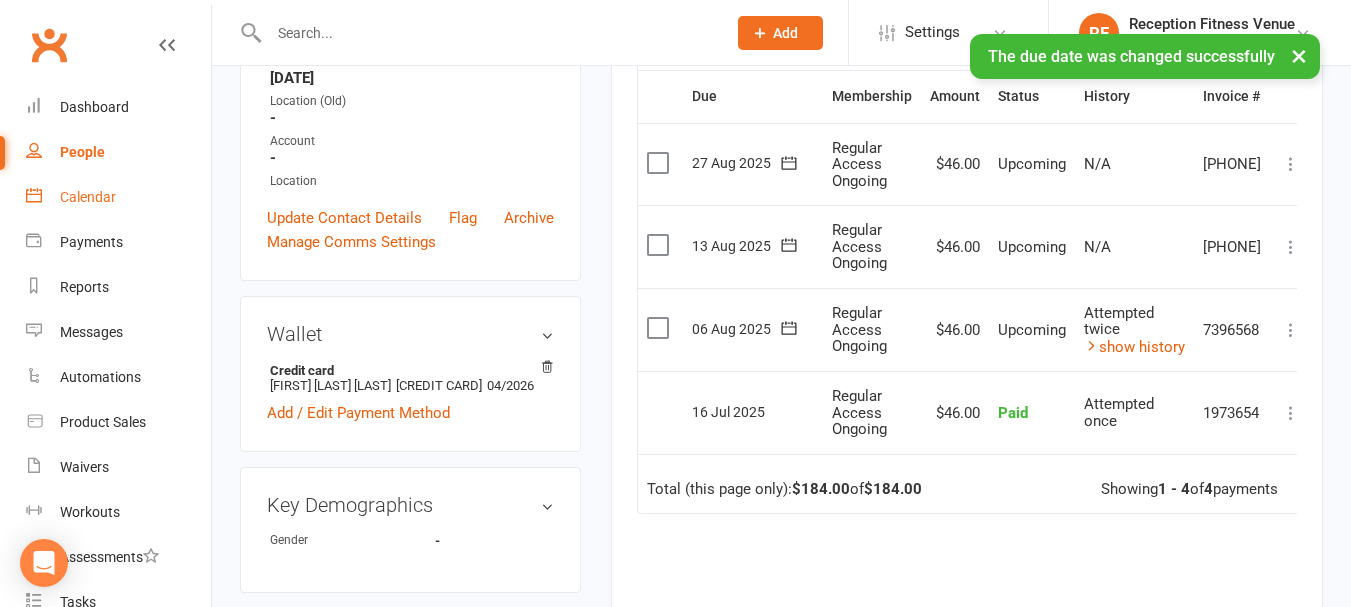 click on "Calendar" at bounding box center (118, 197) 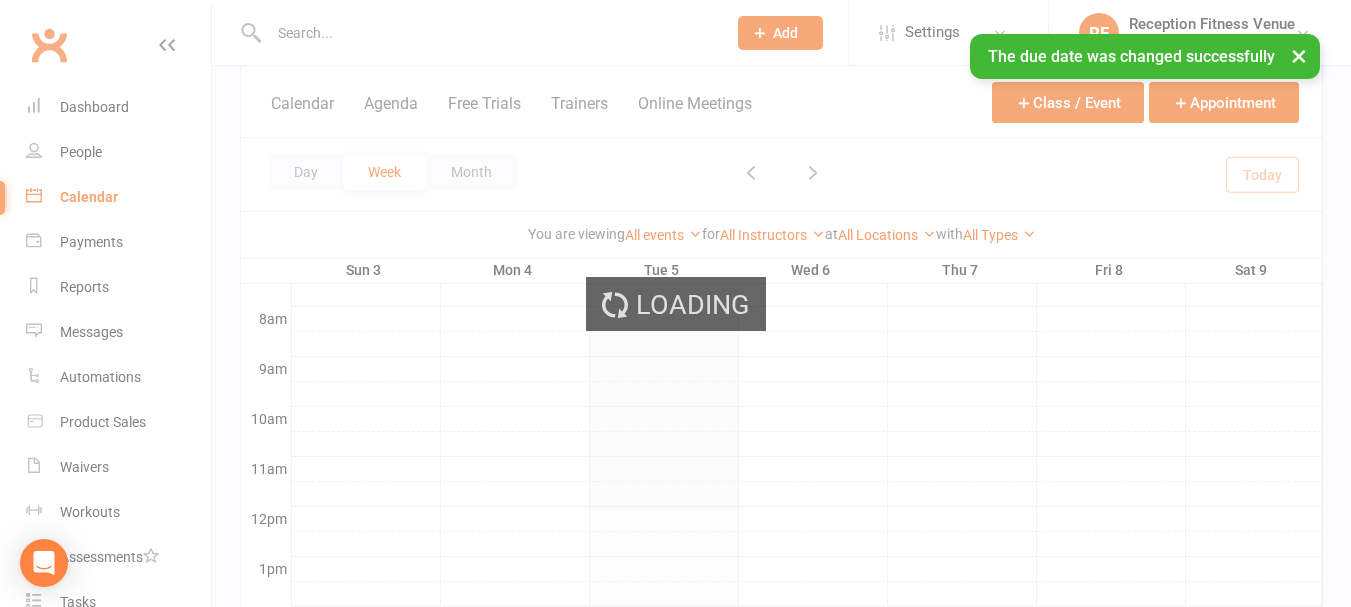 scroll, scrollTop: 0, scrollLeft: 0, axis: both 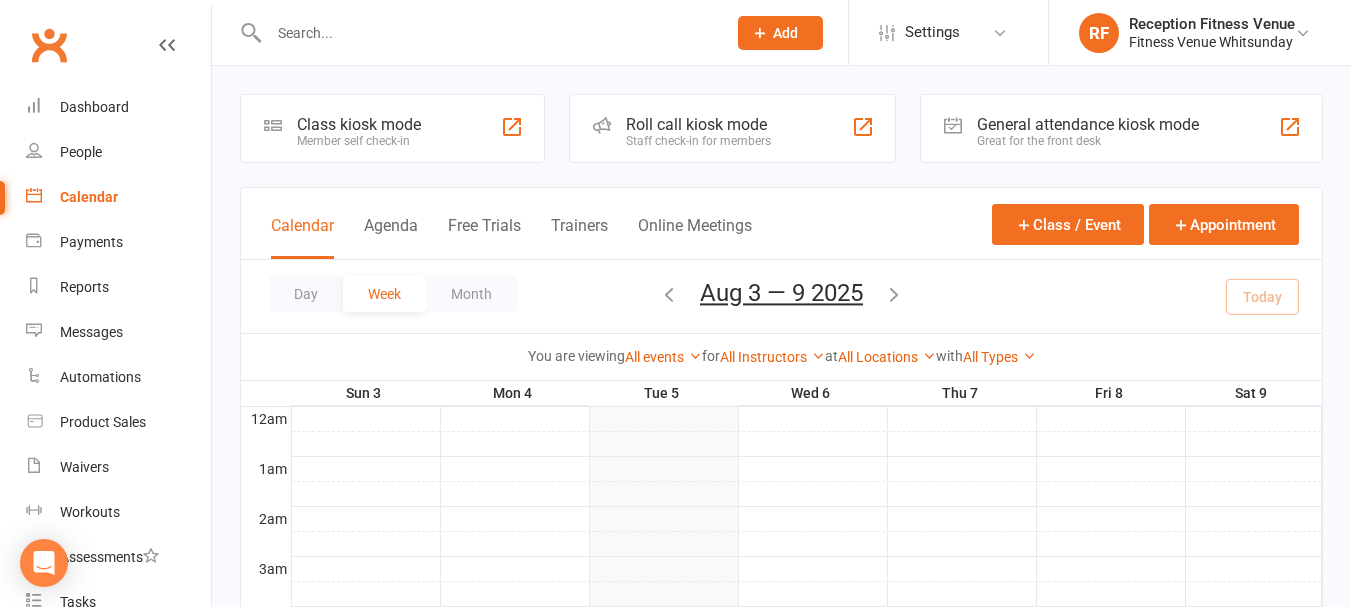 click on "General attendance kiosk mode" at bounding box center [1088, 124] 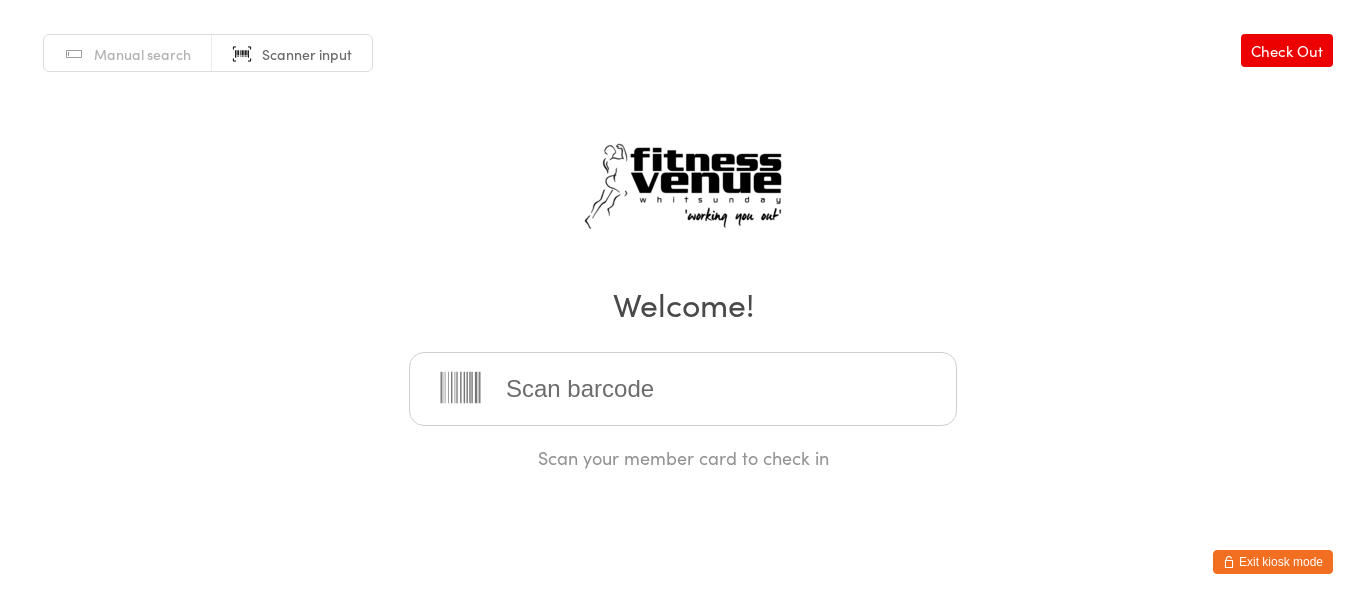 scroll, scrollTop: 0, scrollLeft: 0, axis: both 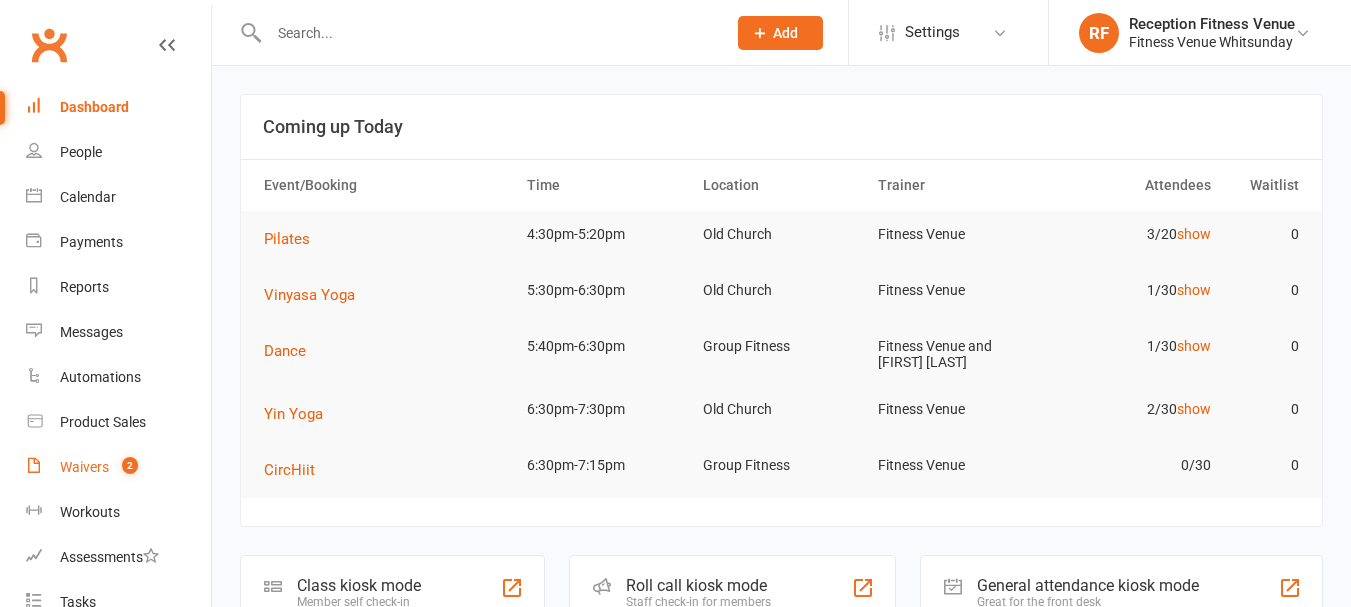 click on "Waivers   2" at bounding box center [118, 467] 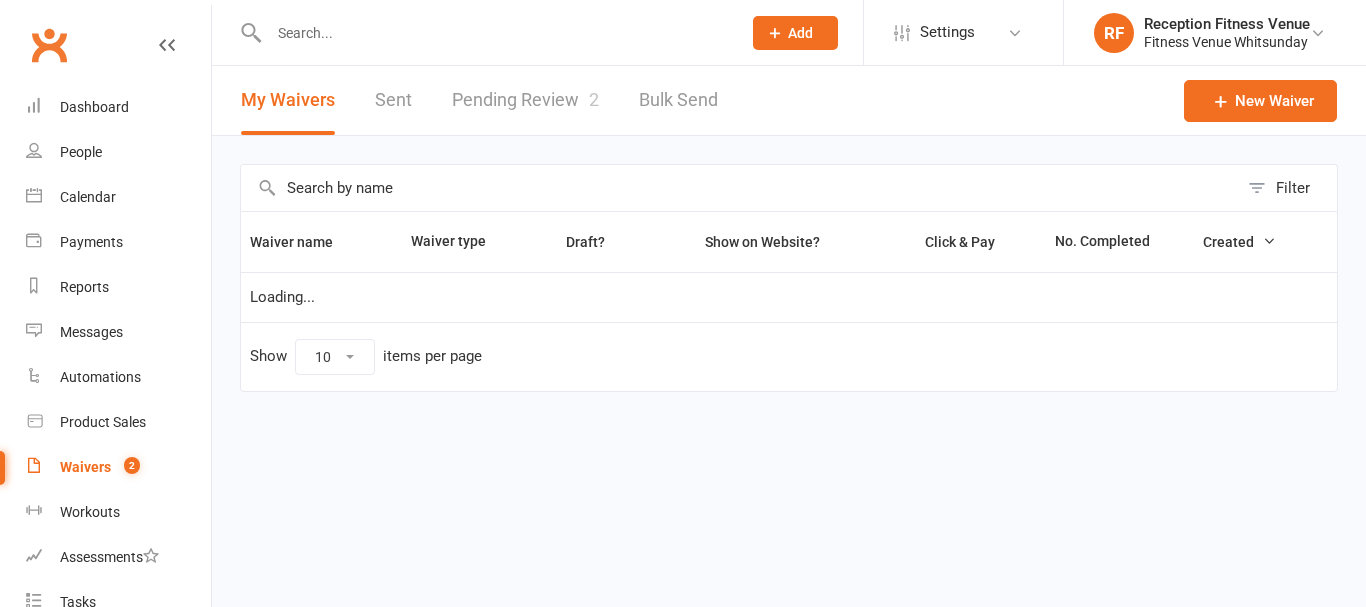 select on "50" 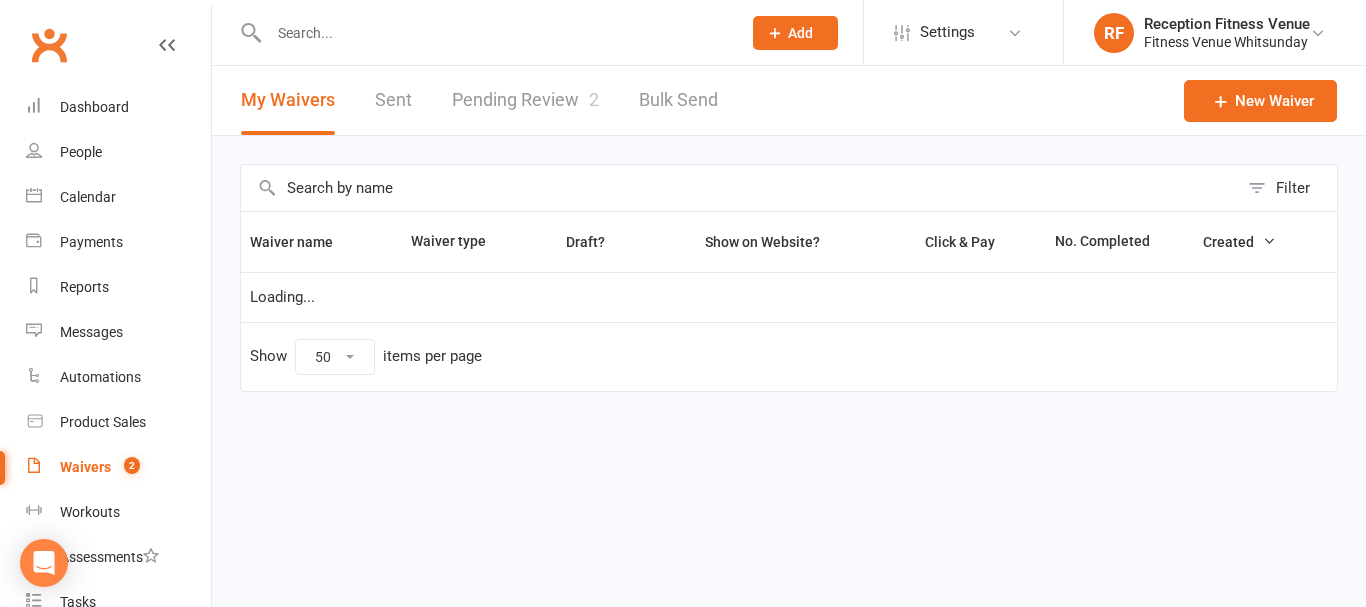 click on "Pending Review 2" at bounding box center (525, 100) 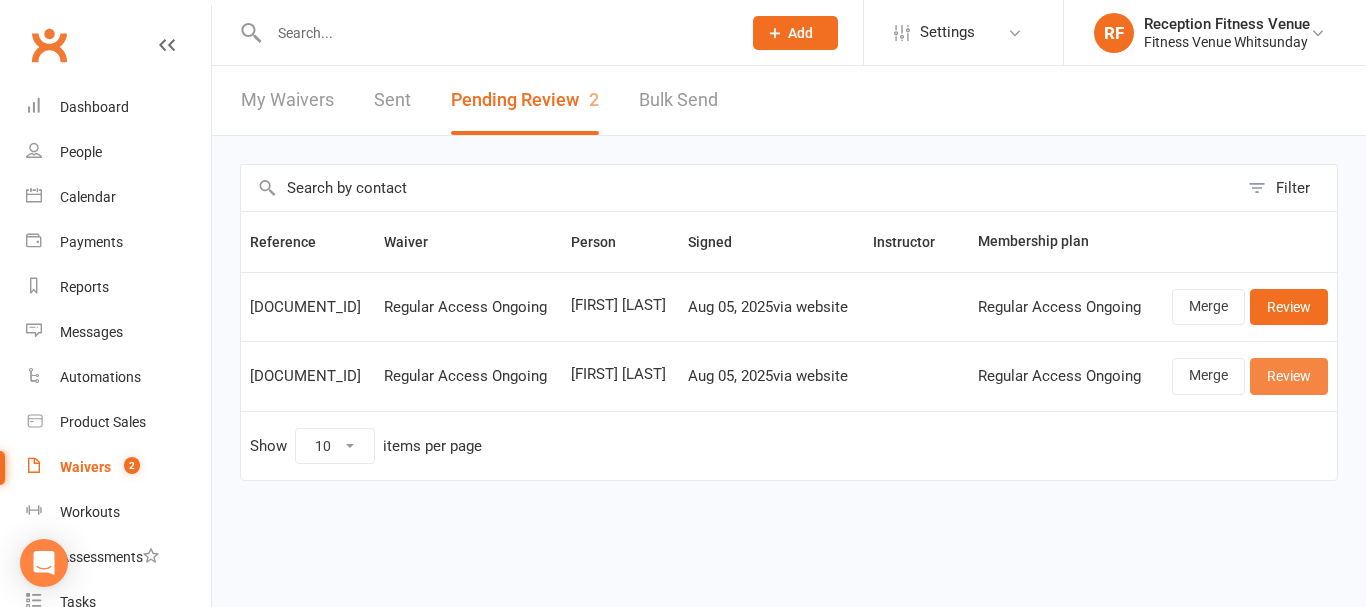 click on "Review" at bounding box center (1289, 376) 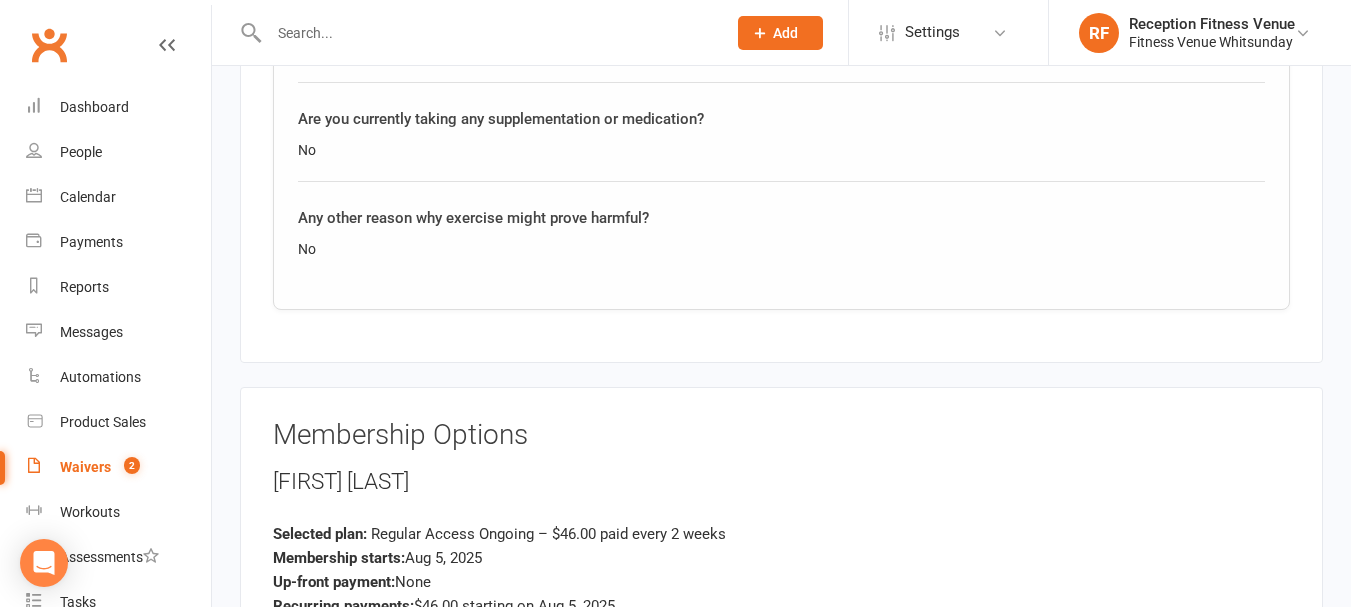 scroll, scrollTop: 2200, scrollLeft: 0, axis: vertical 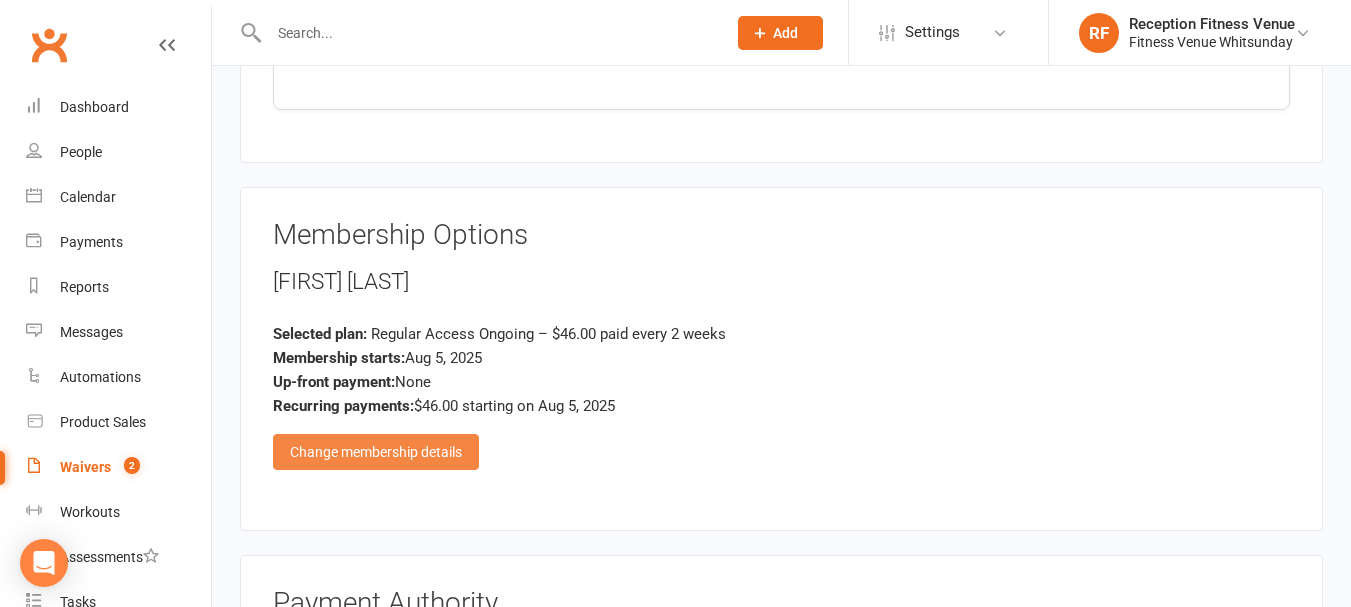 click on "Change membership details" at bounding box center [376, 452] 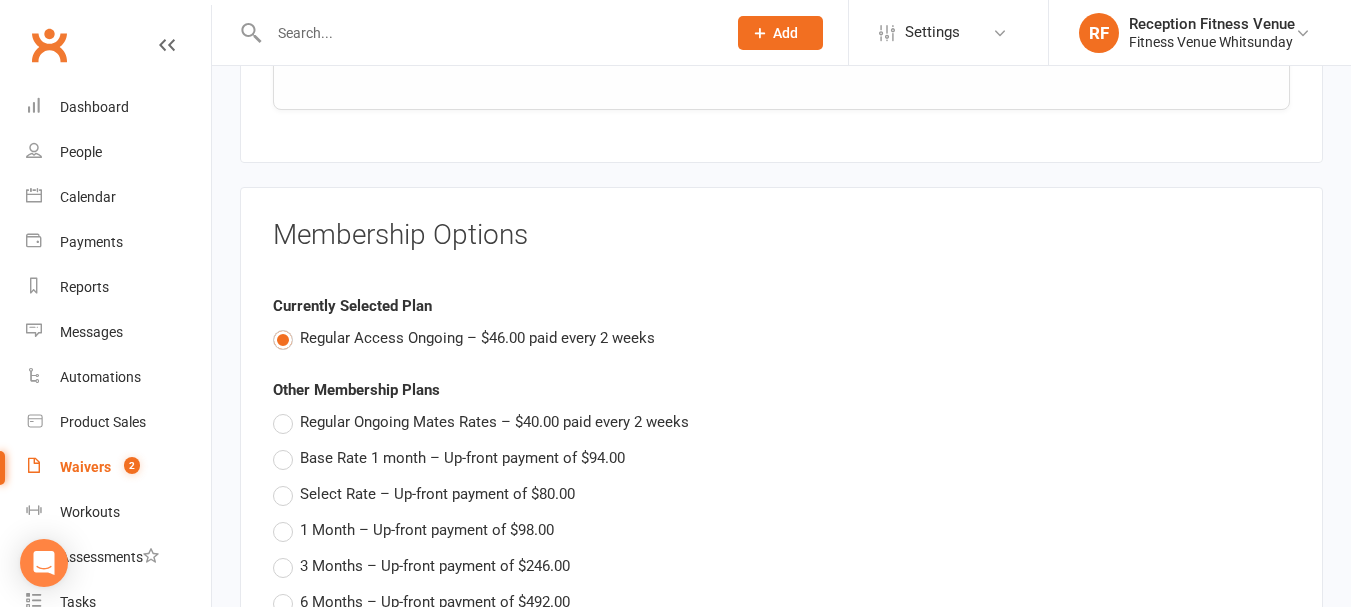 scroll, scrollTop: 2300, scrollLeft: 0, axis: vertical 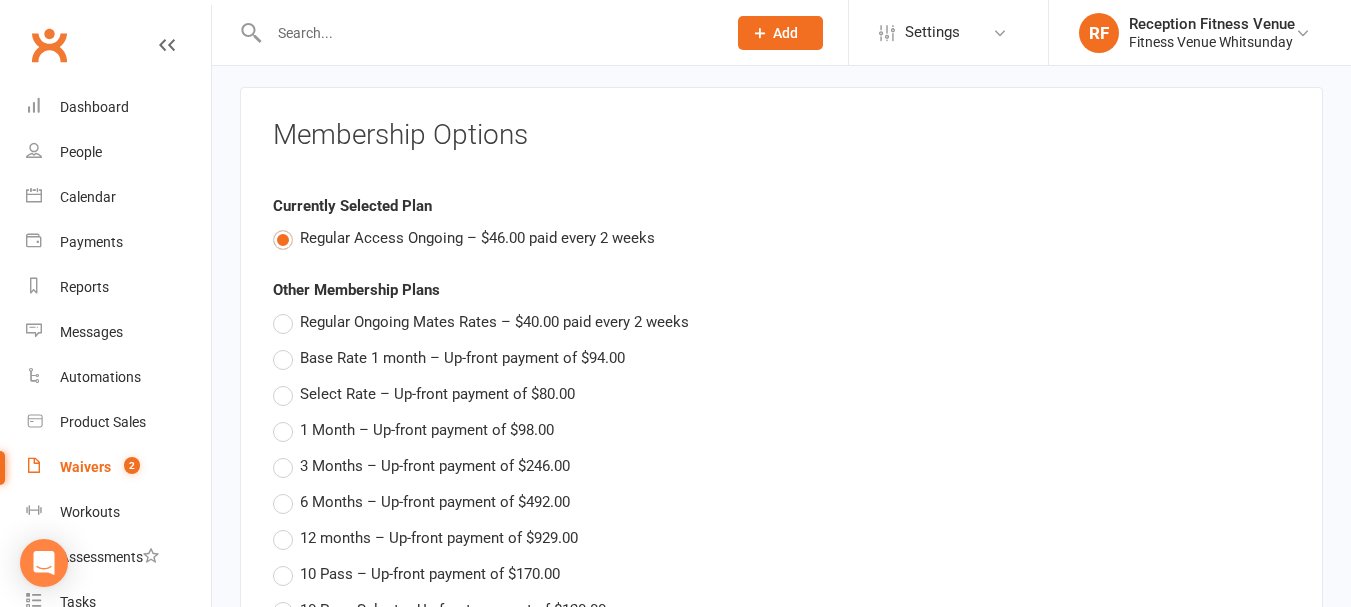 click on "Regular Ongoing Mates Rates – $40.00 paid every 2 weeks" at bounding box center (481, 322) 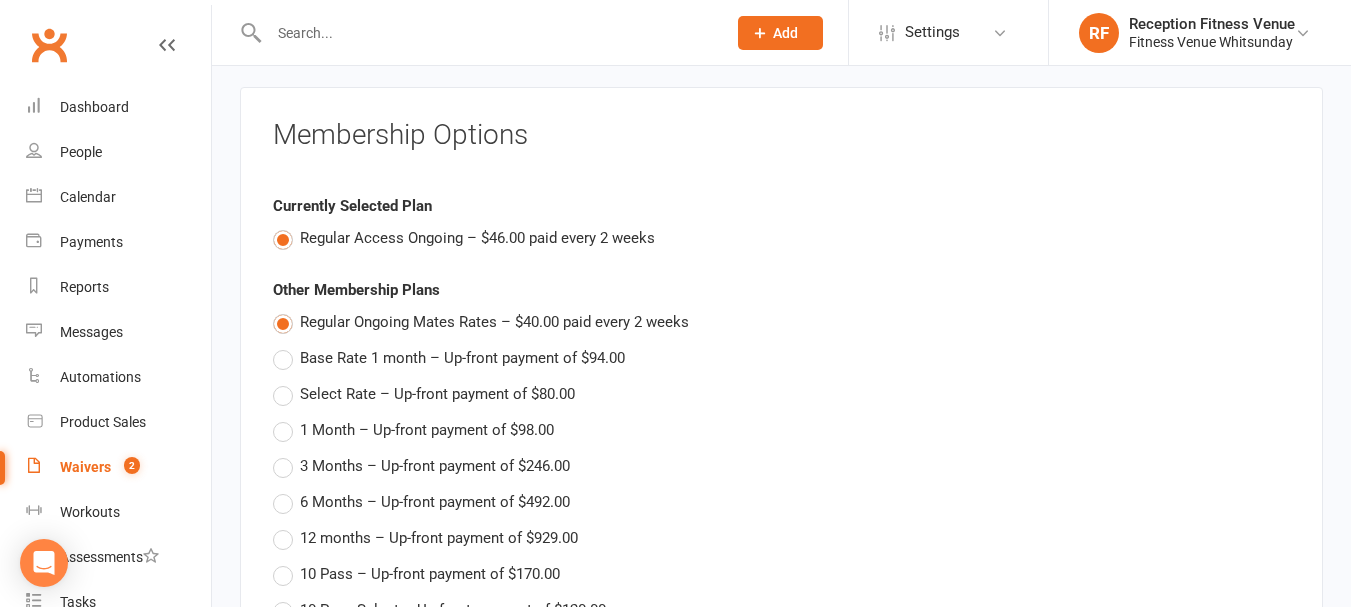 type on "Regular Ongoing Mates Rates" 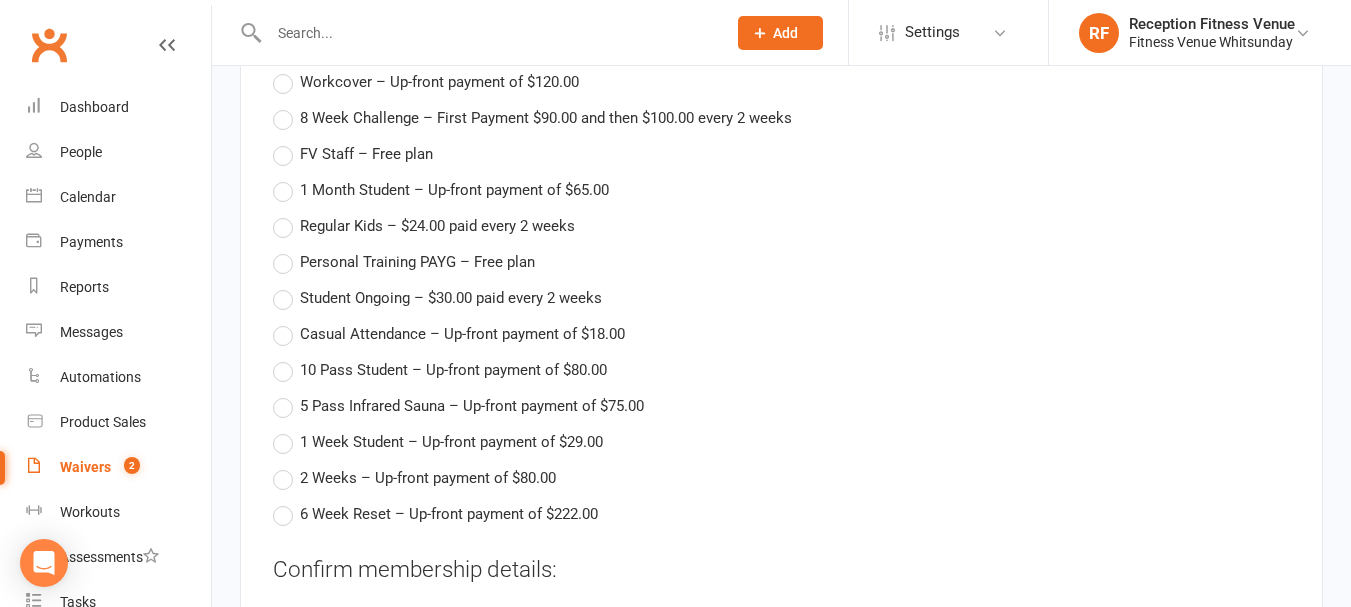 scroll, scrollTop: 3600, scrollLeft: 0, axis: vertical 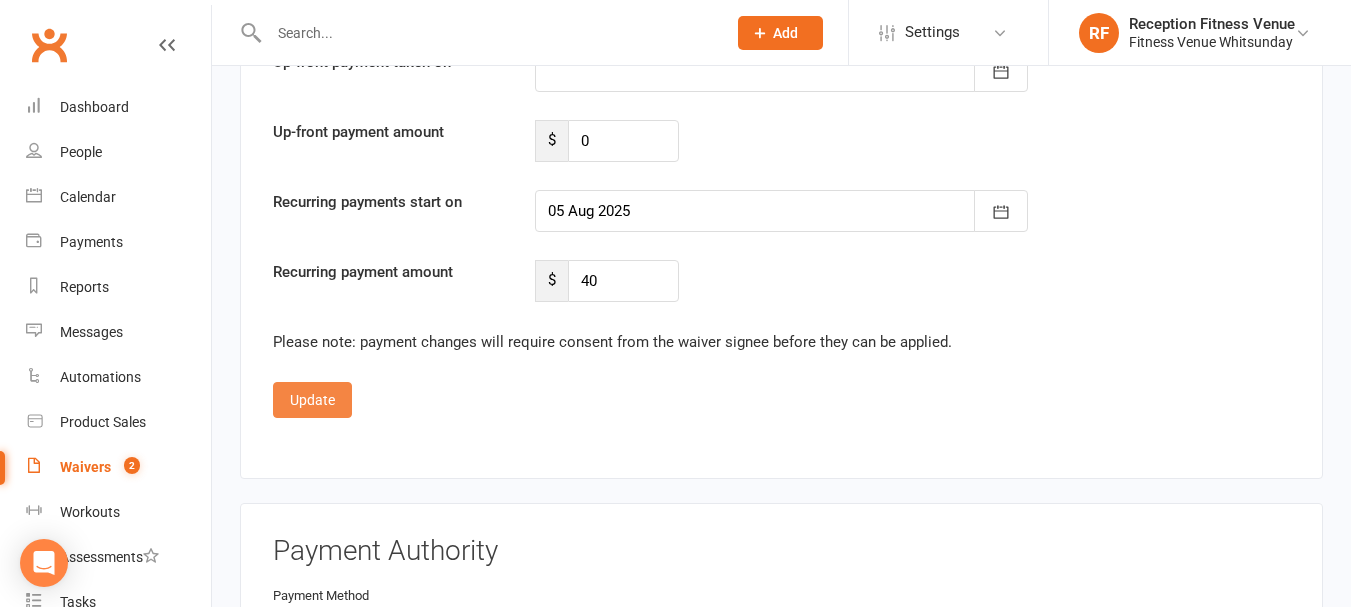 click on "Update" at bounding box center [312, 400] 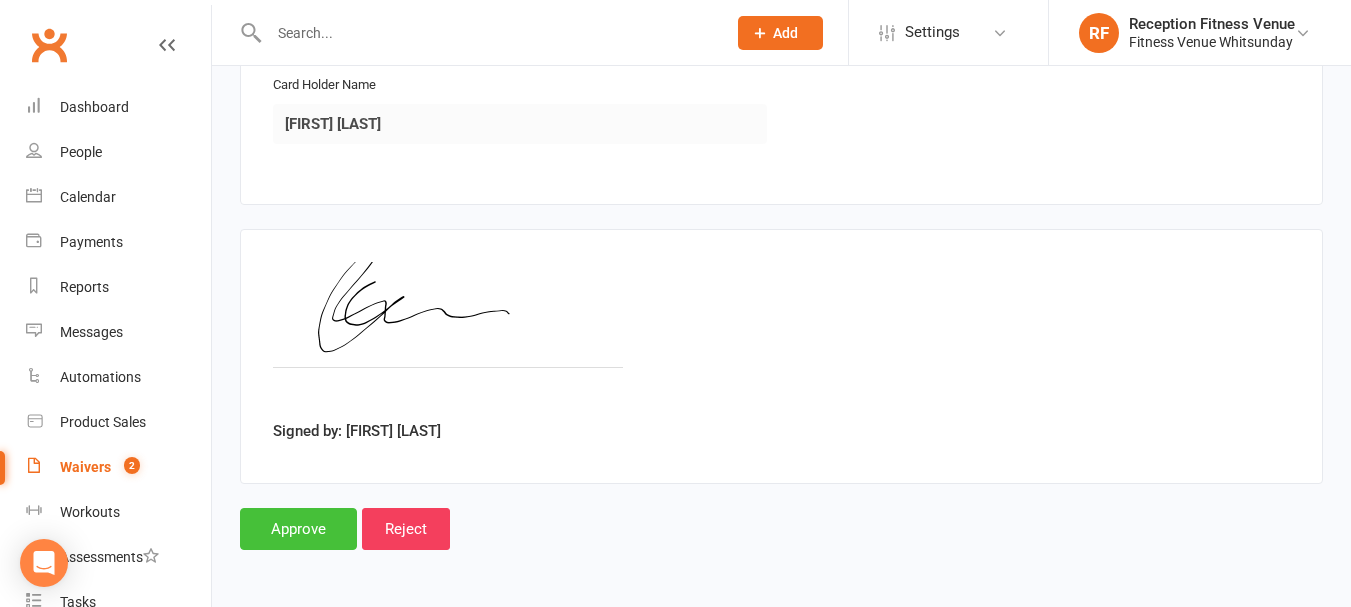 click on "Approve" at bounding box center (298, 529) 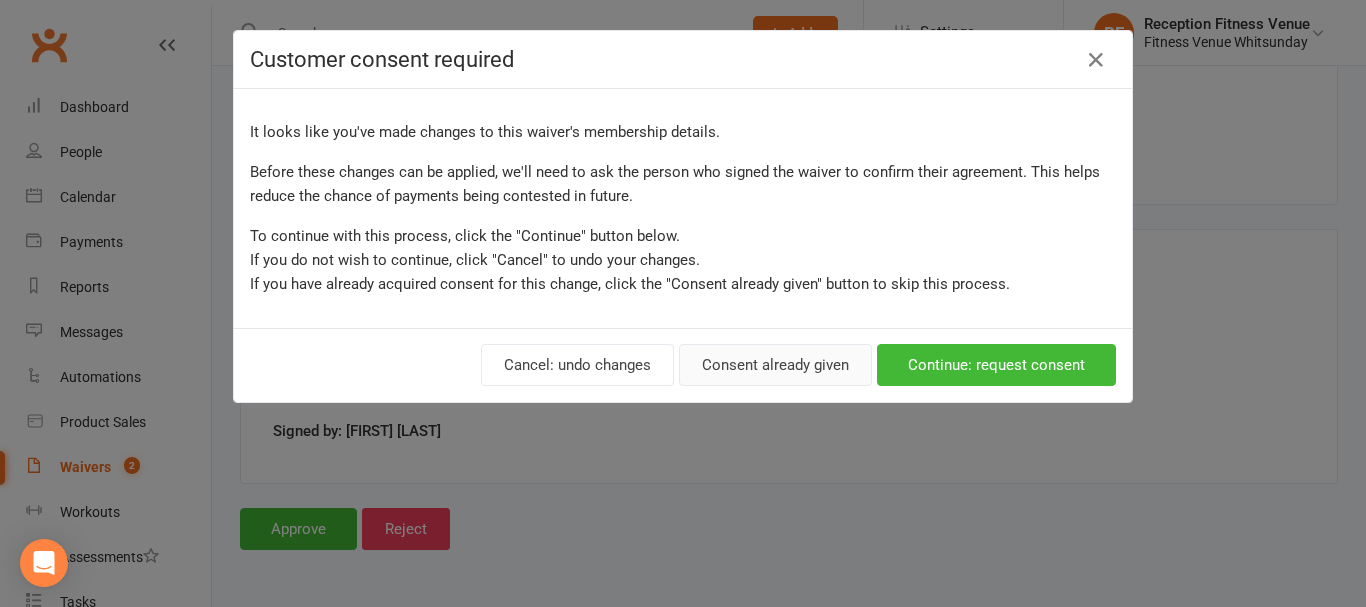 click on "Consent already given" at bounding box center [775, 365] 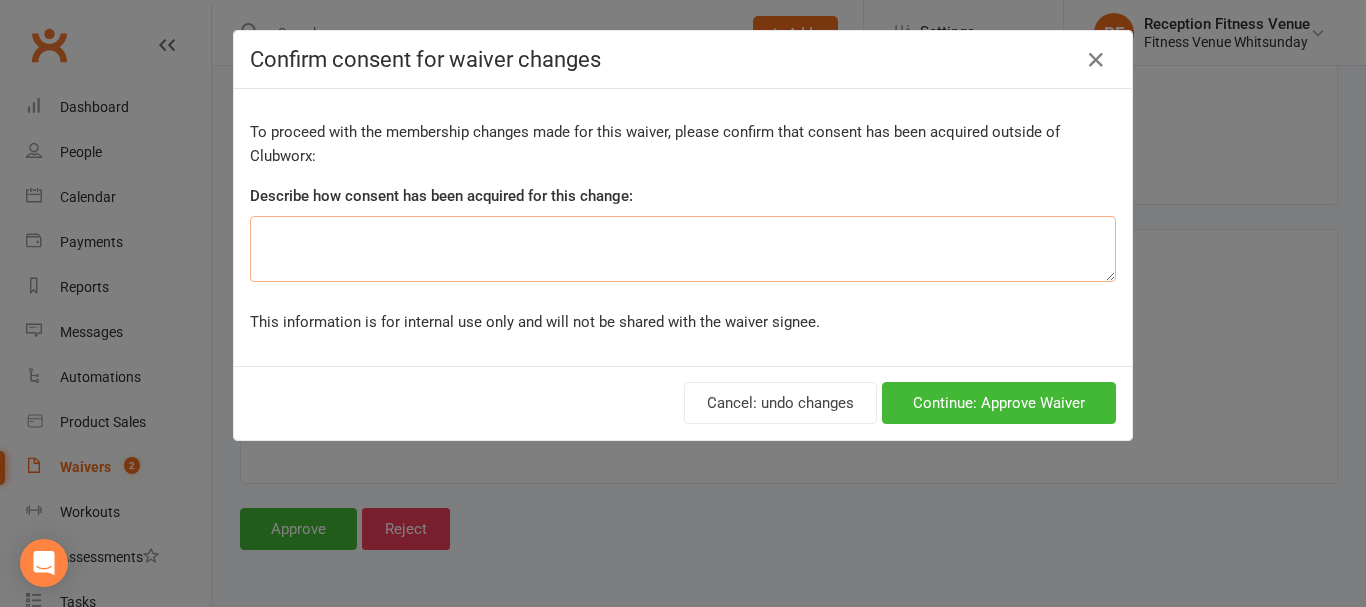 click at bounding box center (683, 249) 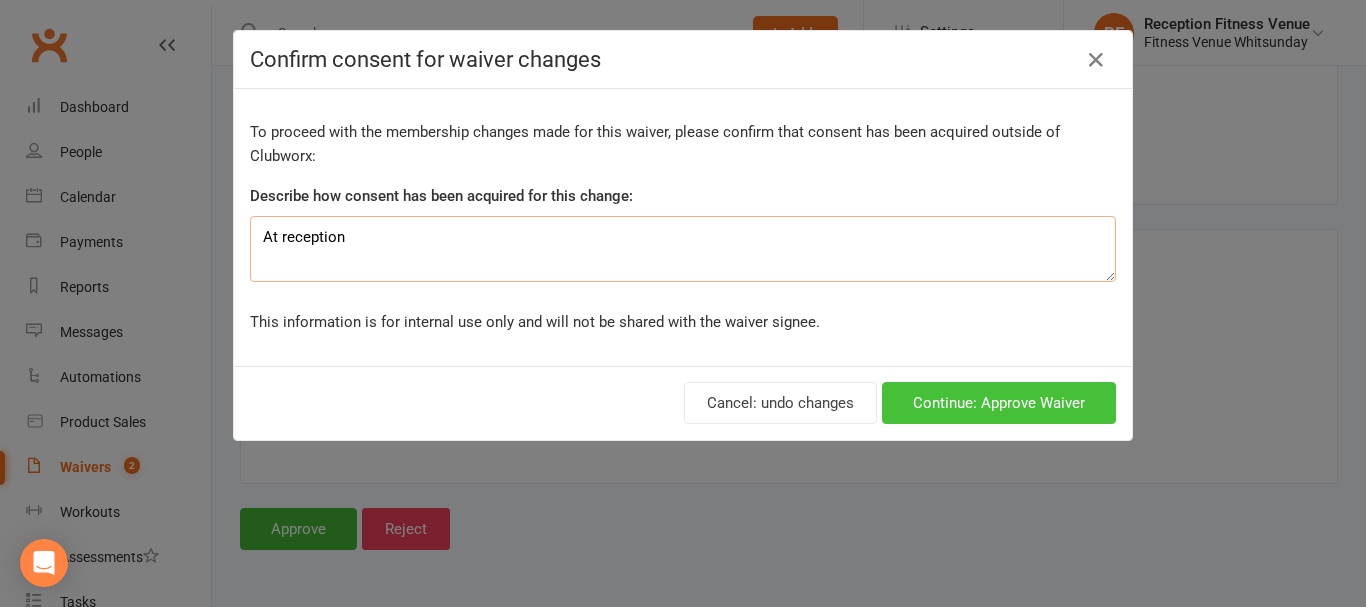 type on "At reception" 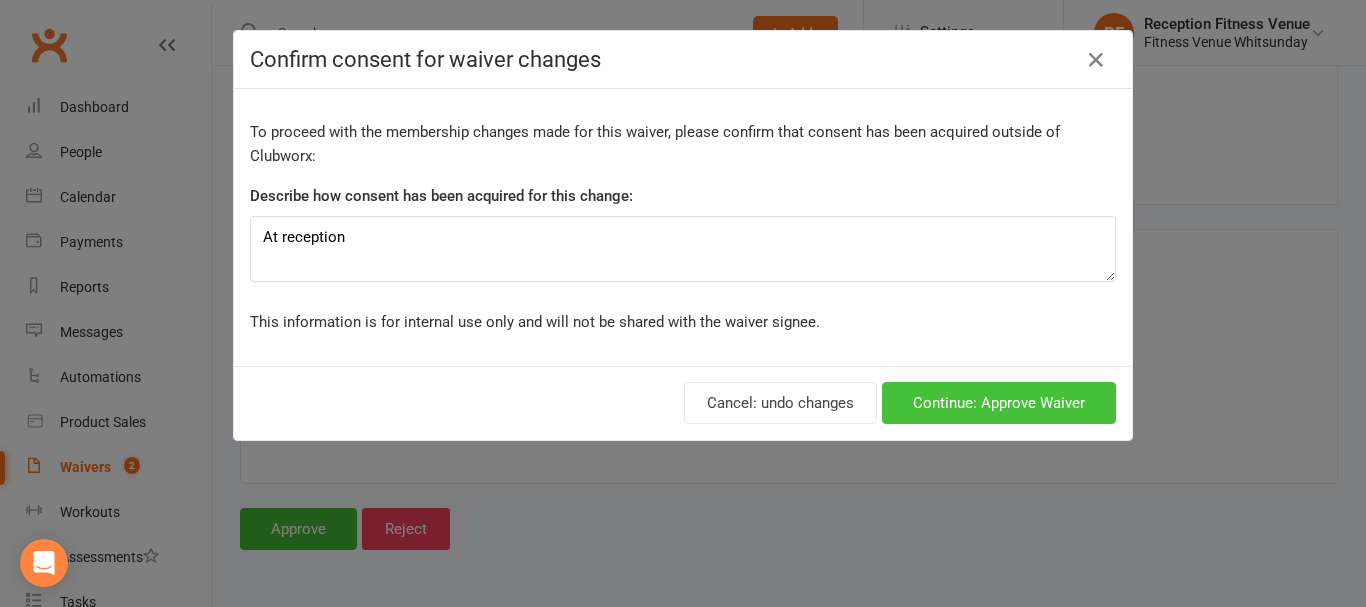 click on "Continue: Approve Waiver" at bounding box center [999, 403] 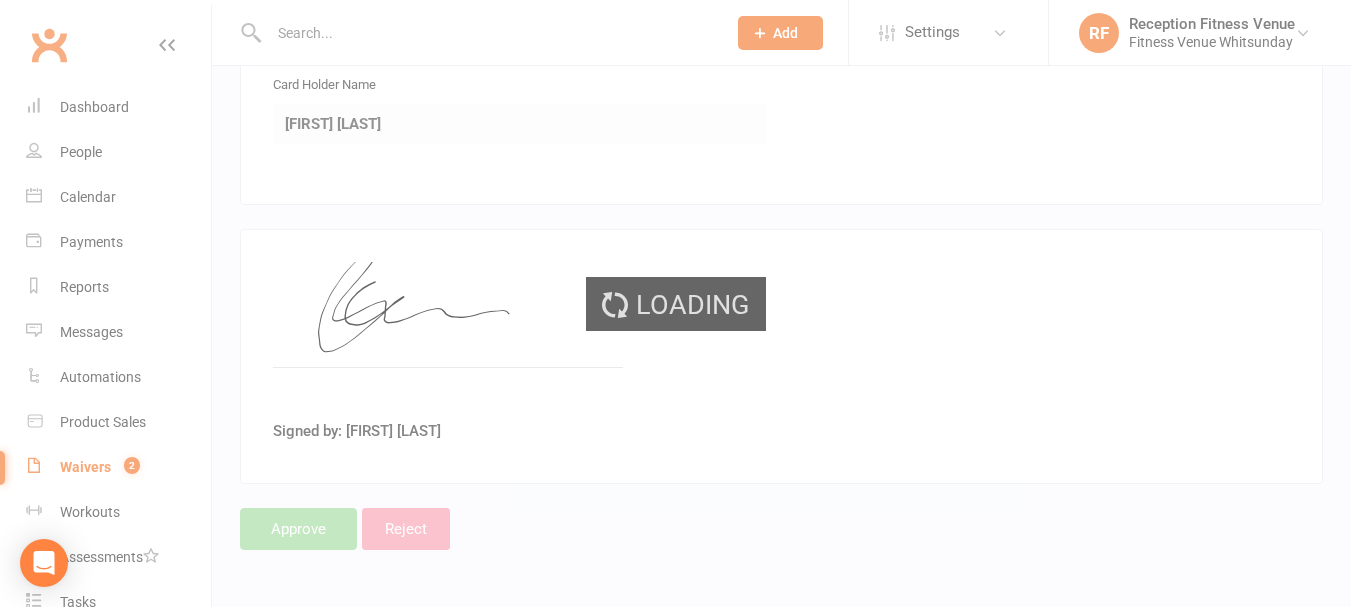 scroll, scrollTop: 0, scrollLeft: 0, axis: both 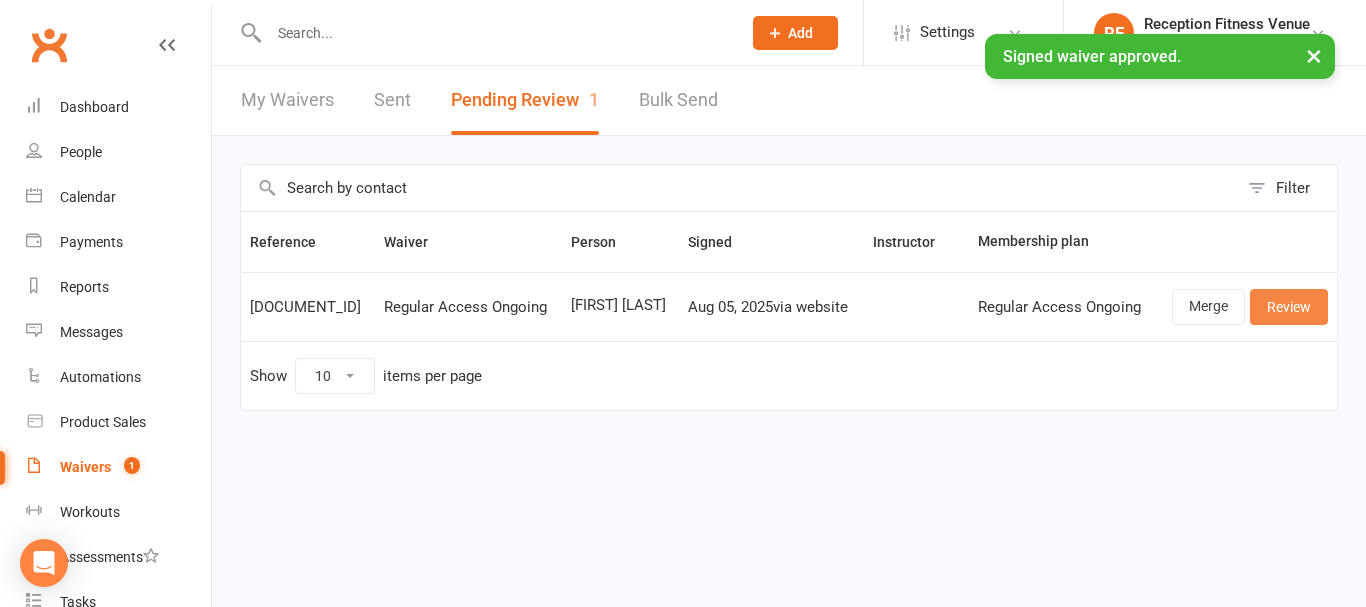click on "Review" at bounding box center (1289, 307) 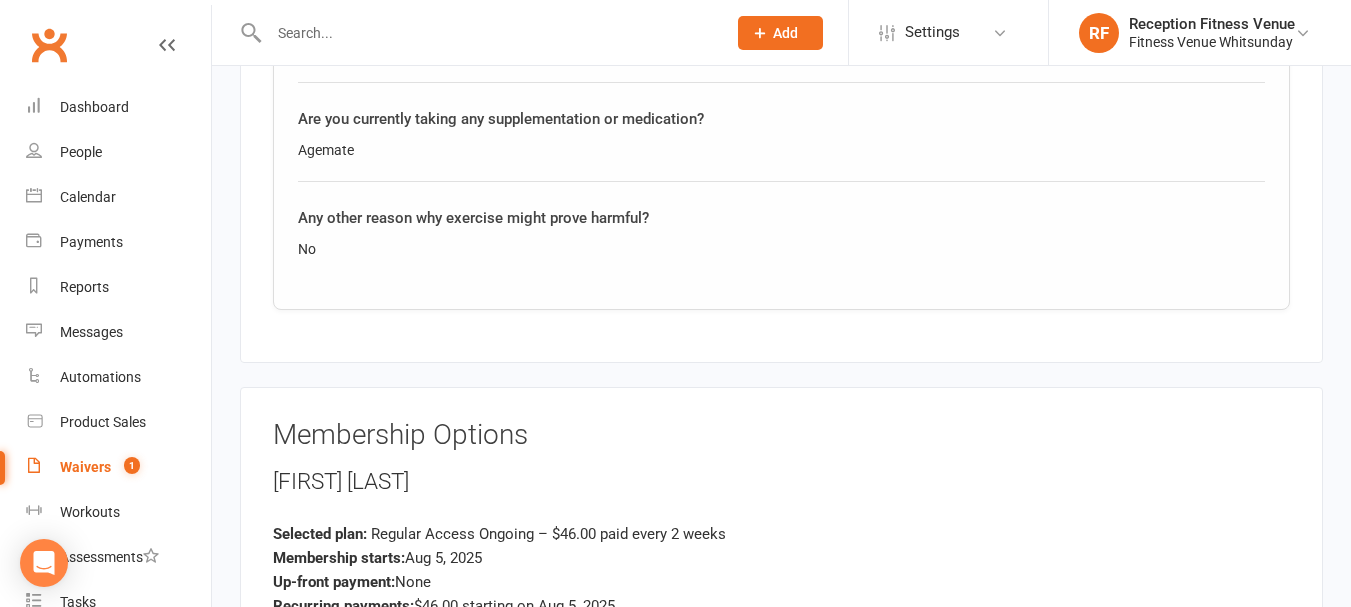 scroll, scrollTop: 2400, scrollLeft: 0, axis: vertical 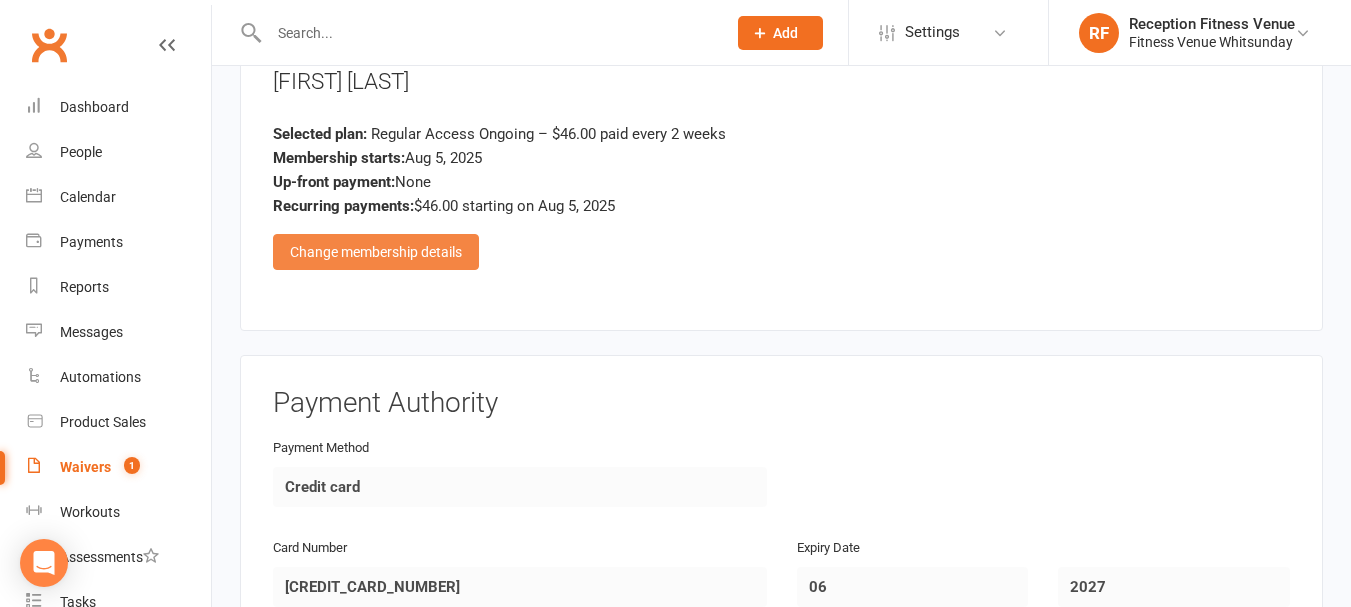 click on "Change membership details" at bounding box center [376, 252] 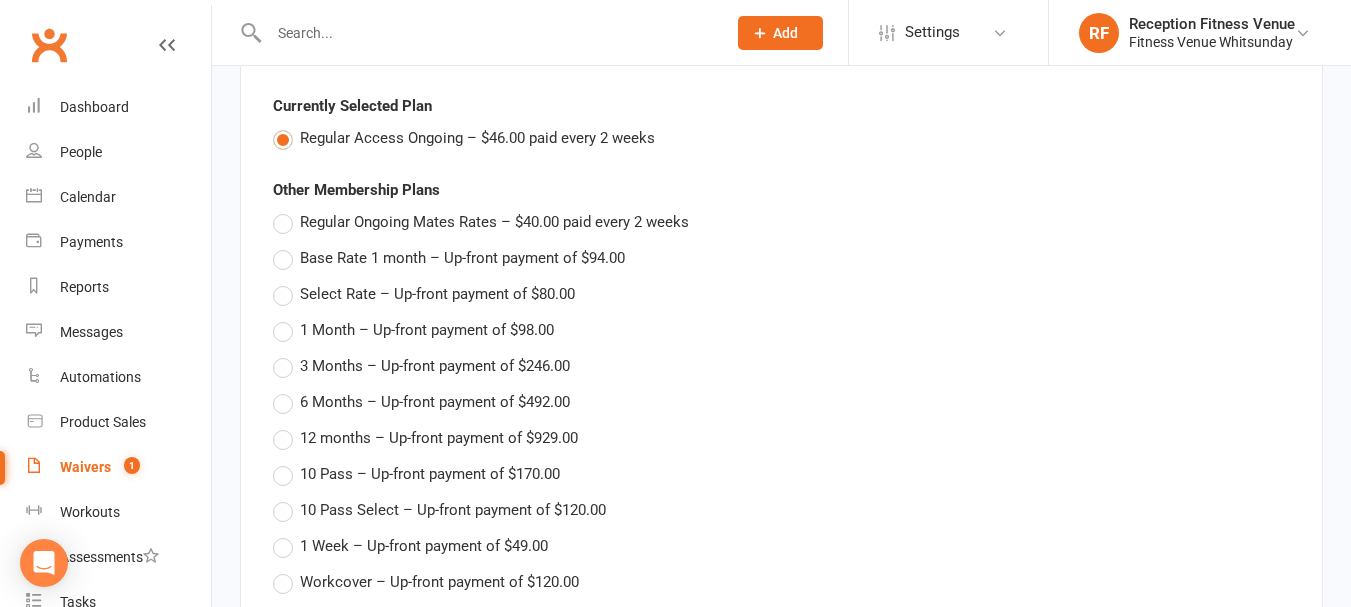 click on "Regular Ongoing Mates Rates – $40.00 paid every 2 weeks" at bounding box center (494, 220) 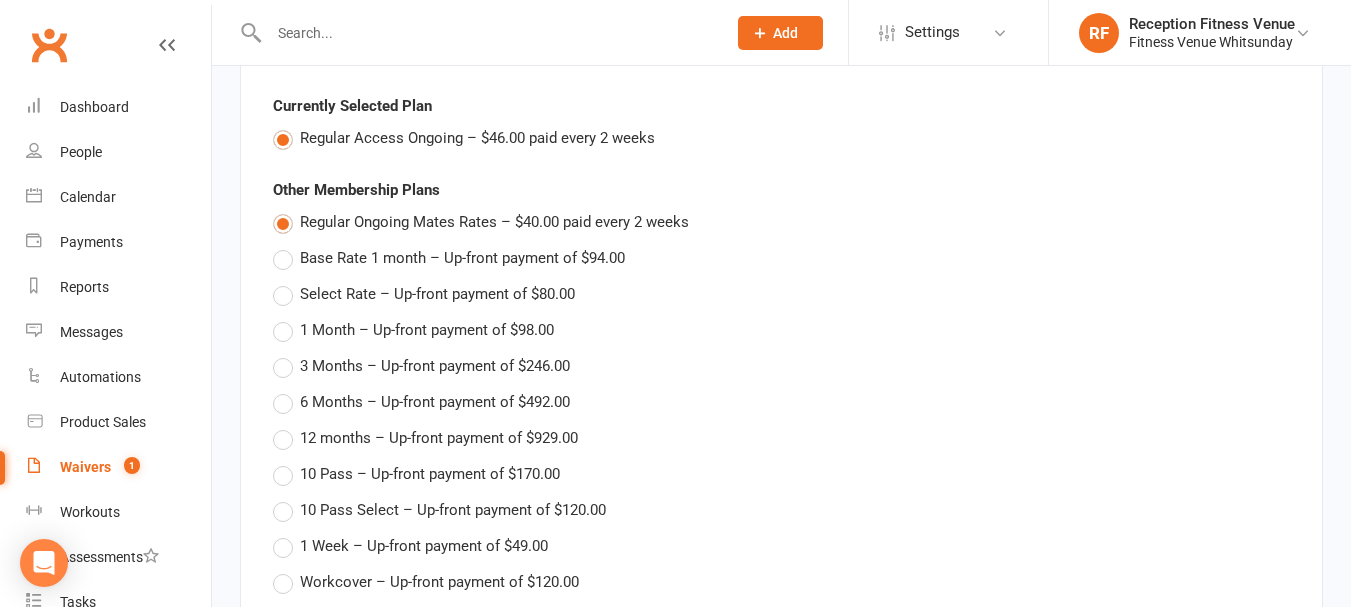 type on "Regular Ongoing Mates Rates" 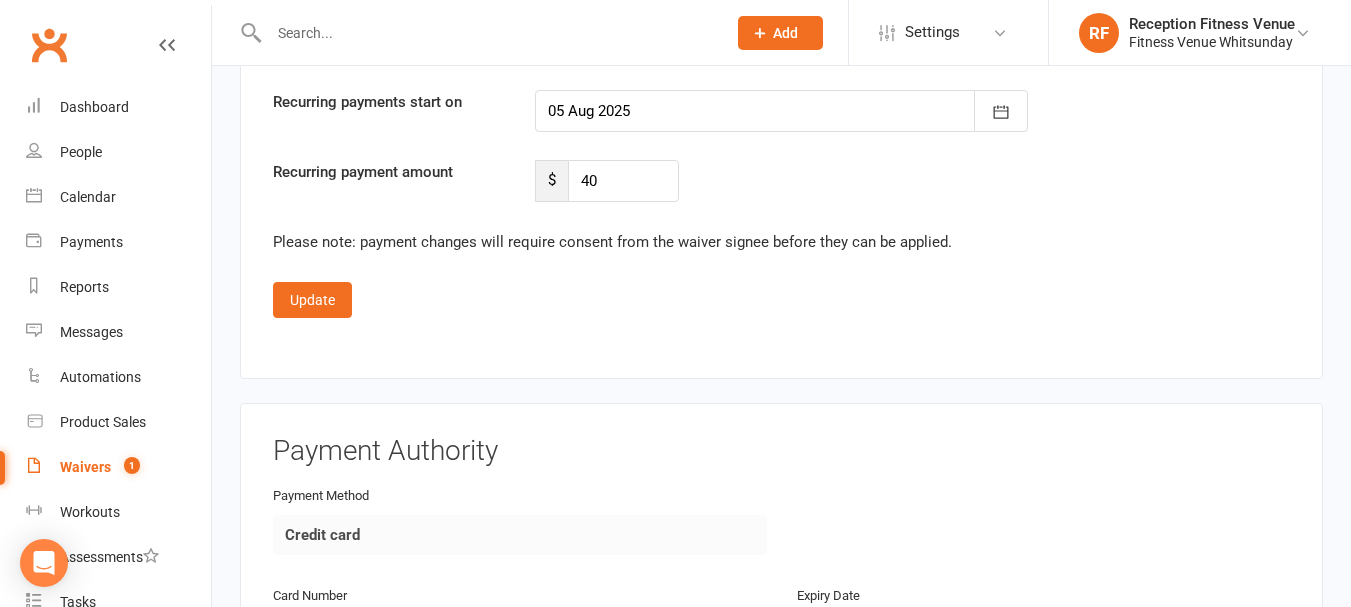 scroll, scrollTop: 4311, scrollLeft: 0, axis: vertical 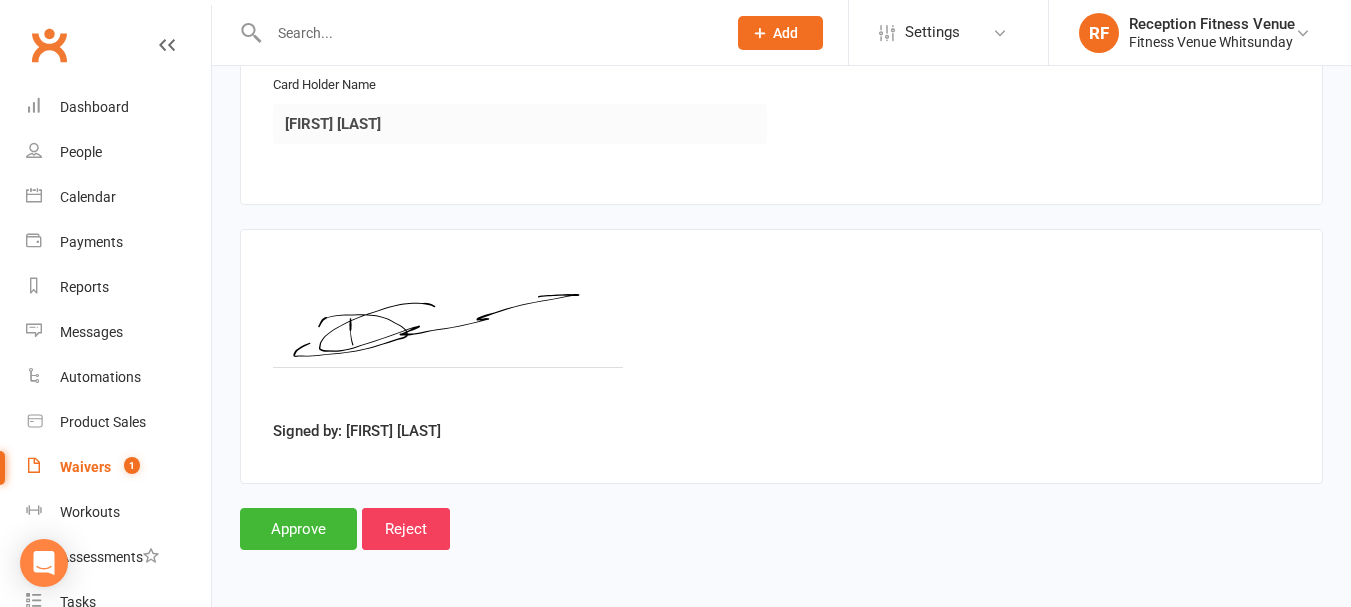 click on "Fitness Venue Whitsunday 14109790927 p: 0455666467 info@fitnessvenue.com.au PO Box 490 173 Shute Harbour Road, Cannonvale Airlie Beach, Qld, 4802, AU First Name Dianne Last Name Erasmus Email dianneerasmus@outlook.com Mobile Phone 0477851234 Address Line 1 32/119 Botanical Dr Address Line 2 City Woodwark Zip / Post Code 4802 State / Province Qld Date of Birth 1980-10-14 Emergency Contact Details Emergency Contact Name Carl Erasmus Relationship to Member Husband Email gatewayfarms@outlook.com Mobile Phone 0400468544 Address 32/119Botanica Dr, Woodwark,4802 Qld Dianne Erasmus Questionnaire Asthma or breathing difficulties No High blood pressure, fainting or dizzy spells No Any heart or stroke conditions No A pre-diabetic or diabetic condition No Arthritis, joint, muscular or back pain Yes Are you currently taking any supplementation or medication? Agemate Any other reason why exercise might prove harmful? No Membership Options  Currently Selected Plan Regular Access Ongoing – $46.00 paid every 2 weeks" at bounding box center [781, -1802] 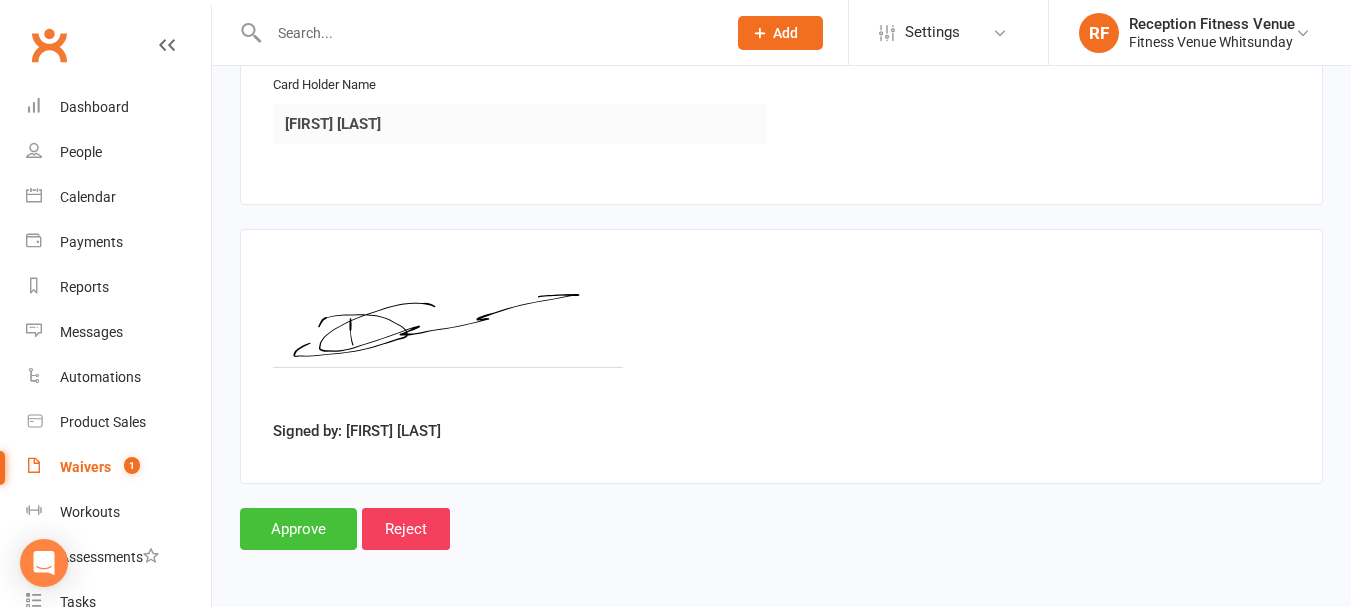 click on "Approve" at bounding box center [298, 529] 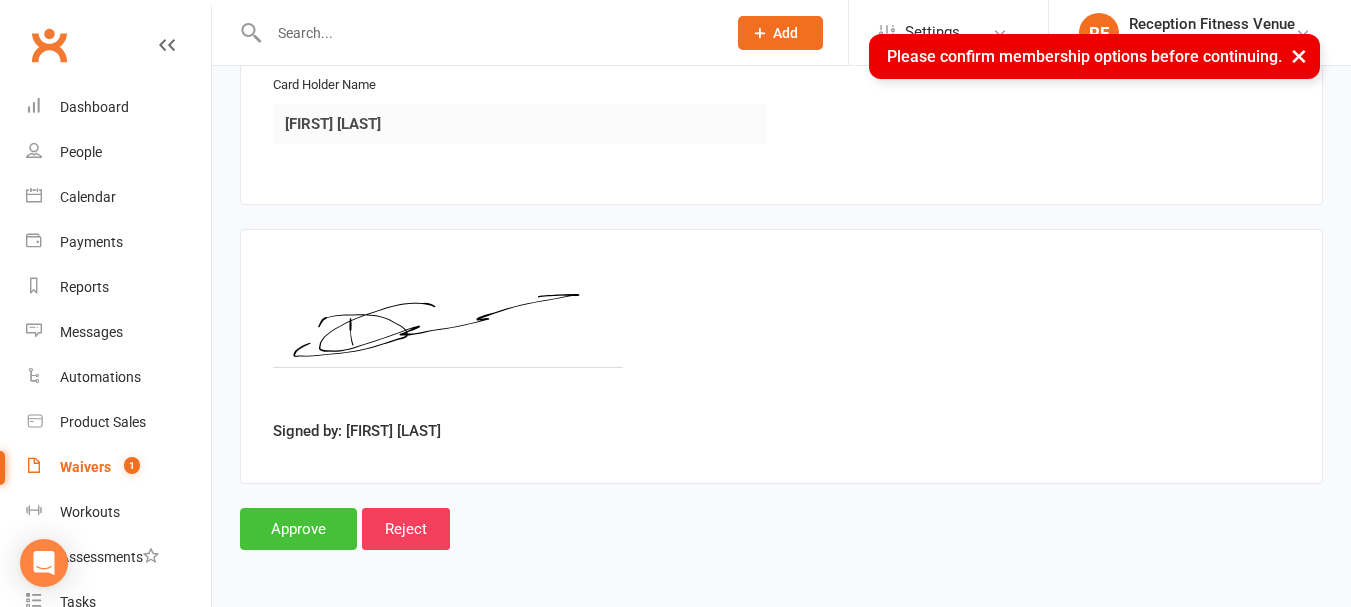 drag, startPoint x: 301, startPoint y: 539, endPoint x: 365, endPoint y: 419, distance: 136 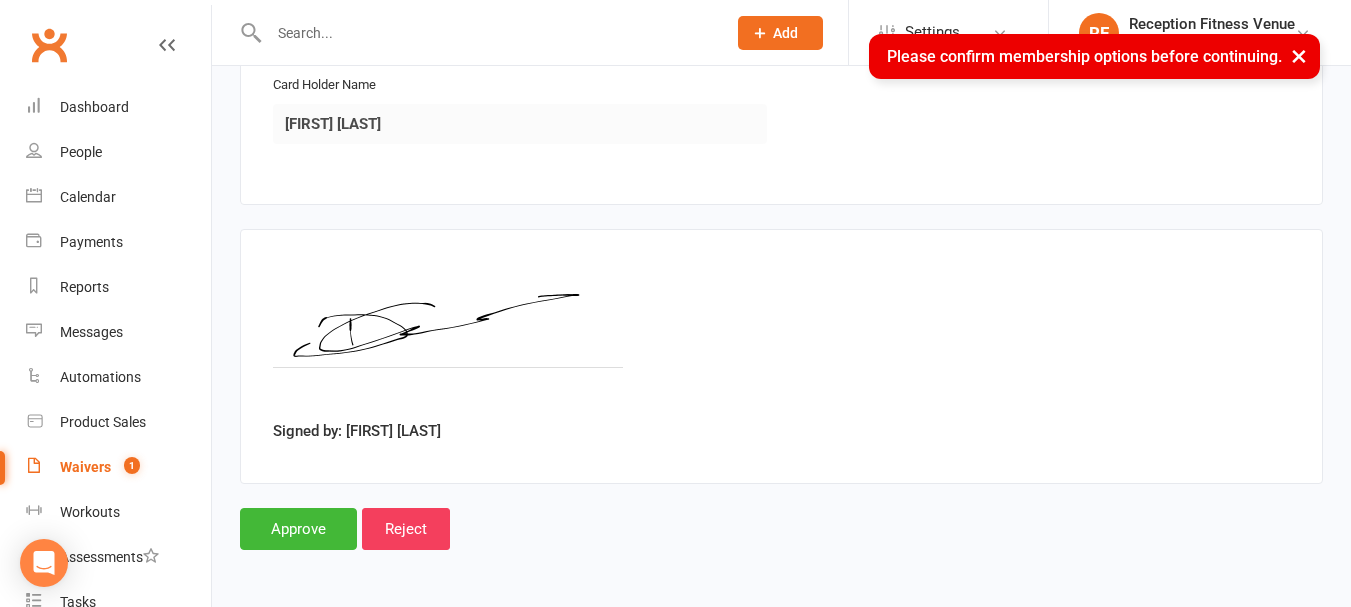 click on "×" at bounding box center [1299, 55] 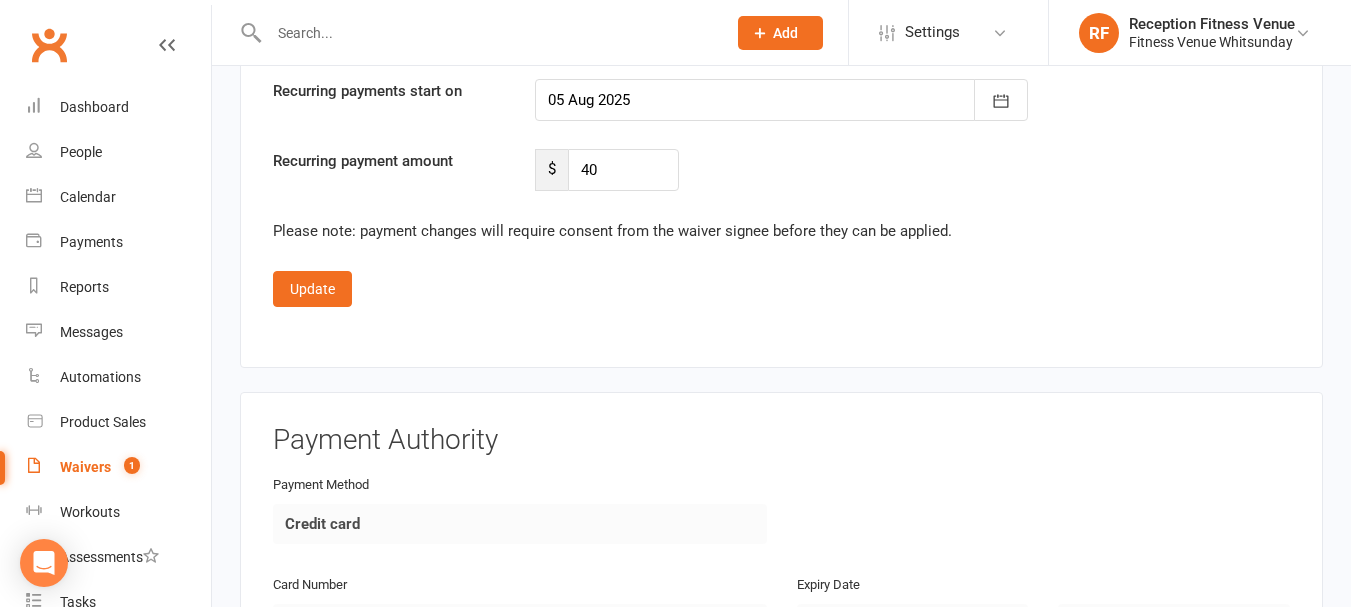 scroll, scrollTop: 3511, scrollLeft: 0, axis: vertical 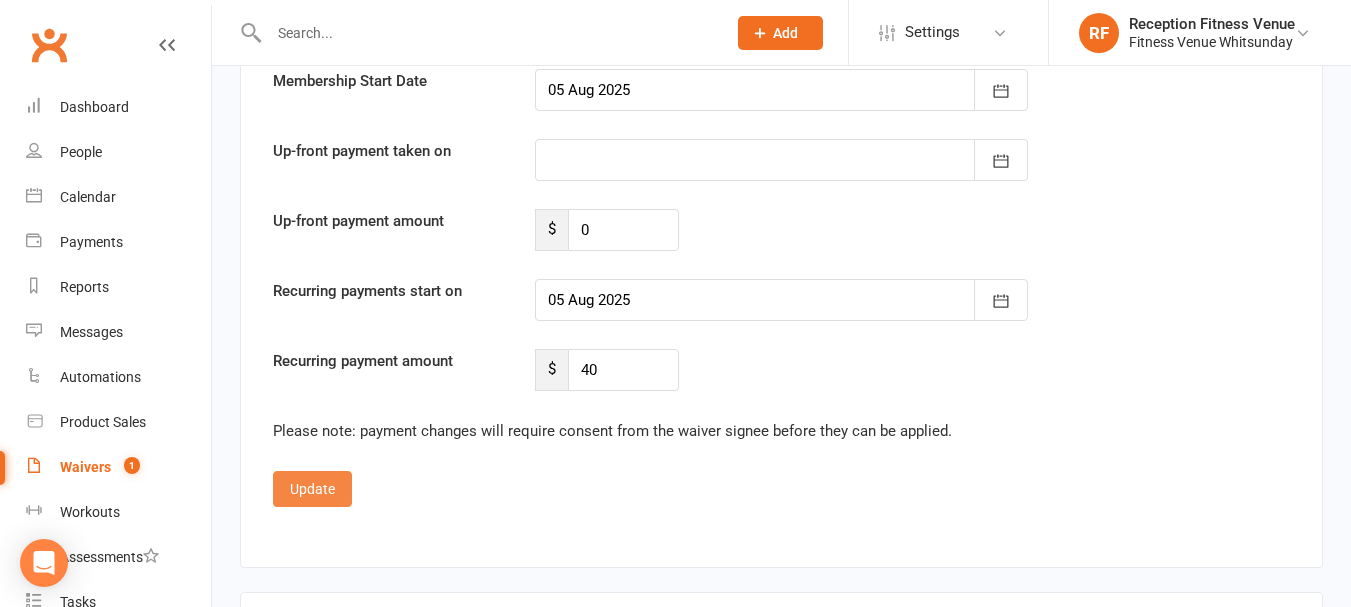 click on "Update" at bounding box center [312, 489] 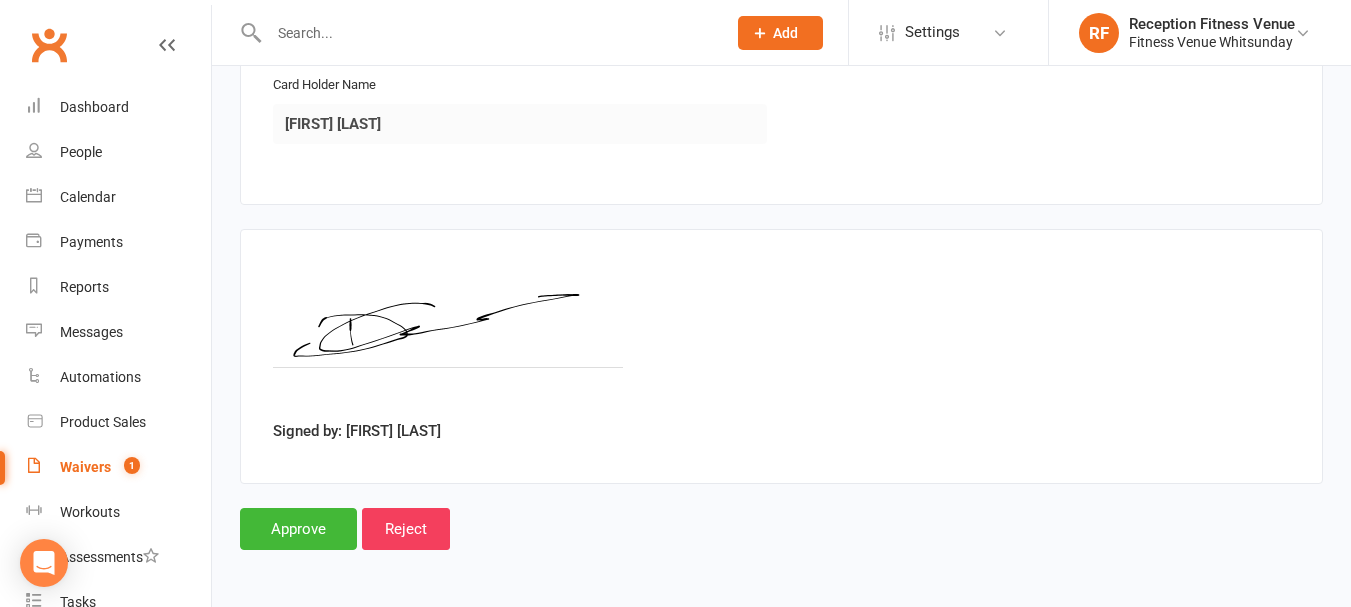 scroll, scrollTop: 2963, scrollLeft: 0, axis: vertical 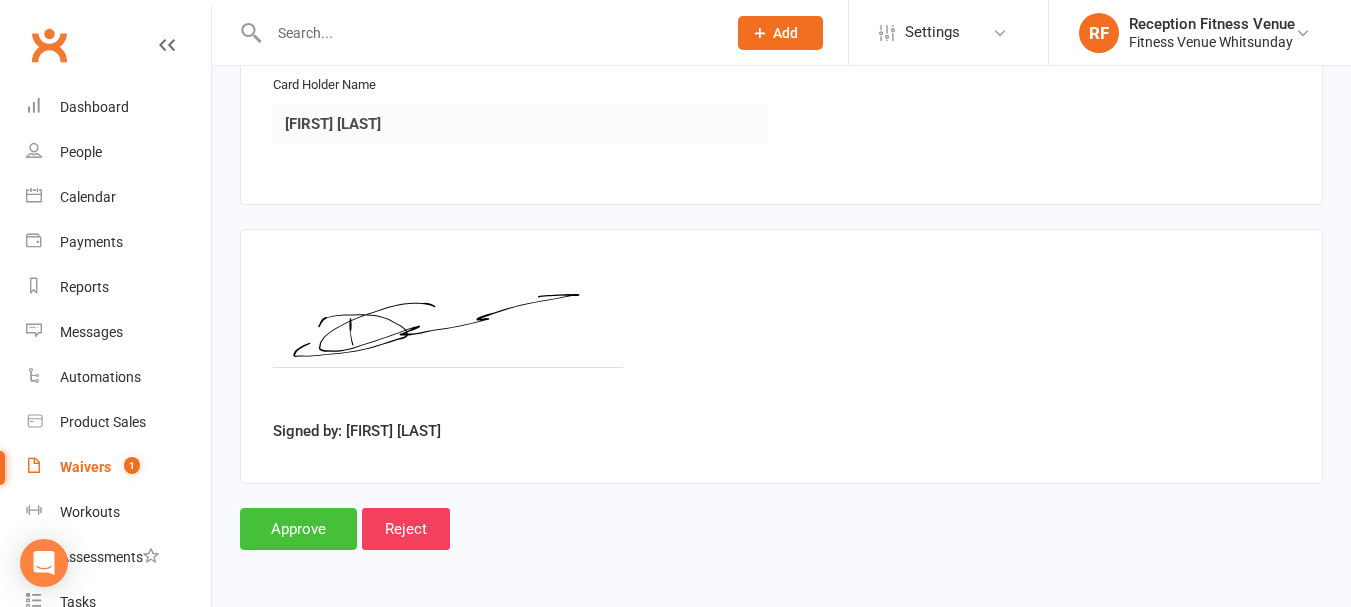 click on "Approve" at bounding box center (298, 529) 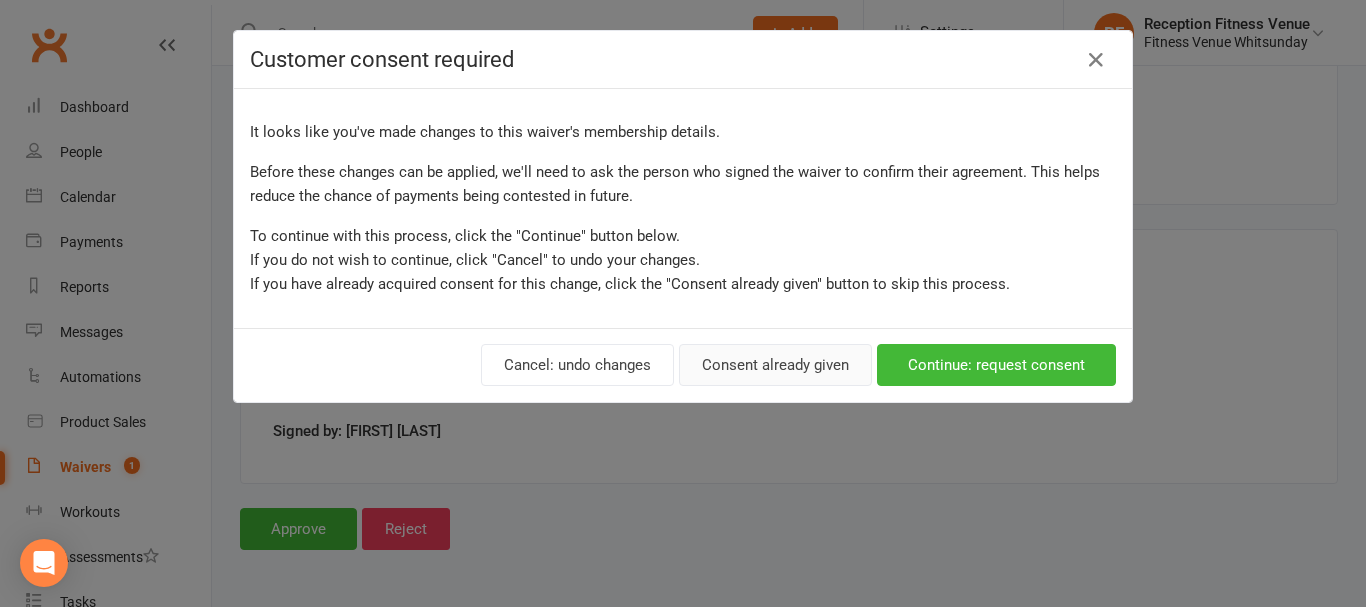 click on "Consent already given" at bounding box center (775, 365) 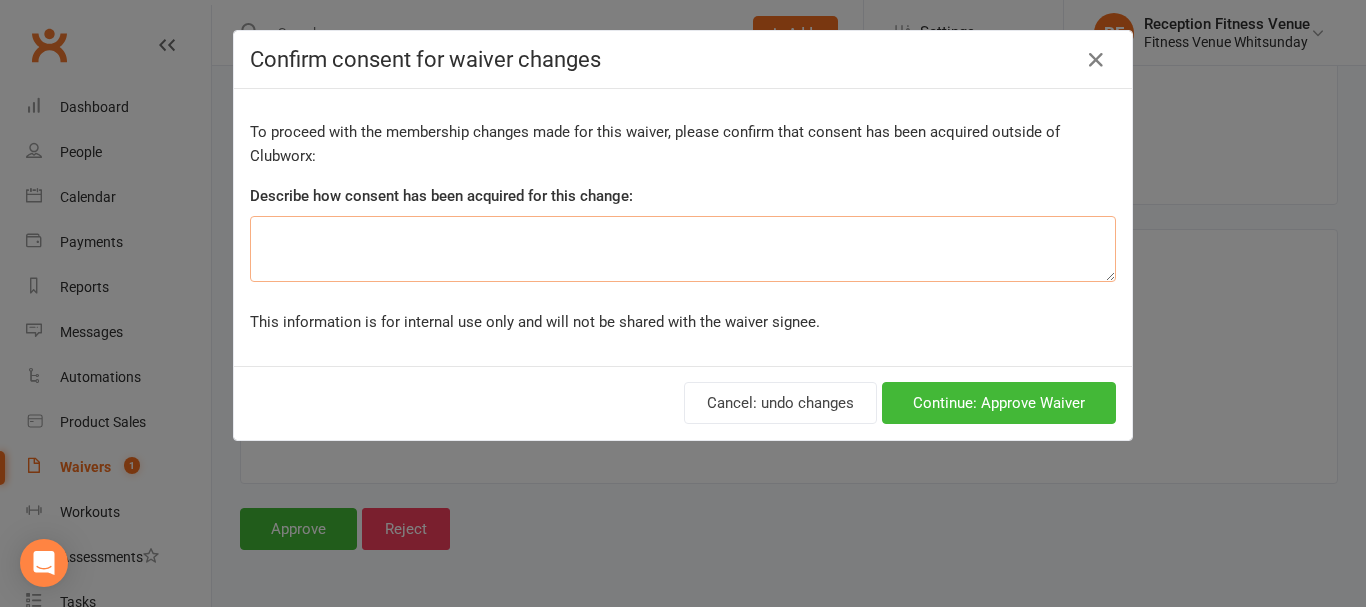click at bounding box center (683, 249) 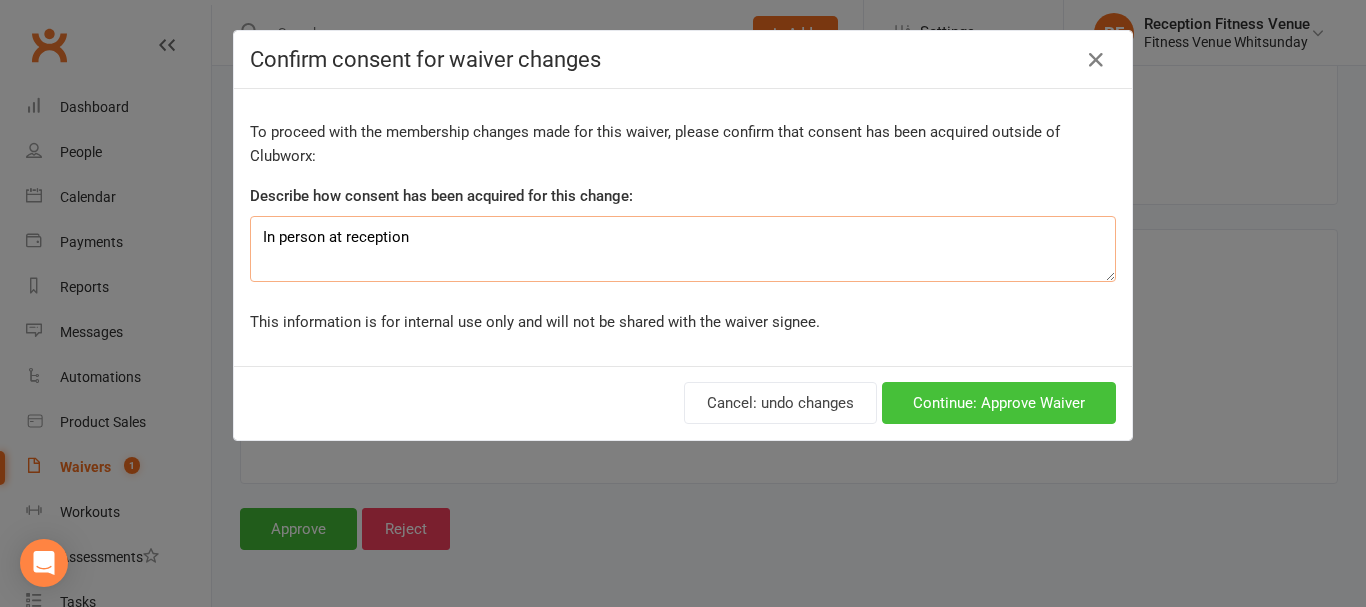 type on "In person at reception" 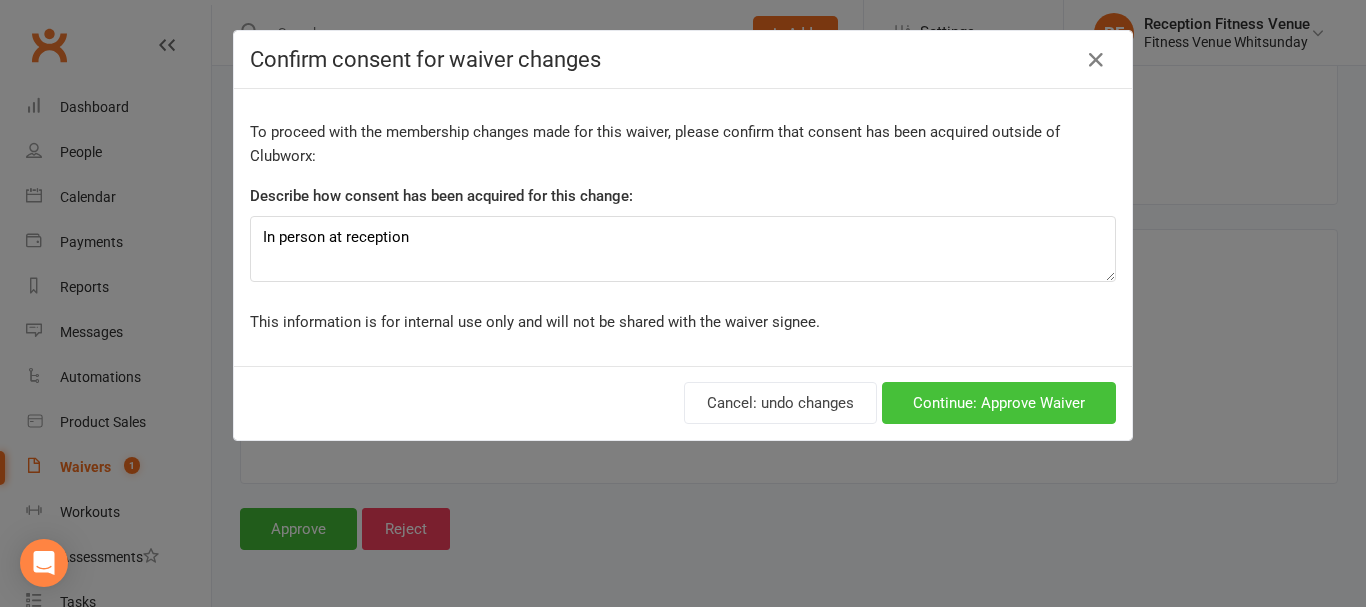 click on "Continue: Approve Waiver" at bounding box center (999, 403) 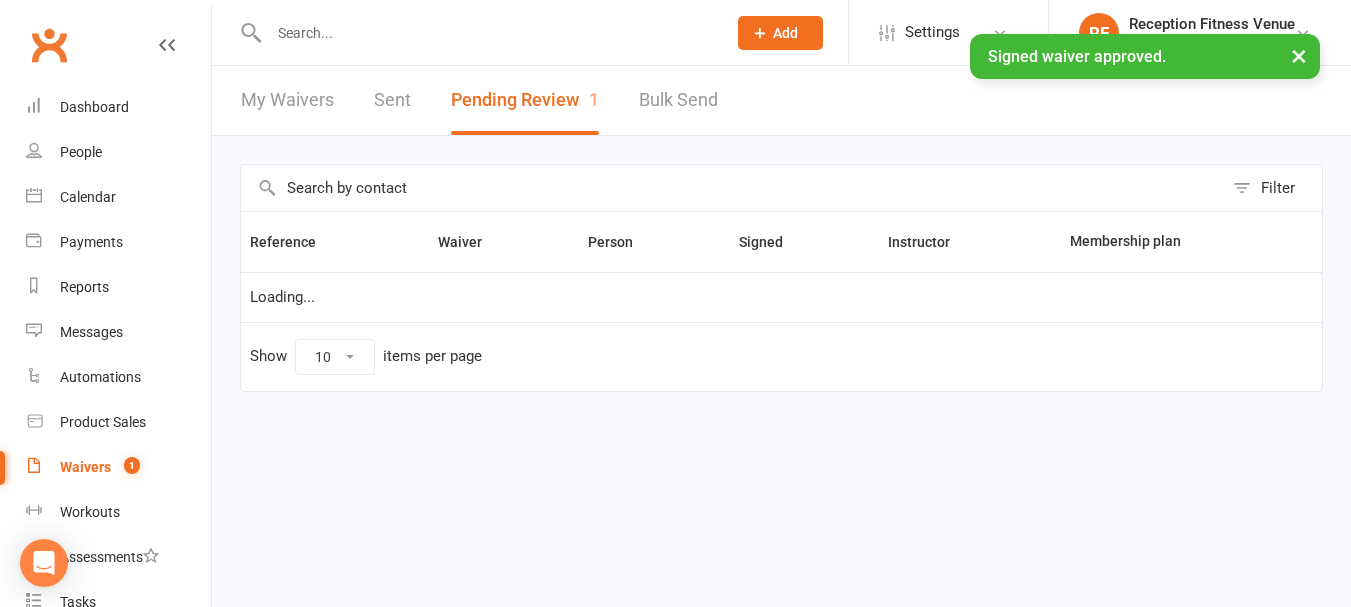 scroll, scrollTop: 0, scrollLeft: 0, axis: both 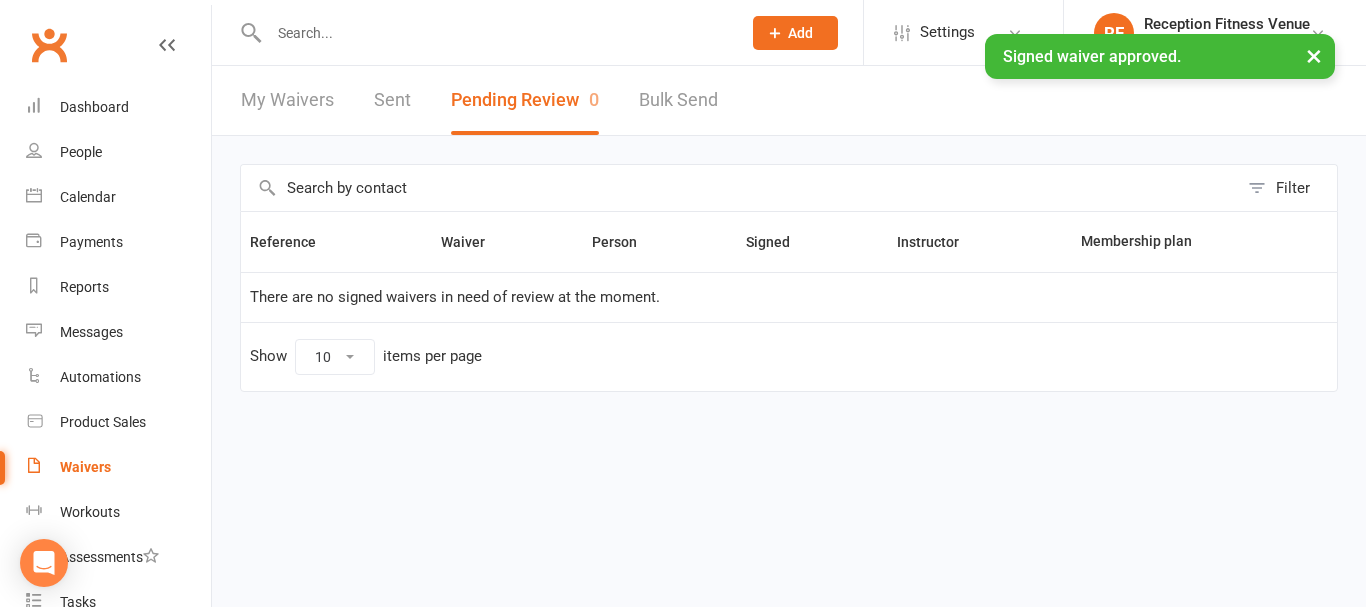 click on "Sent" at bounding box center (392, 100) 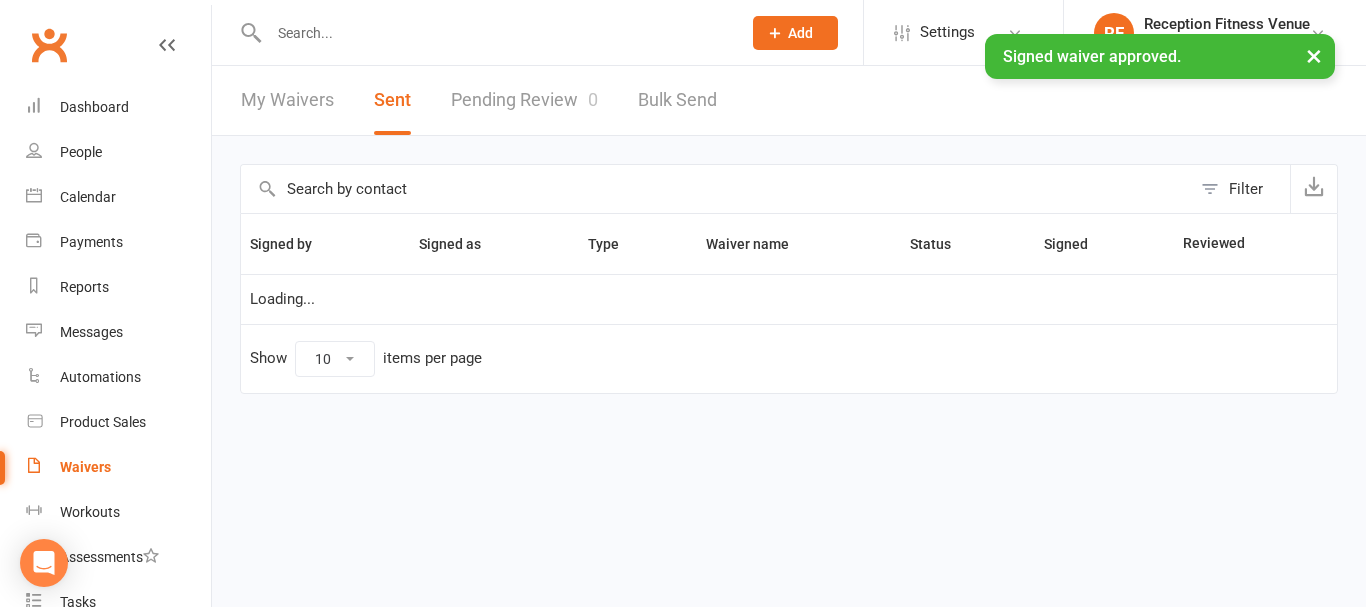 select on "100" 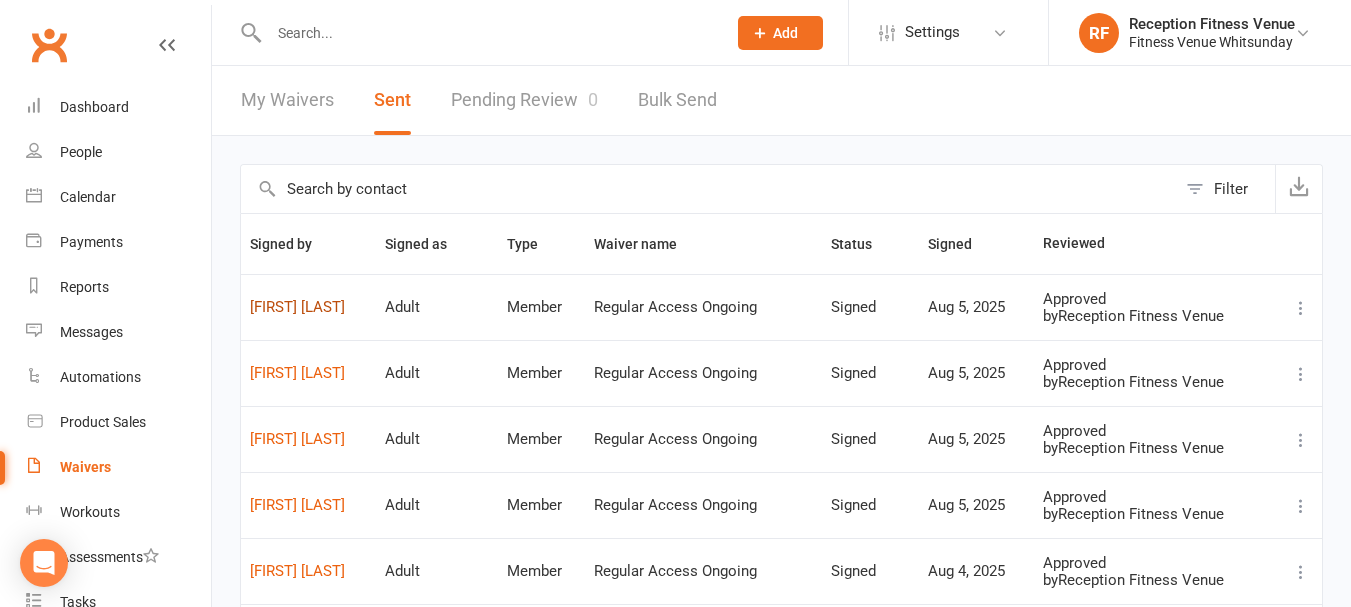 click on "Dianne Erasmus" at bounding box center [308, 307] 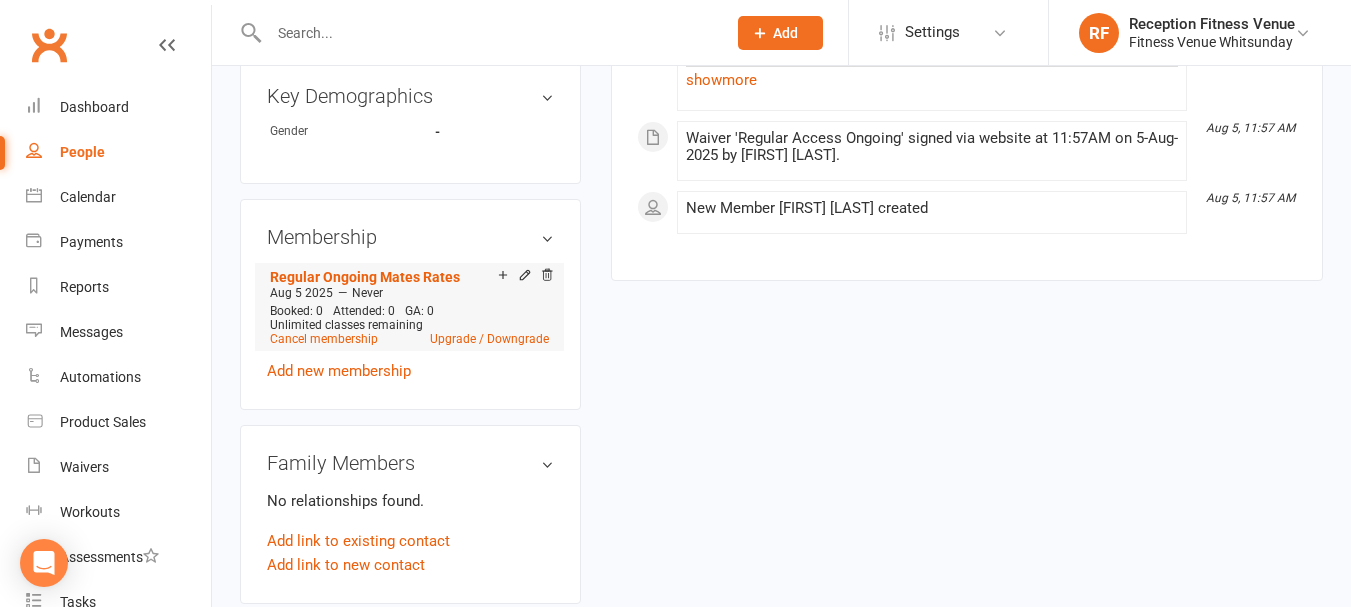 scroll, scrollTop: 1100, scrollLeft: 0, axis: vertical 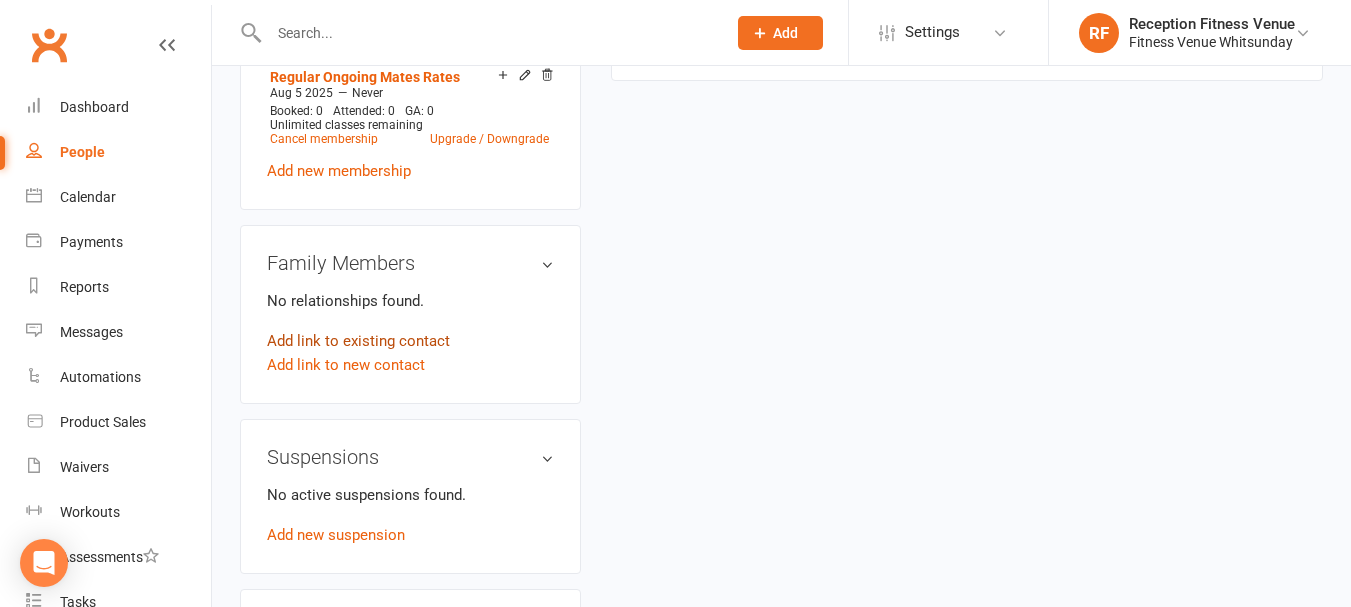 click on "Add link to existing contact" at bounding box center (358, 341) 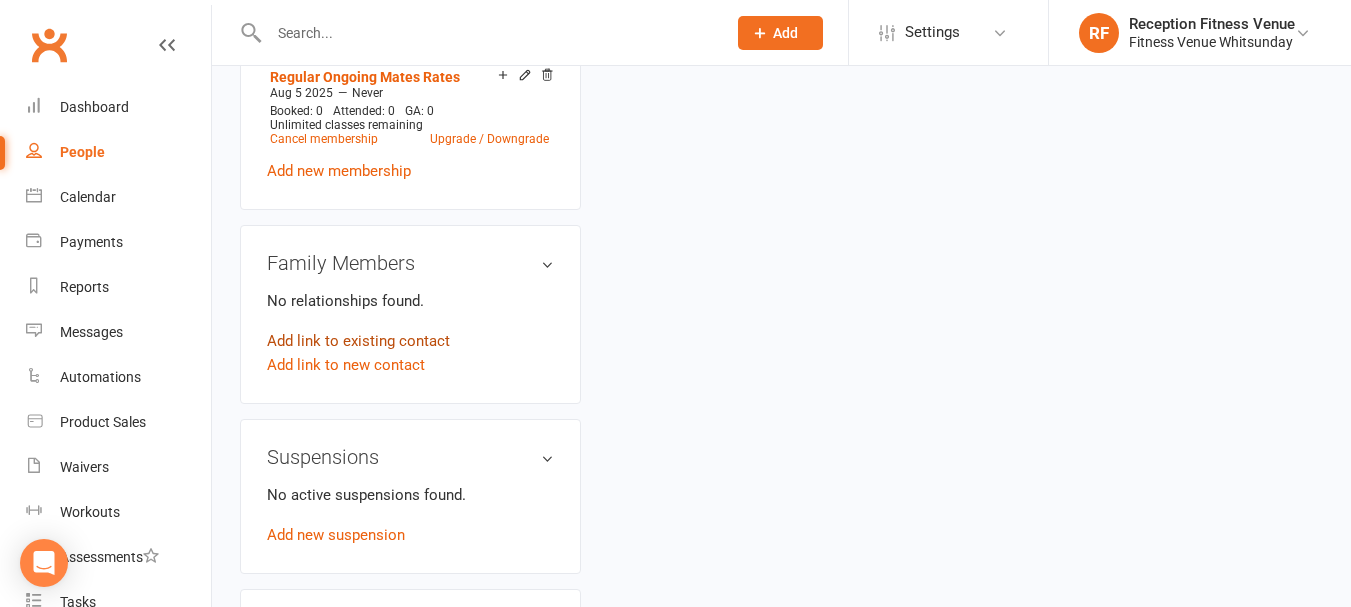 scroll, scrollTop: 154, scrollLeft: 0, axis: vertical 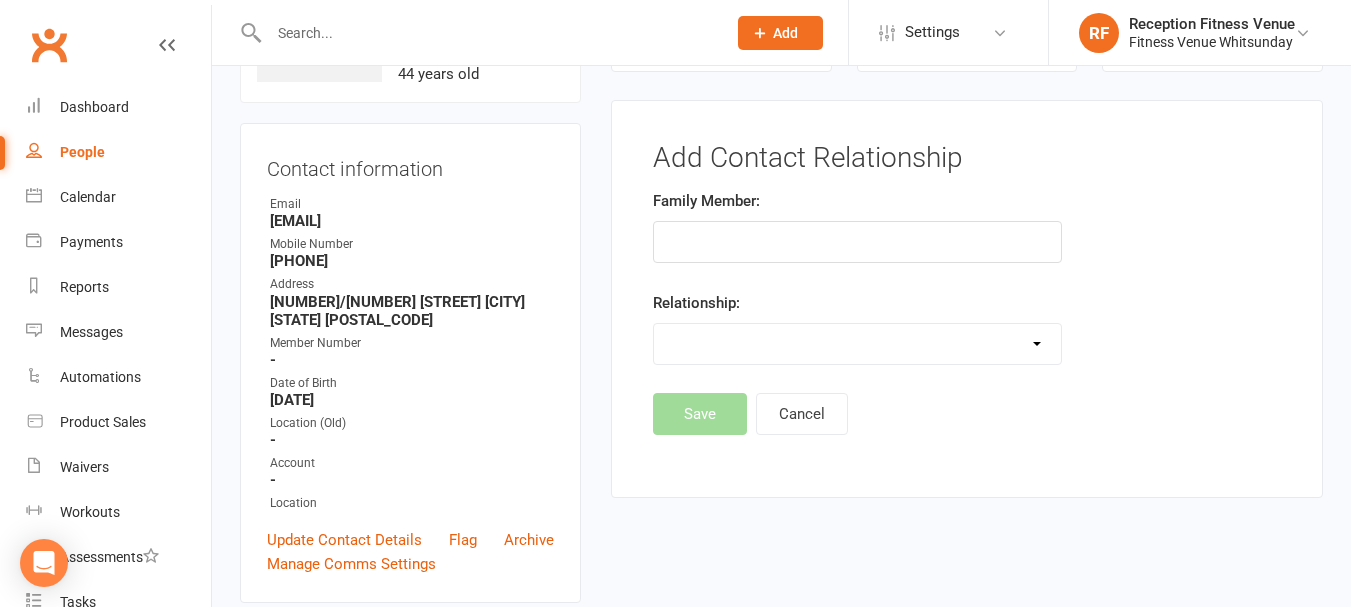 click at bounding box center [857, 242] 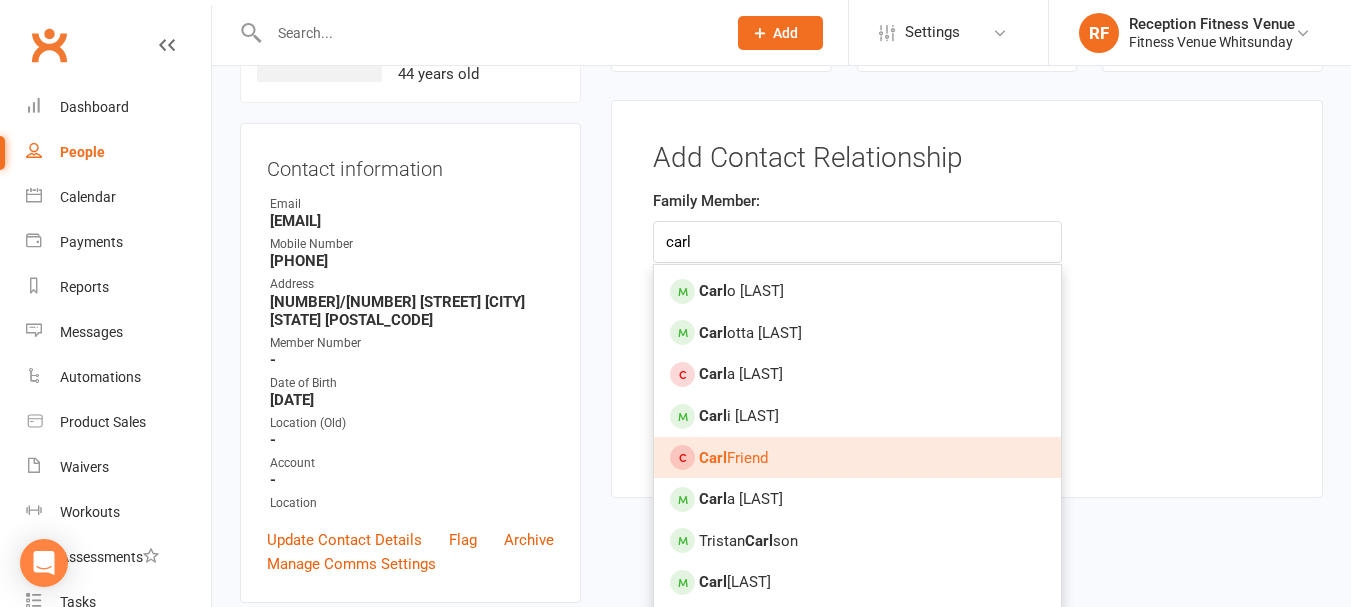 scroll, scrollTop: 254, scrollLeft: 0, axis: vertical 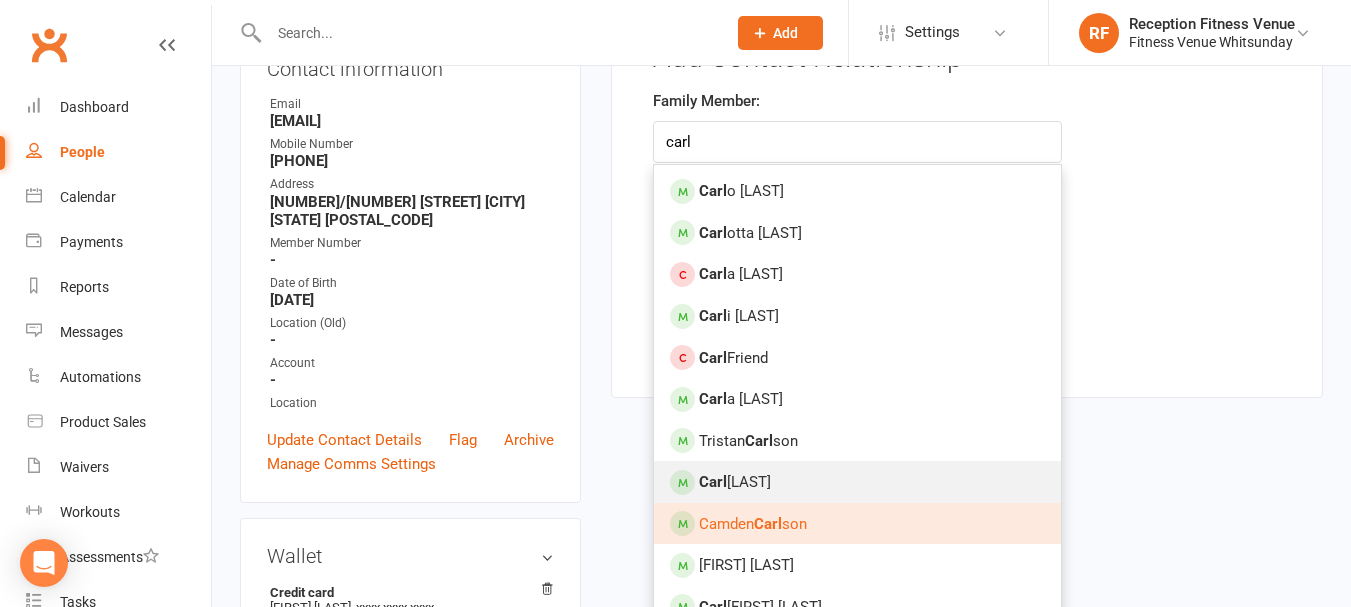 type on "carl" 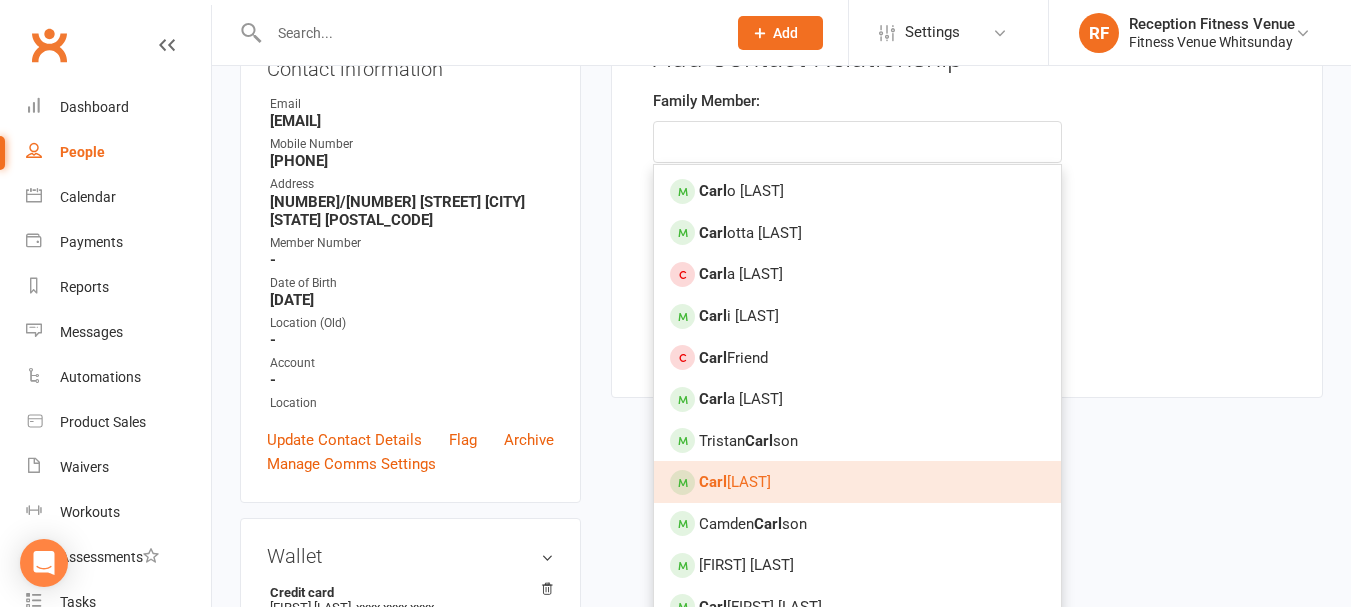 click on "Carl  Erasmus" at bounding box center [735, 482] 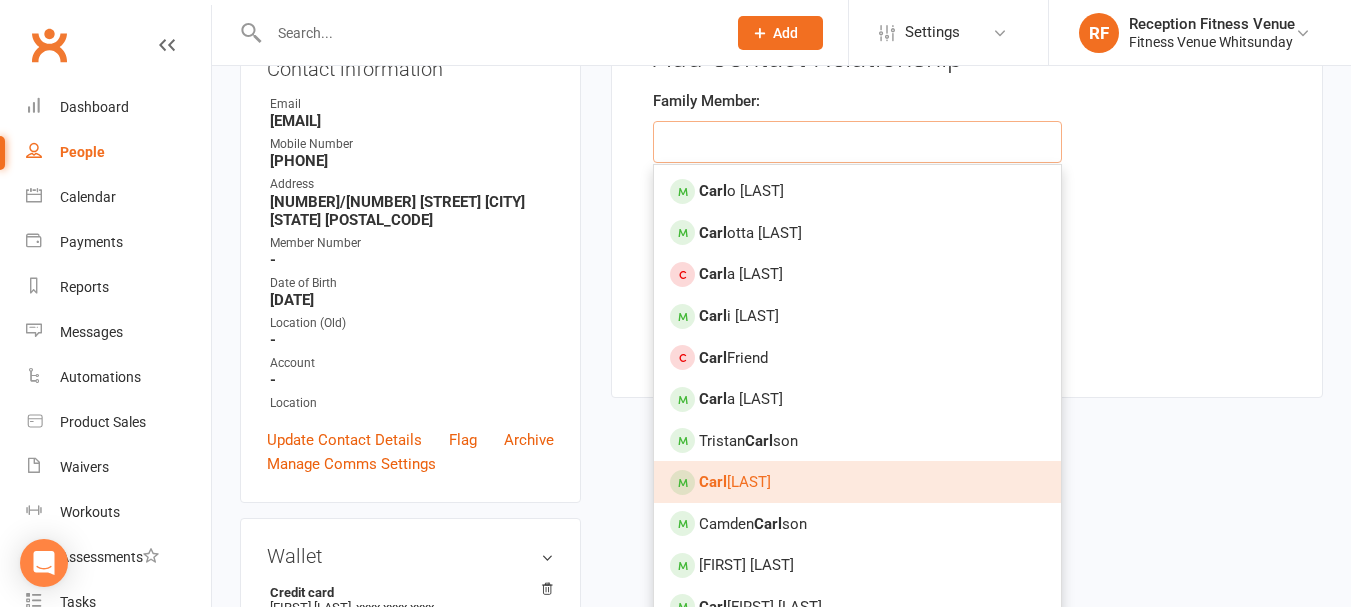 type on "Carl Erasmus" 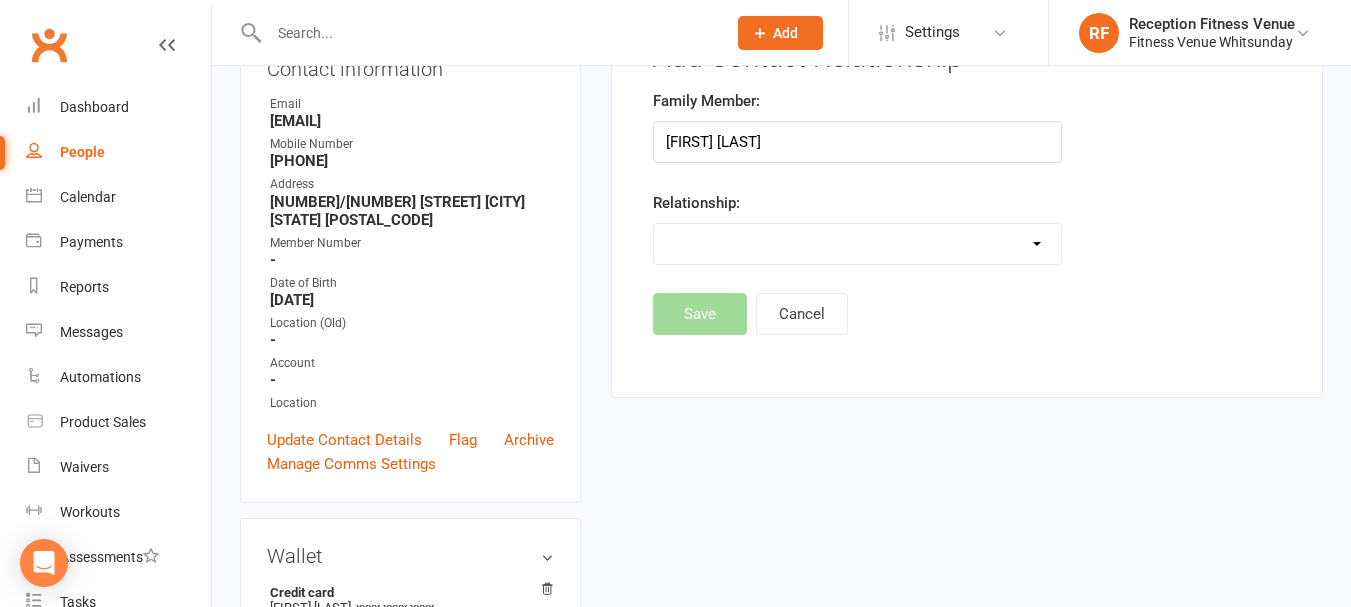 click on "Parent / Guardian Child Sibling (parent not in system) Spouse / Partner Cousin / Other Family Friend Other" at bounding box center (857, 244) 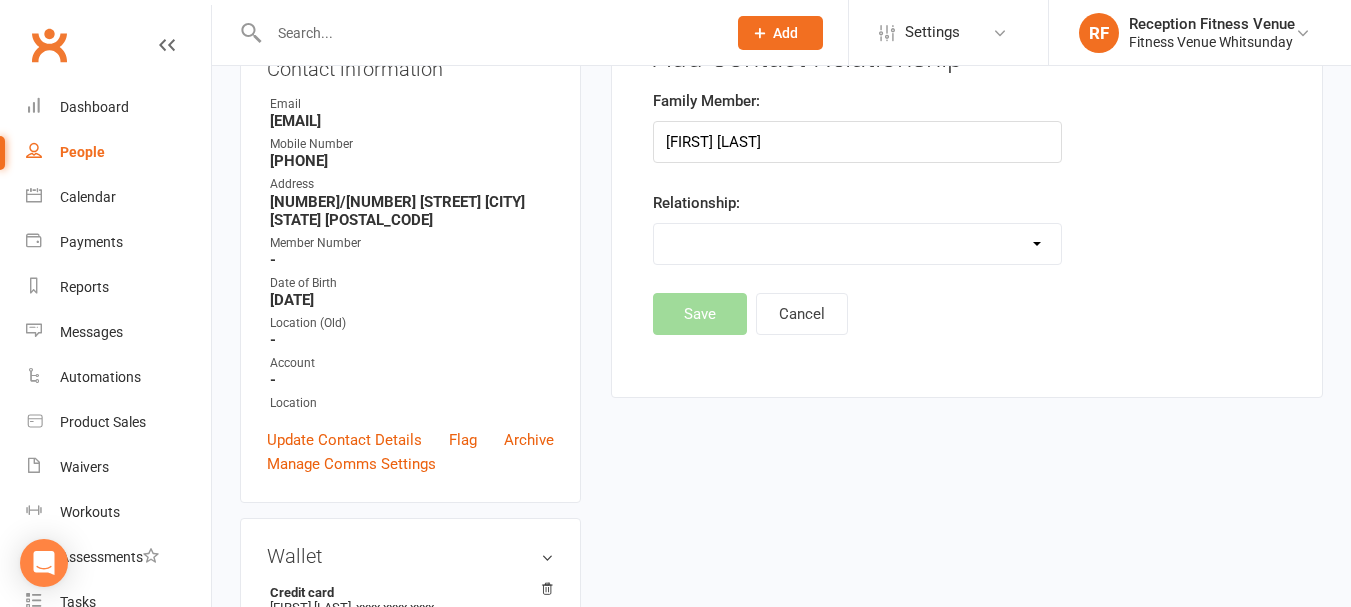 select on "3" 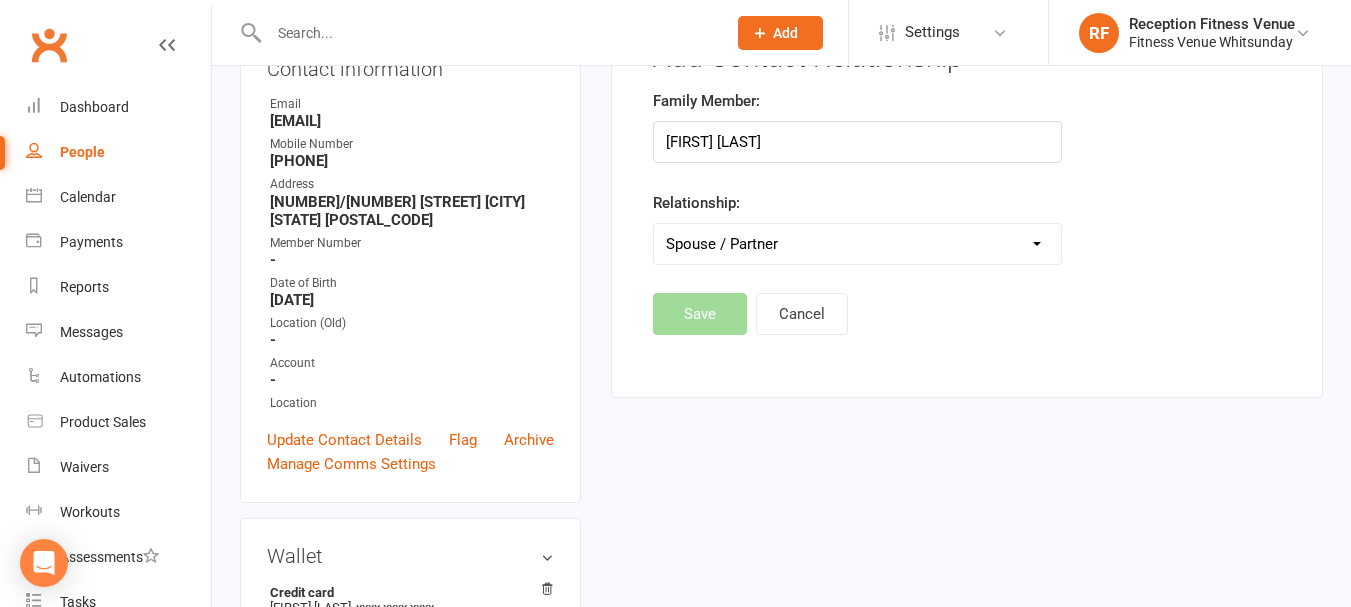 click on "Parent / Guardian Child Sibling (parent not in system) Spouse / Partner Cousin / Other Family Friend Other" at bounding box center [857, 244] 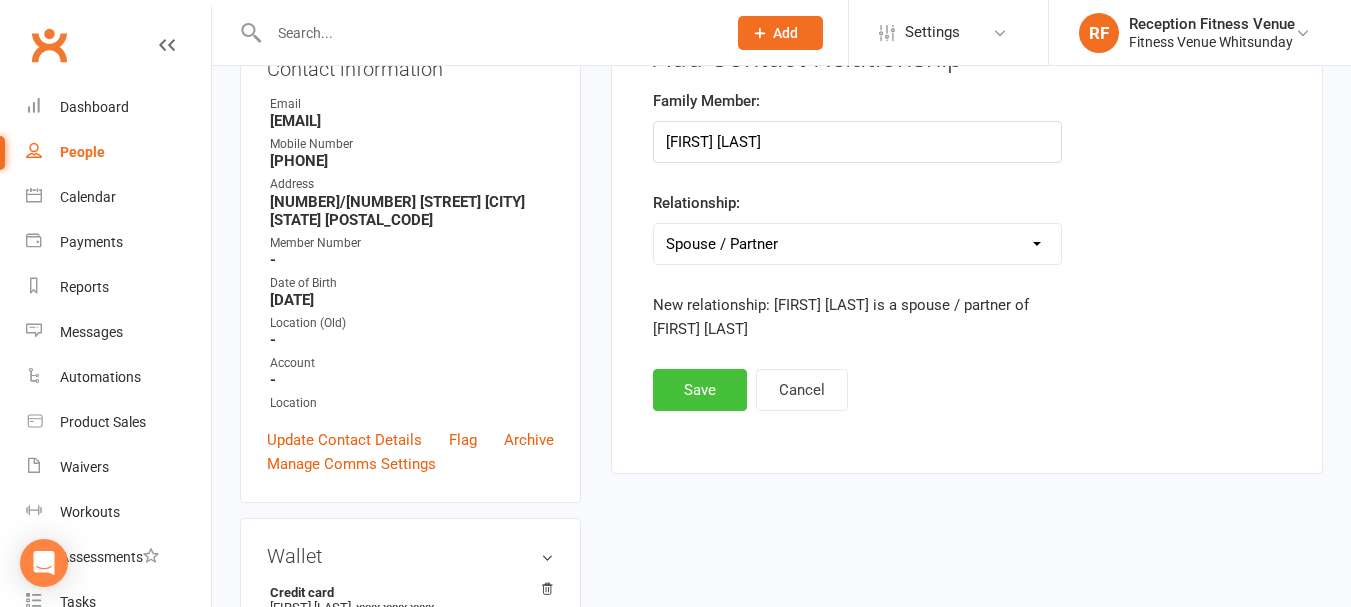 click on "Save" at bounding box center (700, 390) 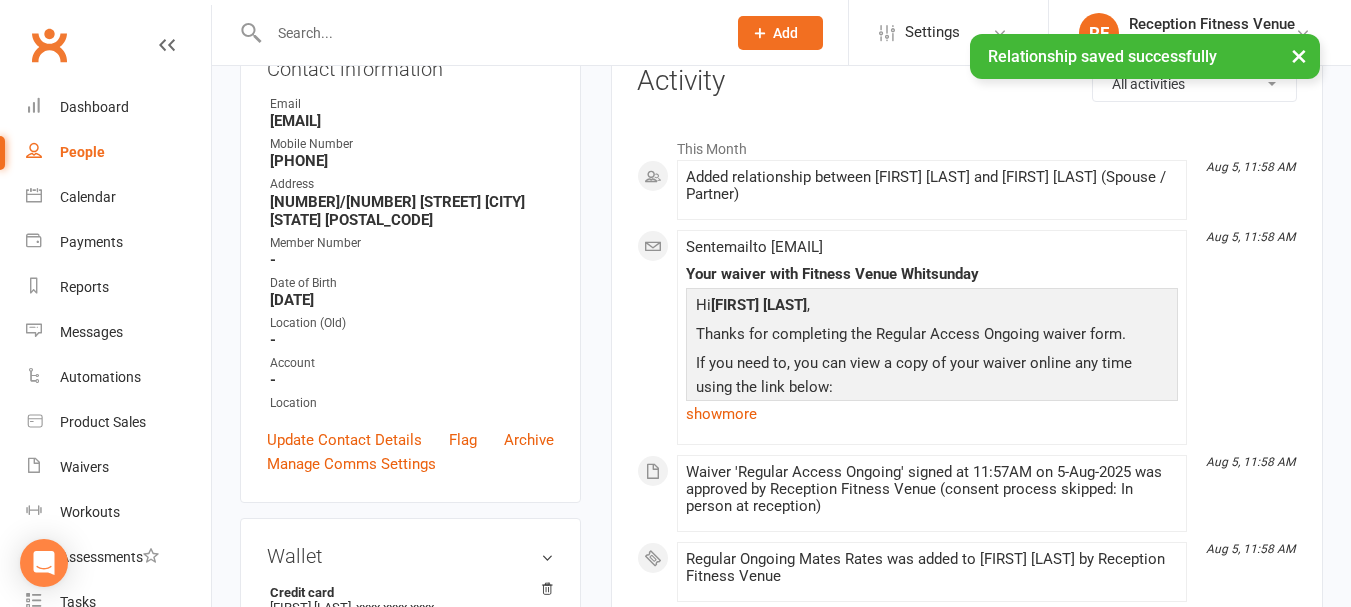 scroll, scrollTop: 0, scrollLeft: 0, axis: both 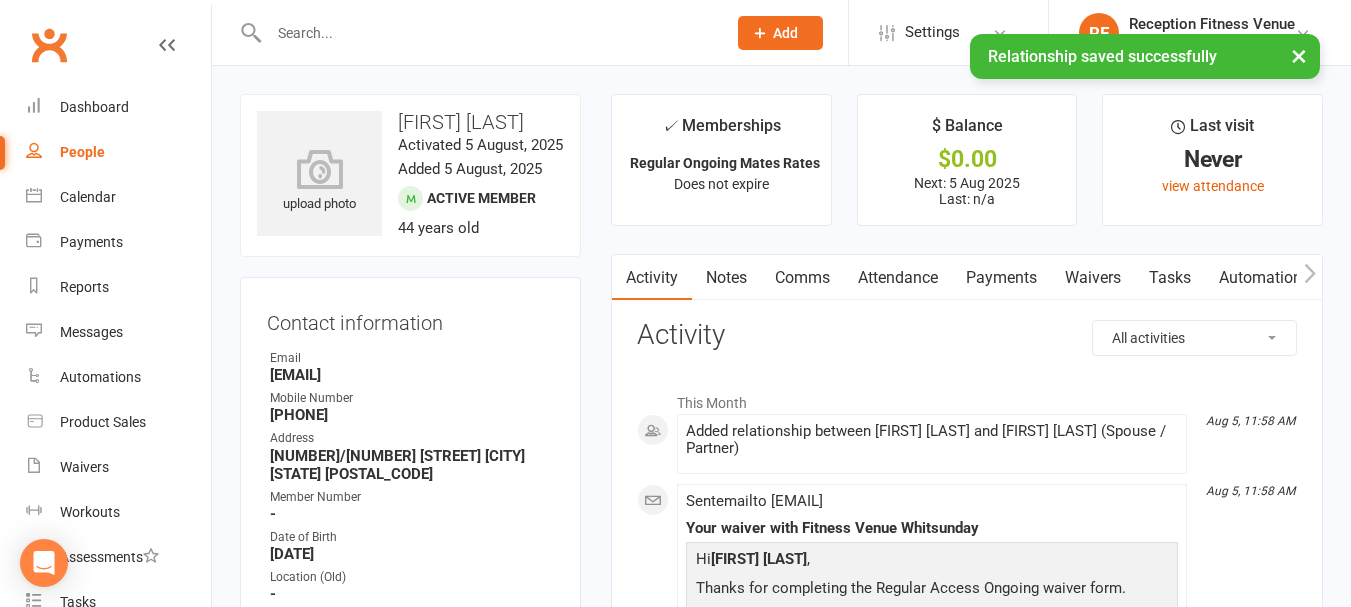 click 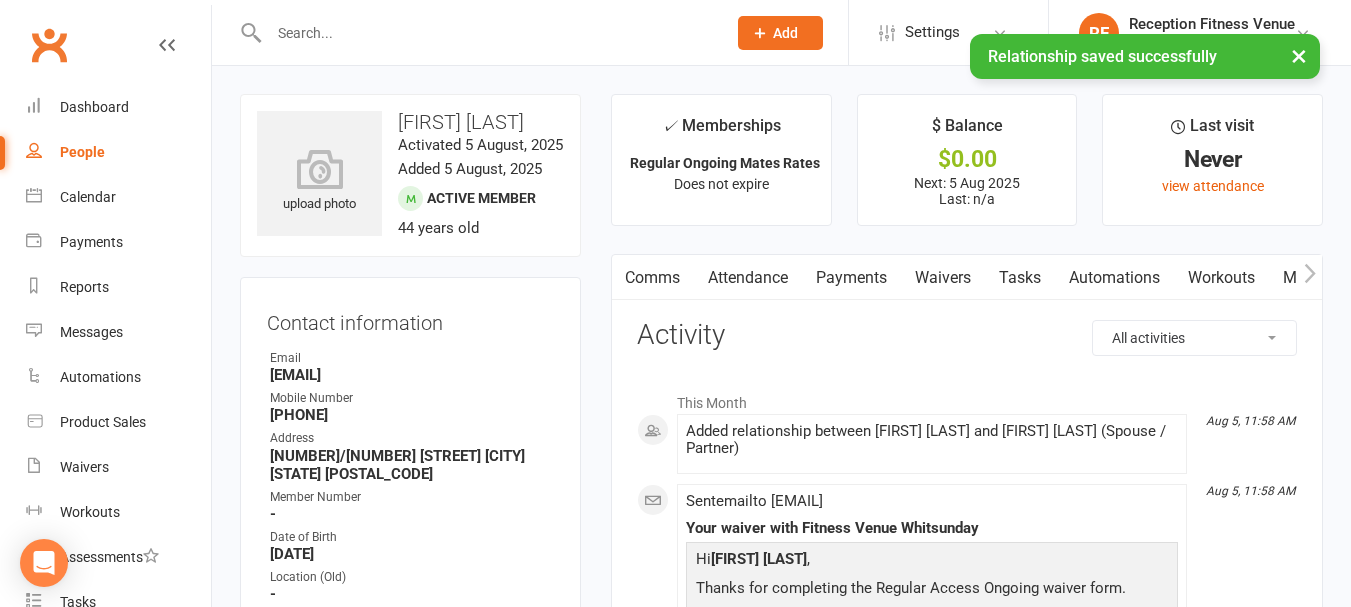 click 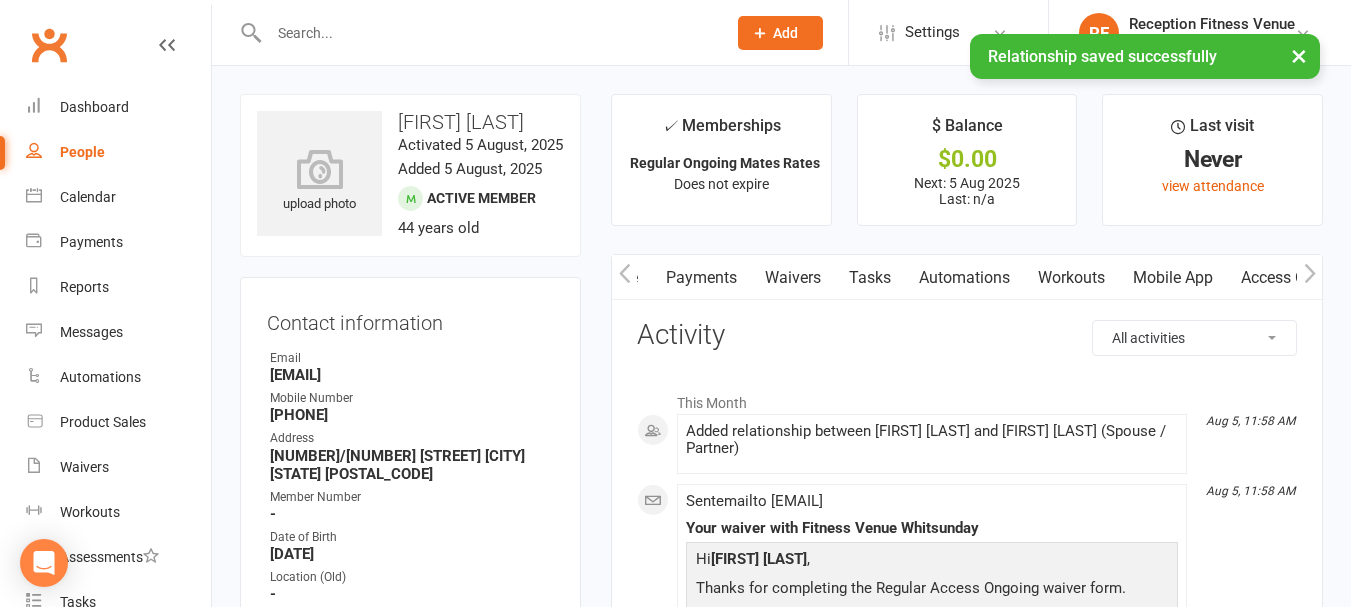 scroll, scrollTop: 0, scrollLeft: 300, axis: horizontal 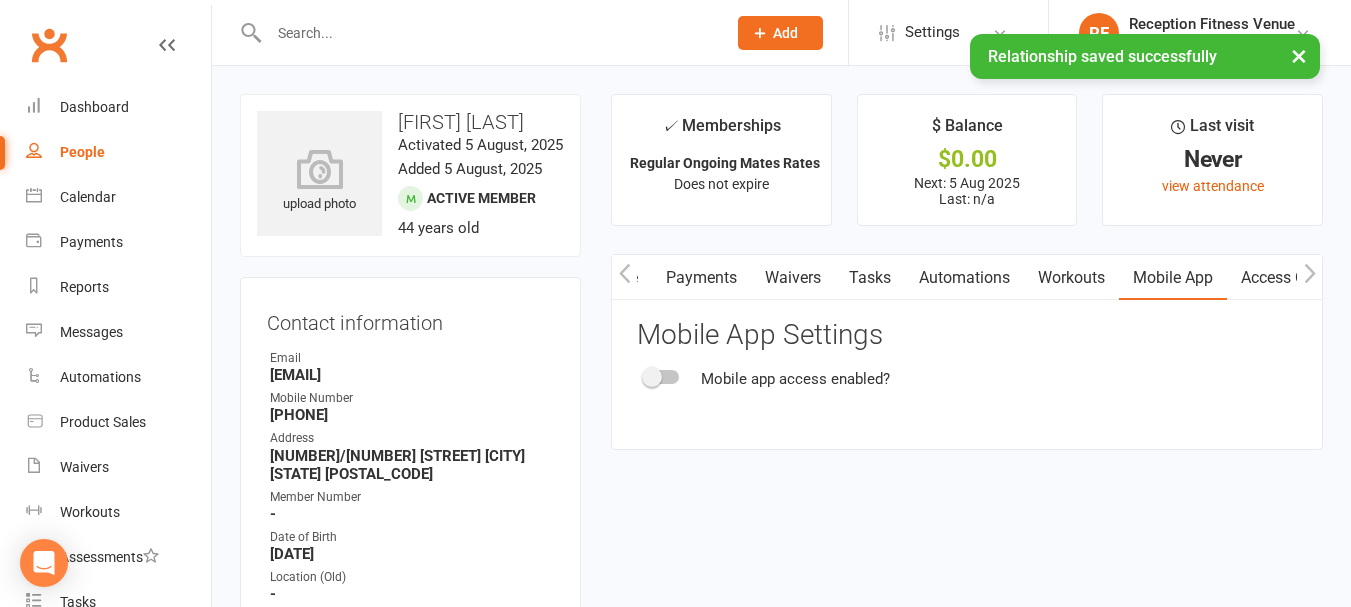 click on "Mobile app access enabled?" at bounding box center (795, 379) 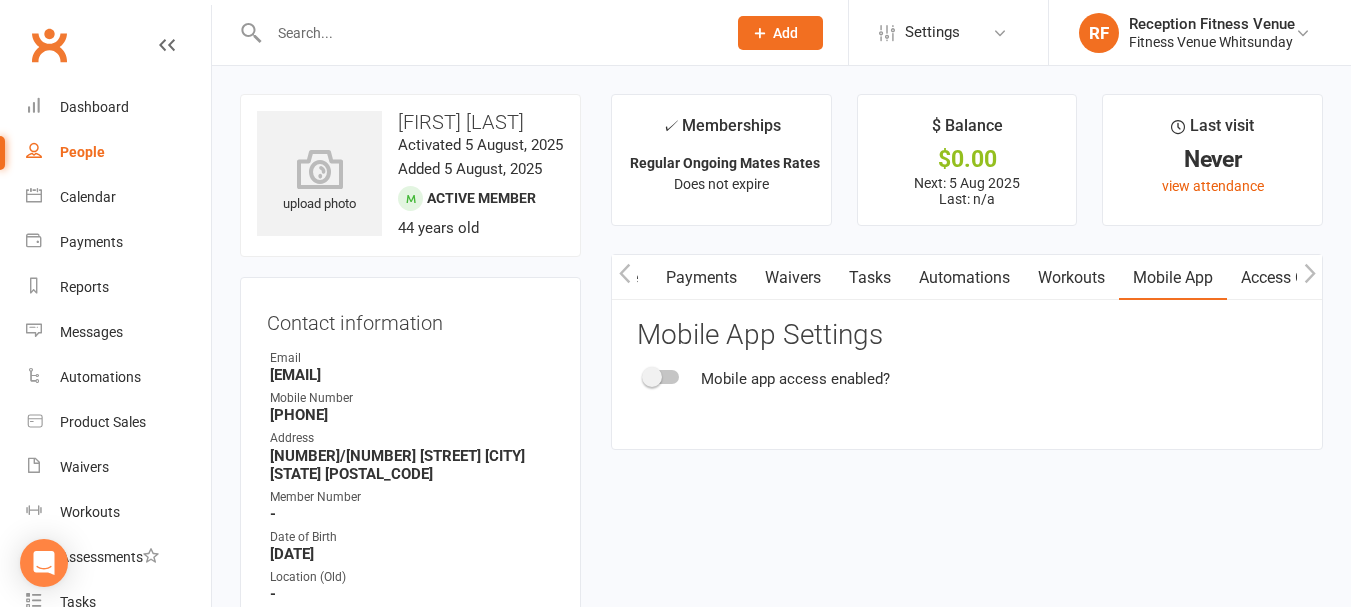 click at bounding box center [662, 377] 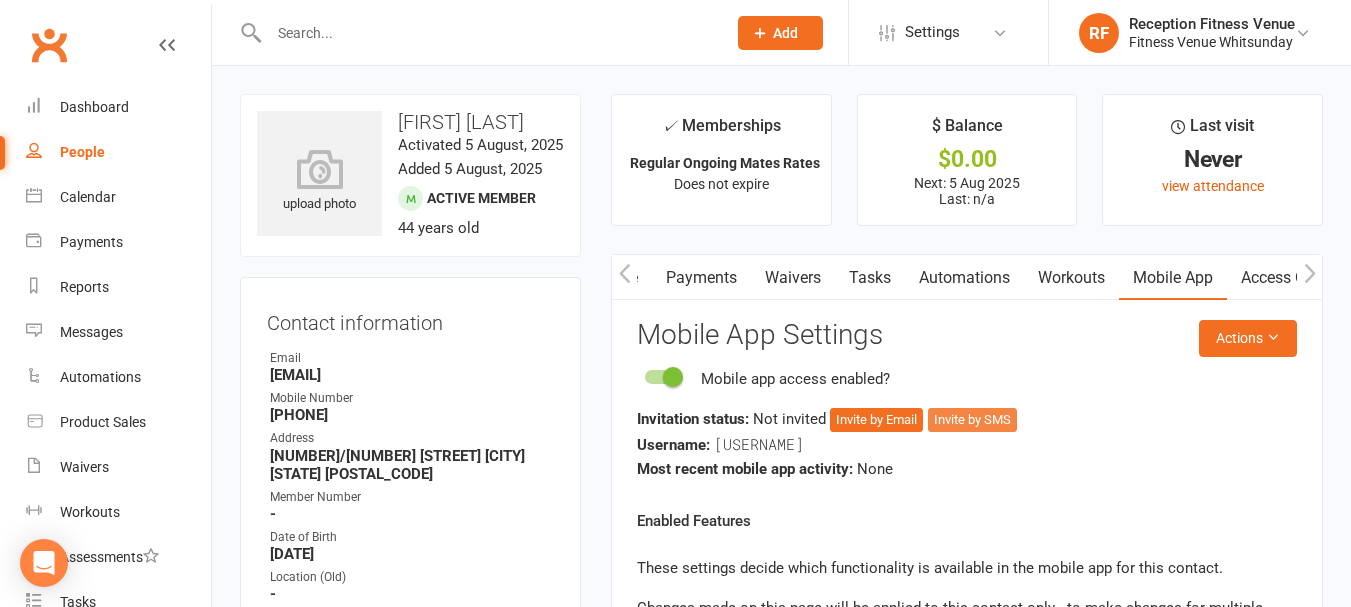 click on "Invite by SMS" at bounding box center [972, 420] 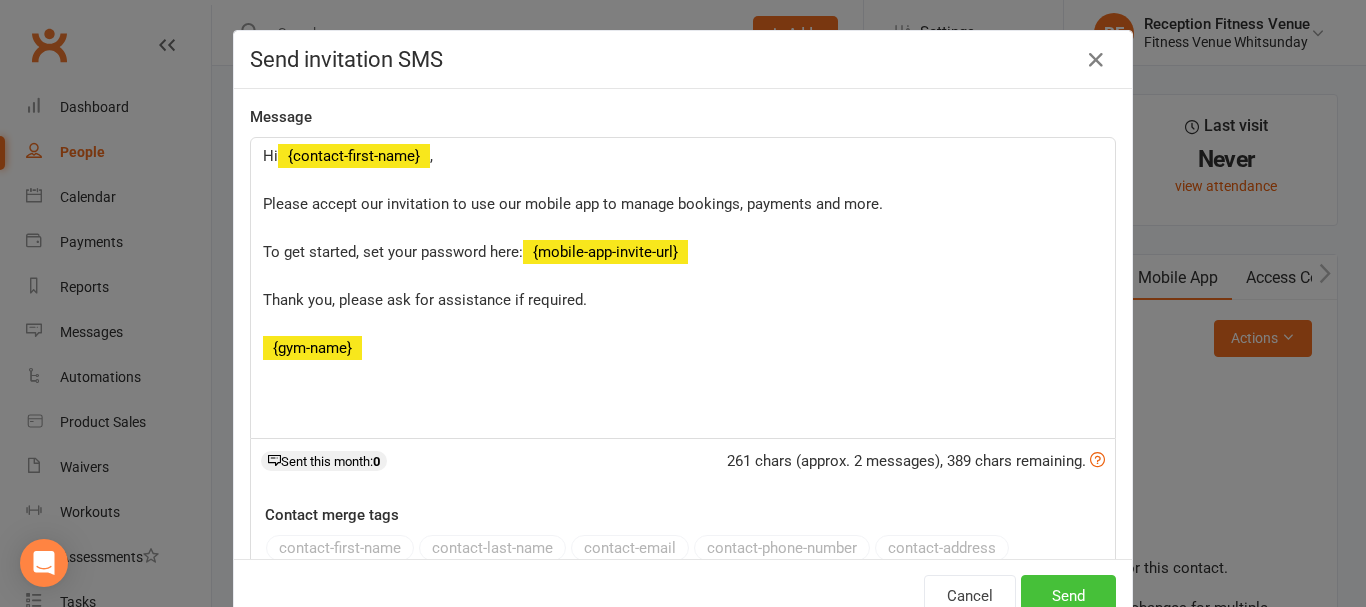click on "Send" at bounding box center [1068, 596] 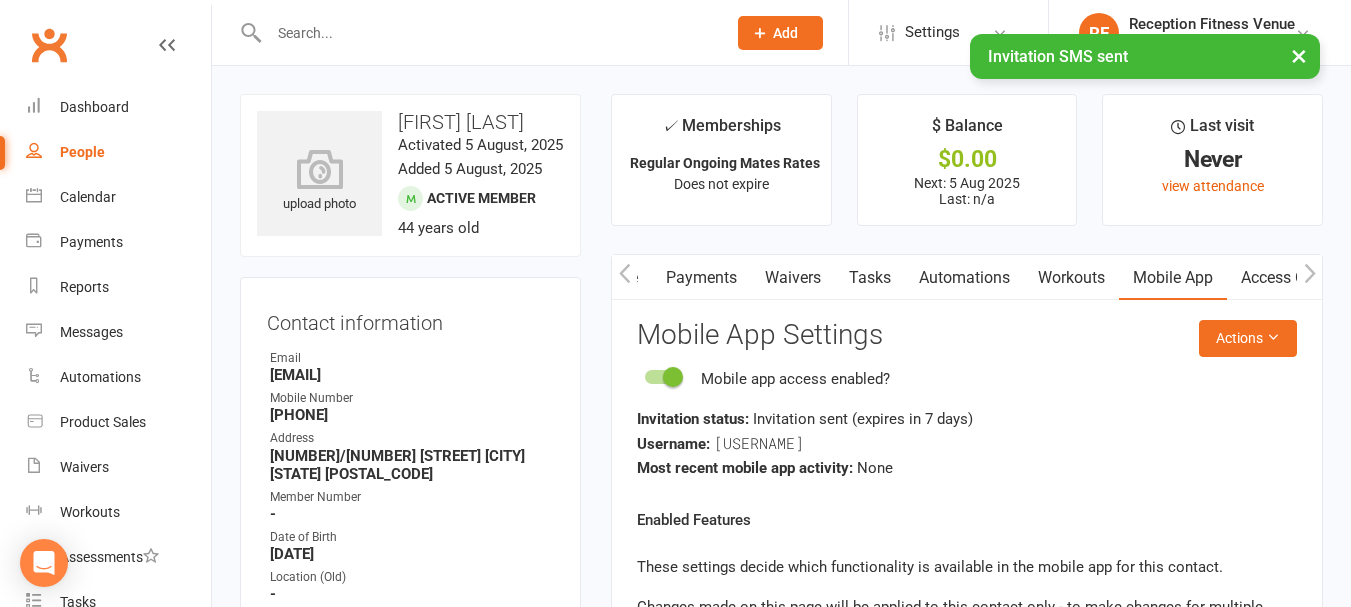 click on "Access Control" at bounding box center [1293, 278] 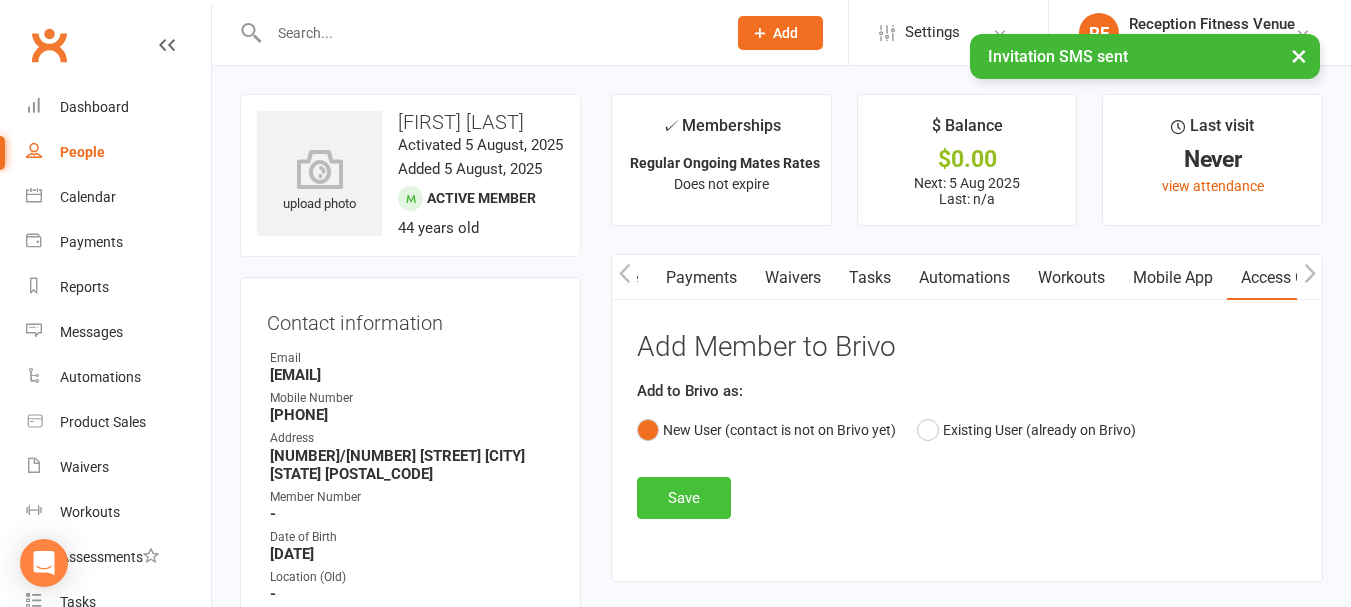click on "Save" at bounding box center [684, 498] 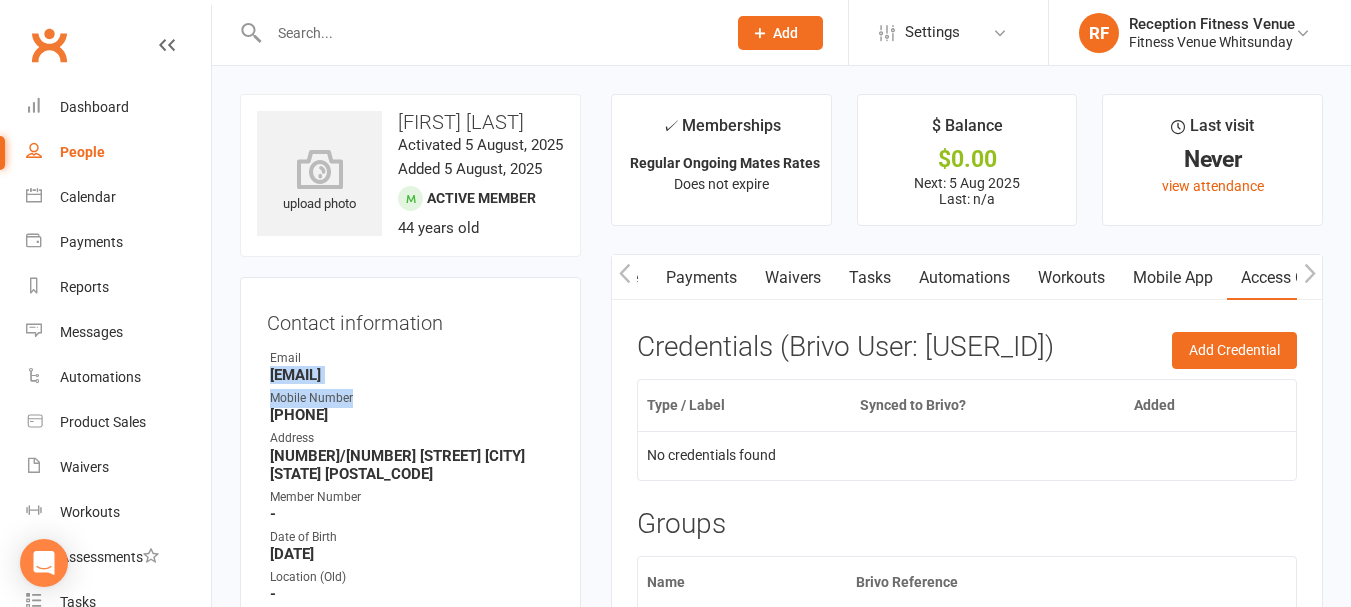 drag, startPoint x: 487, startPoint y: 386, endPoint x: 266, endPoint y: 374, distance: 221.32555 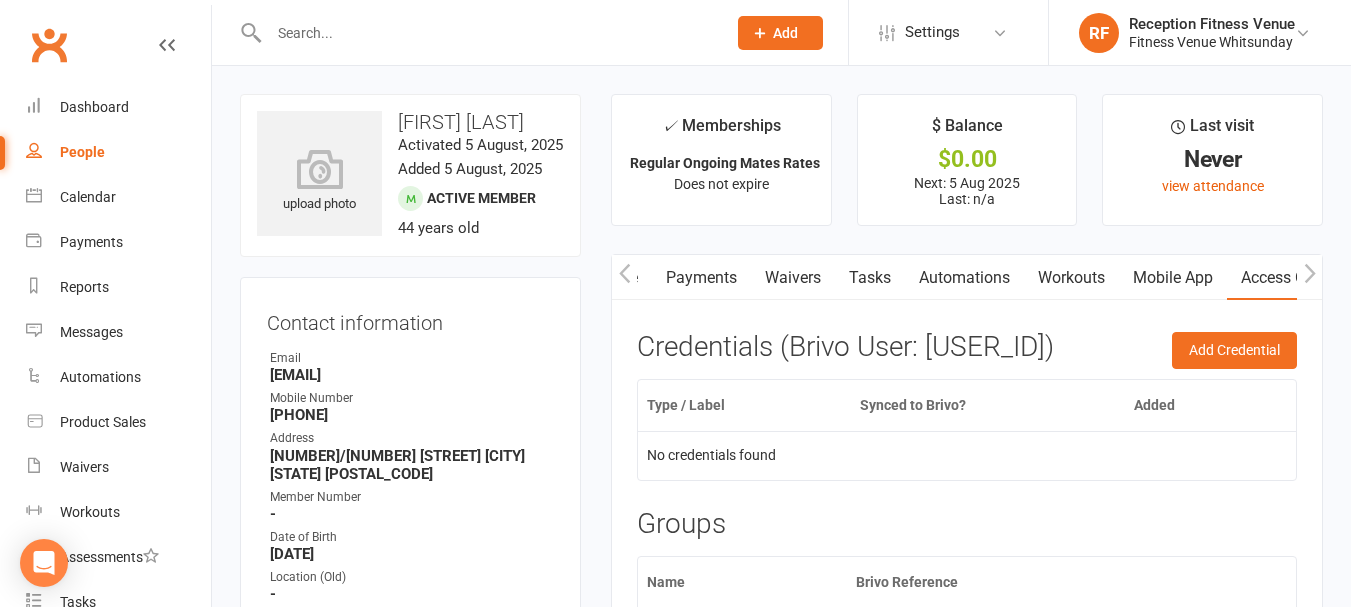 click on "0477851234" at bounding box center (412, 415) 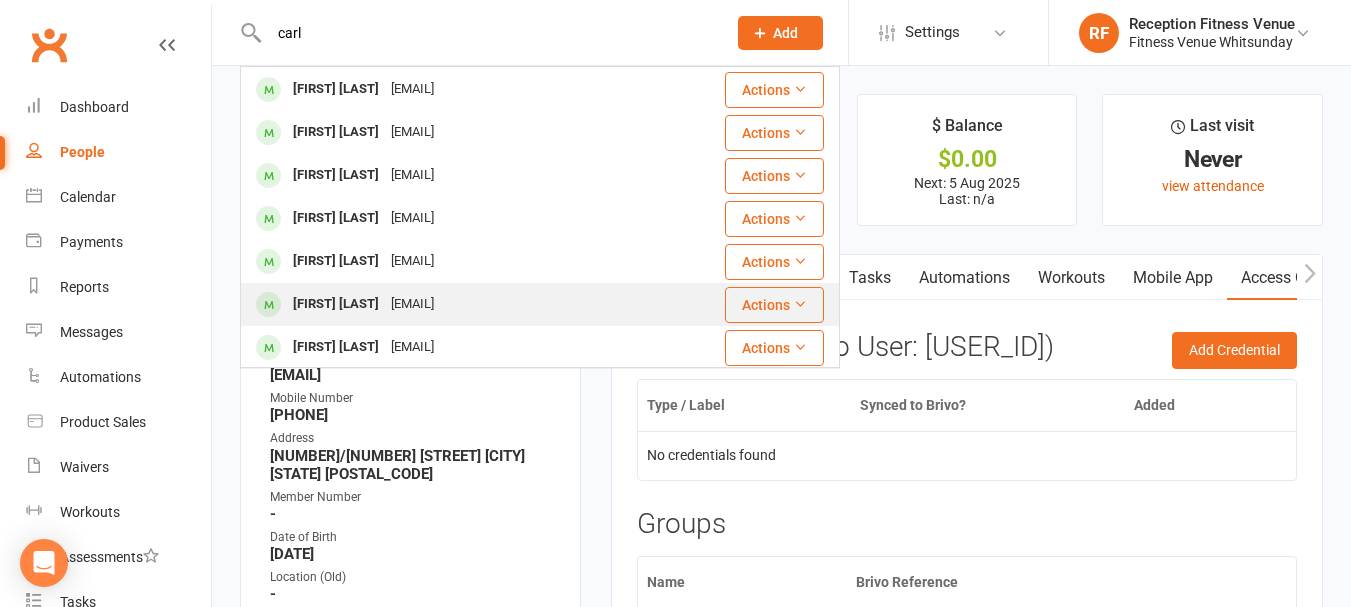 scroll, scrollTop: 560, scrollLeft: 0, axis: vertical 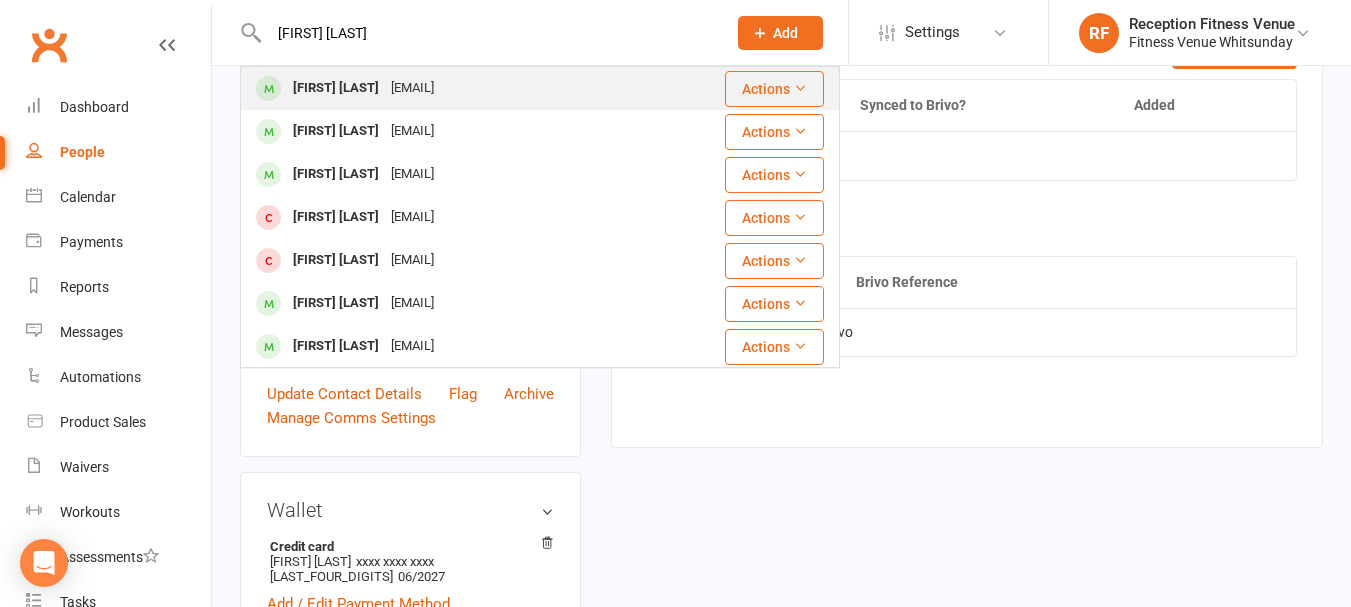type on "carl e" 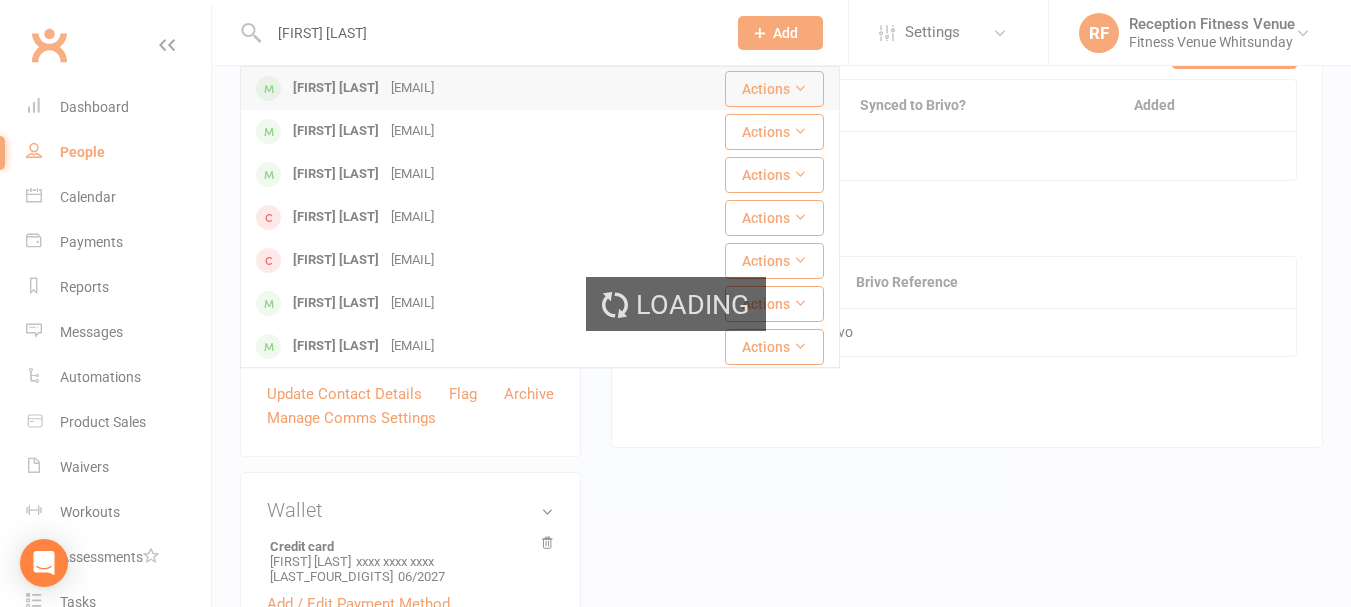 type 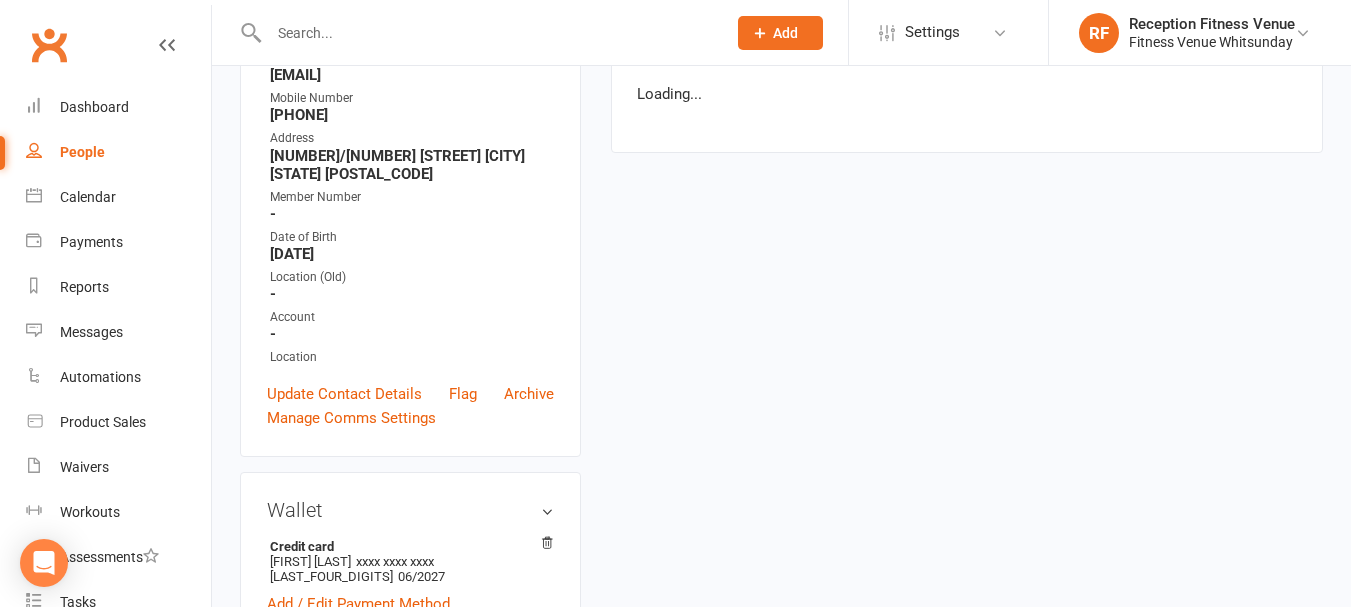 scroll, scrollTop: 0, scrollLeft: 0, axis: both 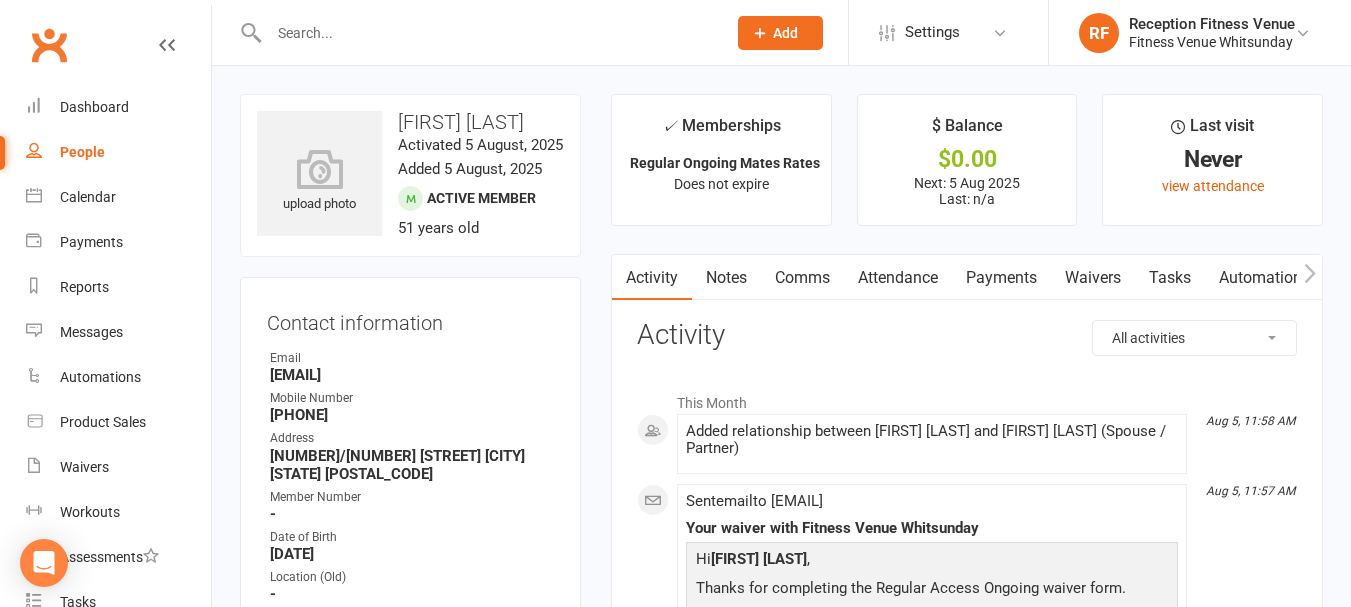 click 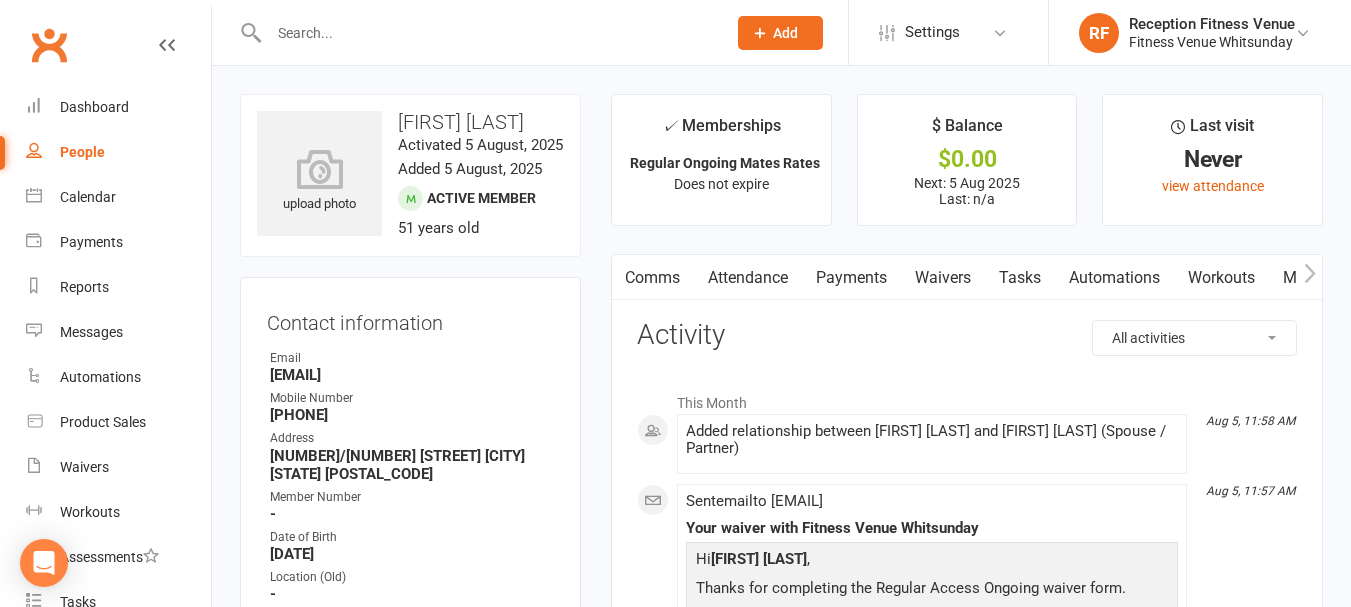 click 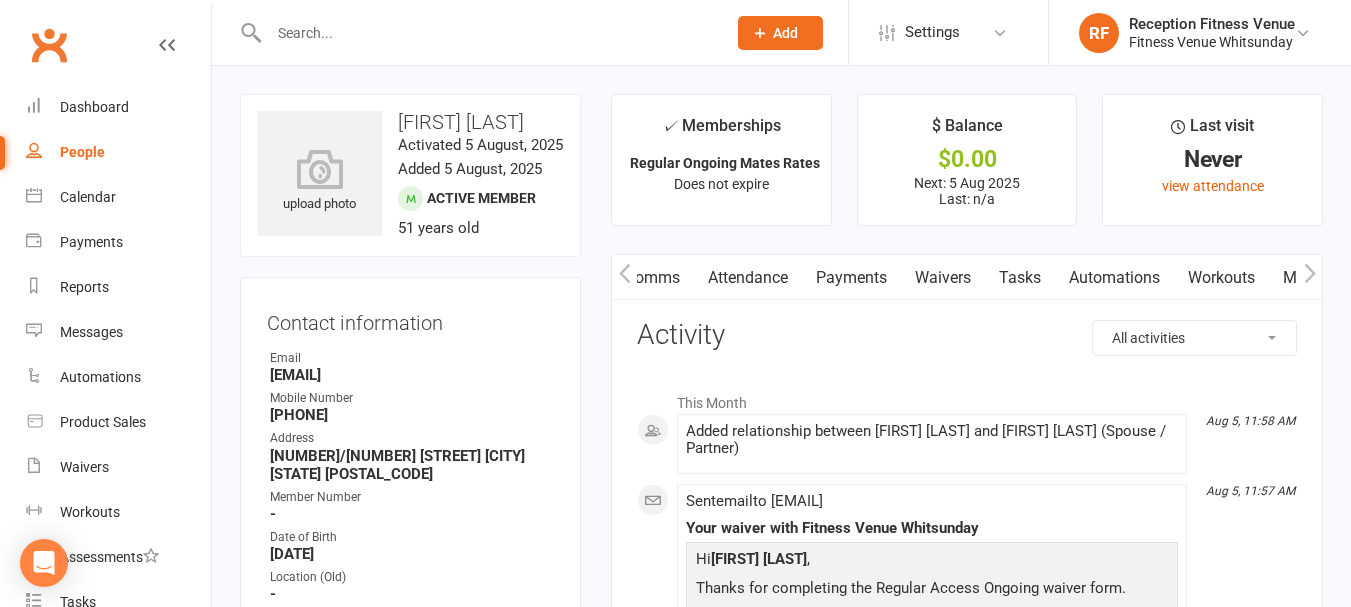 click 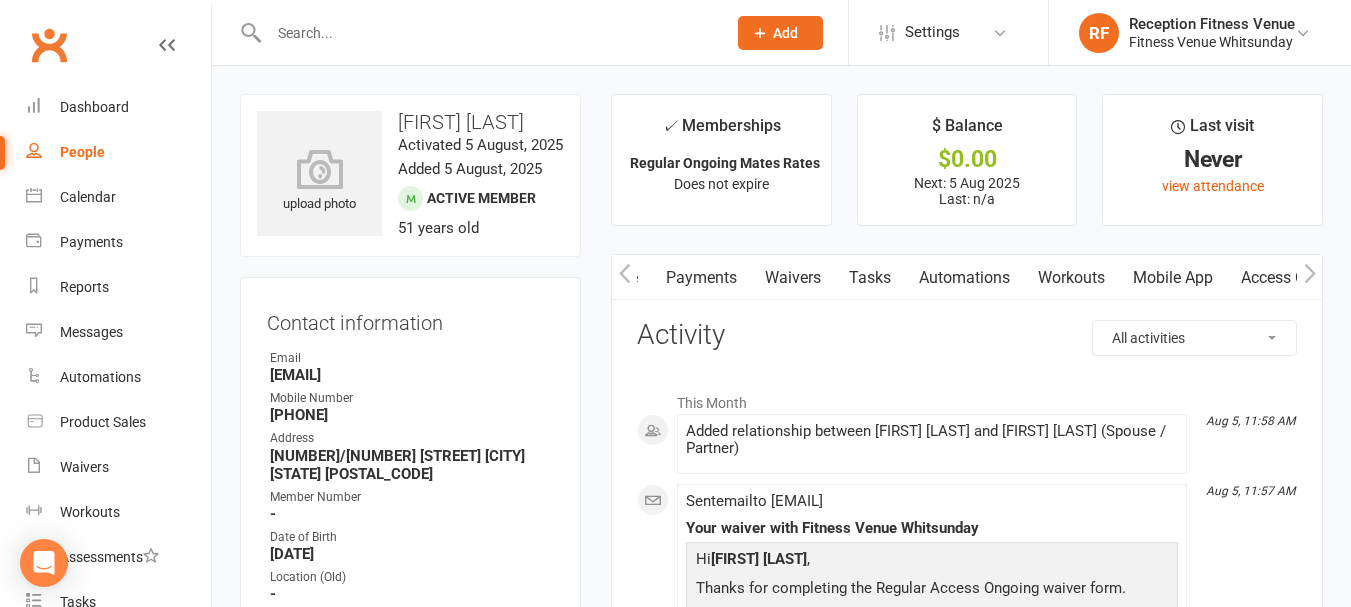 scroll, scrollTop: 0, scrollLeft: 300, axis: horizontal 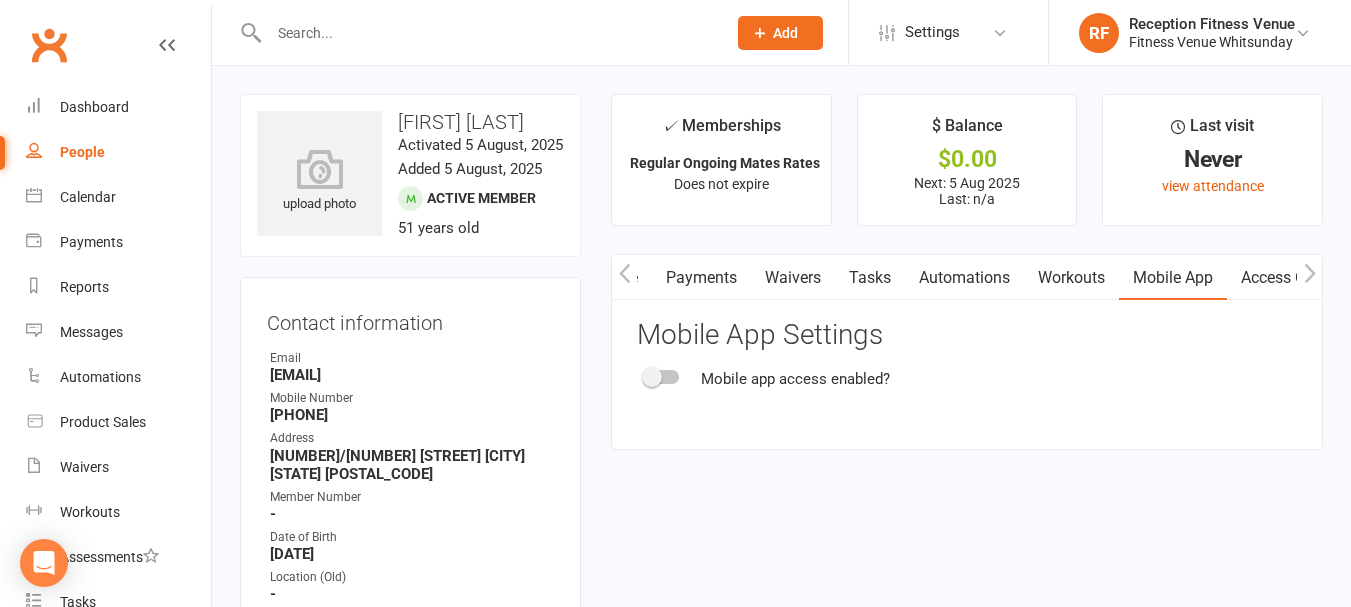 click at bounding box center (662, 377) 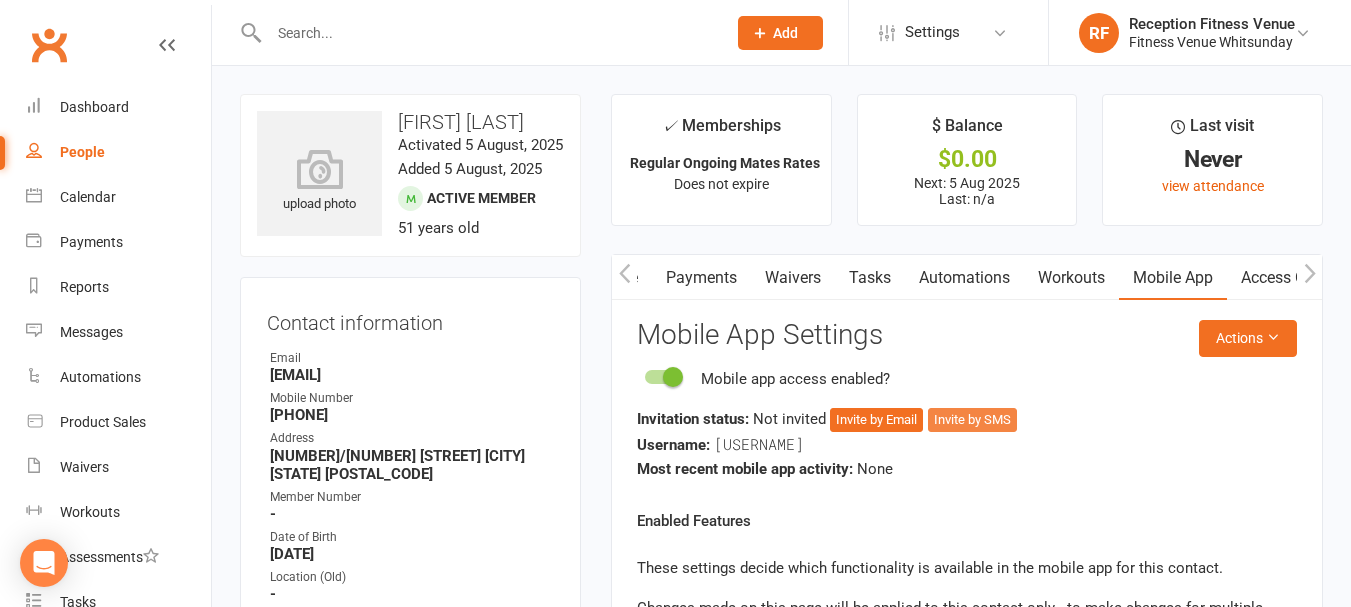 click on "Invite by SMS" at bounding box center [972, 420] 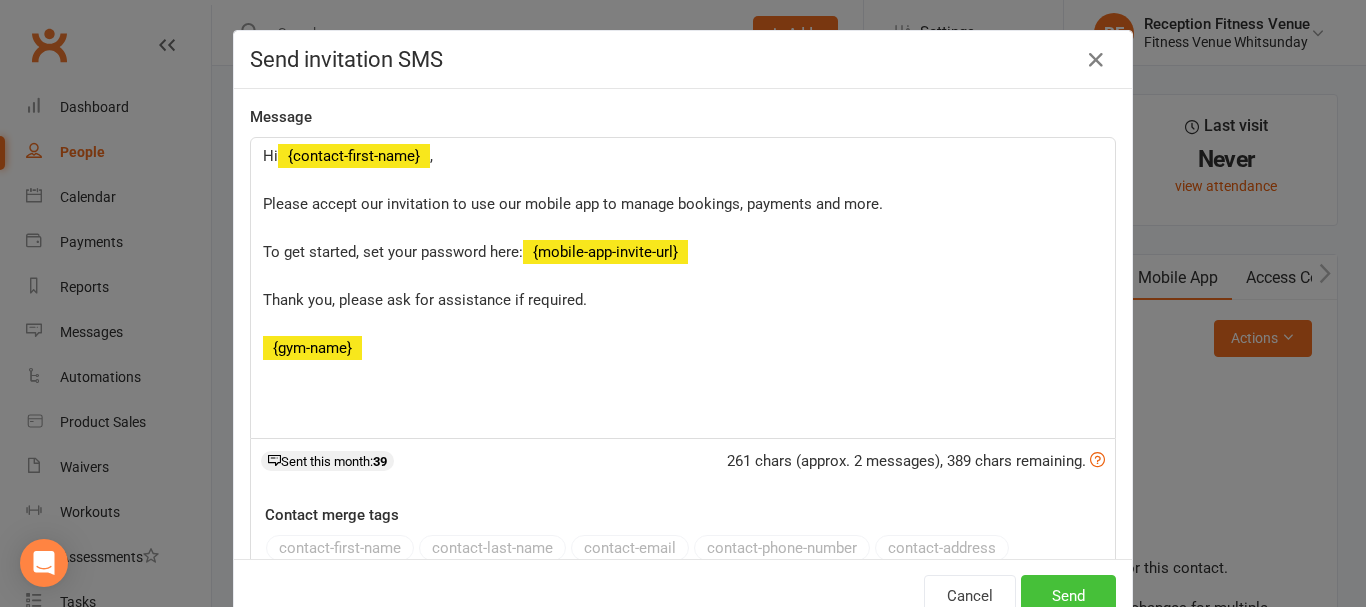 click on "Send" at bounding box center (1068, 596) 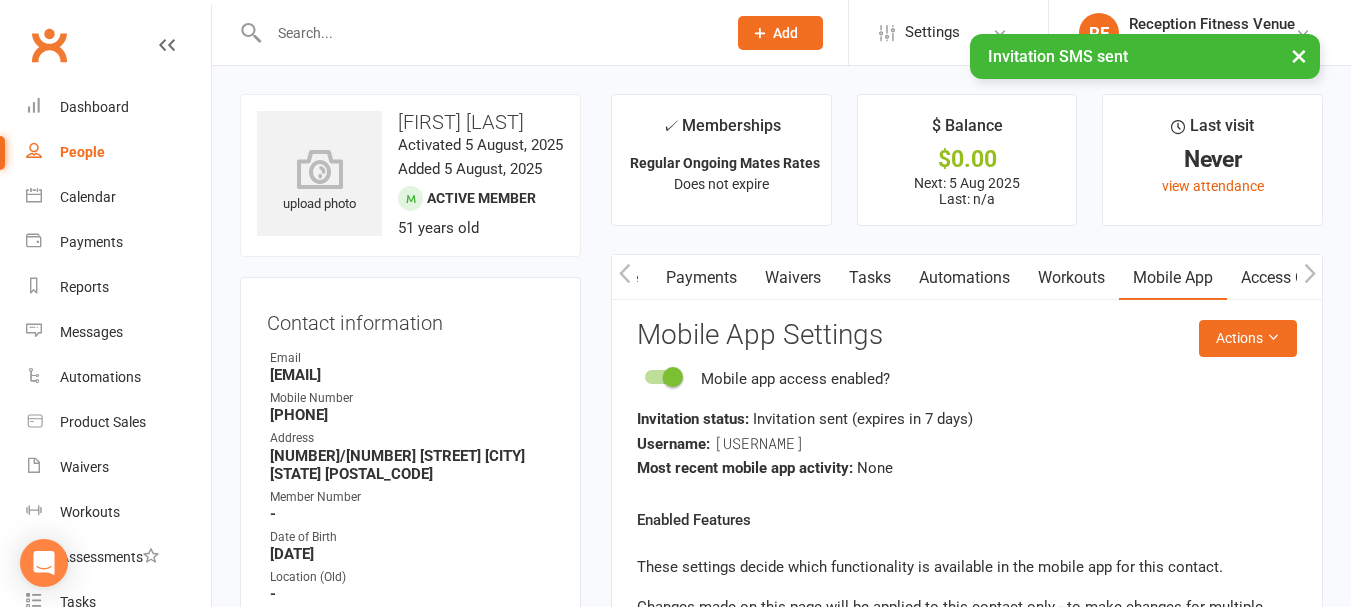 click on "Access Control" at bounding box center (1293, 278) 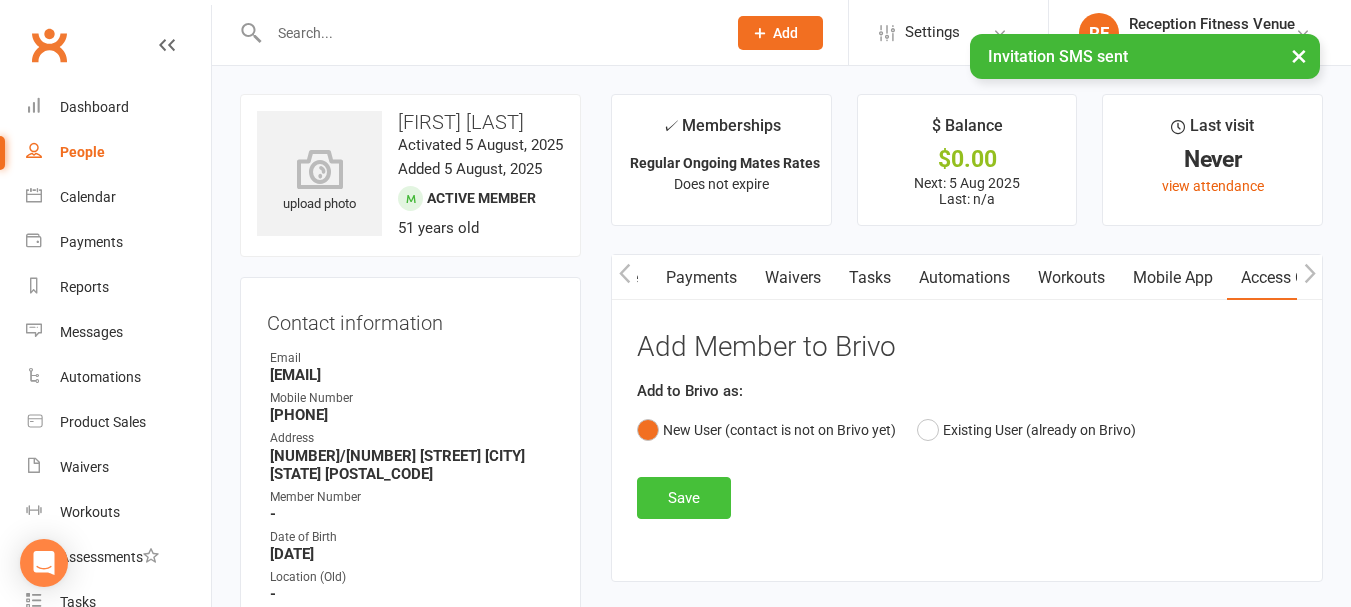click on "Save" at bounding box center [684, 498] 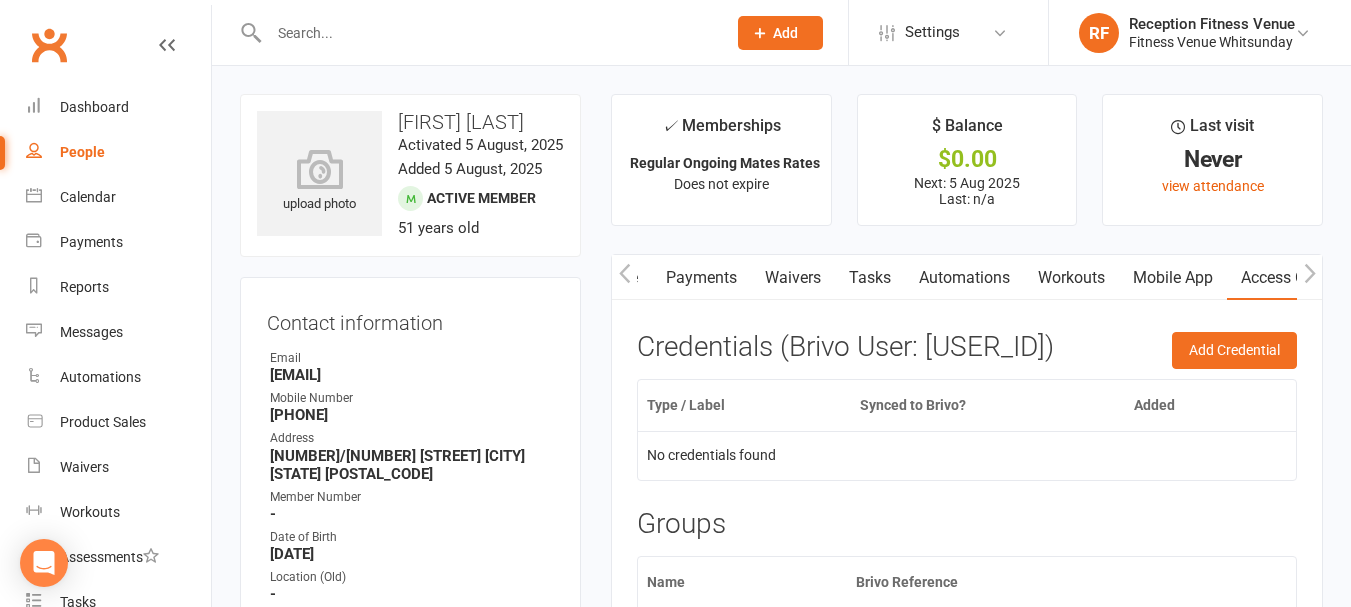 drag, startPoint x: 474, startPoint y: 373, endPoint x: 262, endPoint y: 384, distance: 212.28519 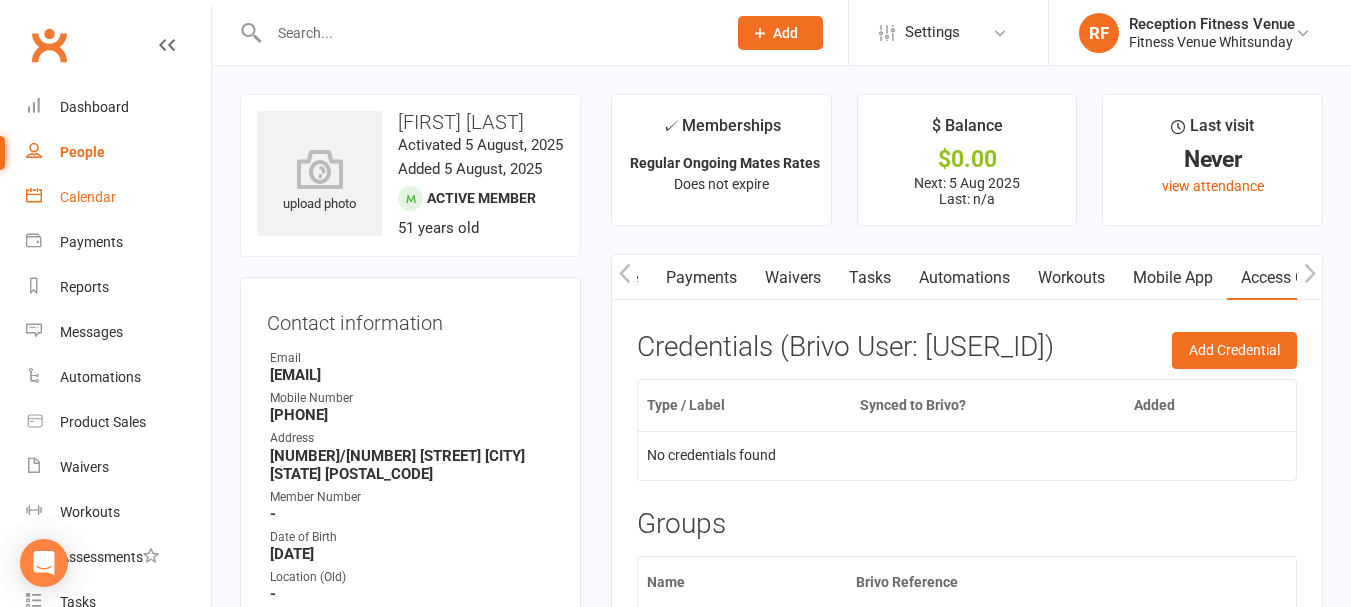click on "Calendar" at bounding box center (88, 197) 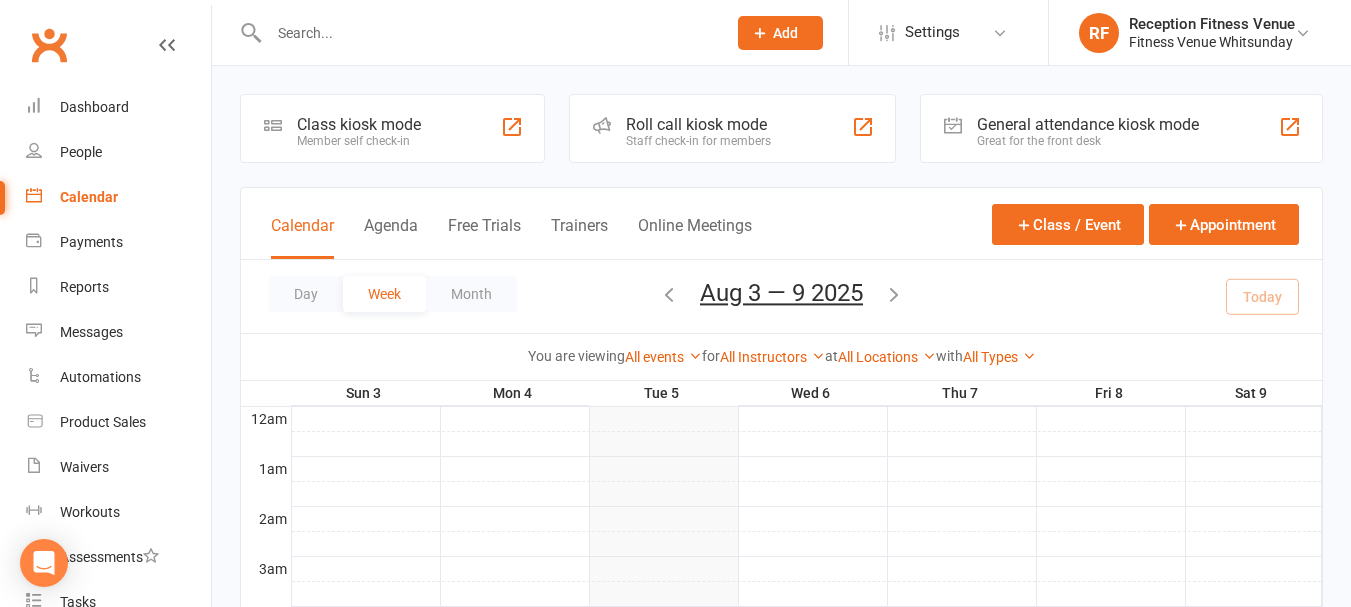 click on "General attendance kiosk mode" at bounding box center (1088, 124) 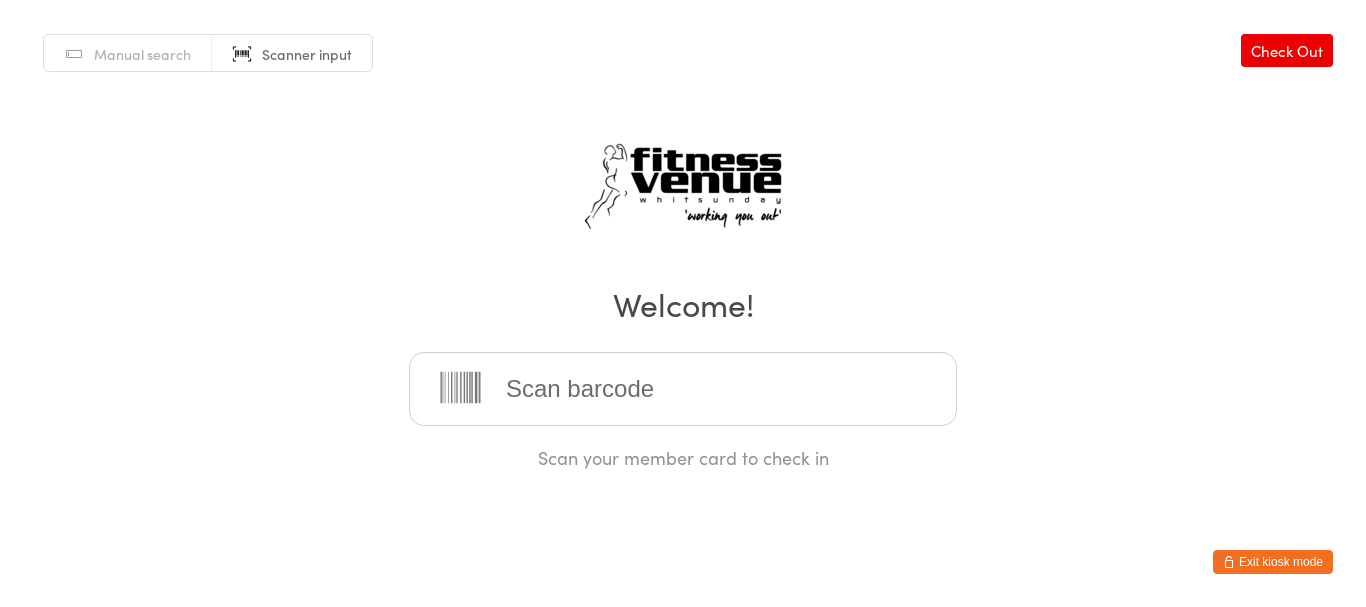 scroll, scrollTop: 0, scrollLeft: 0, axis: both 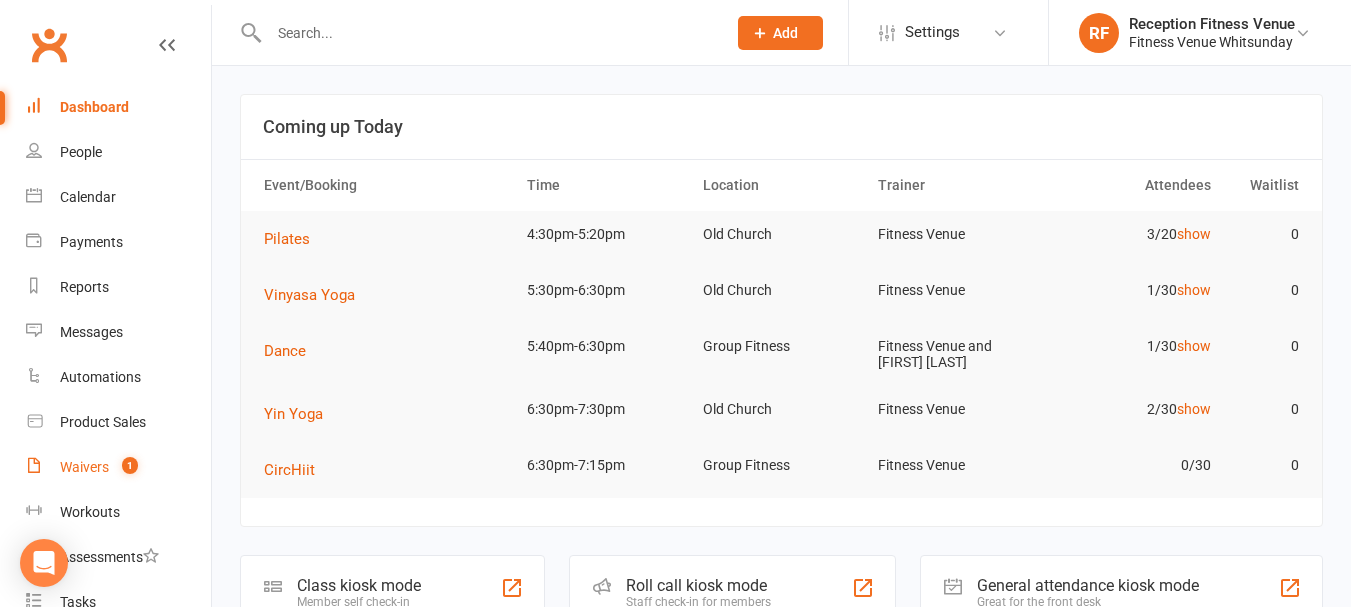 click on "Waivers" at bounding box center [84, 467] 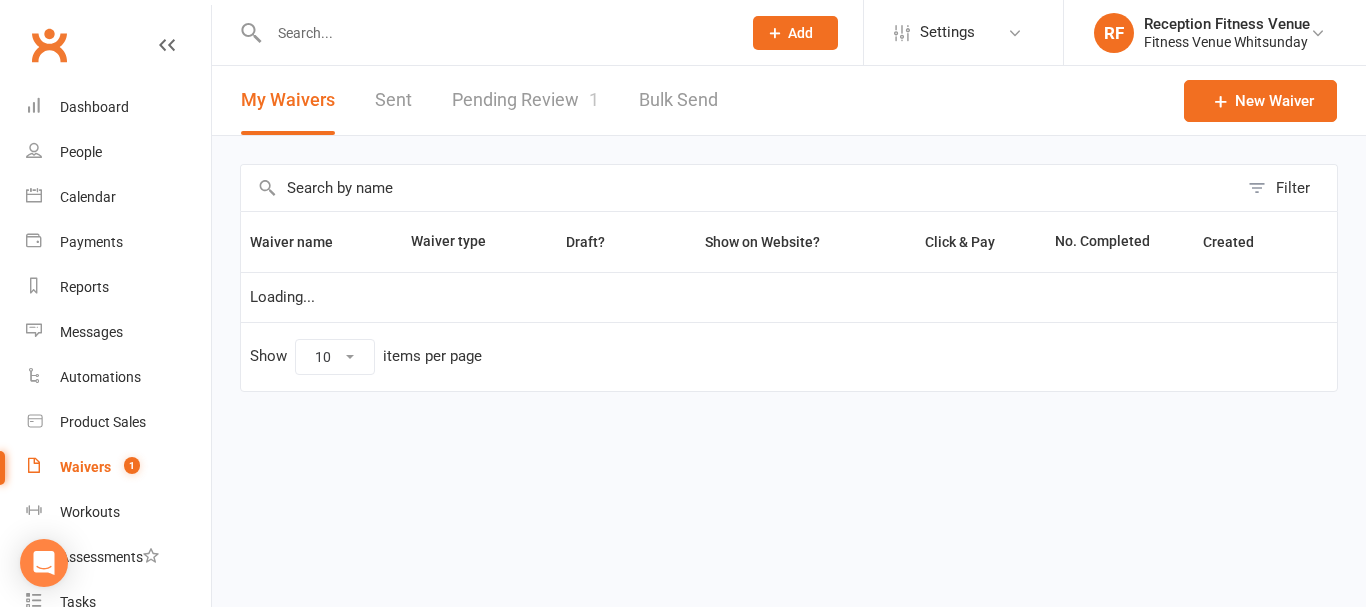 select on "50" 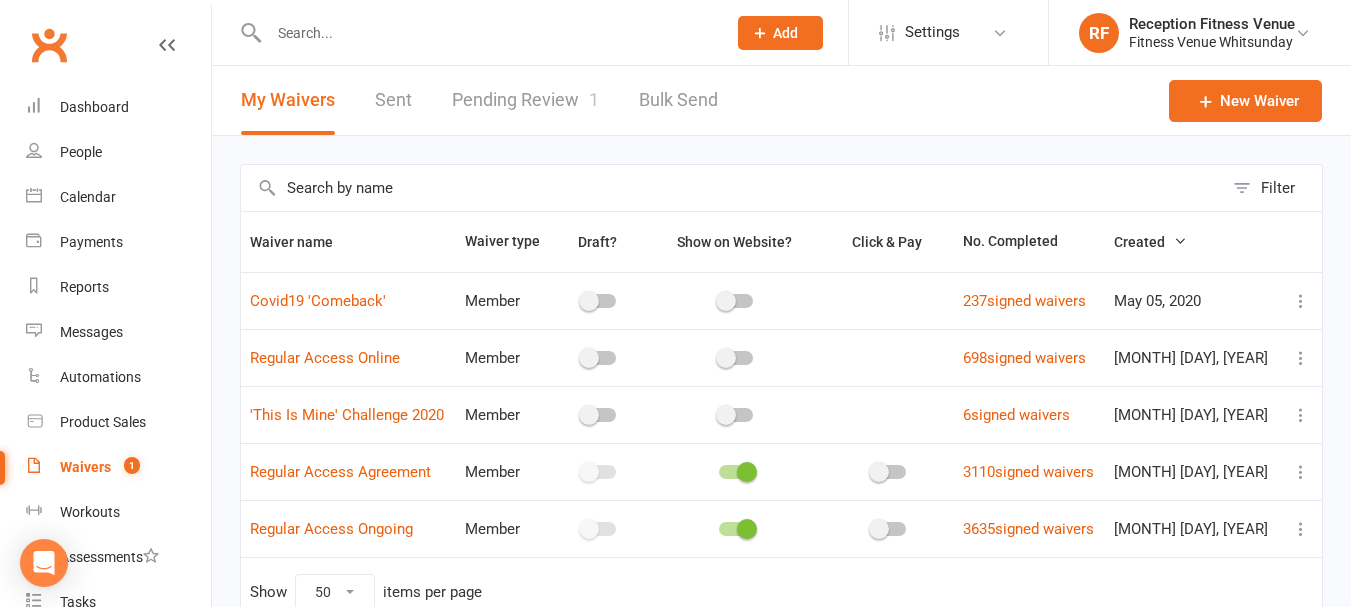 click on "Pending Review 1" at bounding box center (525, 100) 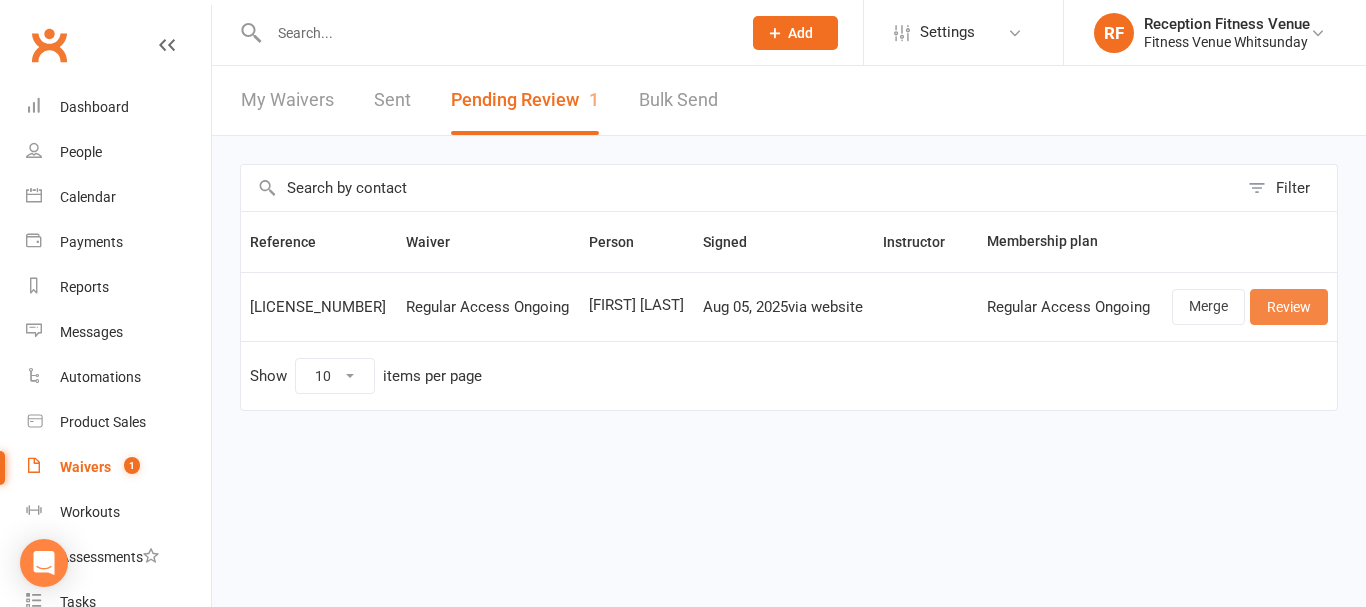 click on "Review" at bounding box center [1289, 307] 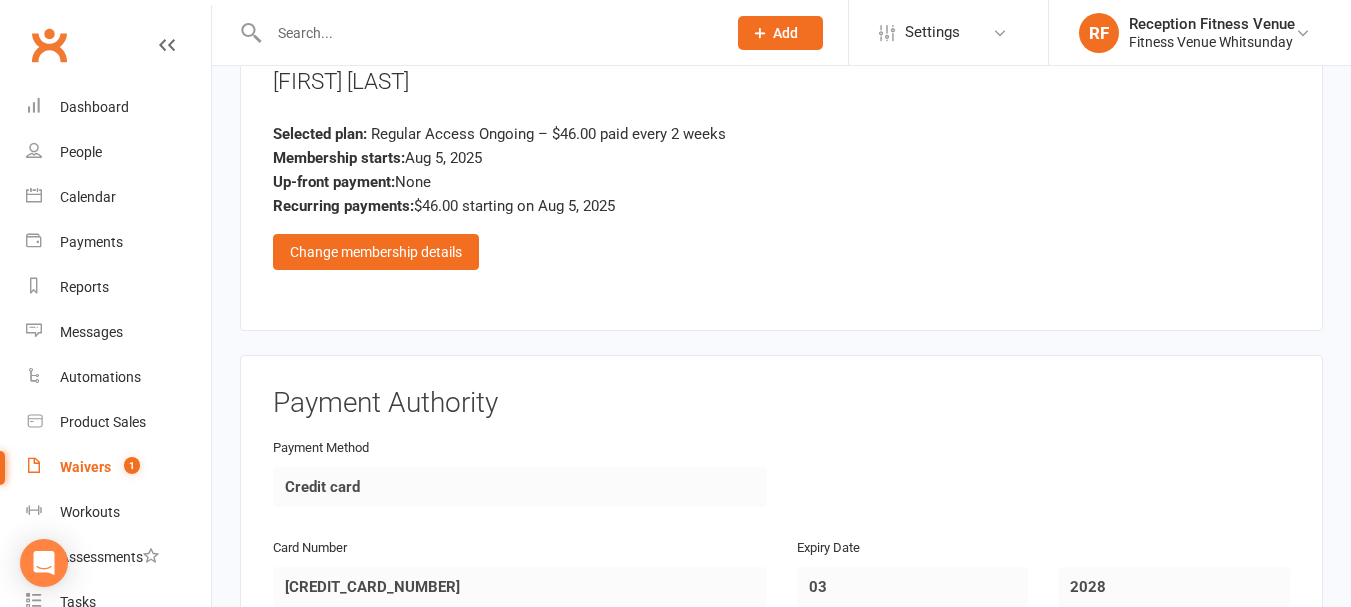 scroll, scrollTop: 2963, scrollLeft: 0, axis: vertical 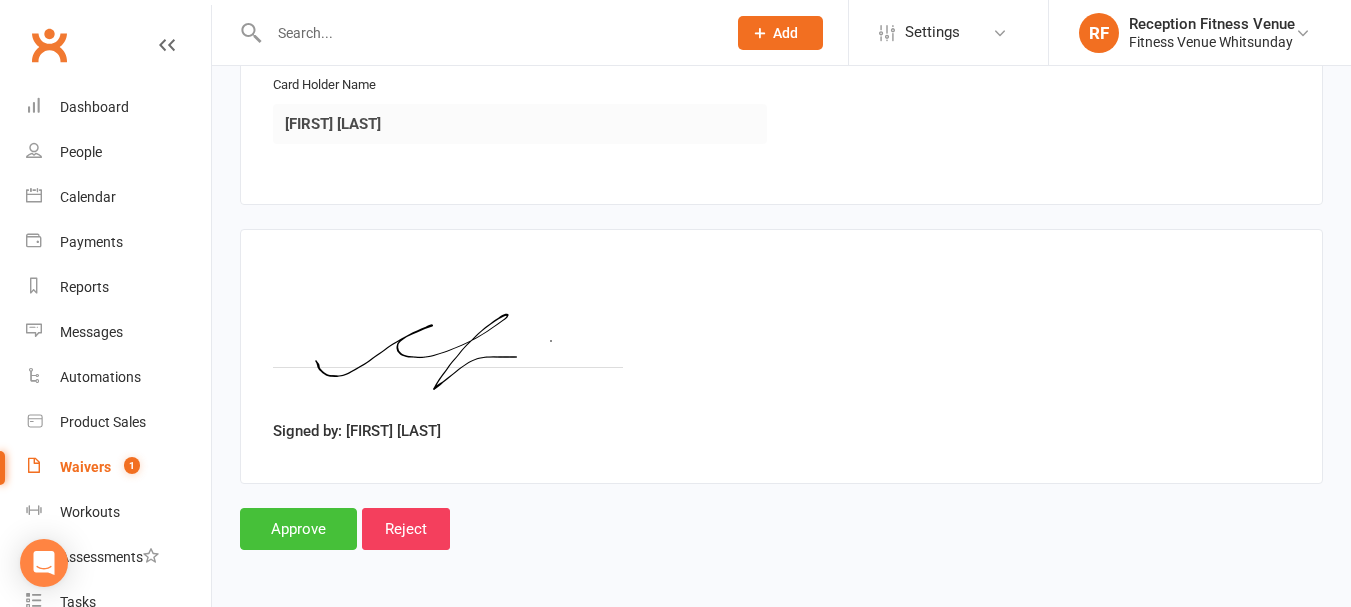 click on "Approve" at bounding box center (298, 529) 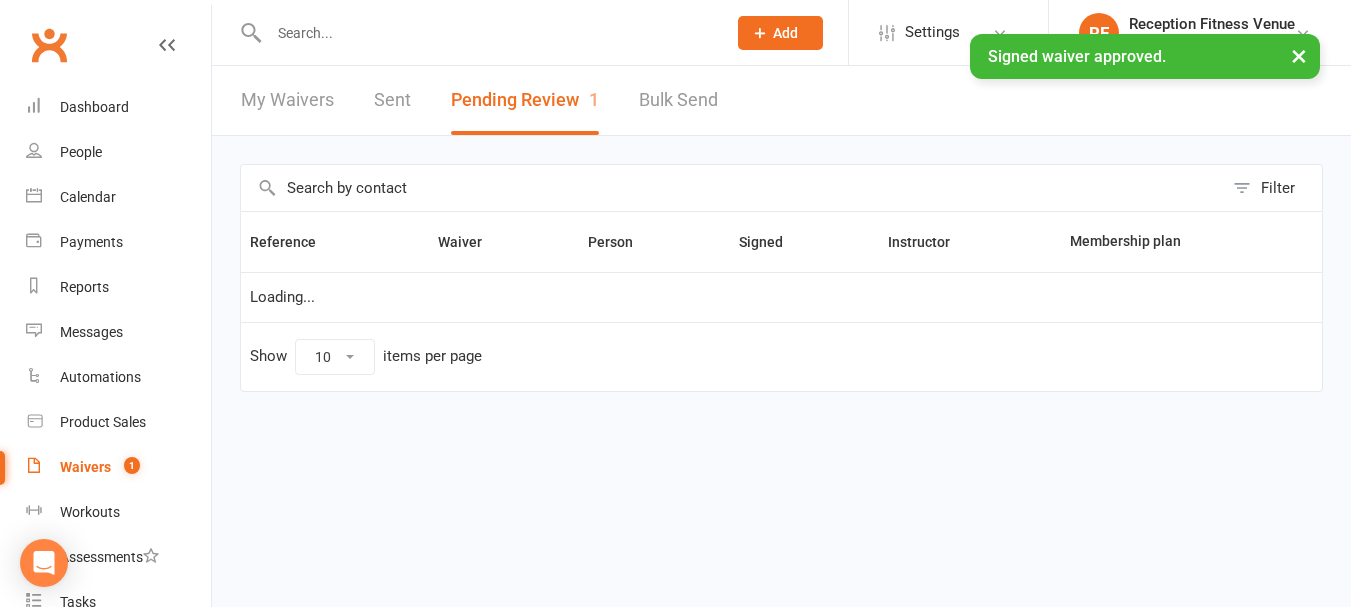 scroll, scrollTop: 0, scrollLeft: 0, axis: both 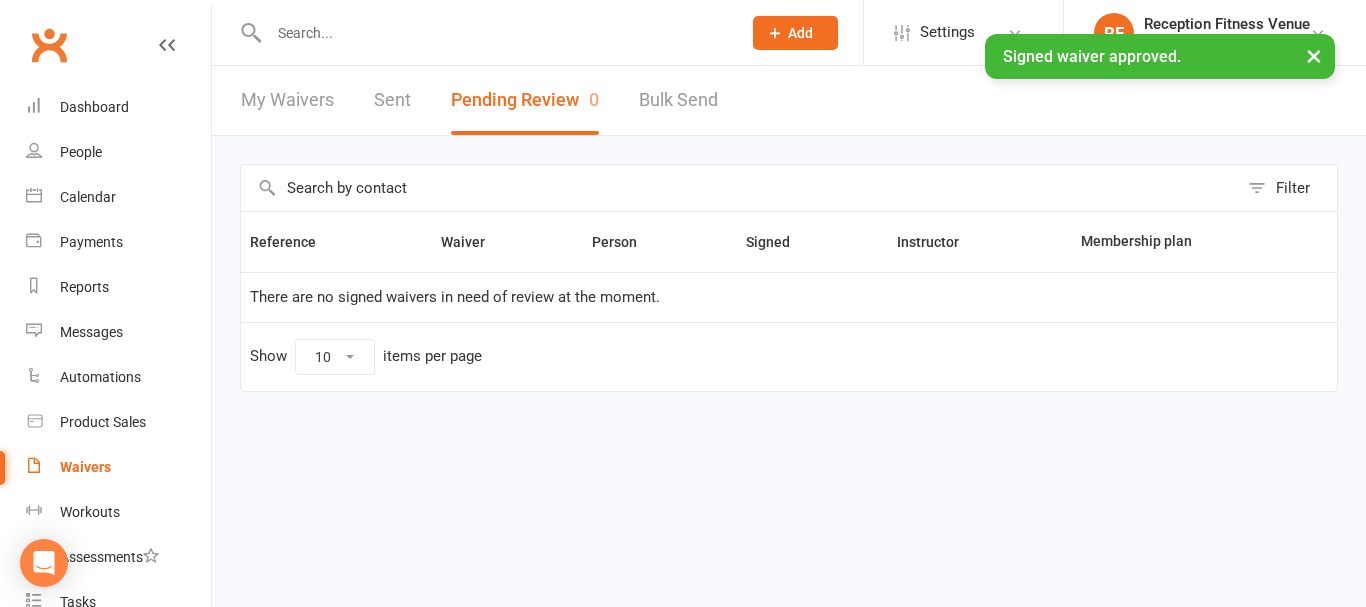 click on "Sent" at bounding box center (392, 100) 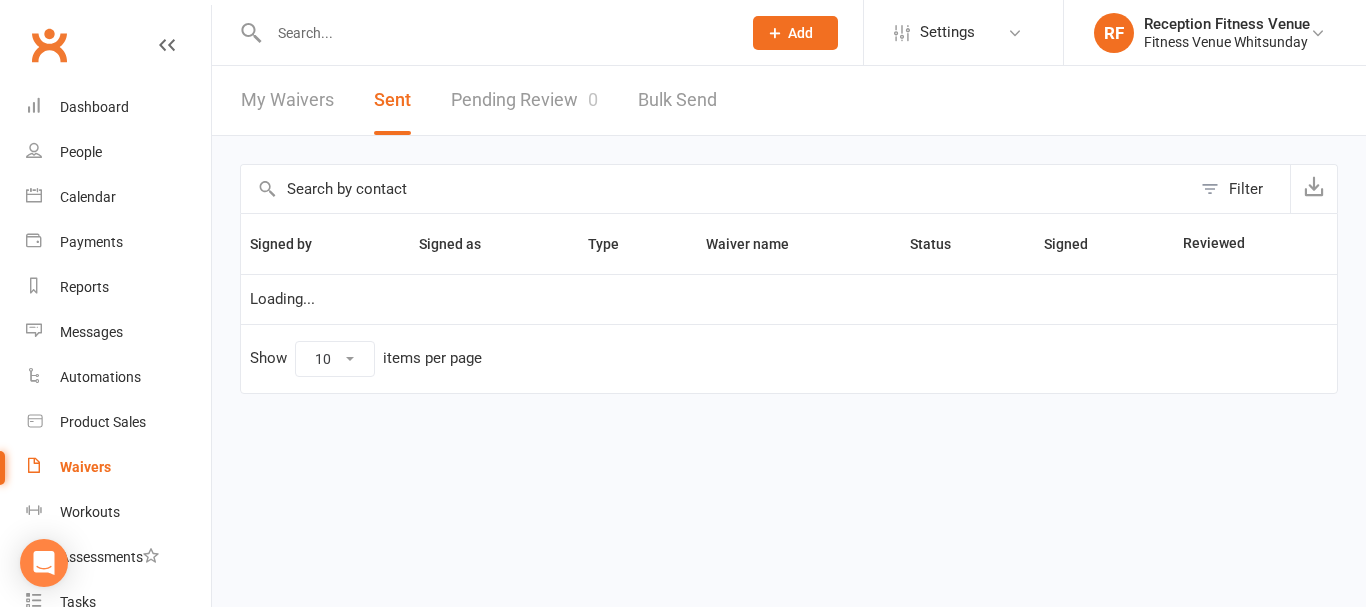 select on "100" 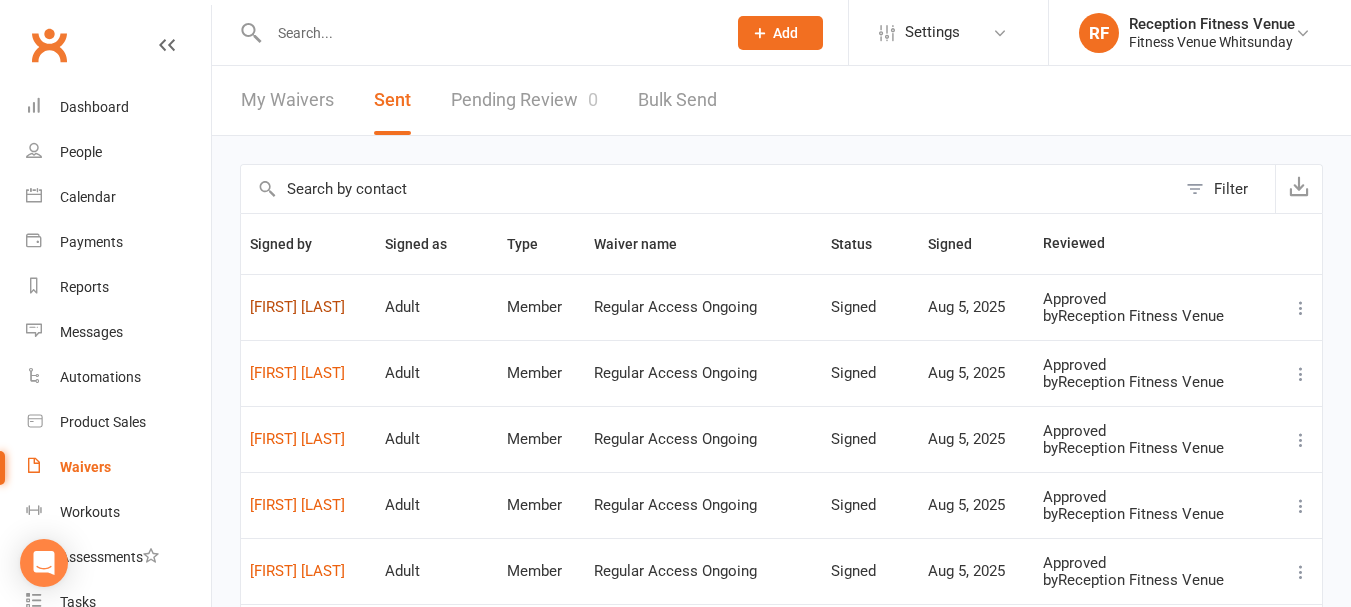 click on "[FIRST] [LAST]" at bounding box center (308, 307) 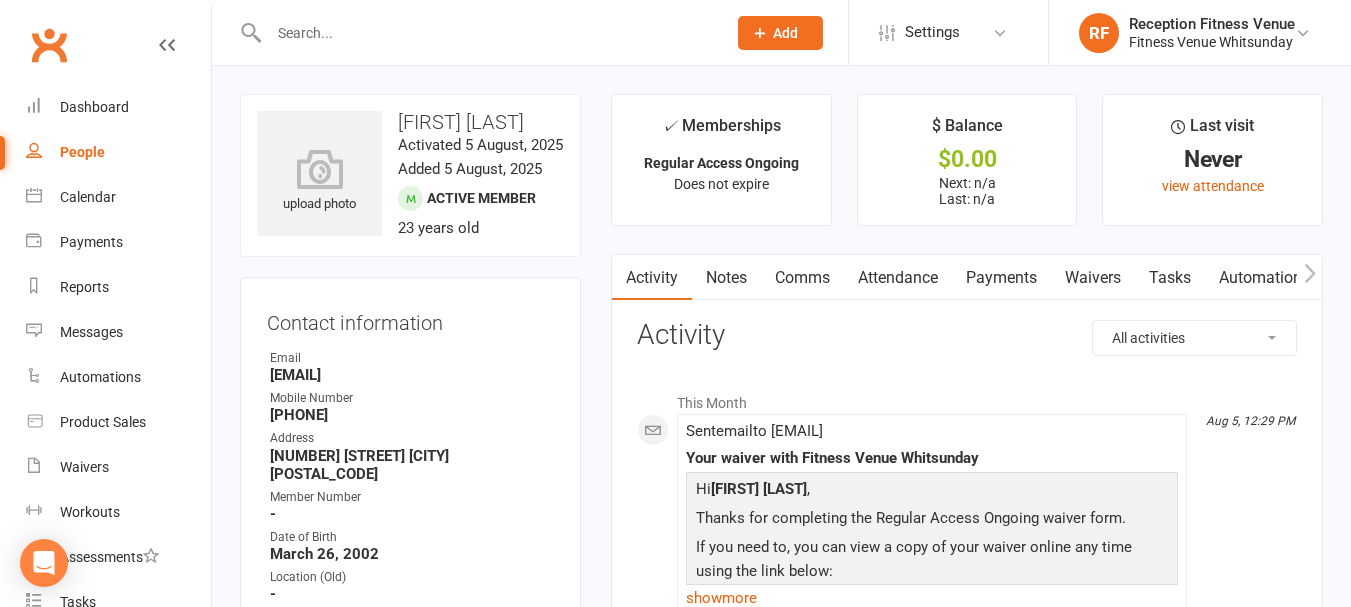 click 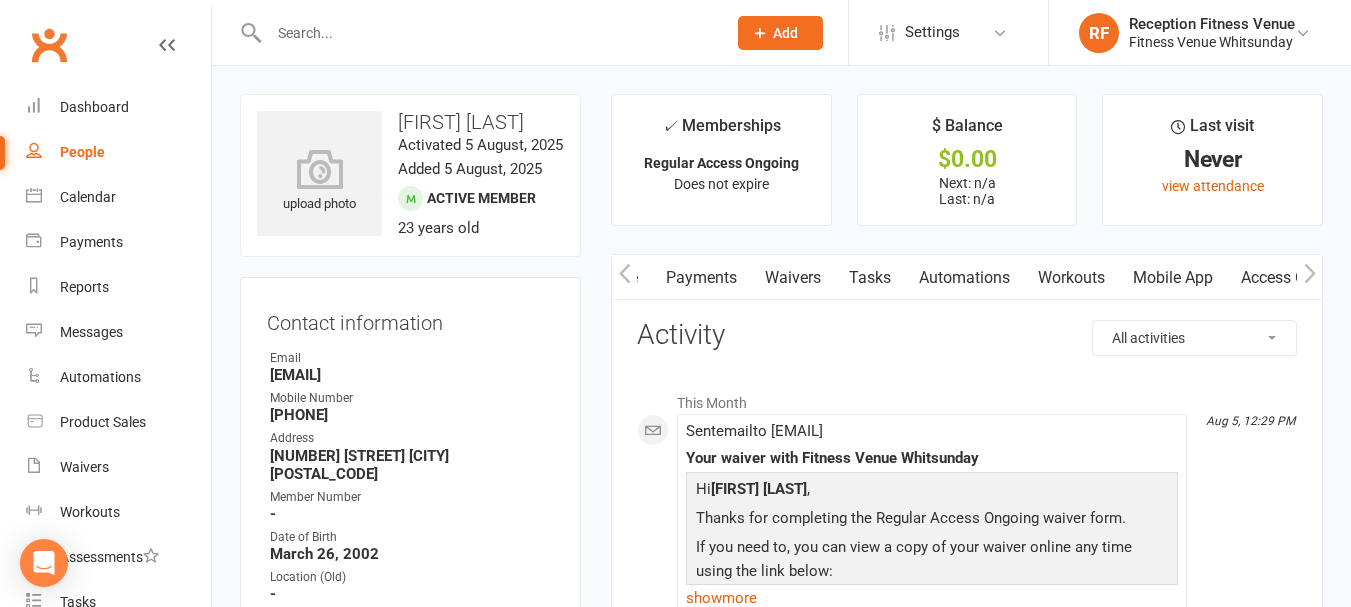 scroll, scrollTop: 0, scrollLeft: 300, axis: horizontal 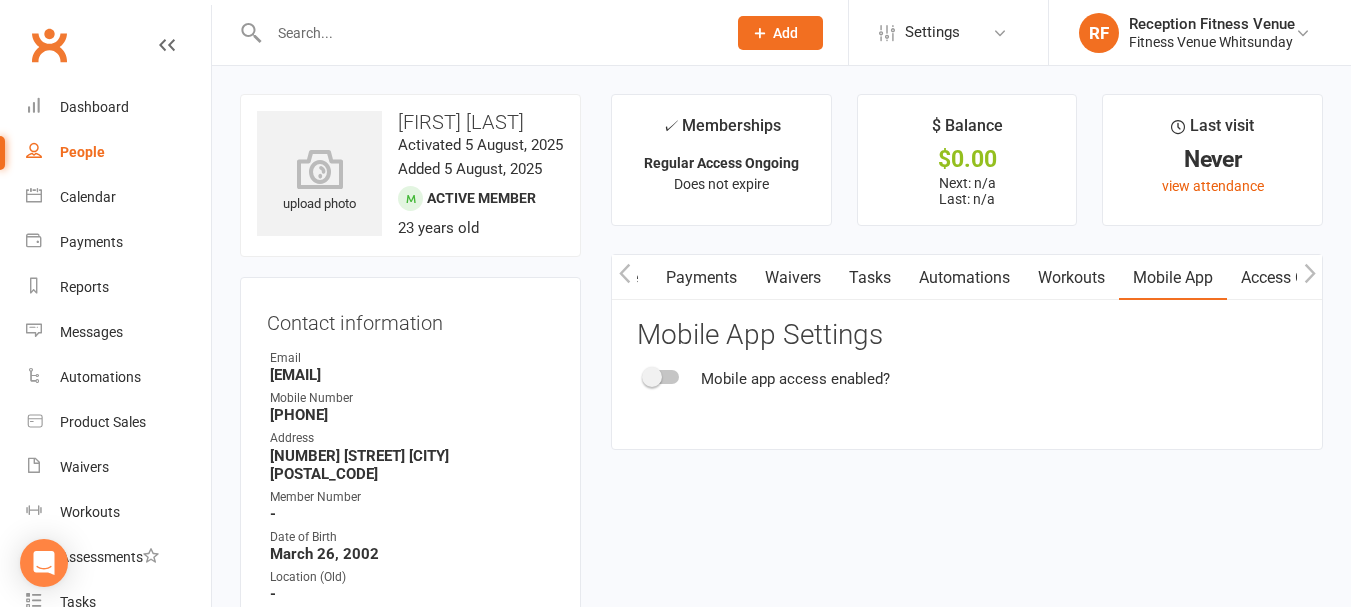 click on "Mobile app access enabled?" at bounding box center [967, 379] 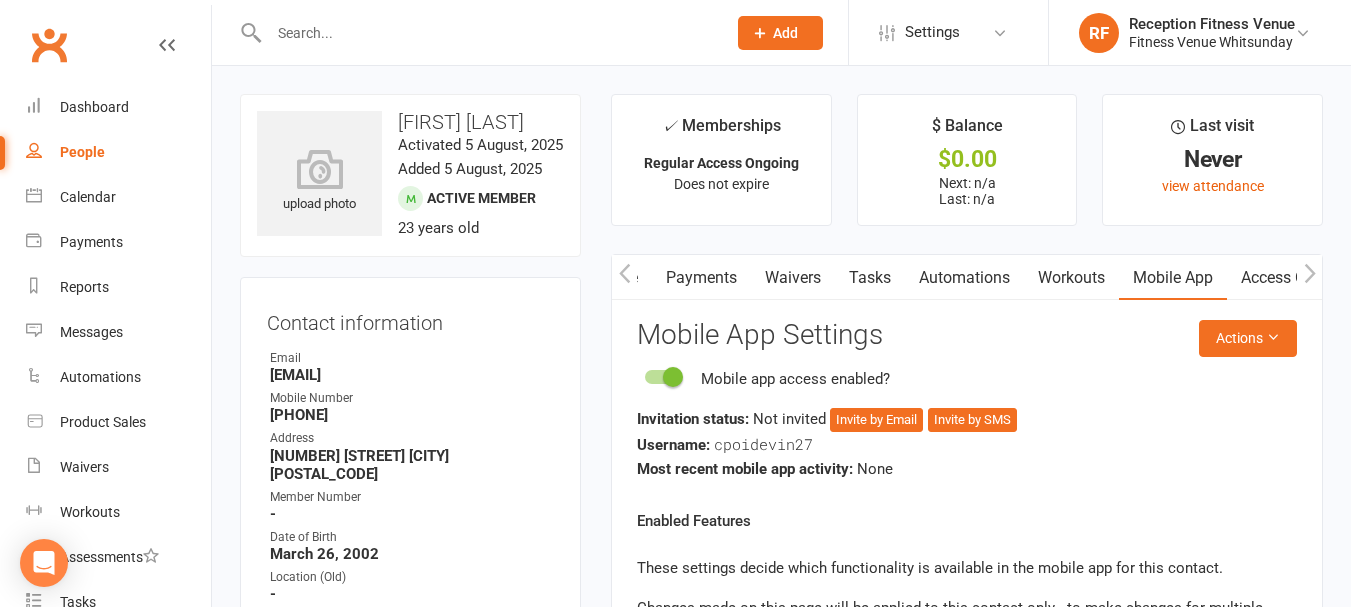 click on "Access Control" at bounding box center (1293, 278) 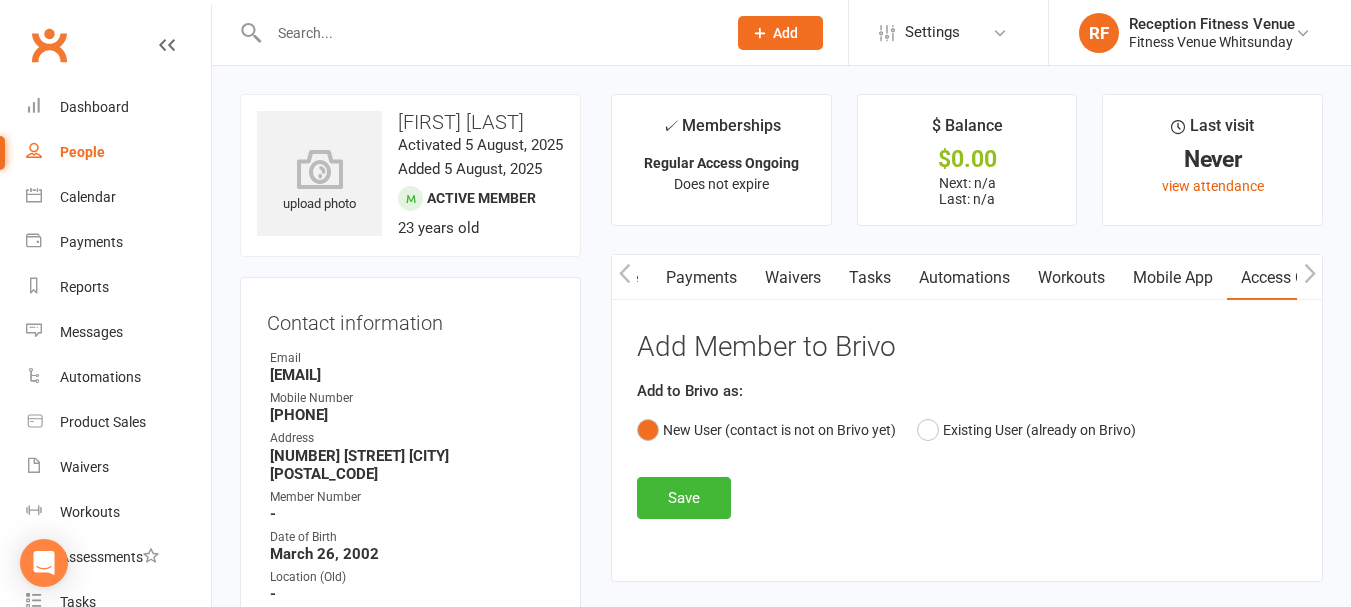 click on "Mobile App" at bounding box center [1173, 278] 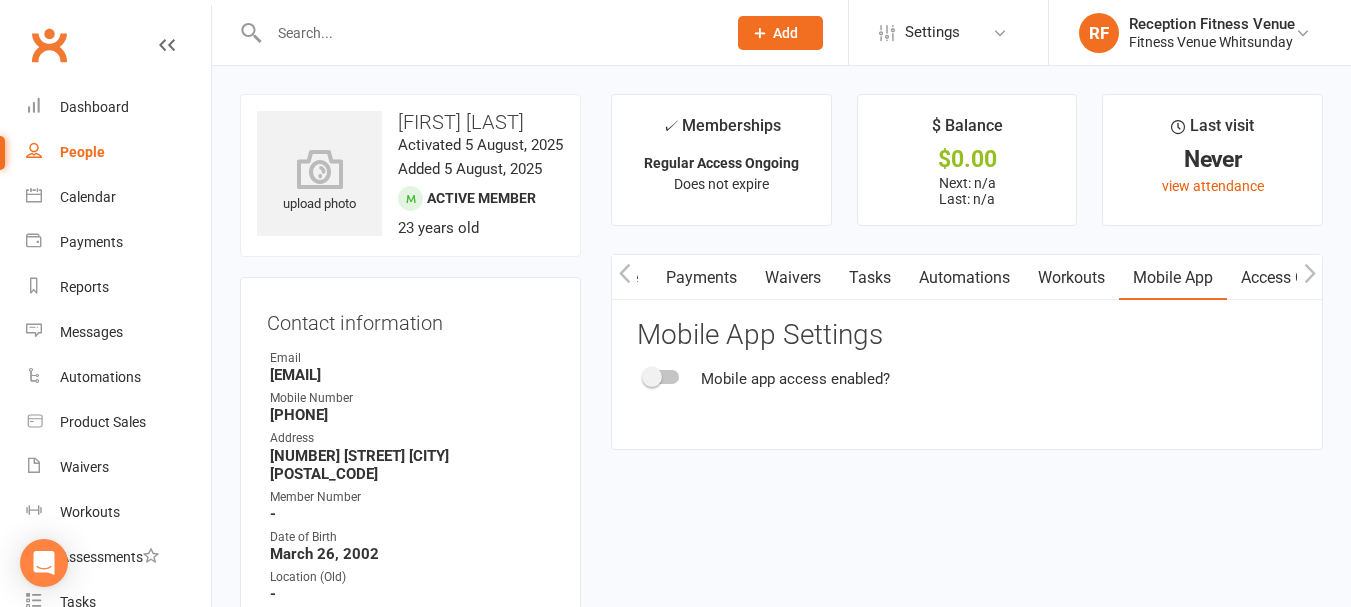 click at bounding box center [662, 377] 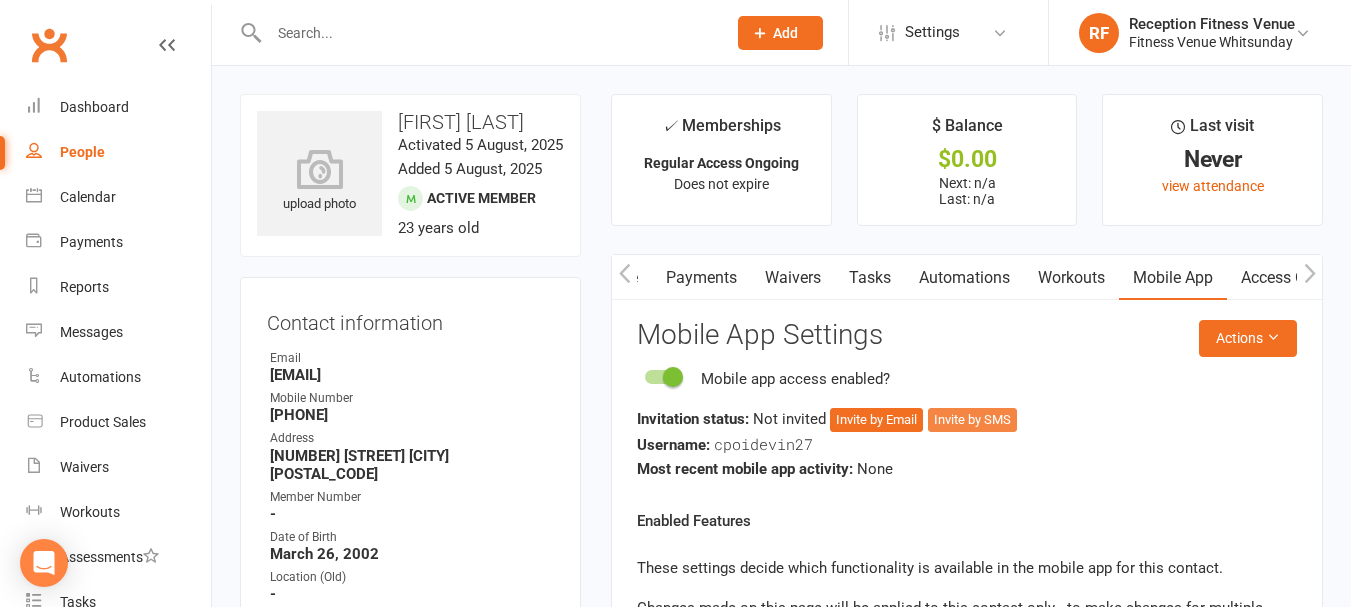 click on "Invite by SMS" at bounding box center [972, 420] 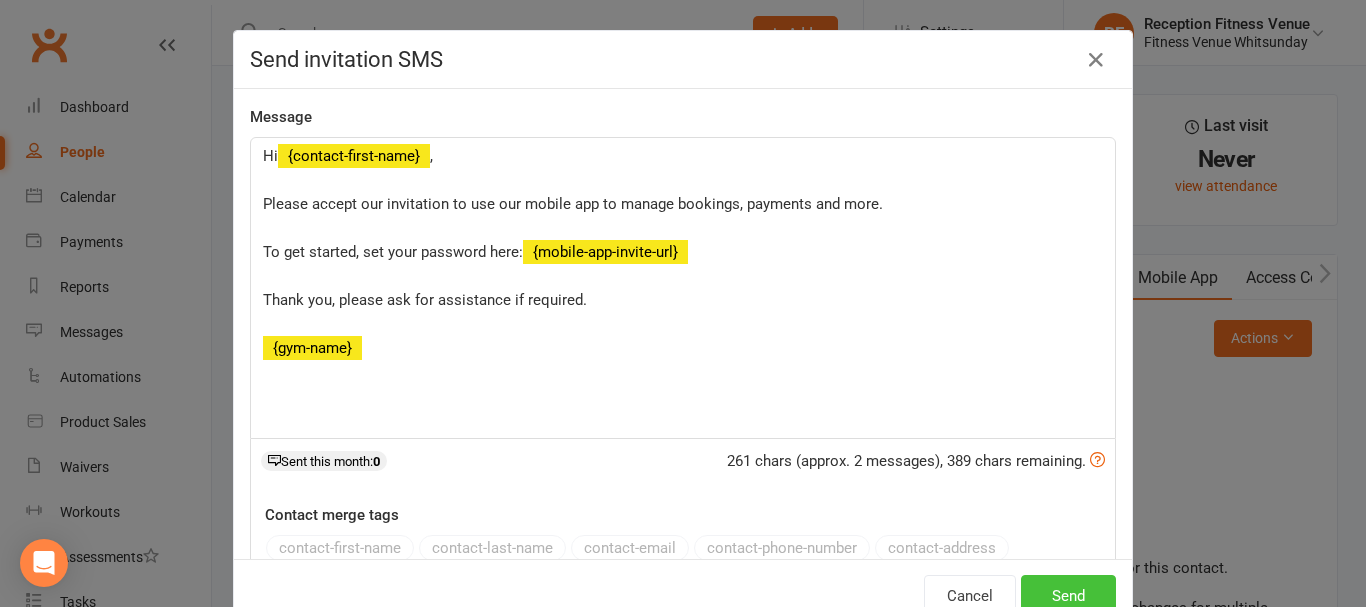click on "Send" at bounding box center (1068, 596) 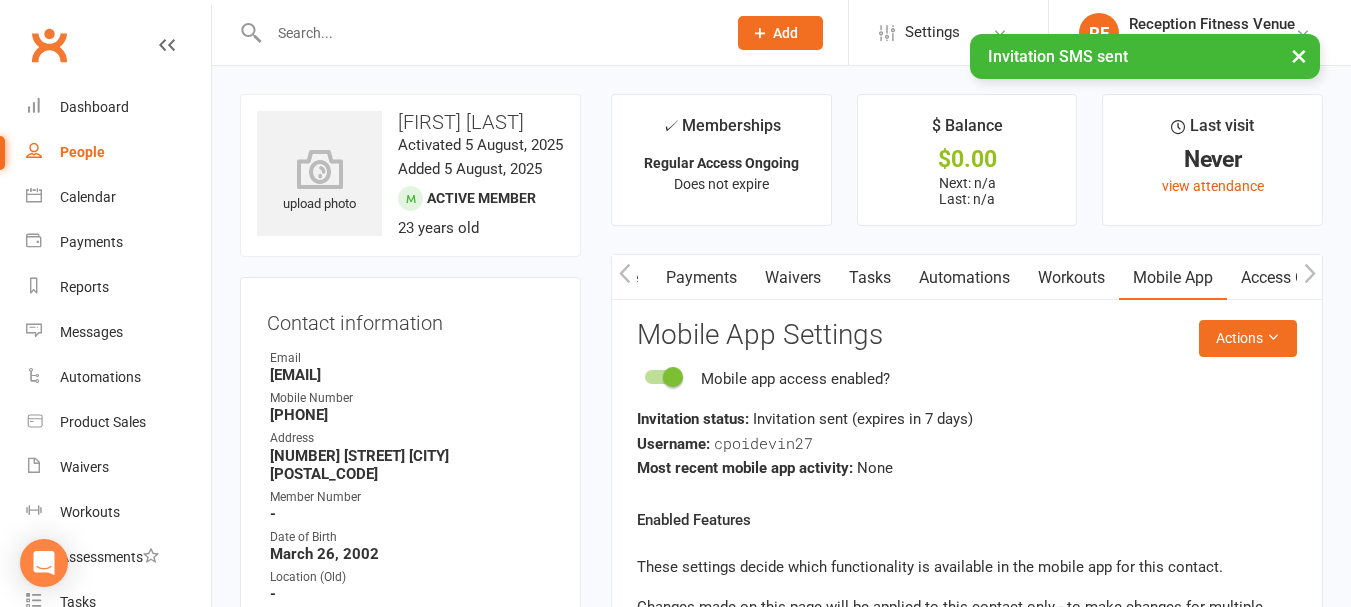 click on "Access Control" at bounding box center [1293, 278] 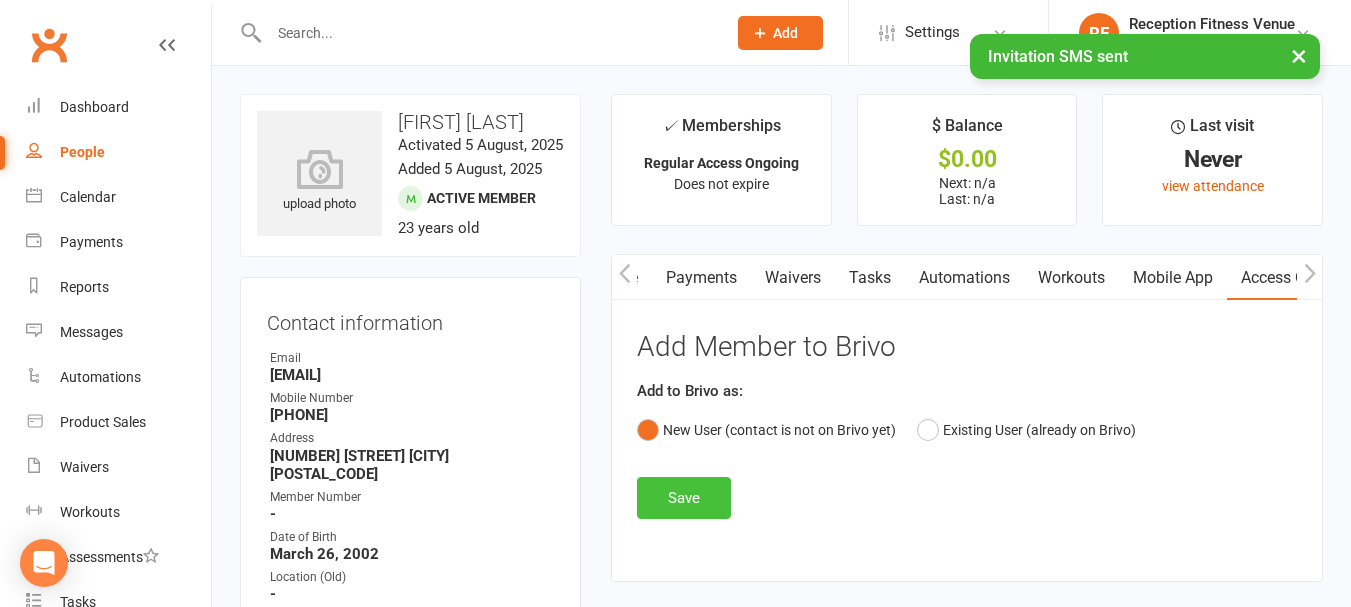click on "Save" at bounding box center (684, 498) 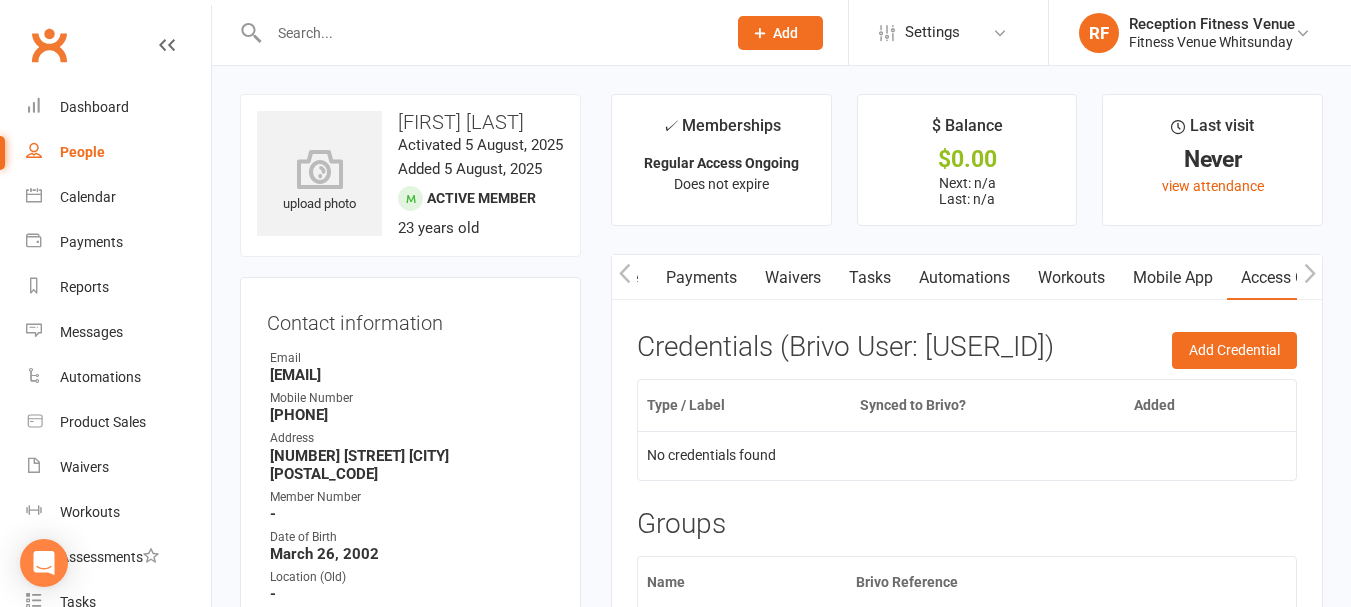 drag, startPoint x: 460, startPoint y: 373, endPoint x: 268, endPoint y: 380, distance: 192.12756 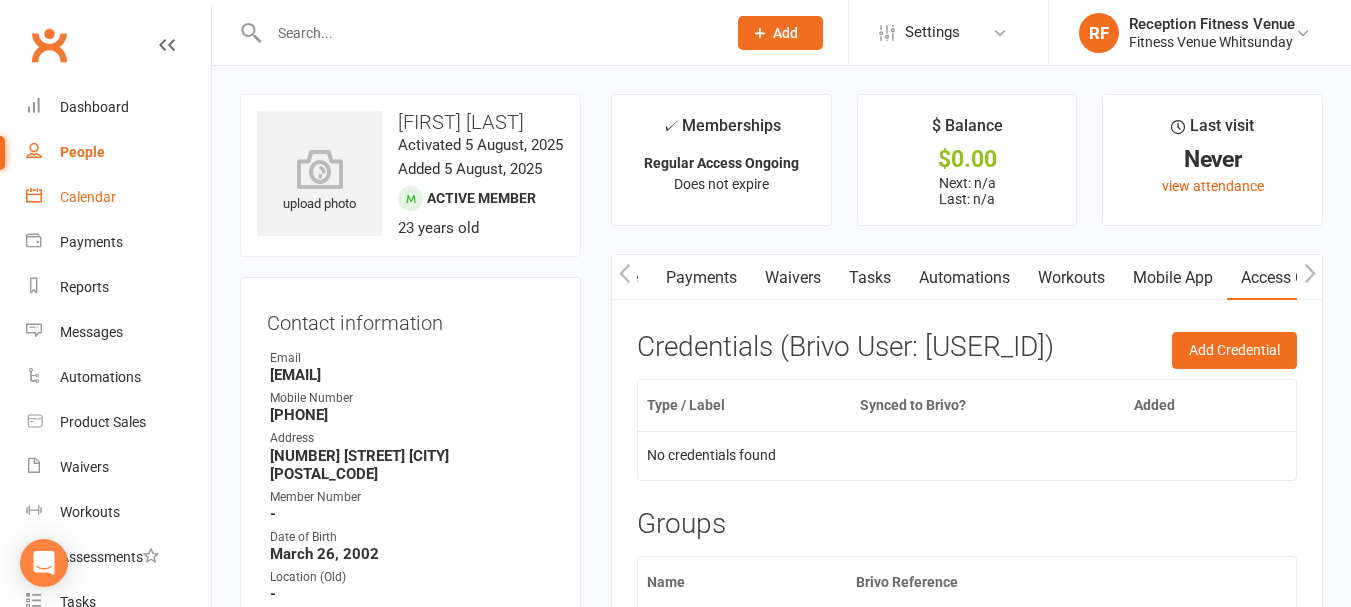 click on "Calendar" at bounding box center (88, 197) 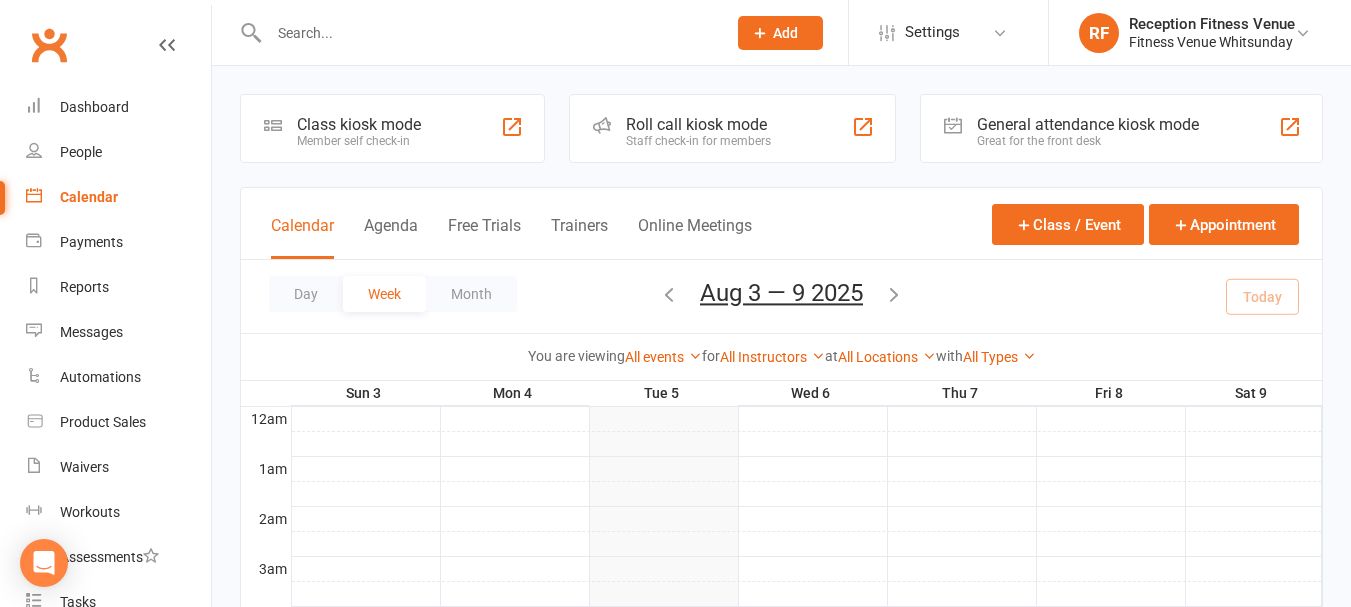 click on "General attendance kiosk mode" at bounding box center [1088, 124] 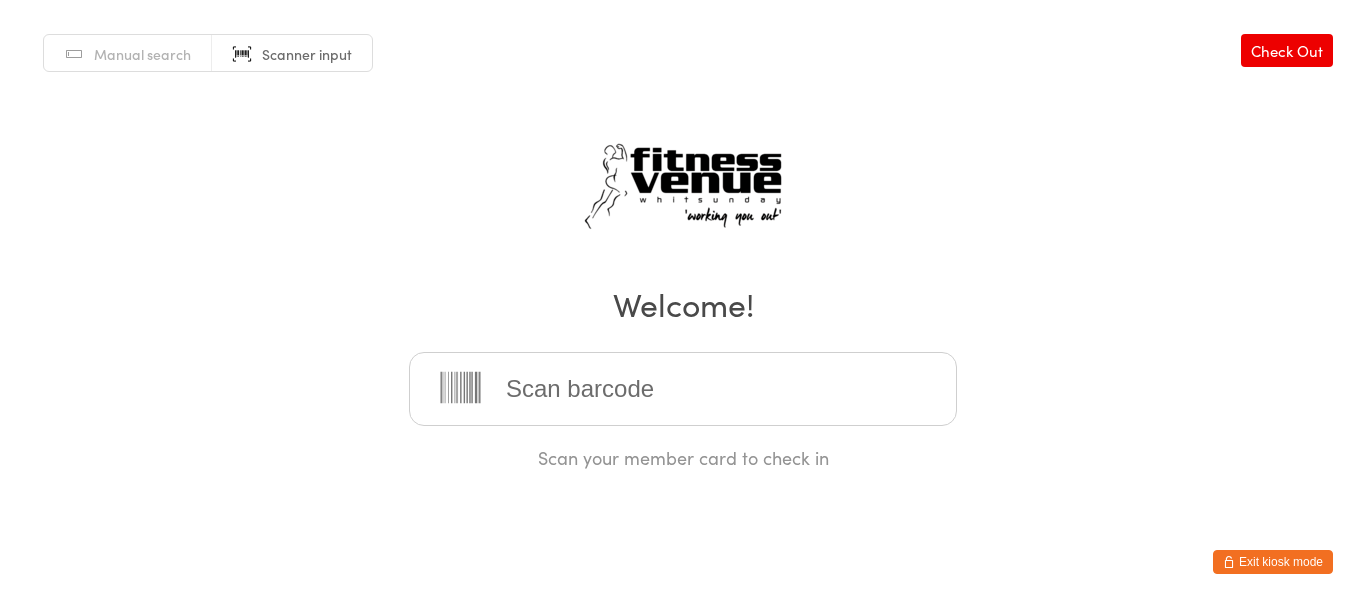 scroll, scrollTop: 0, scrollLeft: 0, axis: both 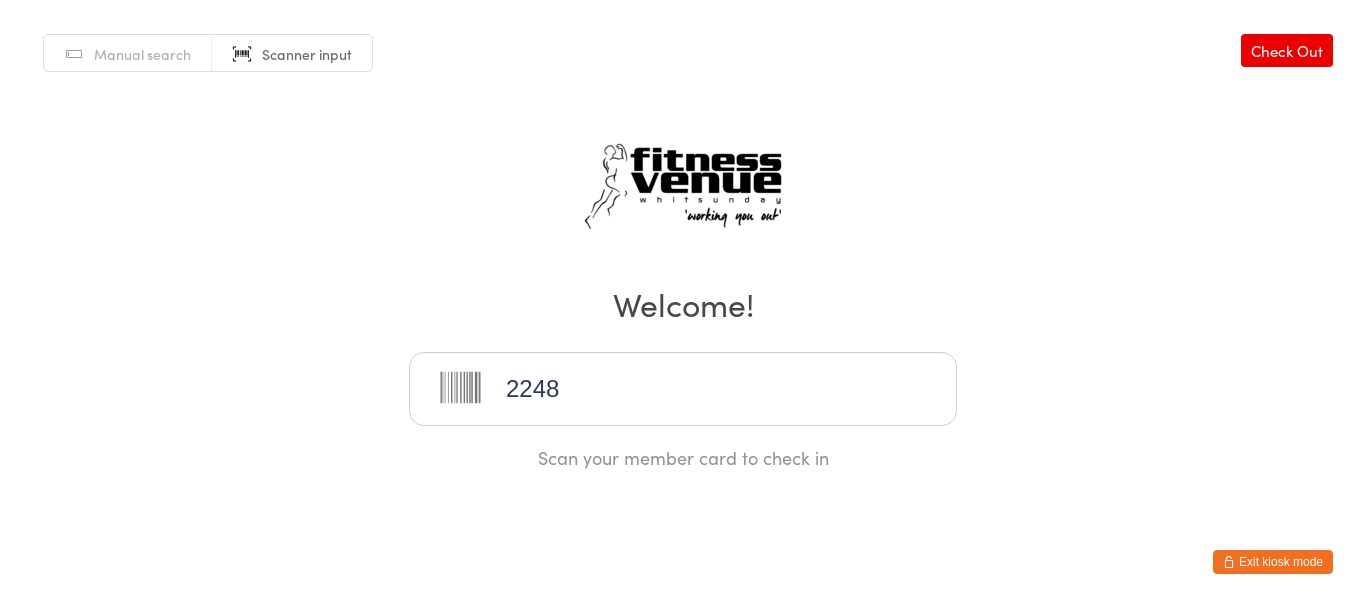 type on "22484" 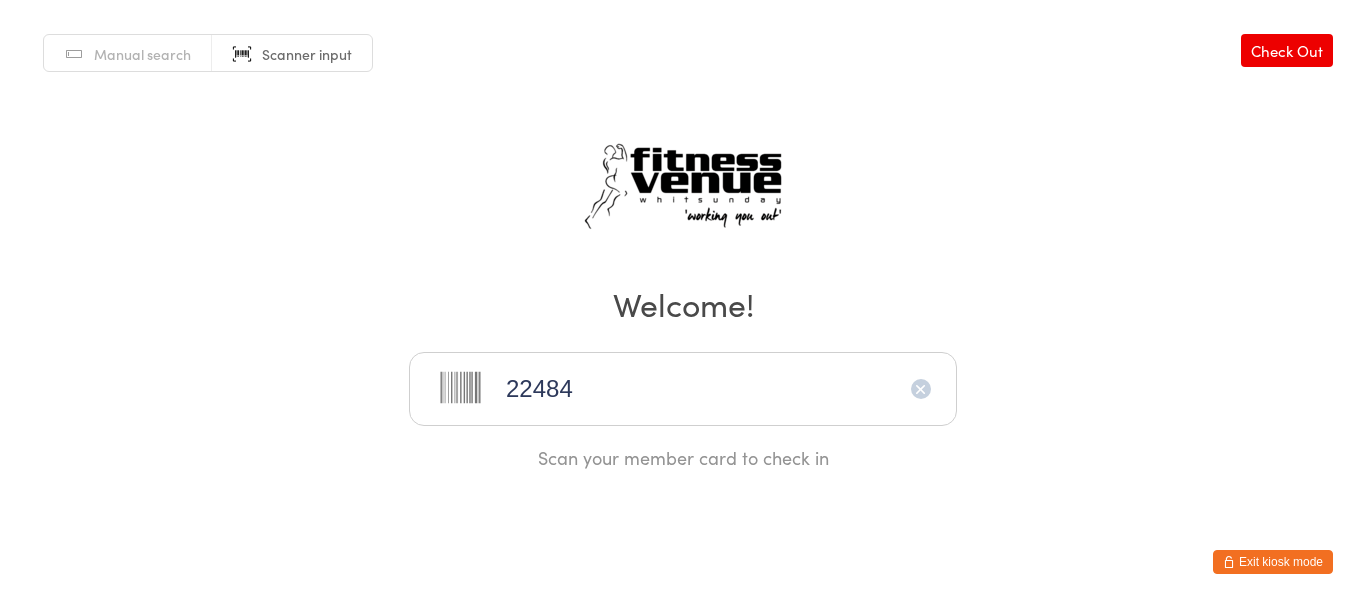 type 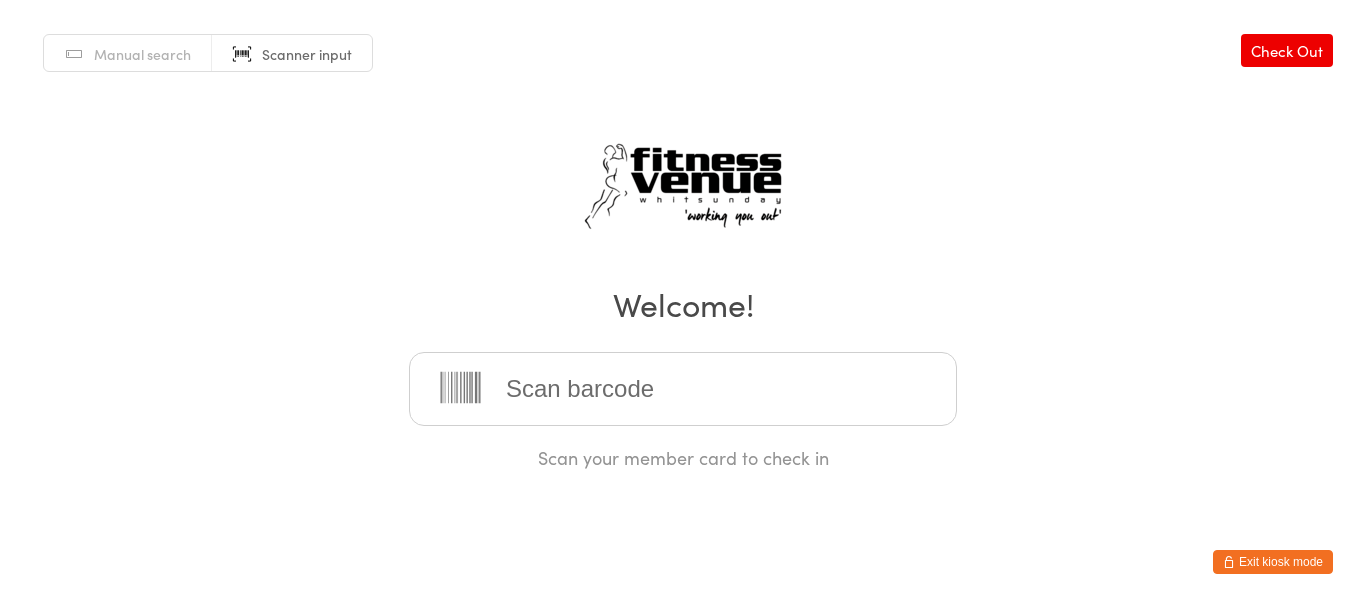 click on "Exit kiosk mode" at bounding box center [1273, 562] 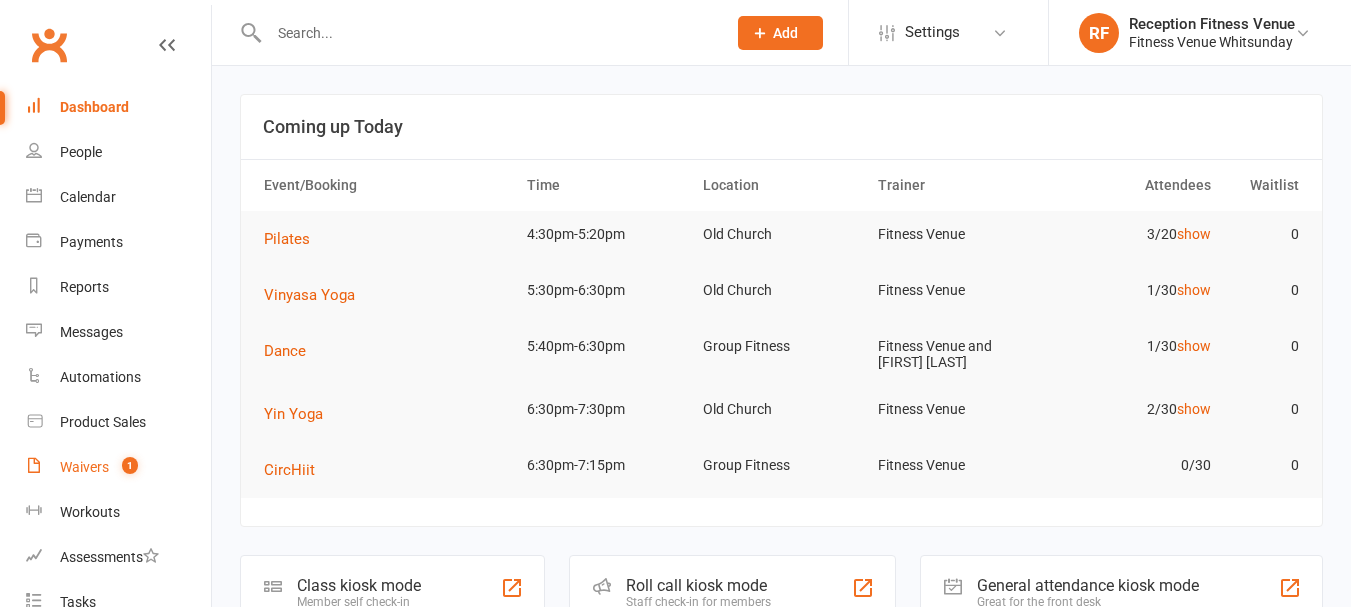 scroll, scrollTop: 0, scrollLeft: 0, axis: both 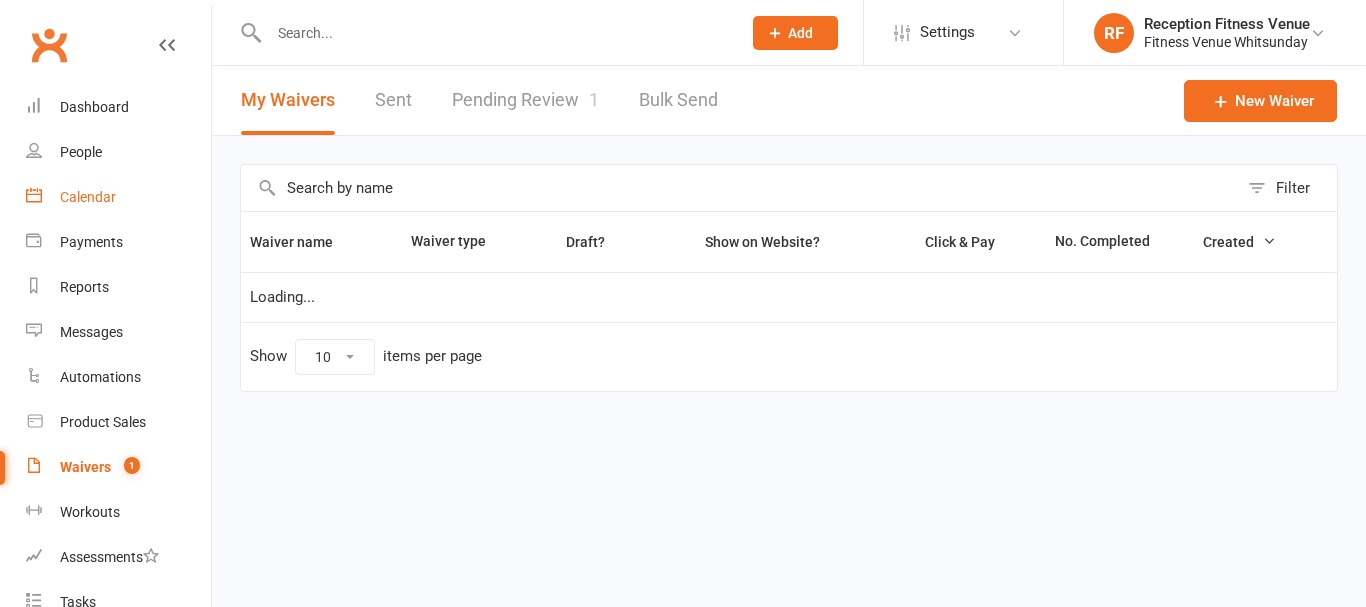 select on "50" 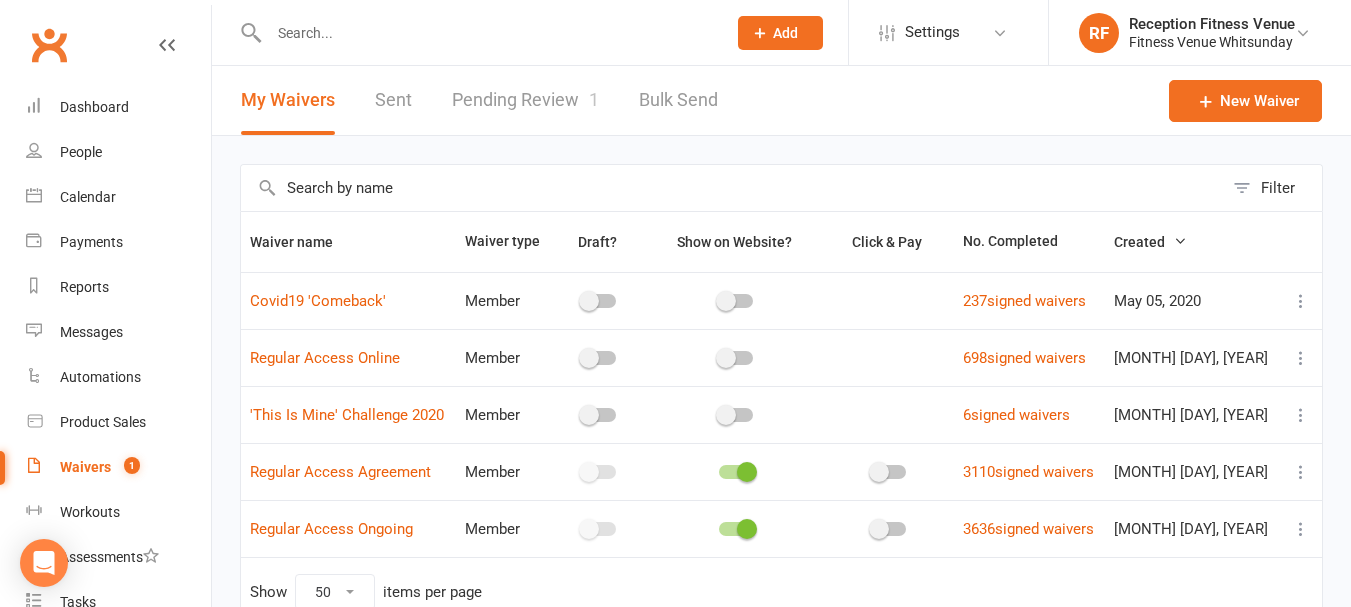 click on "Pending Review 1" at bounding box center (525, 100) 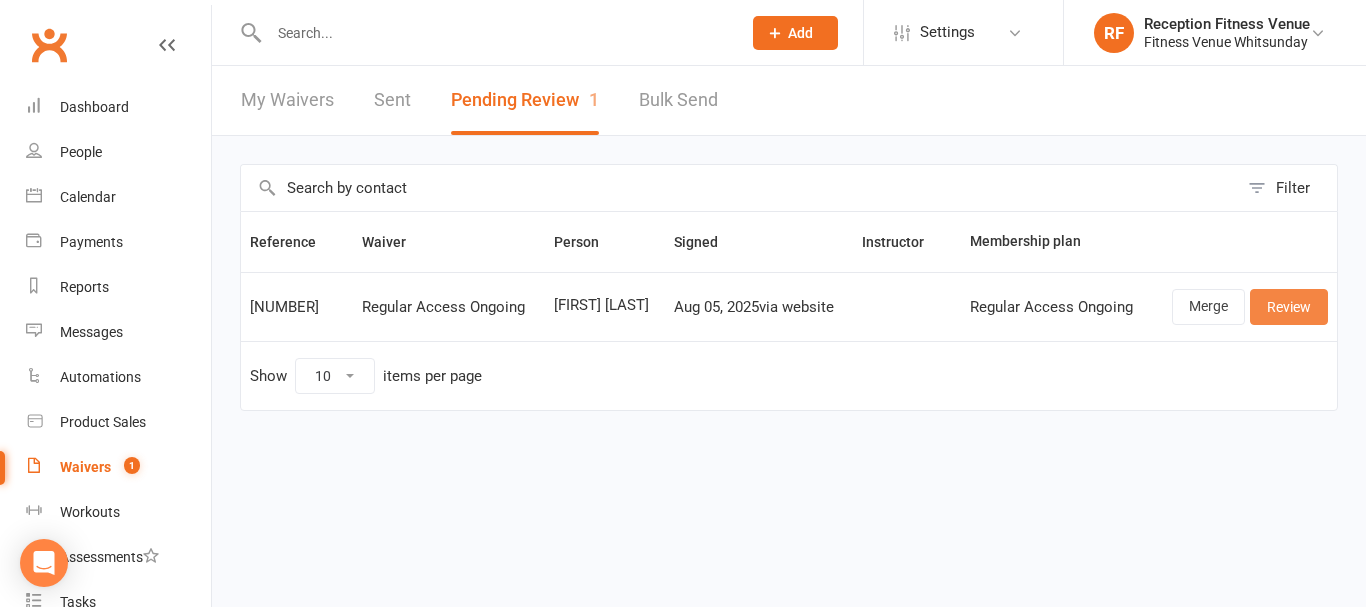 drag, startPoint x: 1278, startPoint y: 308, endPoint x: 1264, endPoint y: 299, distance: 16.643316 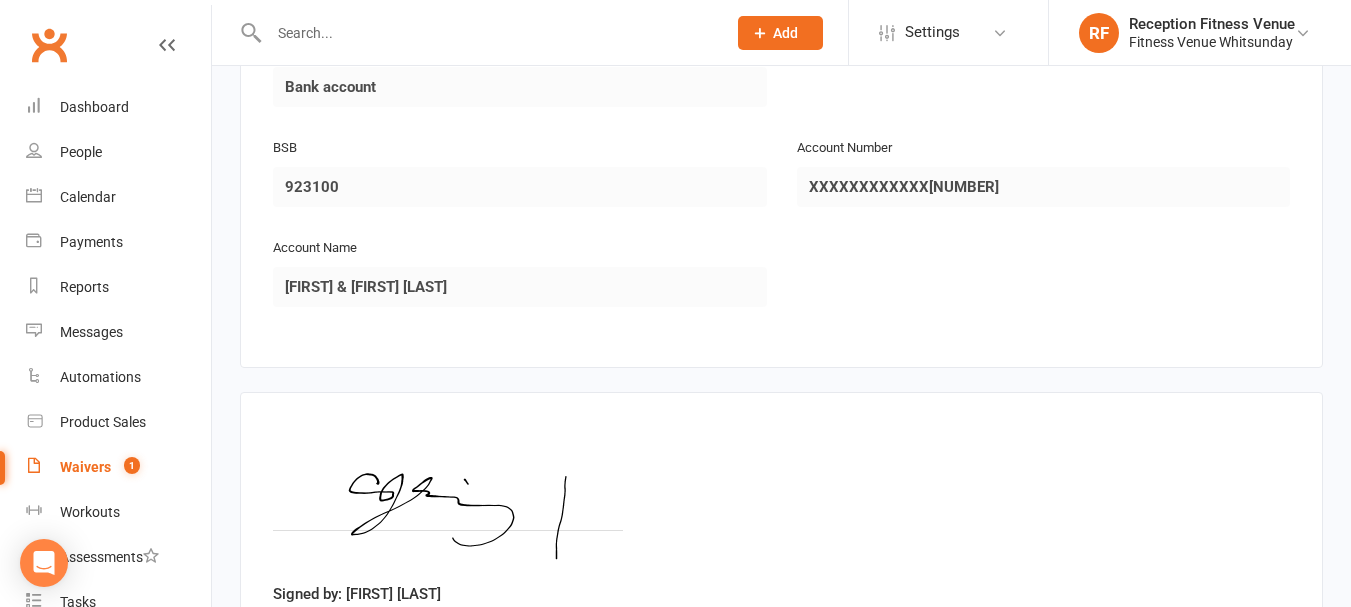 scroll, scrollTop: 2963, scrollLeft: 0, axis: vertical 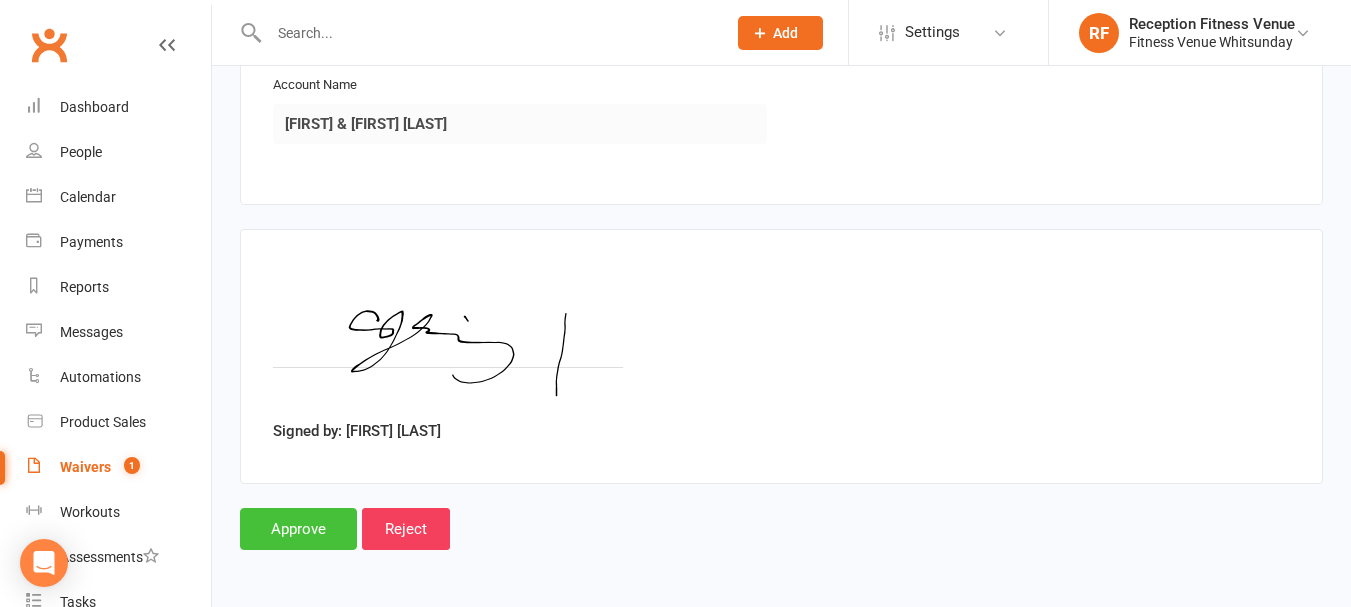 click on "Approve" at bounding box center [298, 529] 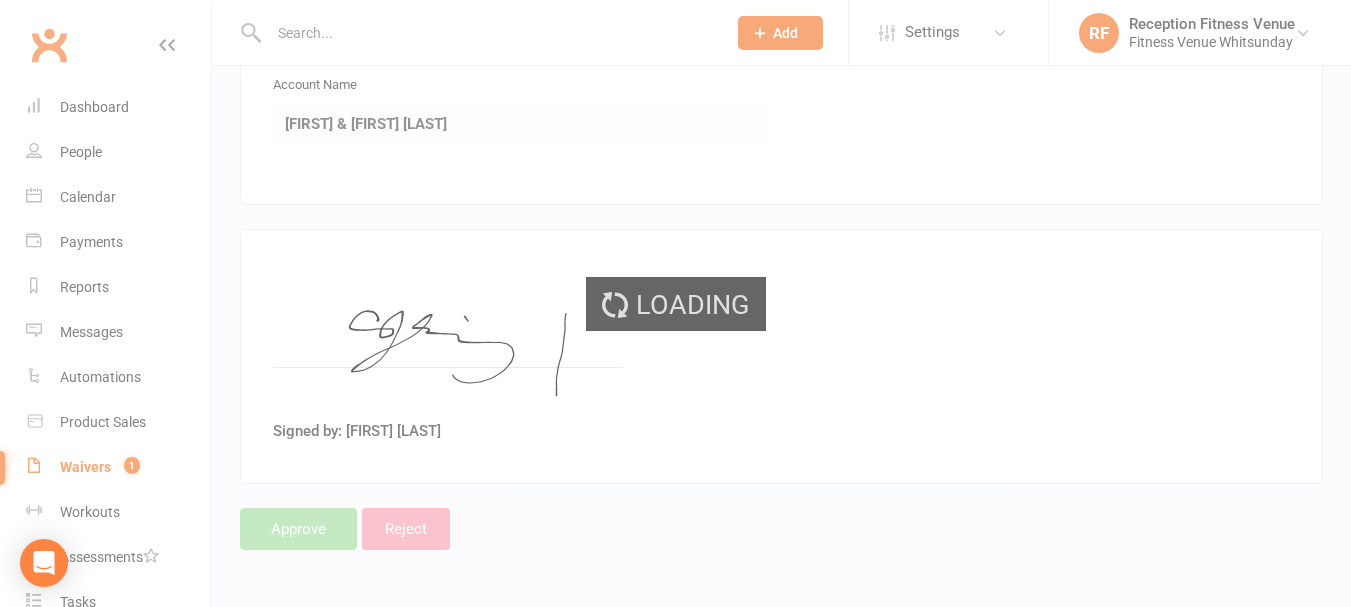 scroll, scrollTop: 0, scrollLeft: 0, axis: both 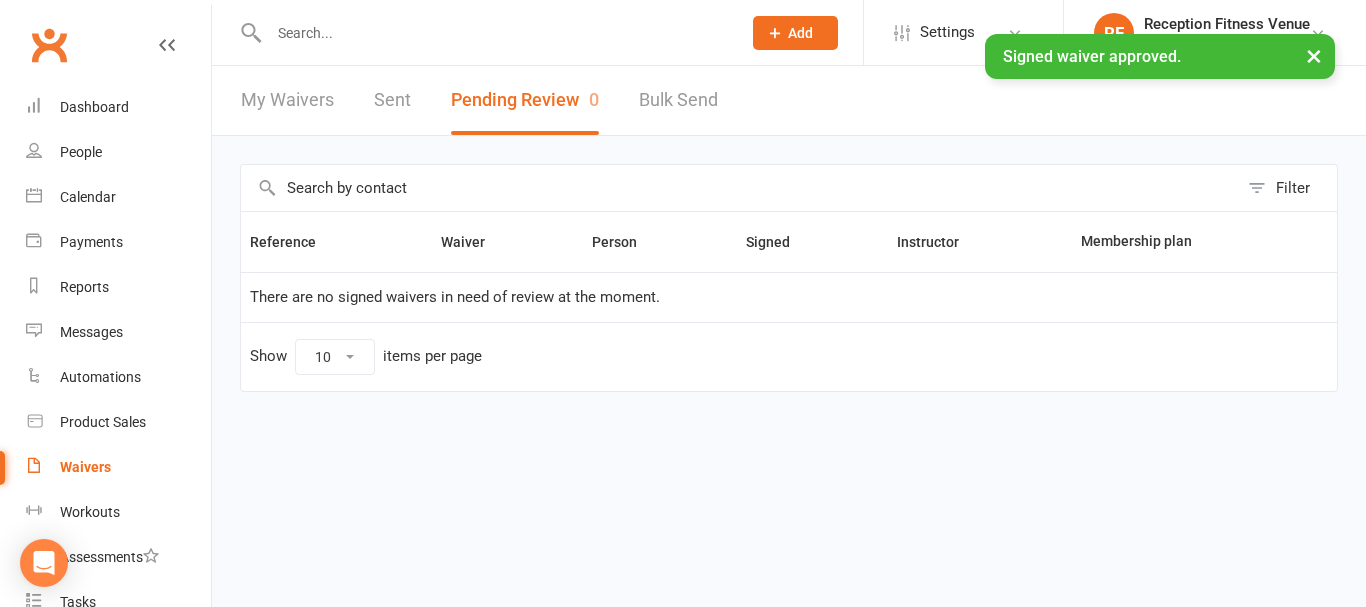 click on "Sent" at bounding box center [392, 100] 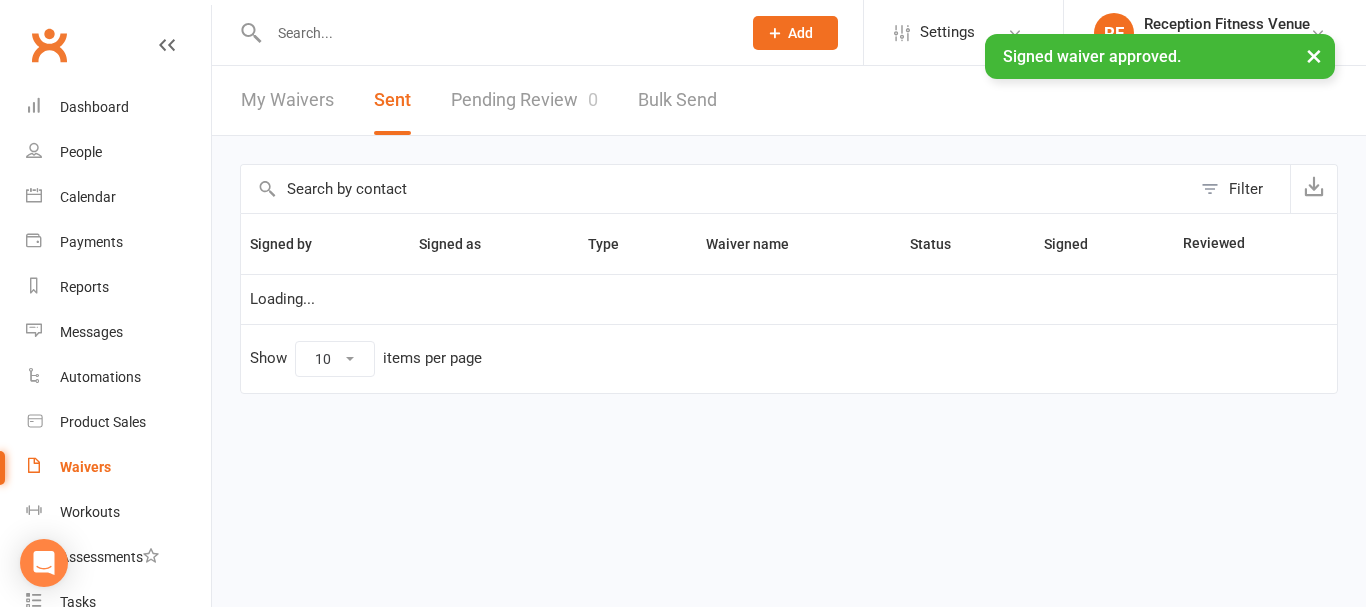 select on "100" 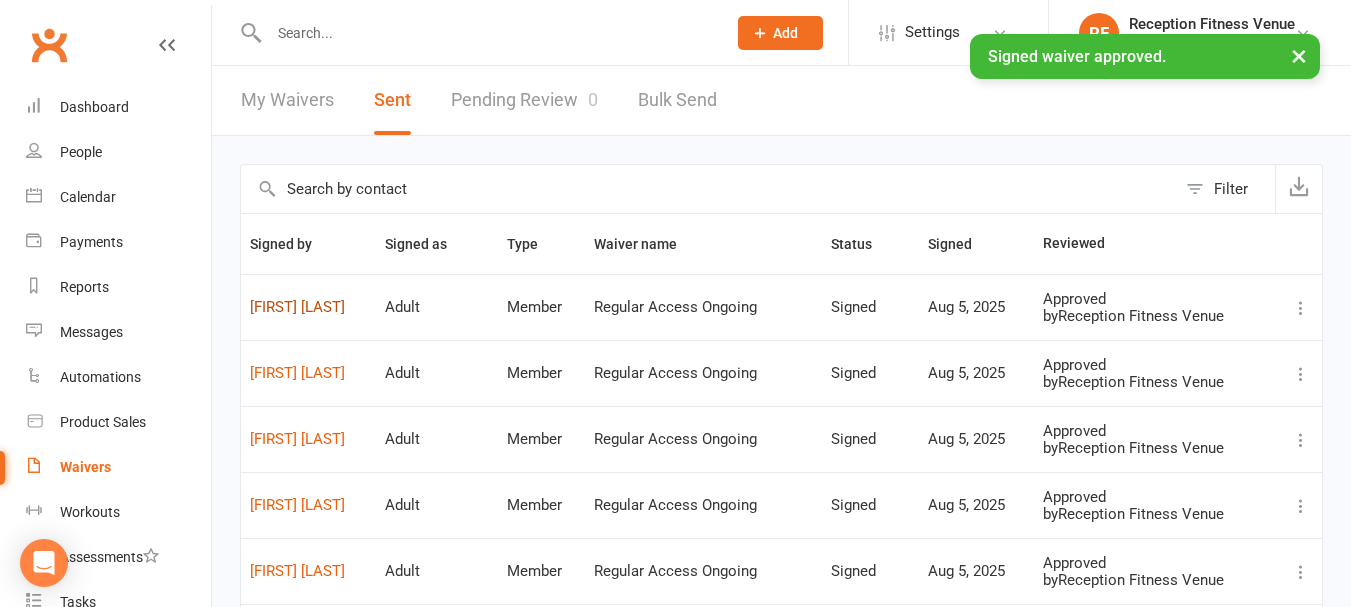 click on "Carolyn King" at bounding box center (308, 307) 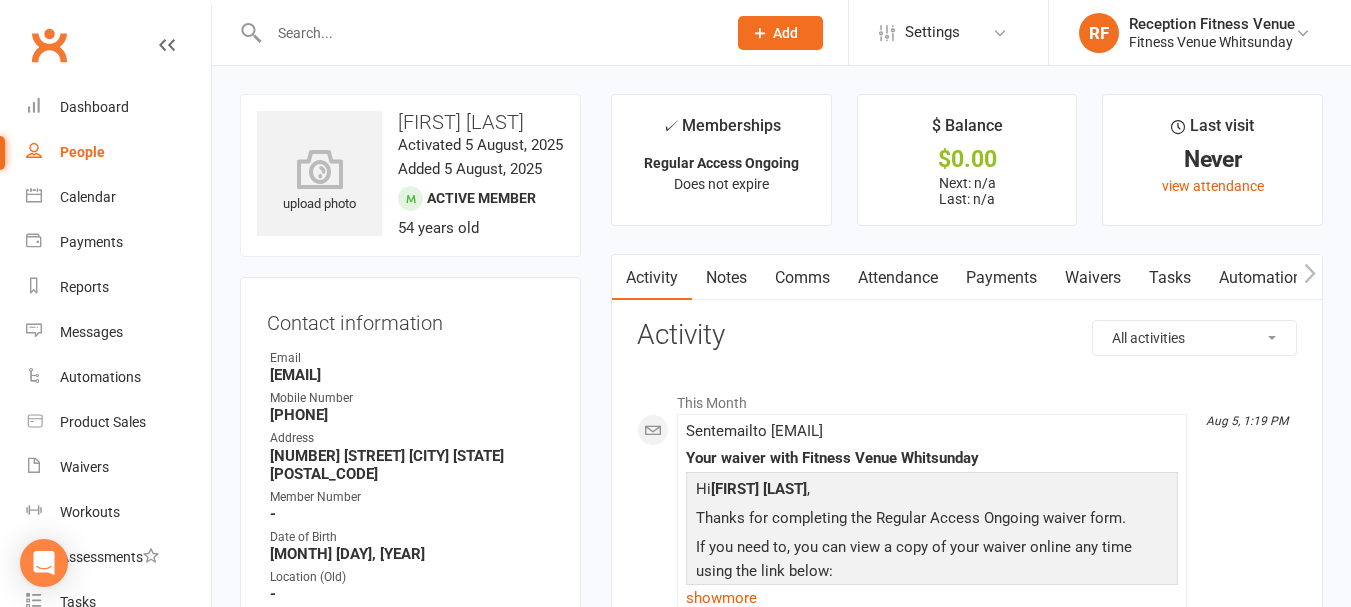 click 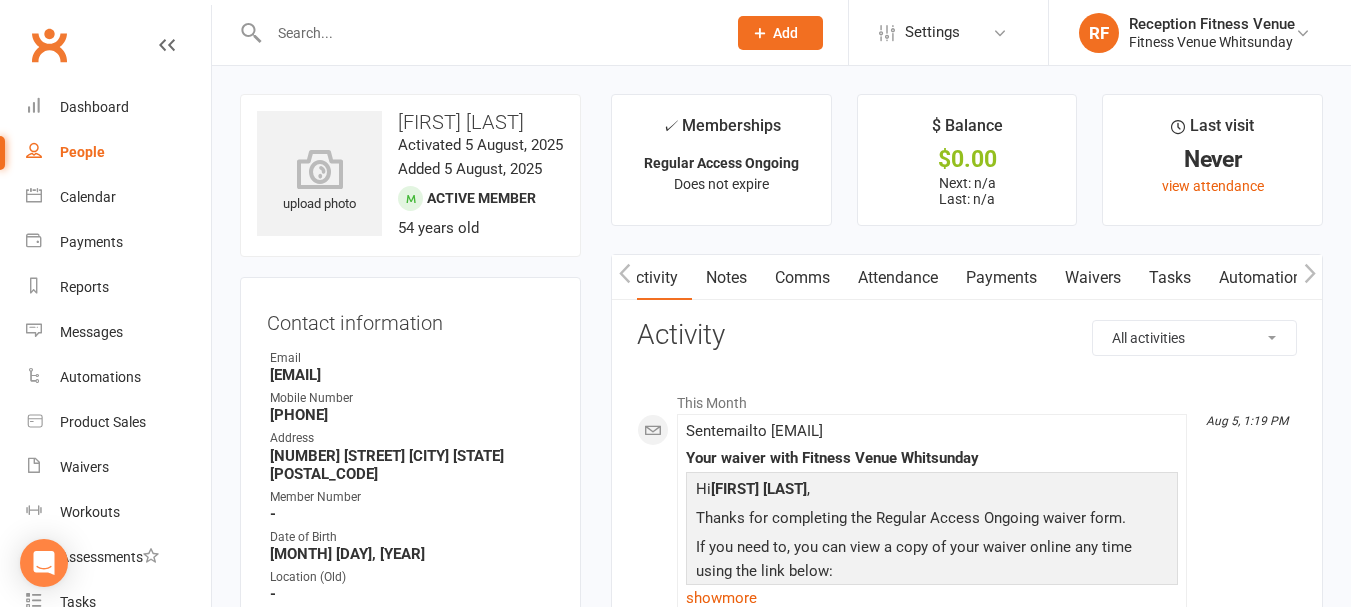 click 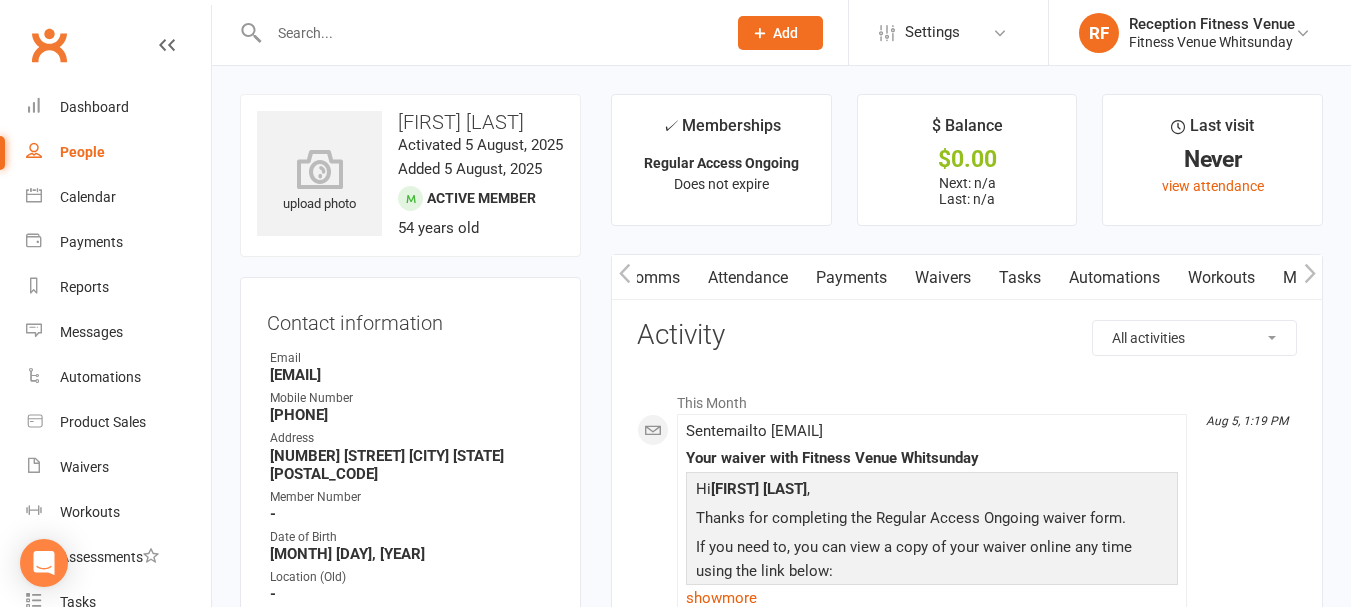 scroll, scrollTop: 0, scrollLeft: 300, axis: horizontal 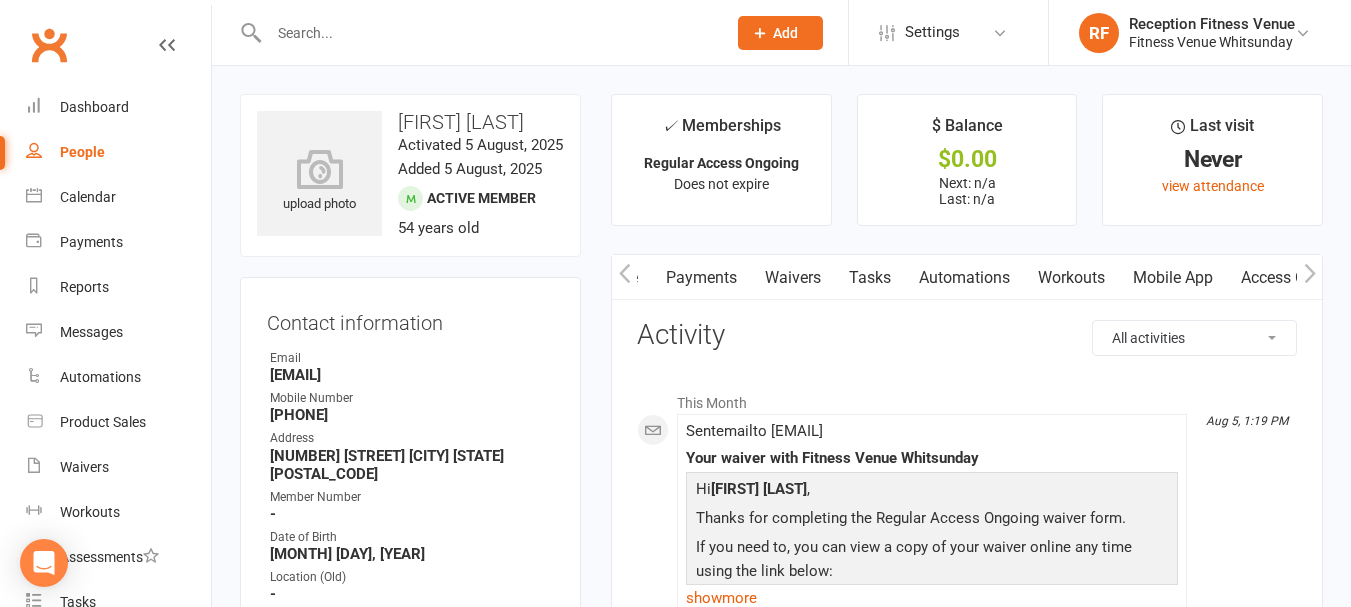 click on "Mobile App" at bounding box center (1173, 278) 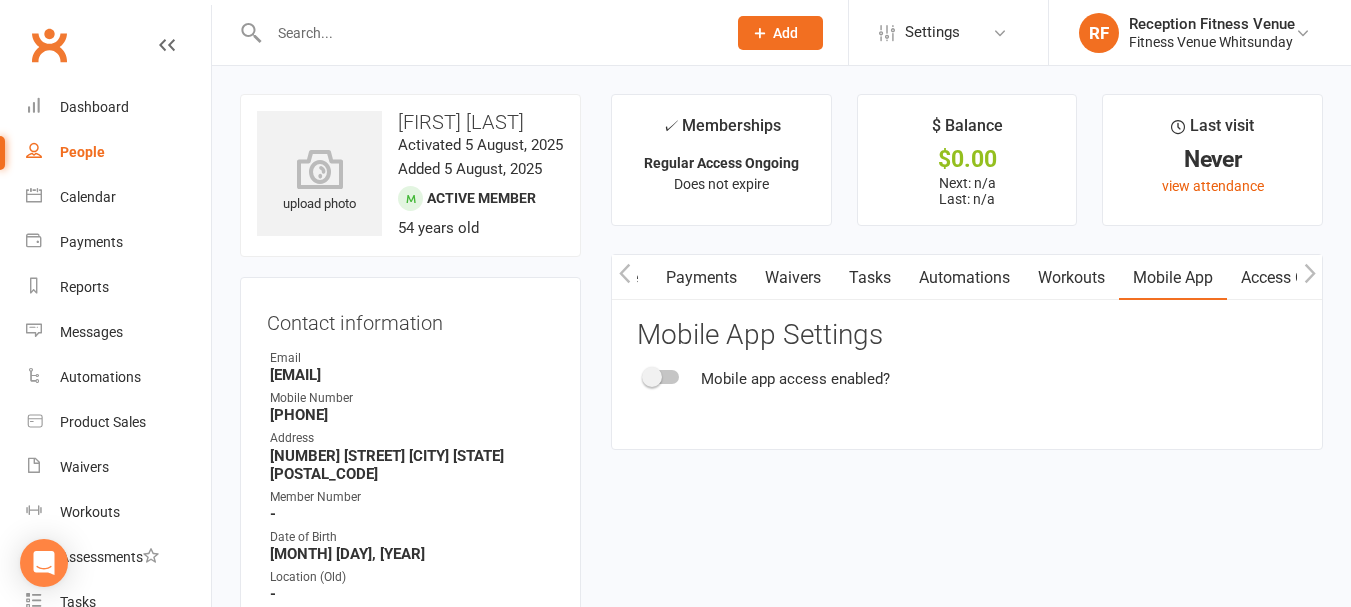 click at bounding box center (662, 377) 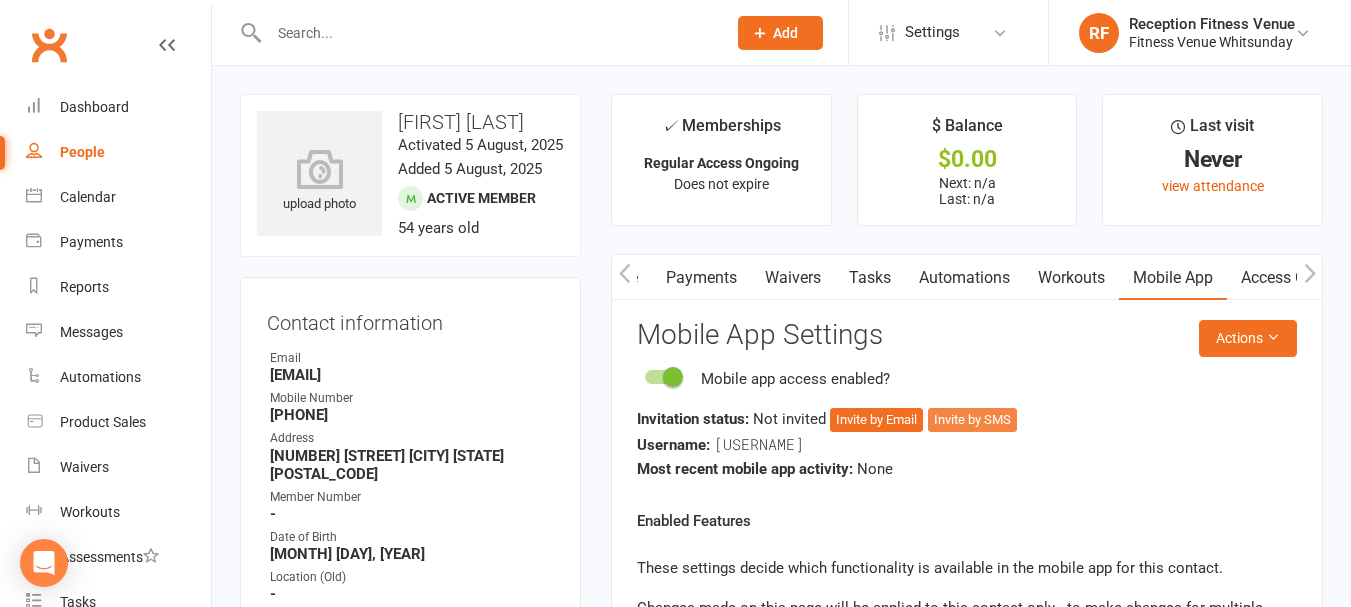click on "Invite by SMS" at bounding box center [972, 420] 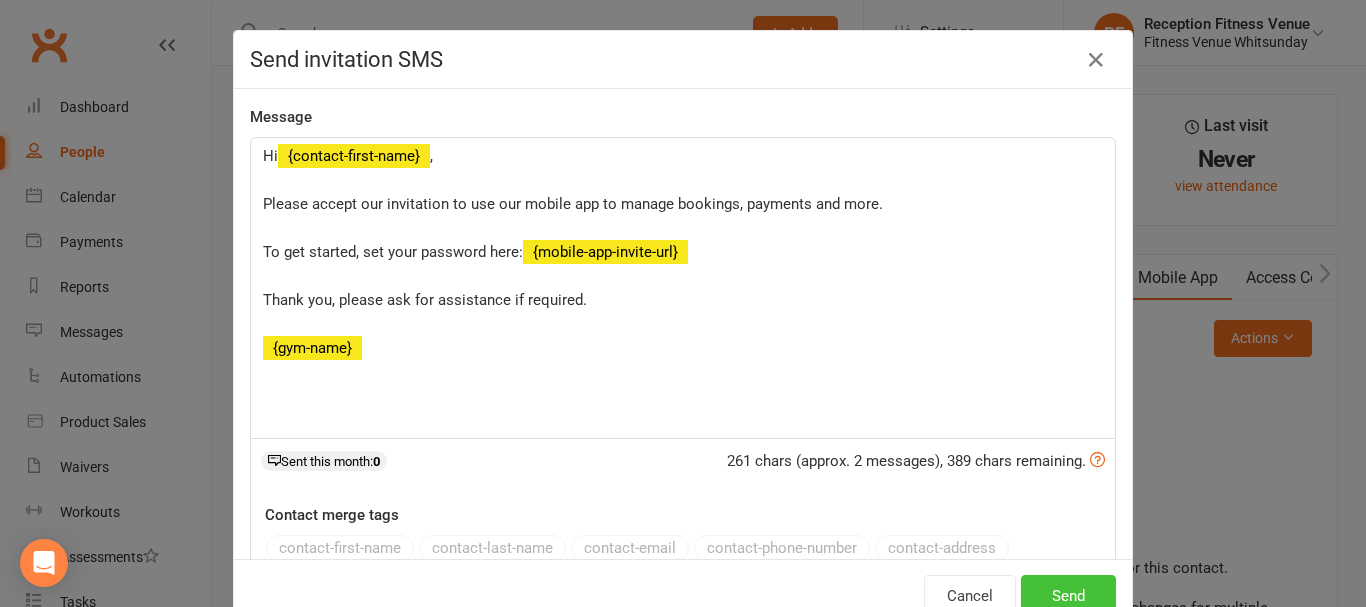 click on "Send" at bounding box center [1068, 596] 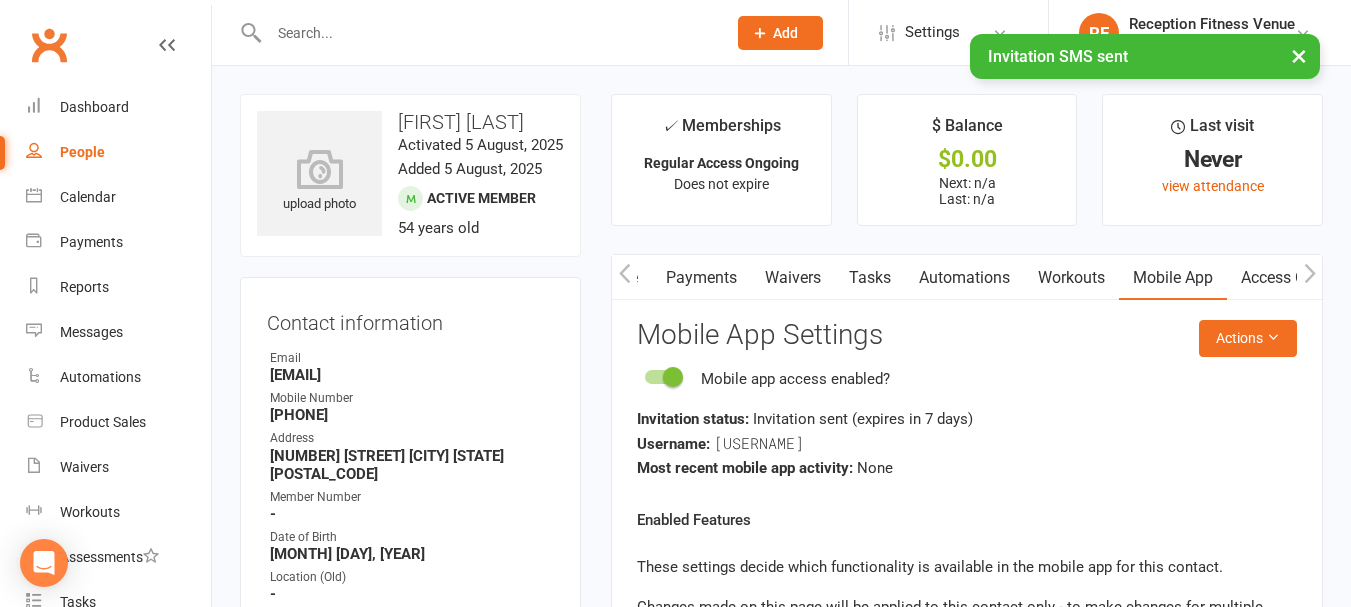 scroll, scrollTop: 0, scrollLeft: 299, axis: horizontal 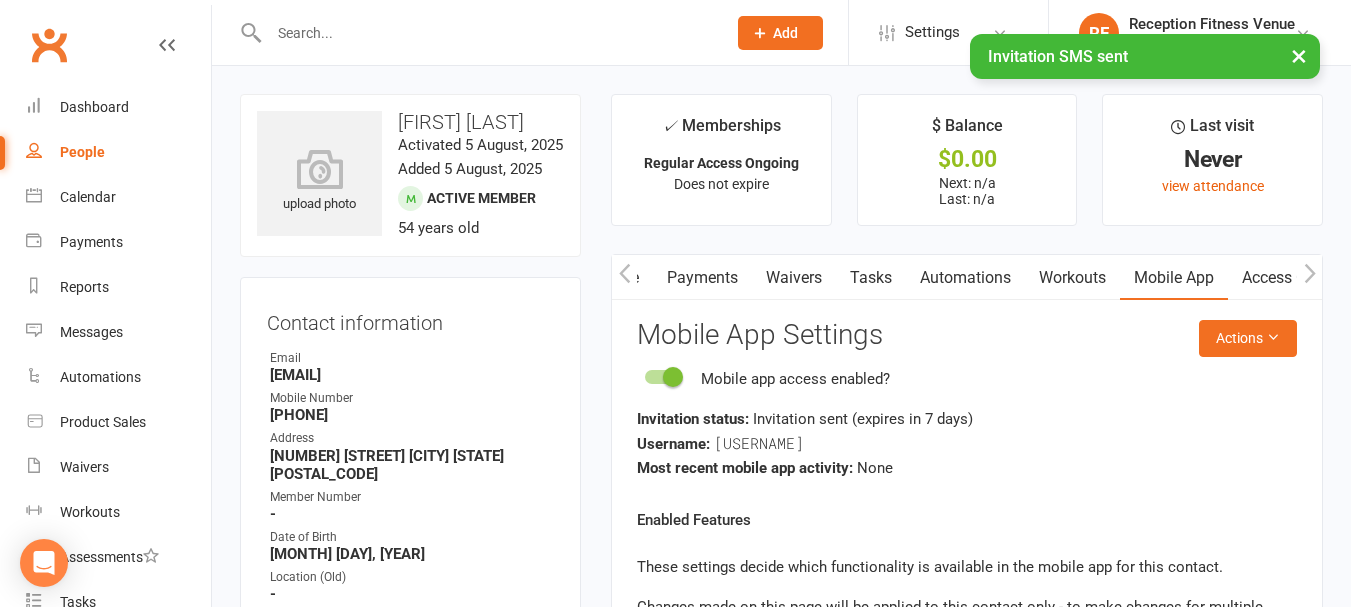 click on "Access Control" at bounding box center [1294, 278] 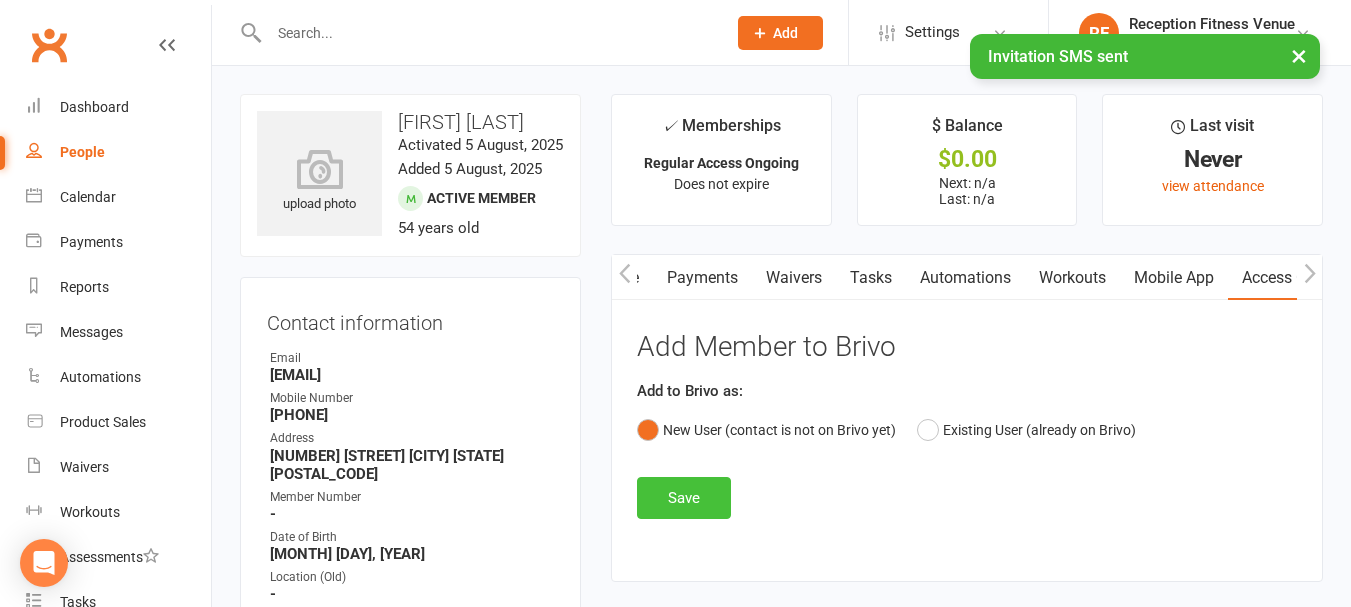 click on "Save" at bounding box center [684, 498] 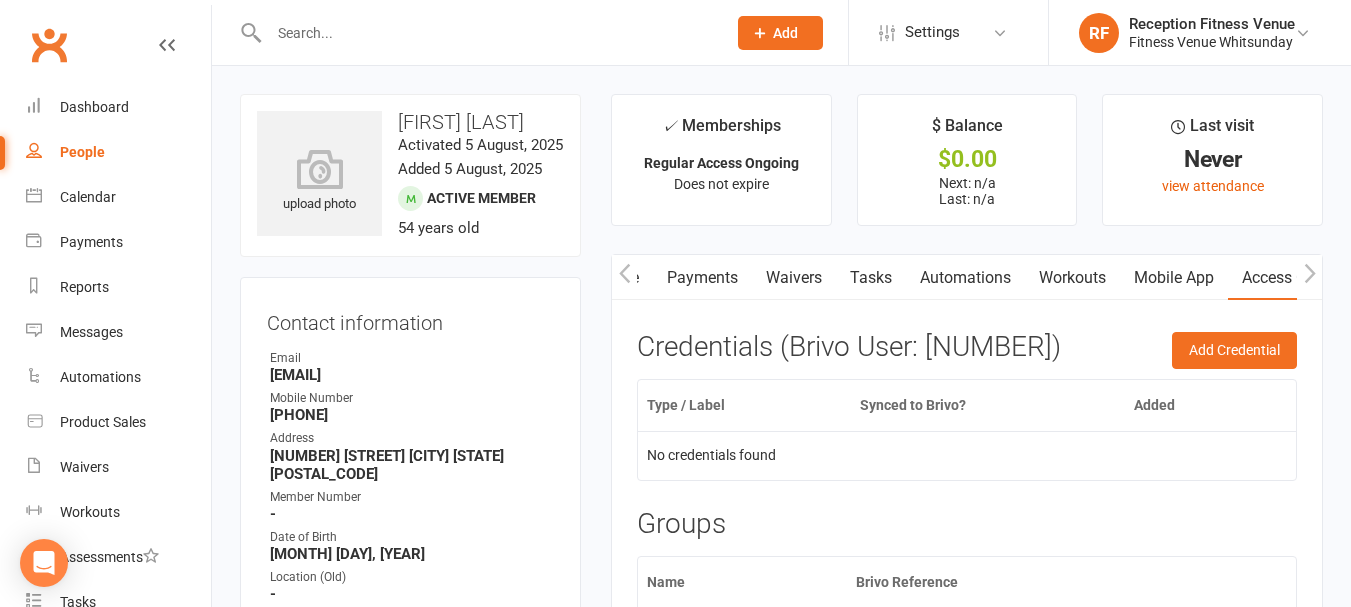 drag, startPoint x: 450, startPoint y: 372, endPoint x: 263, endPoint y: 380, distance: 187.17105 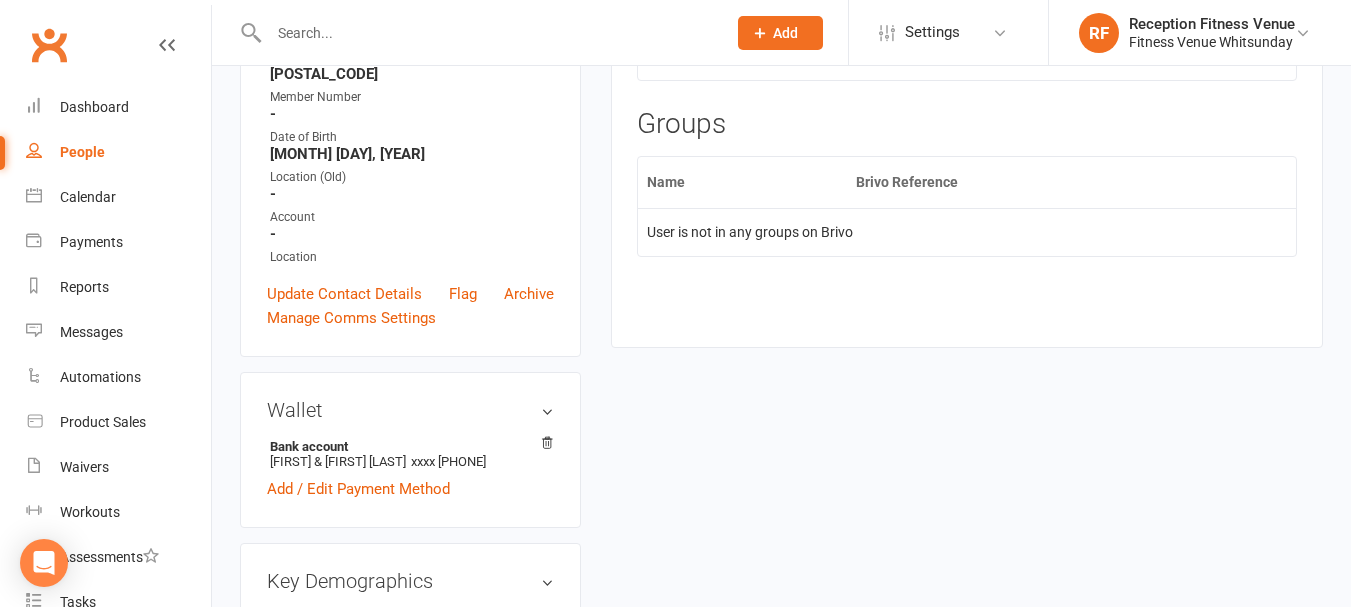 scroll, scrollTop: 0, scrollLeft: 0, axis: both 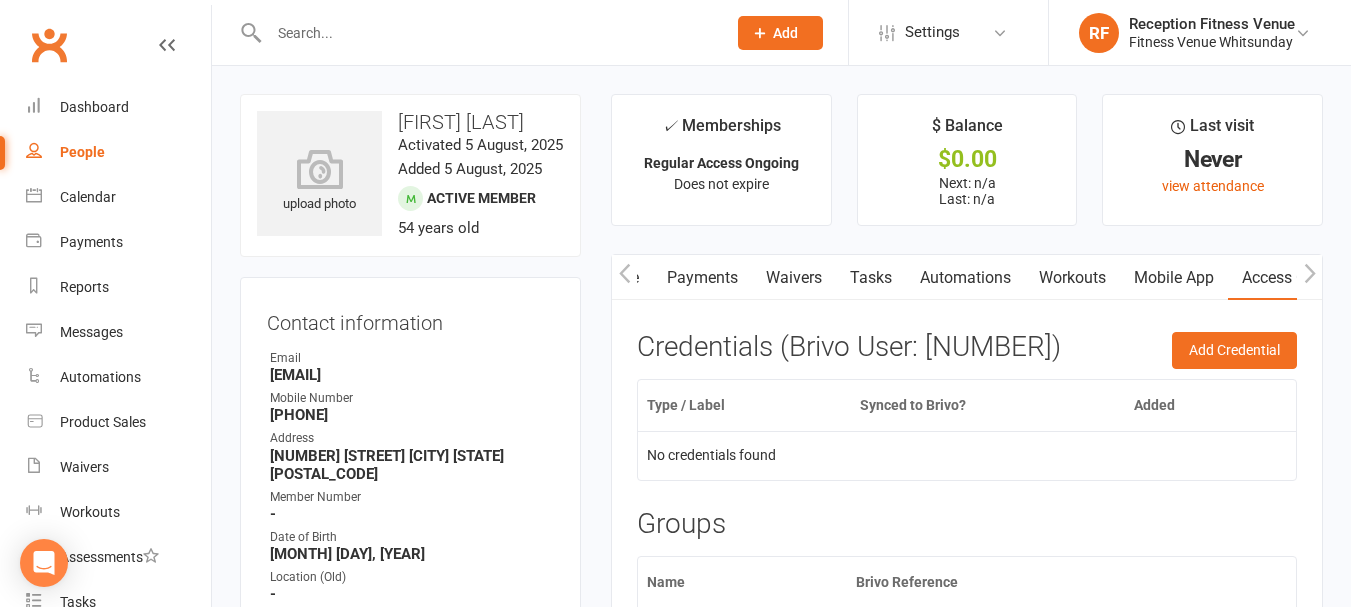 copy on "Carolyn@coconol.com.au" 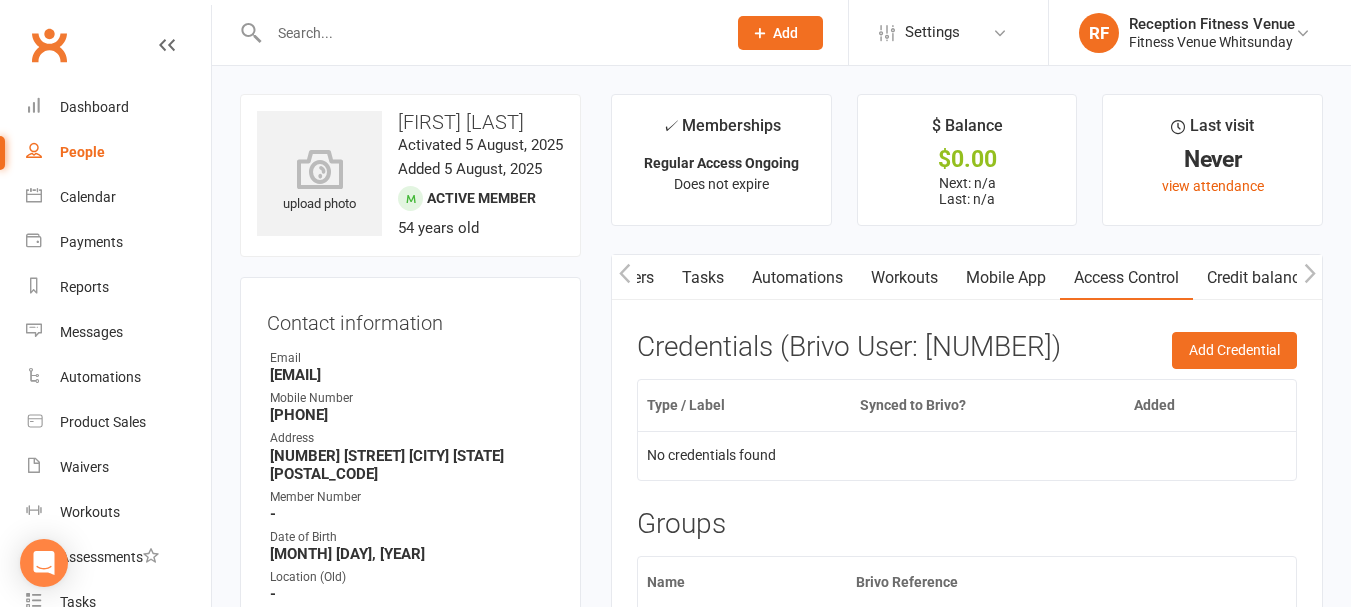 scroll, scrollTop: 0, scrollLeft: 467, axis: horizontal 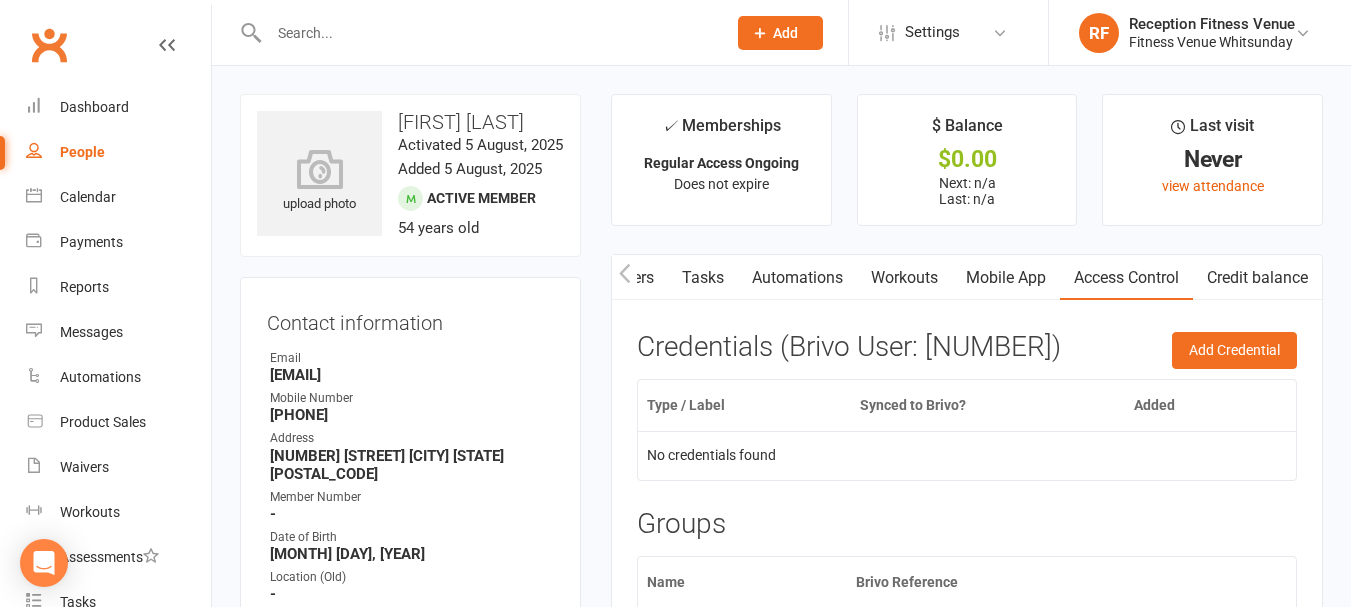 click on "Access Control" at bounding box center [1126, 278] 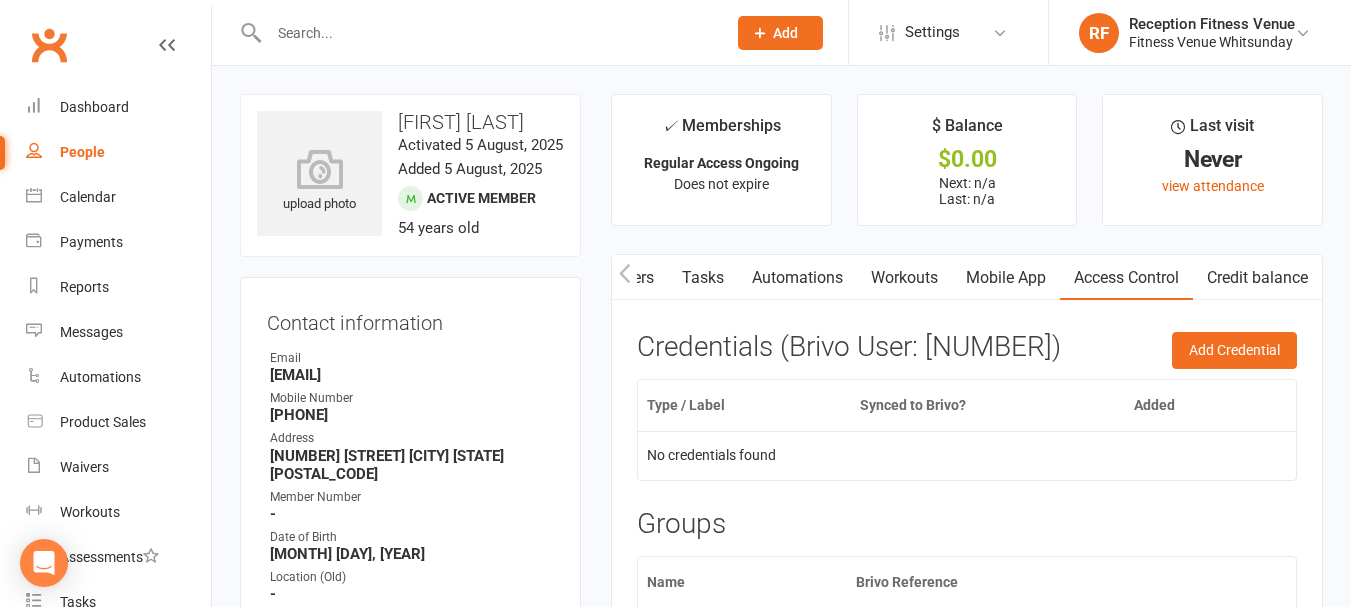 click at bounding box center [487, 33] 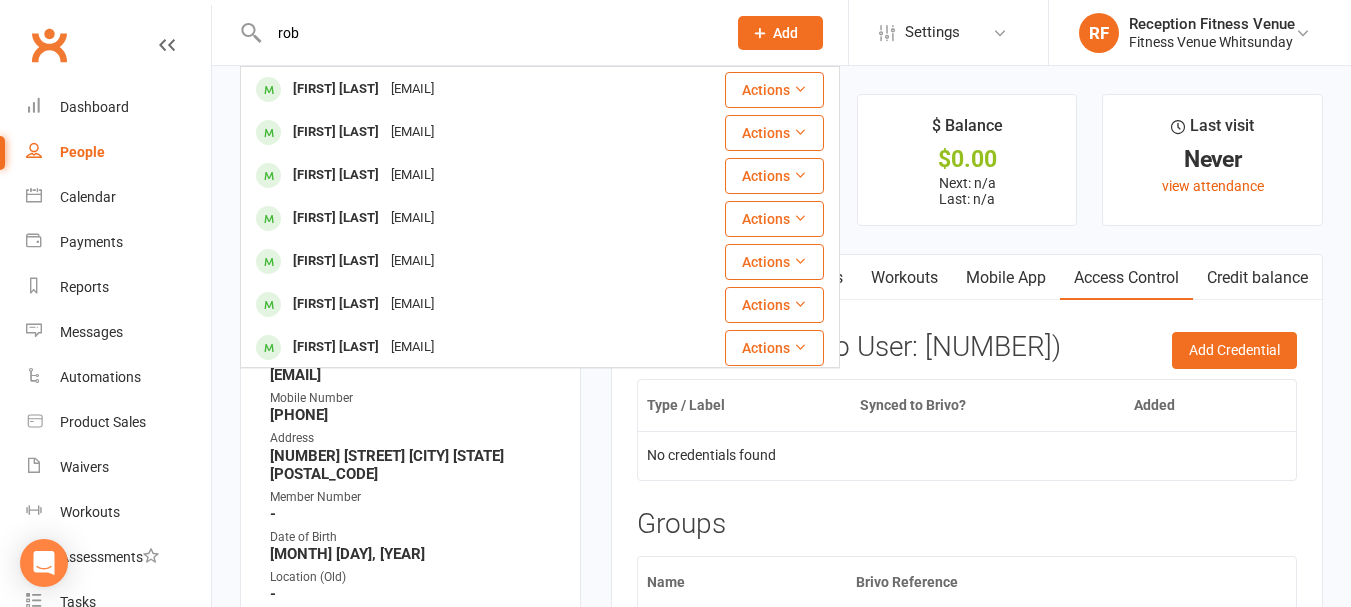scroll, scrollTop: 345, scrollLeft: 0, axis: vertical 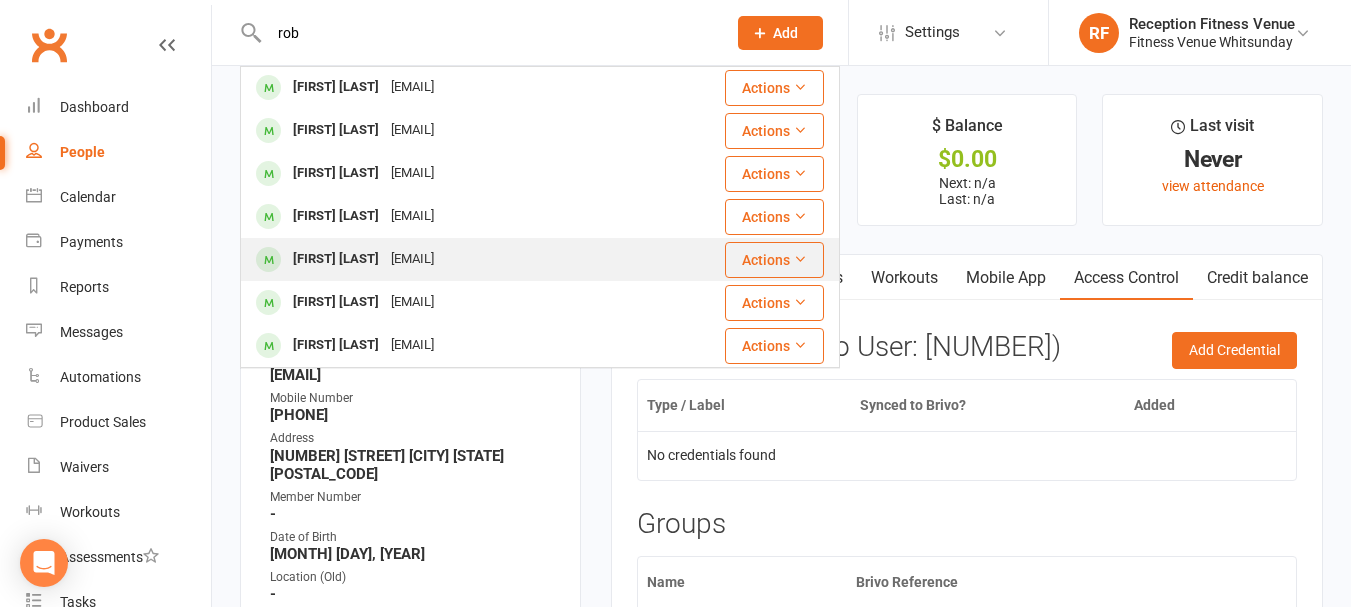 type on "rob" 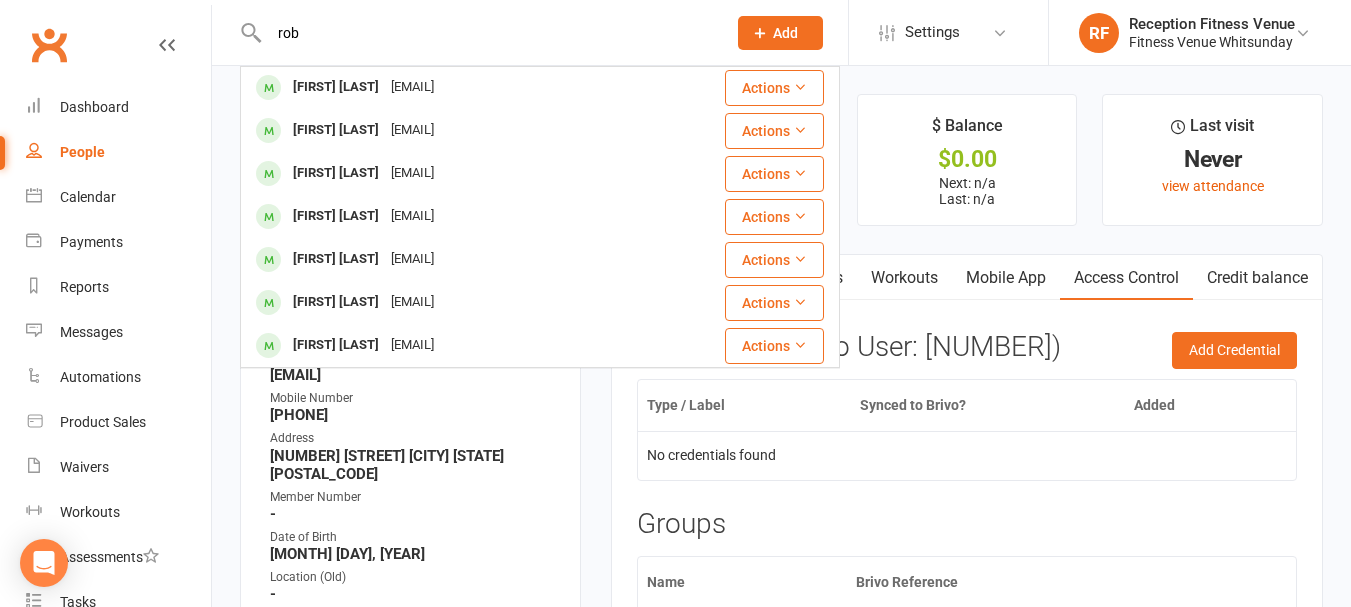 click on "Robert Slater" at bounding box center [336, 259] 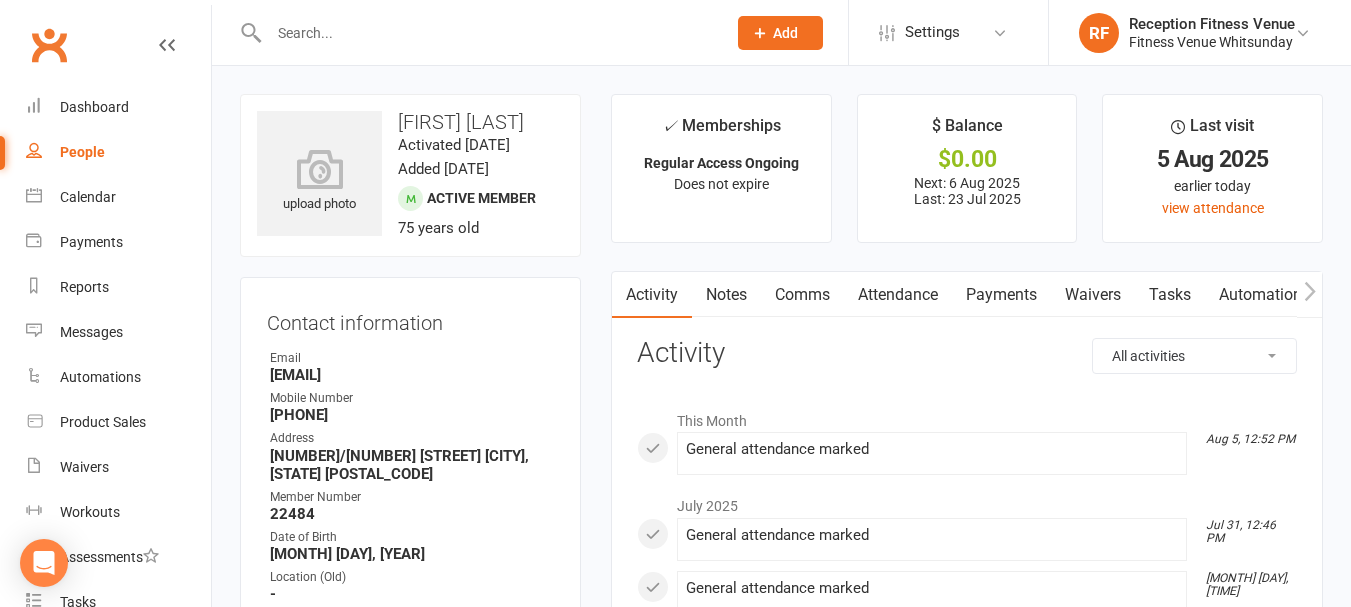 click on "Payments" at bounding box center [1001, 295] 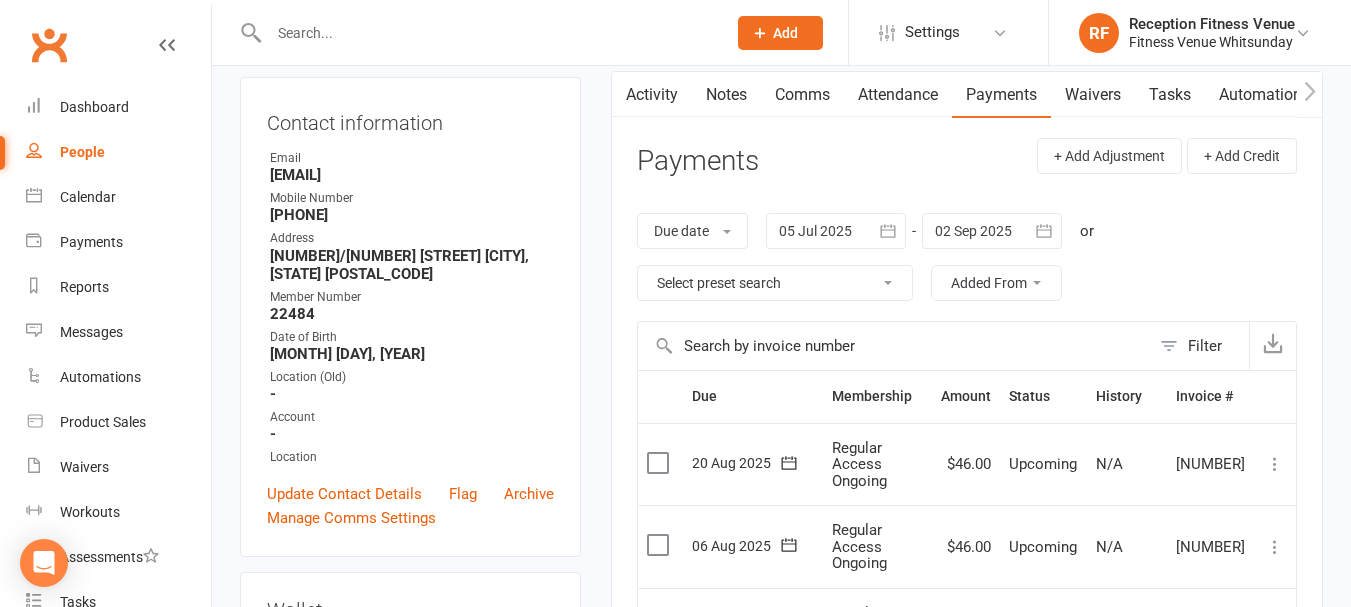 scroll, scrollTop: 500, scrollLeft: 0, axis: vertical 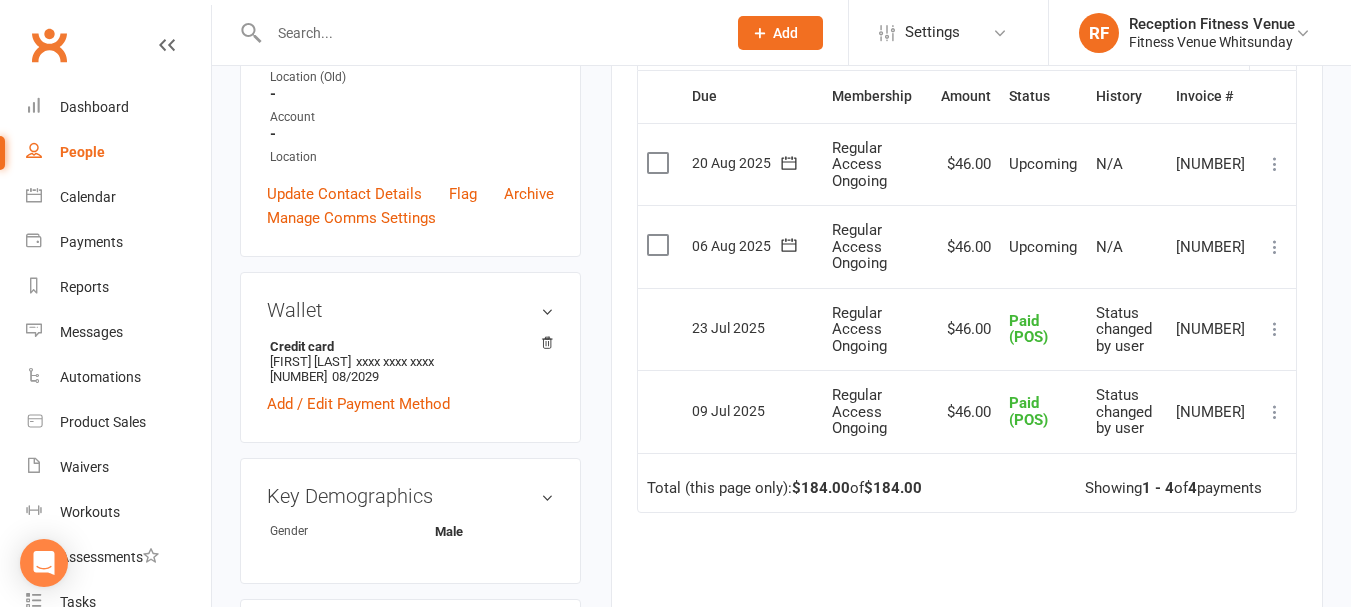 click at bounding box center [1275, 247] 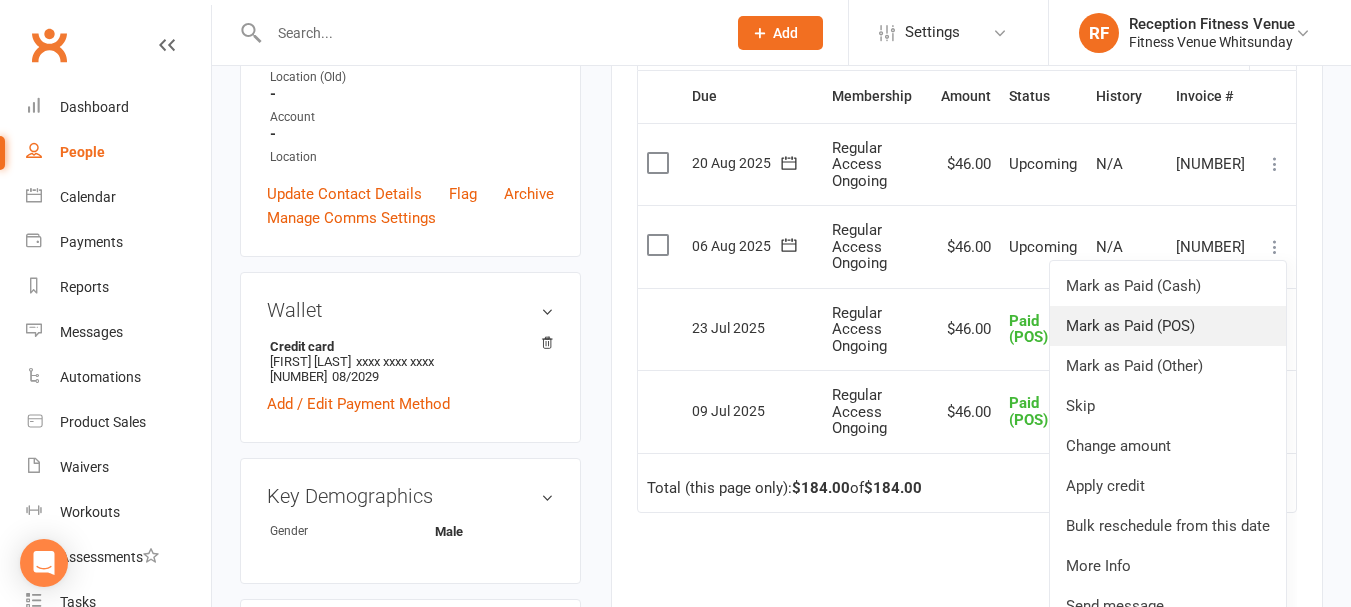 click on "Mark as Paid (POS)" at bounding box center [1168, 326] 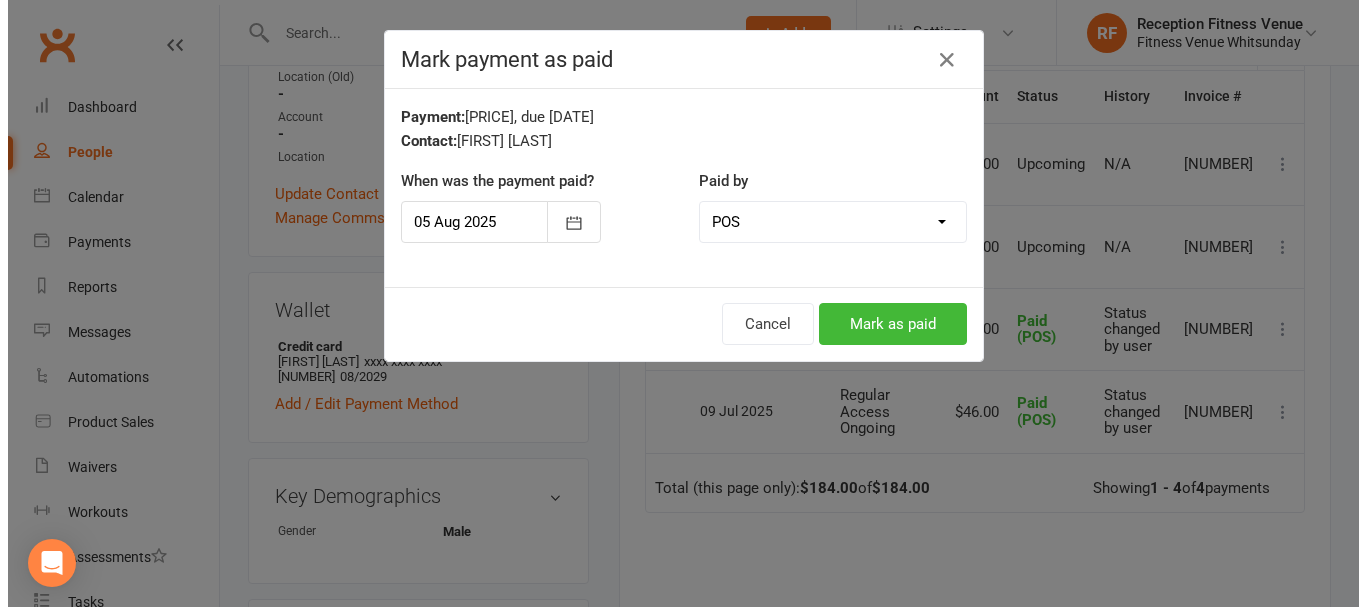 scroll, scrollTop: 476, scrollLeft: 0, axis: vertical 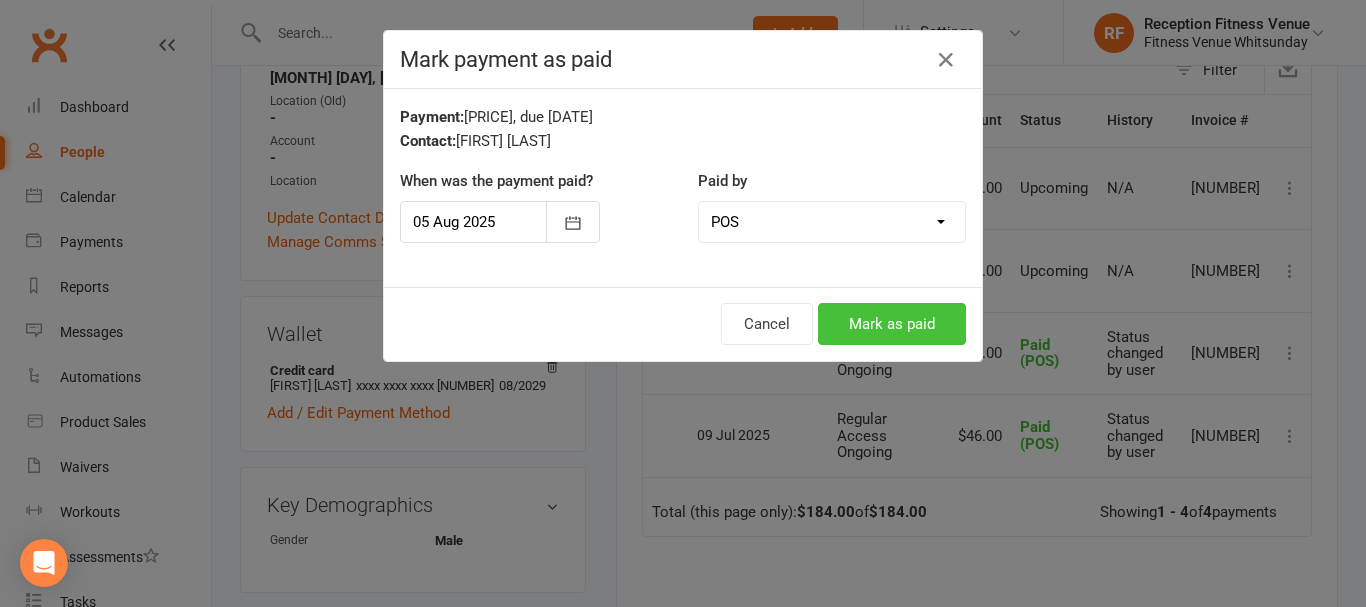 click on "Mark as paid" at bounding box center (892, 324) 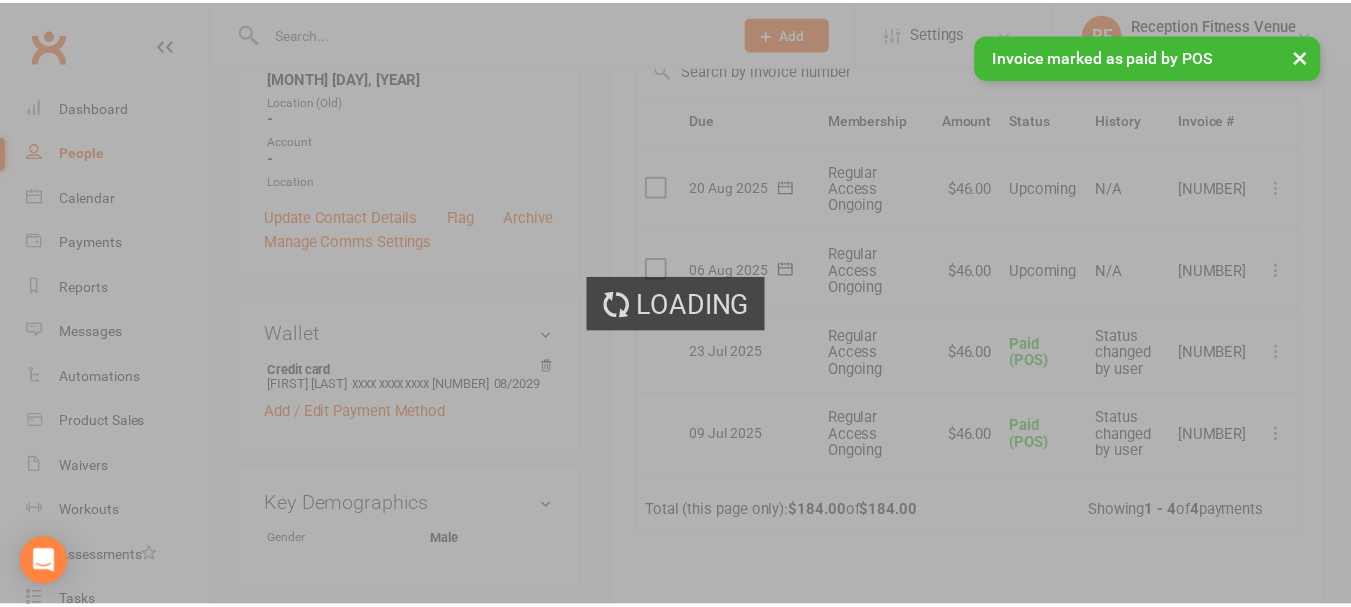 scroll, scrollTop: 500, scrollLeft: 0, axis: vertical 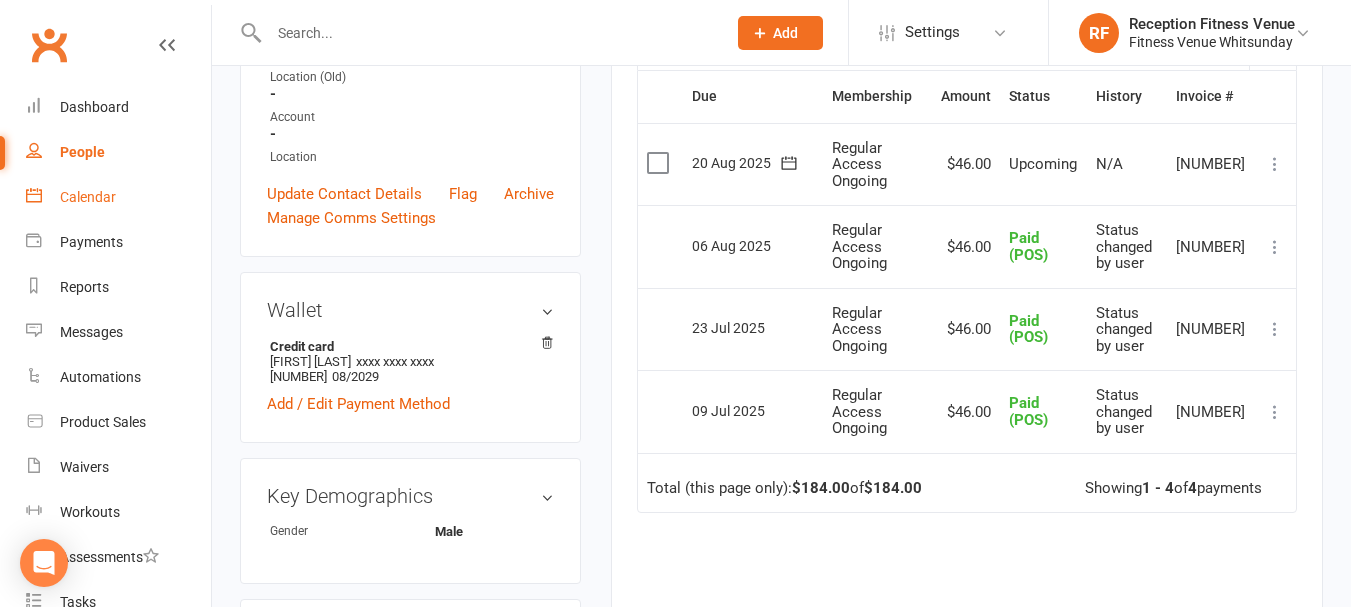 click on "Calendar" at bounding box center [118, 197] 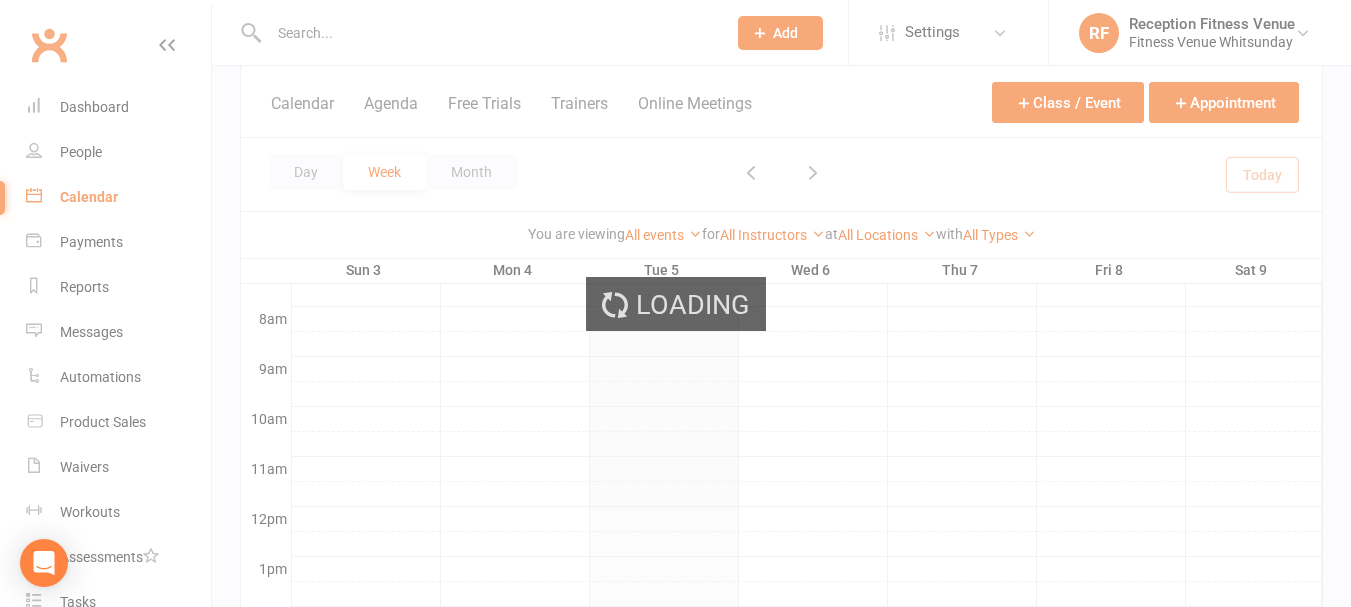 scroll, scrollTop: 0, scrollLeft: 0, axis: both 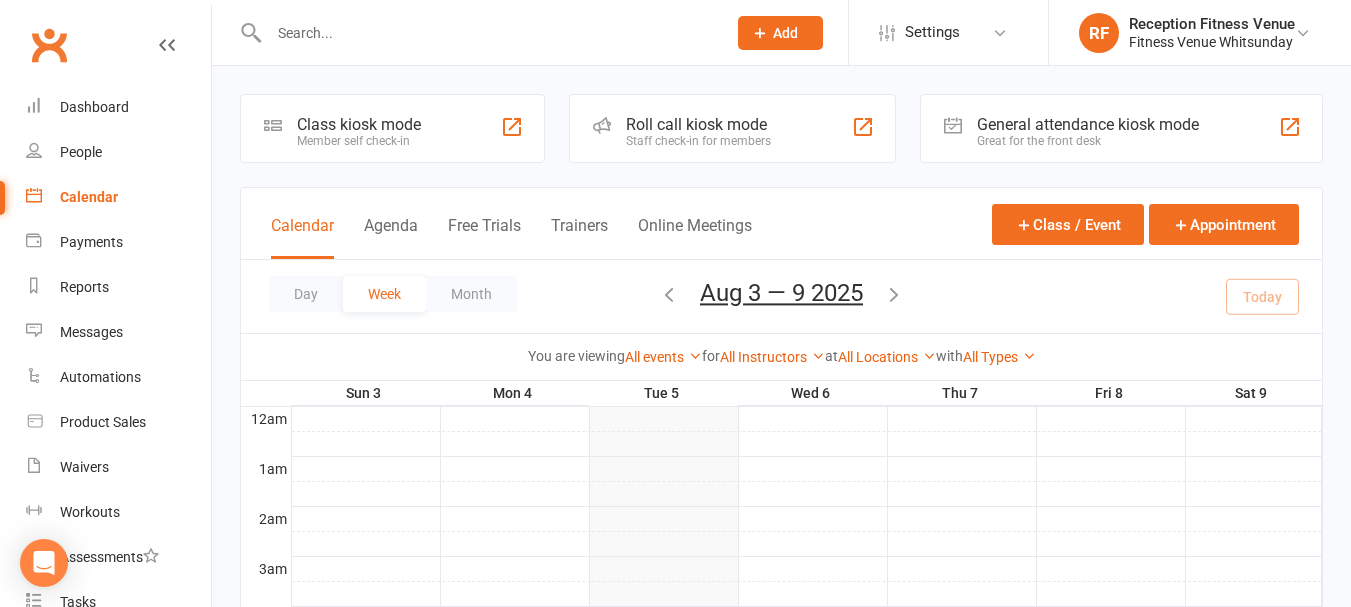 click on "Great for the front desk" at bounding box center (1088, 141) 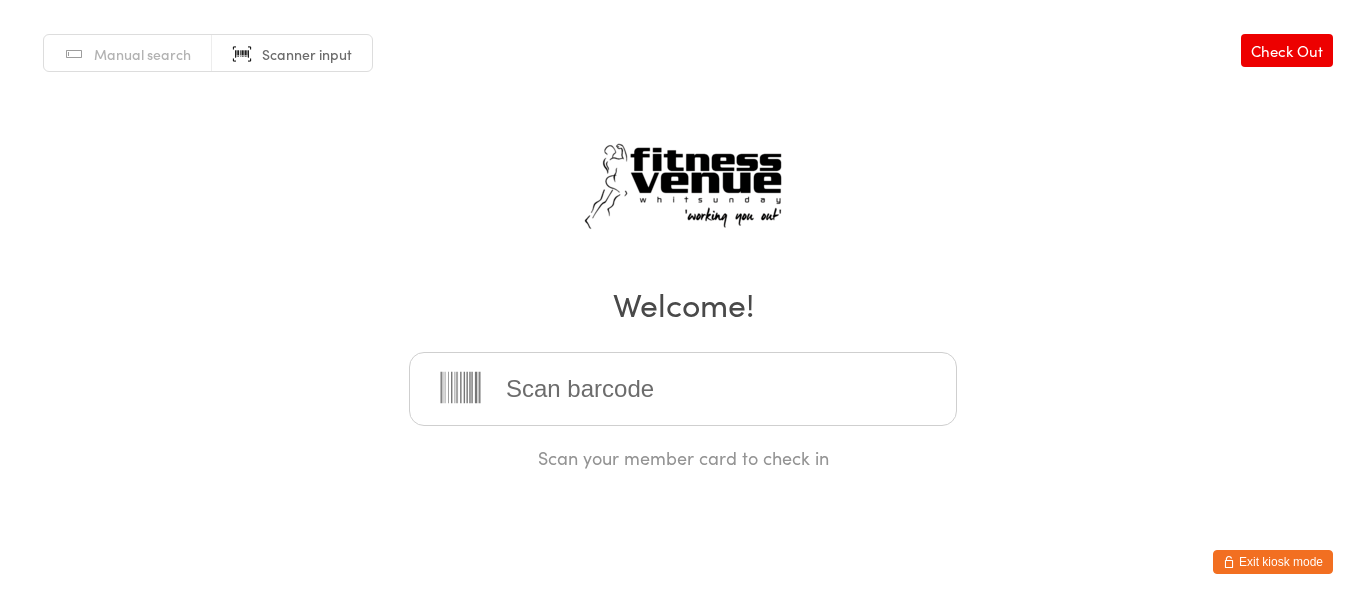 scroll, scrollTop: 0, scrollLeft: 0, axis: both 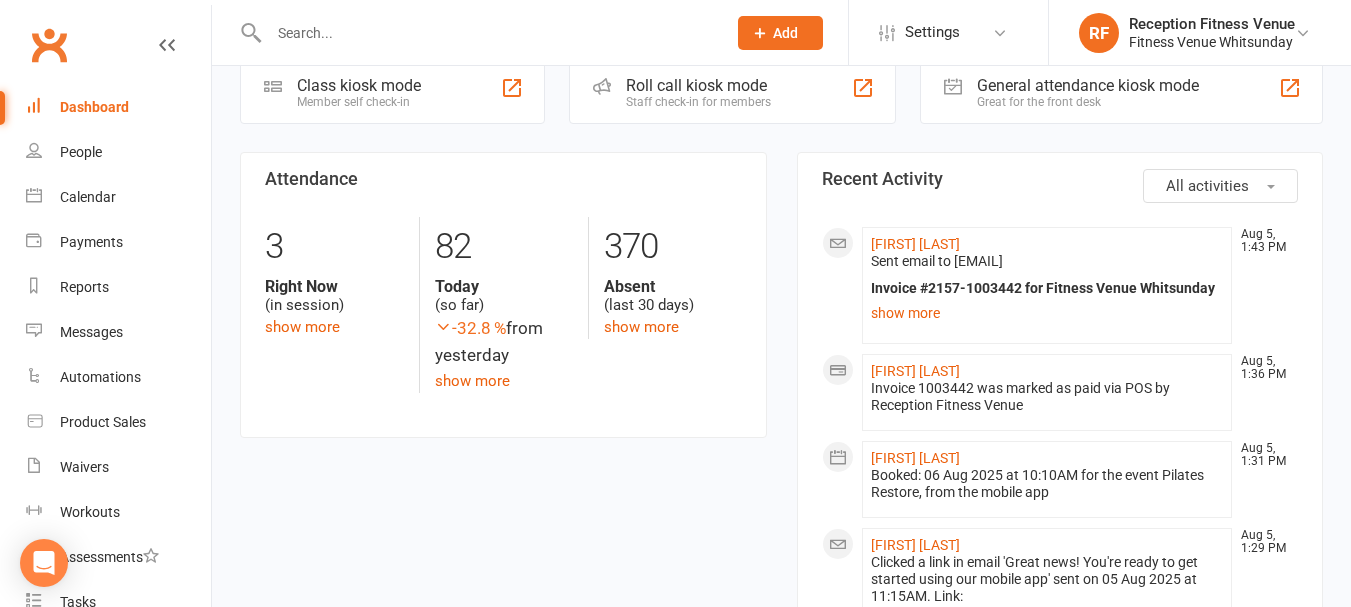 click on "All activities" 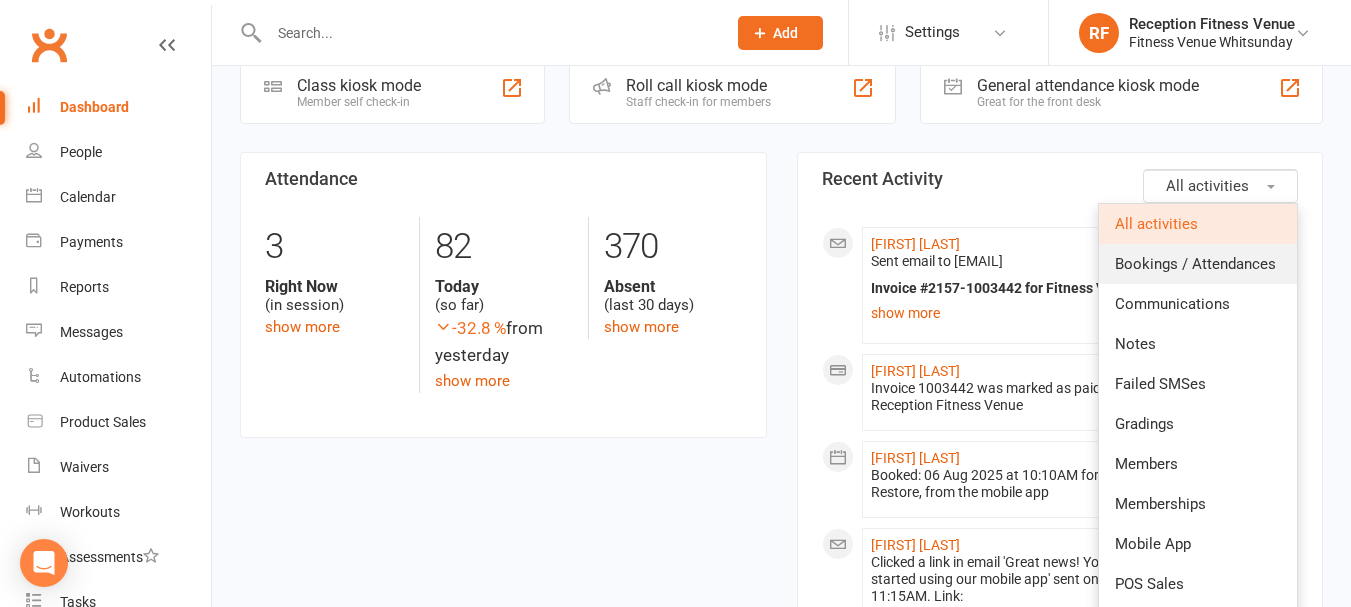 click on "Bookings / Attendances" at bounding box center [1198, 264] 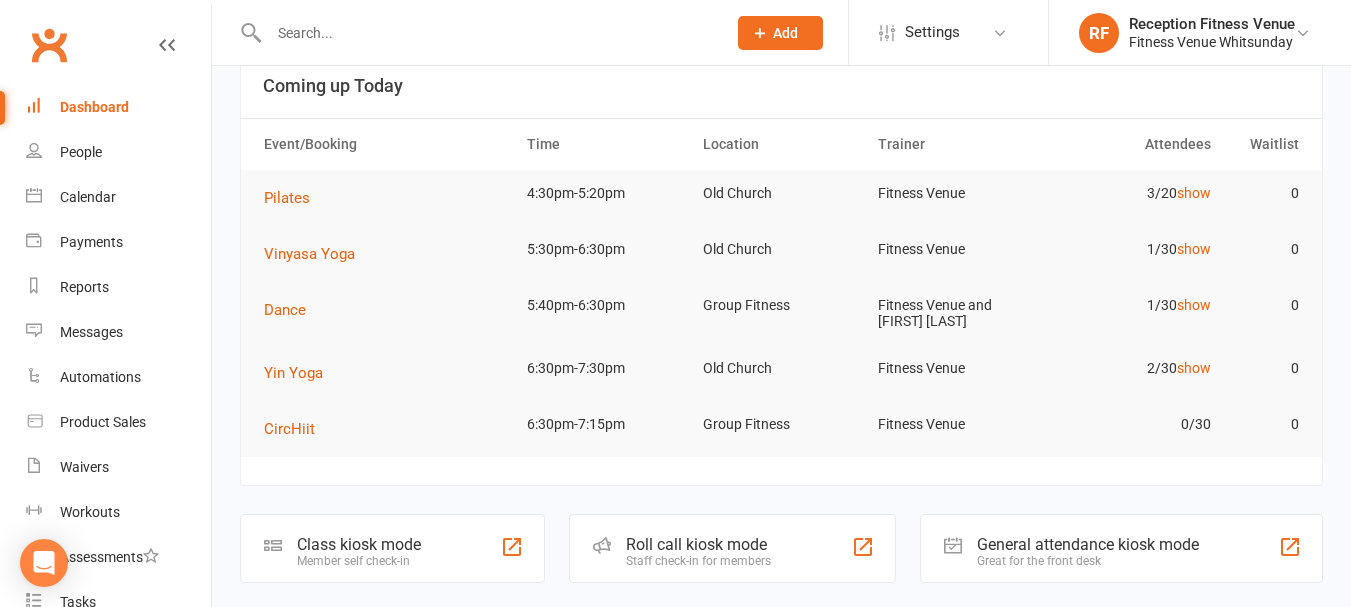 scroll, scrollTop: 0, scrollLeft: 0, axis: both 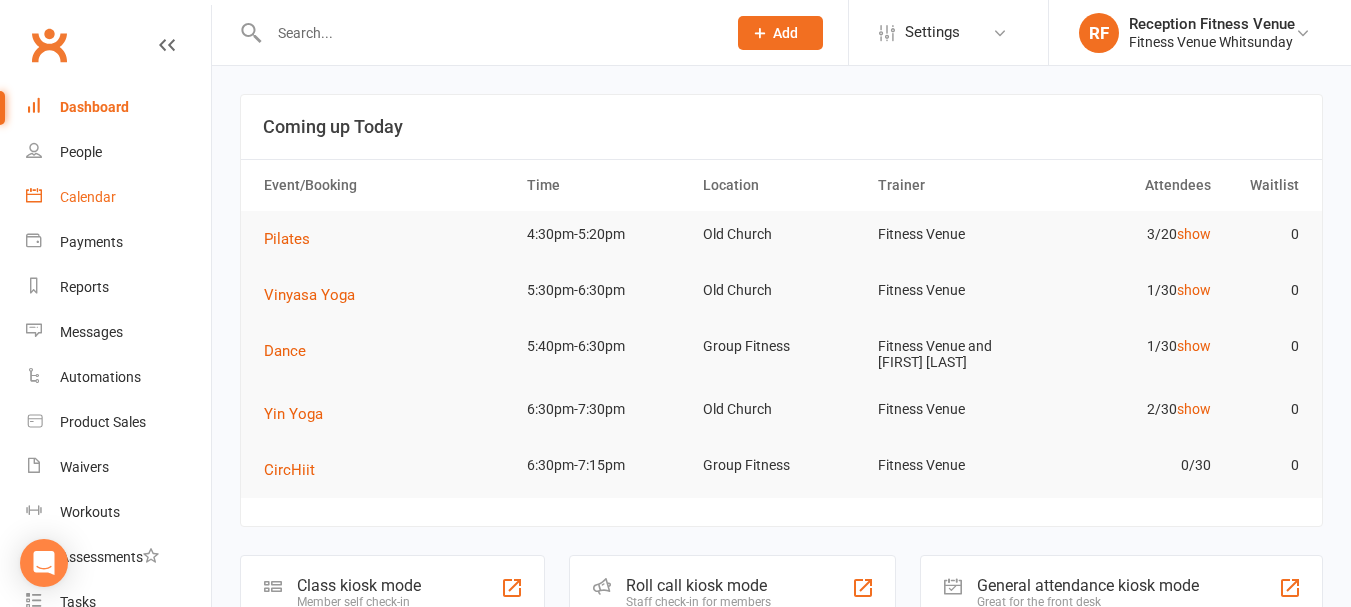click on "Calendar" at bounding box center [88, 197] 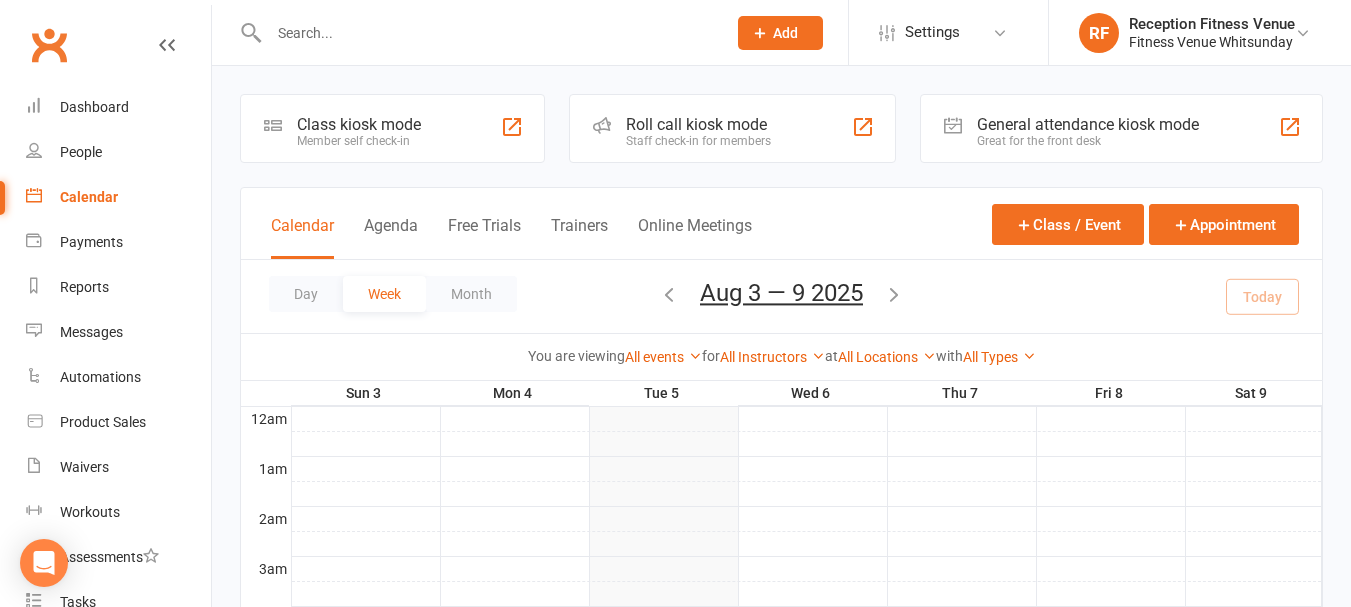 click on "Great for the front desk" at bounding box center (1088, 141) 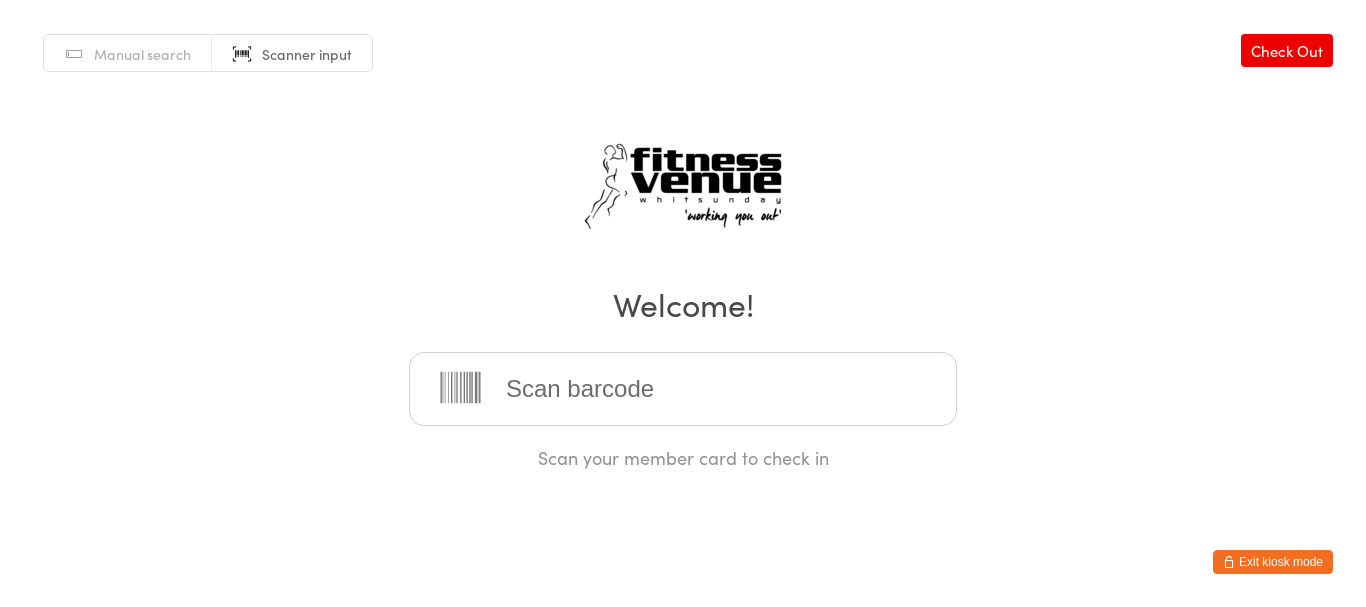 scroll, scrollTop: 0, scrollLeft: 0, axis: both 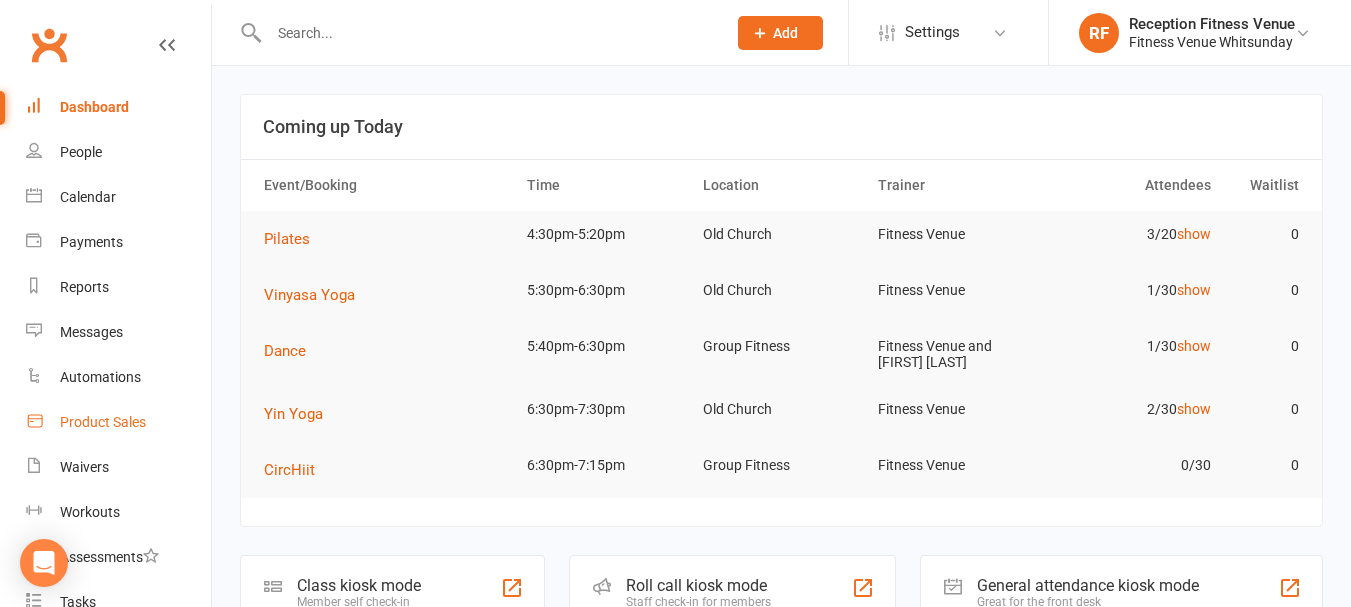 click on "Product Sales" at bounding box center [103, 422] 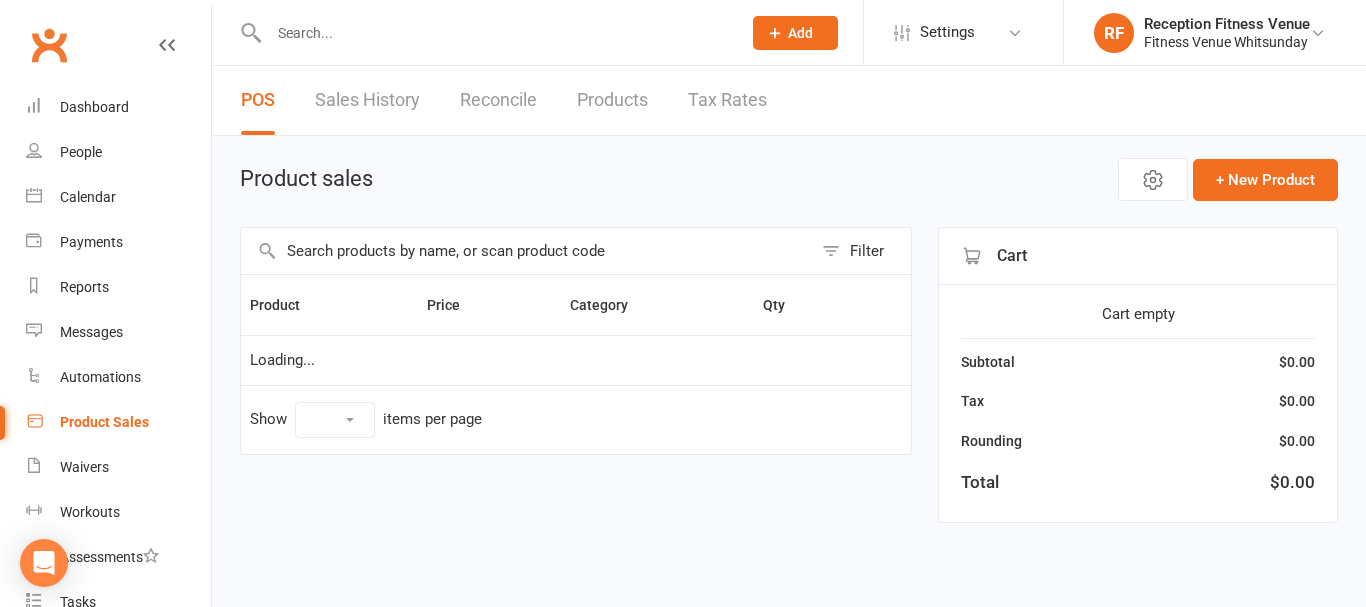 select on "100" 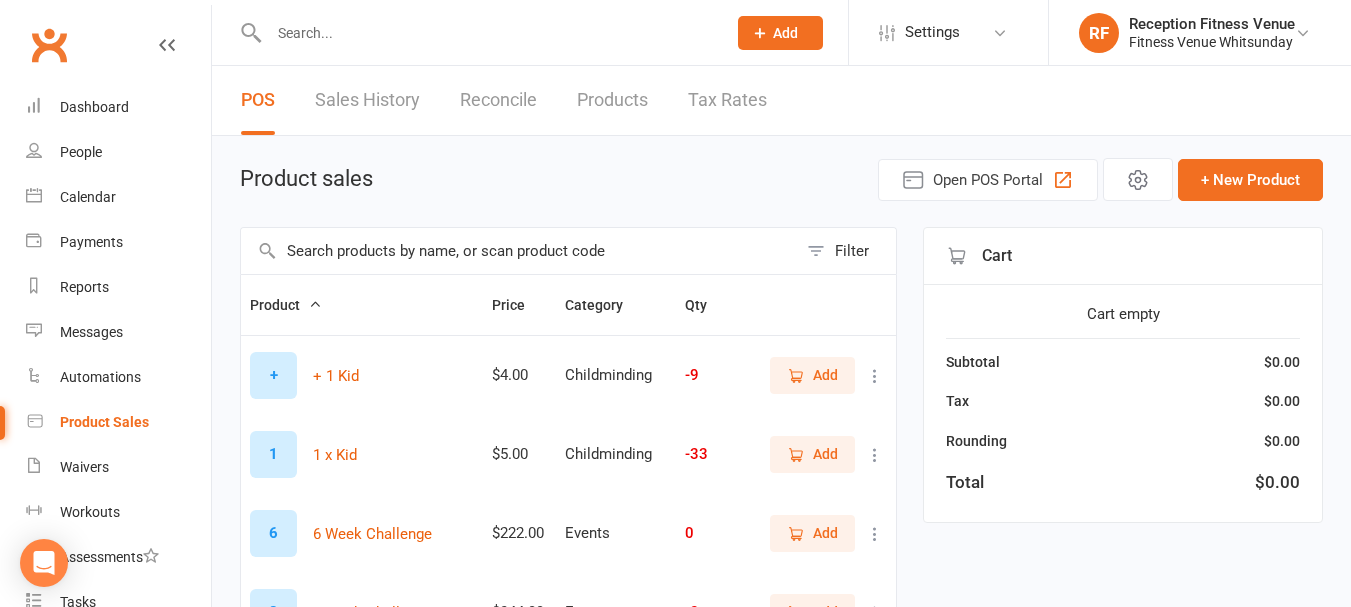 click at bounding box center [519, 251] 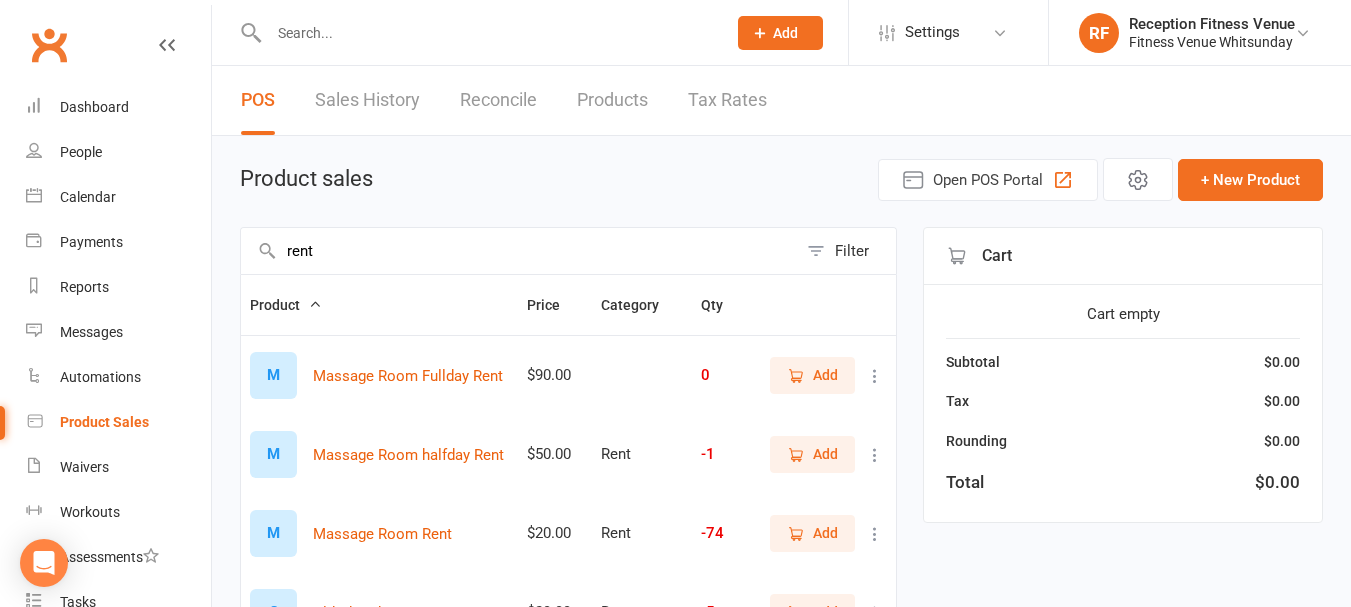 scroll, scrollTop: 100, scrollLeft: 0, axis: vertical 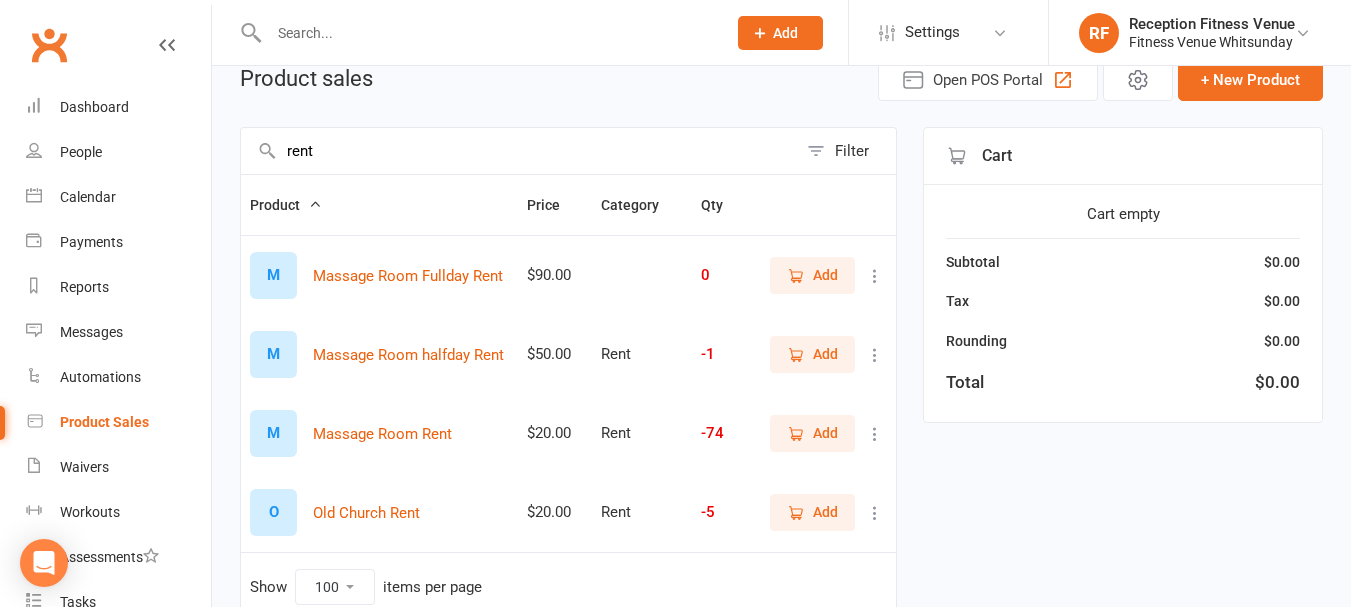 type on "rent" 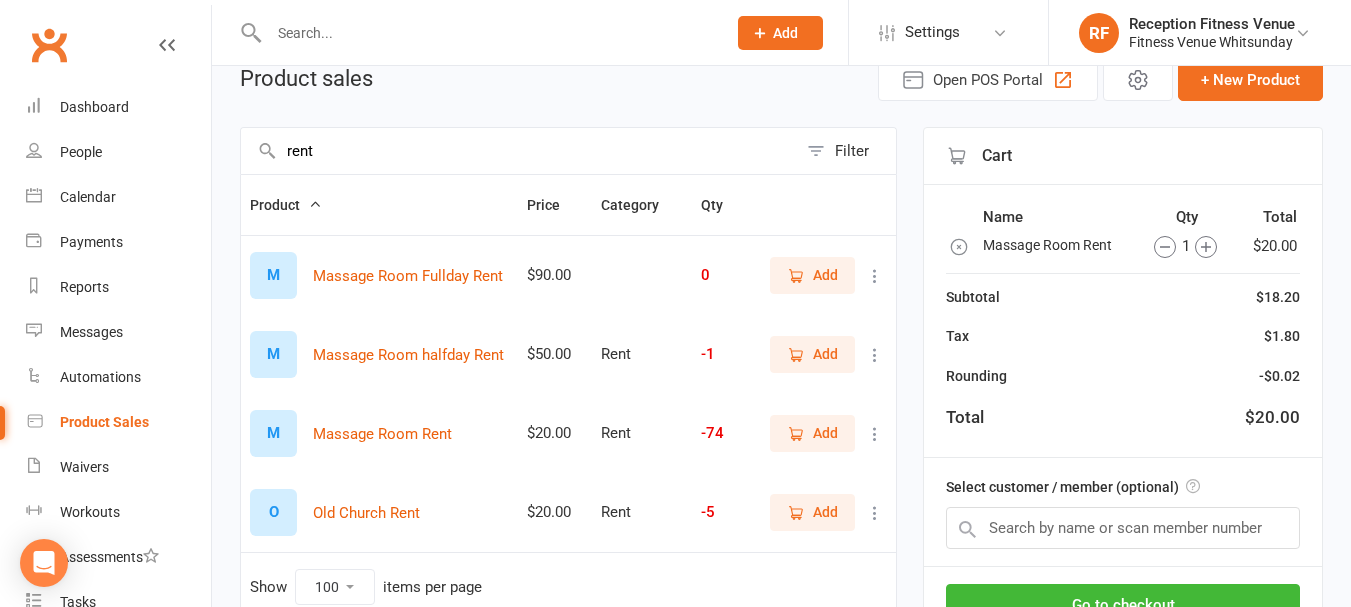 scroll, scrollTop: 251, scrollLeft: 0, axis: vertical 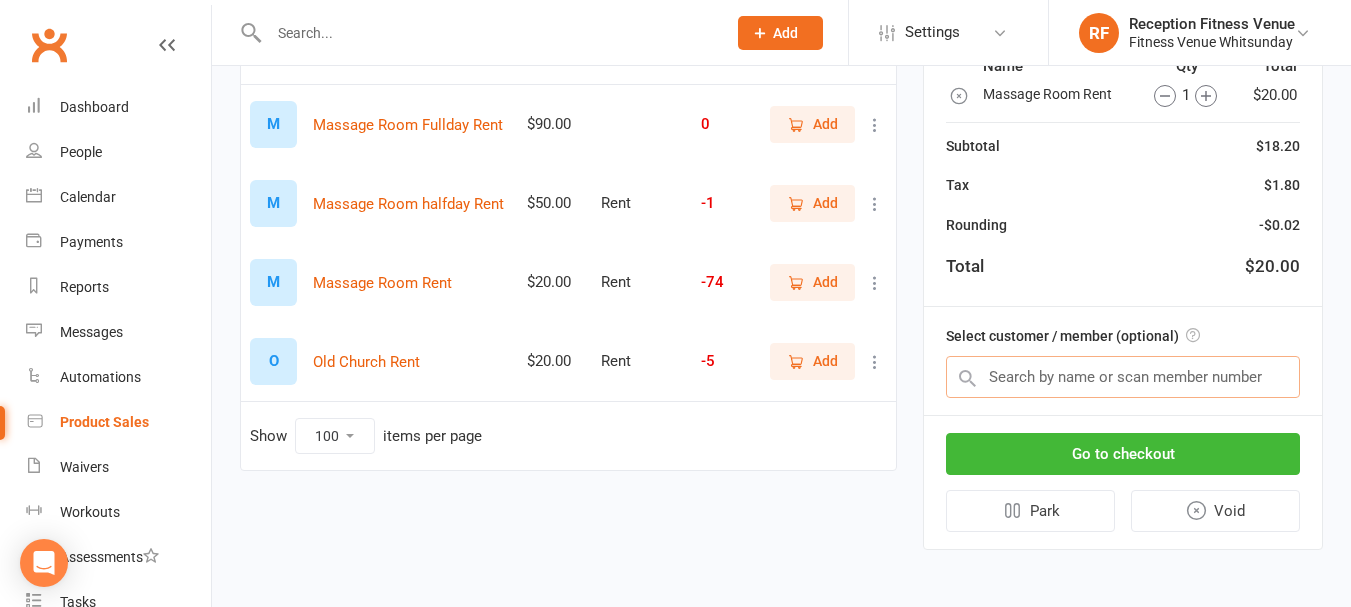 click at bounding box center (1123, 377) 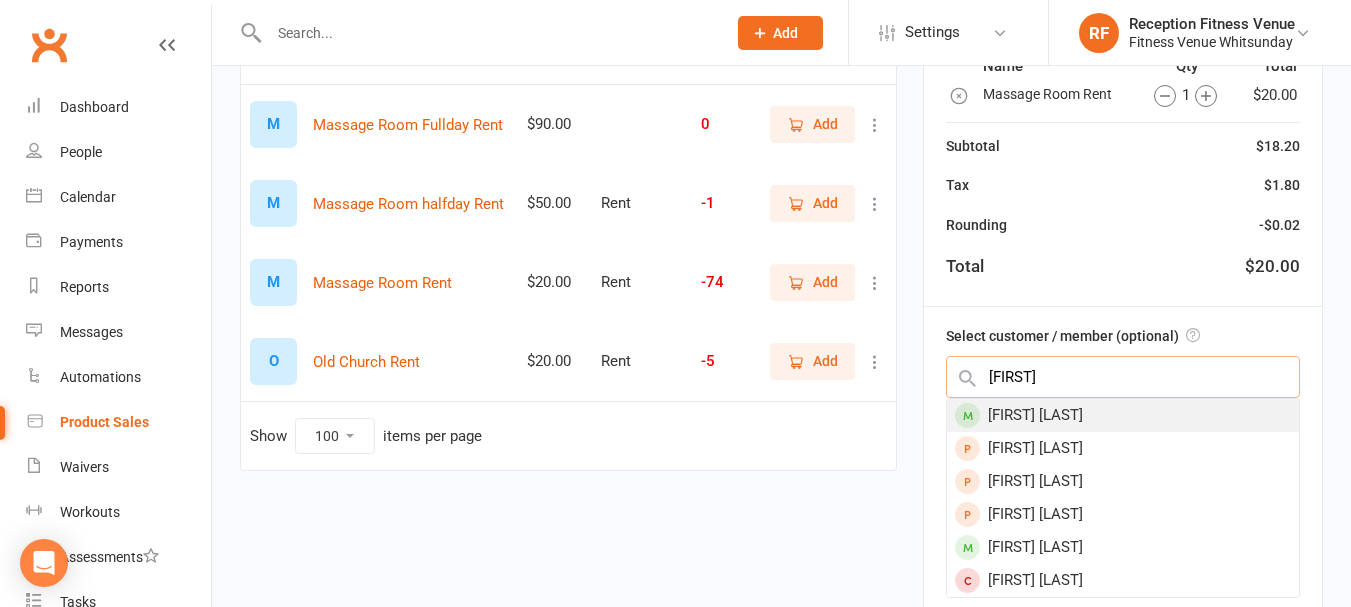 type on "frani" 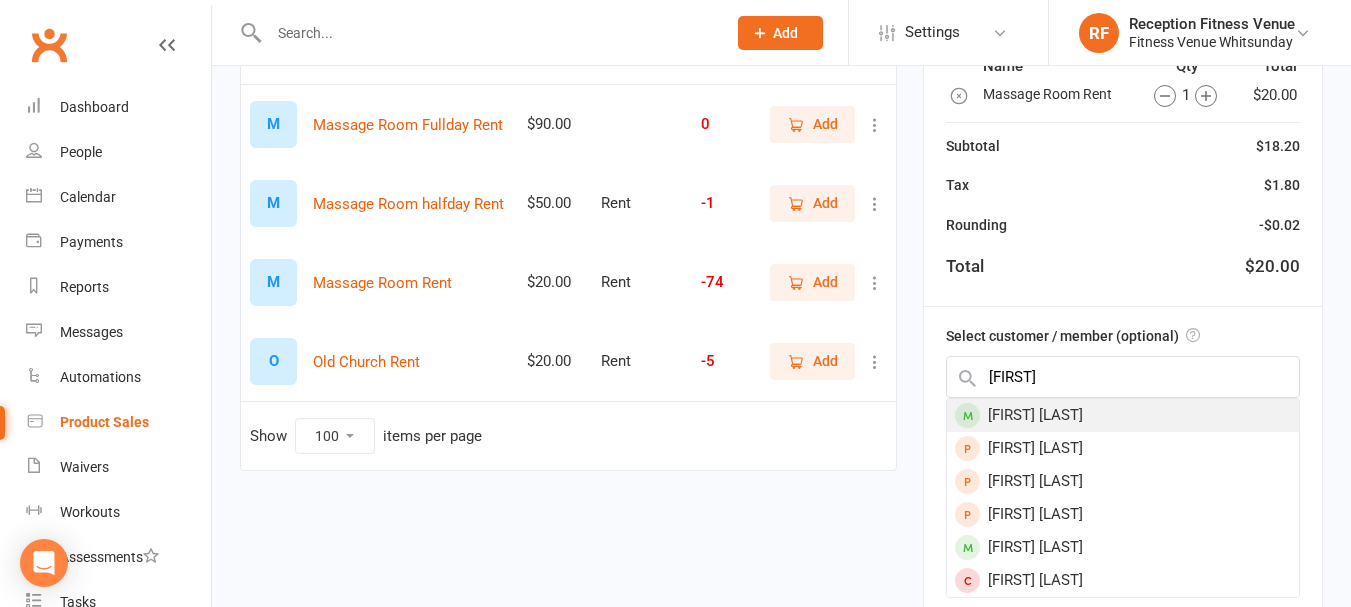 click on "Frani Wilde" at bounding box center (1123, 415) 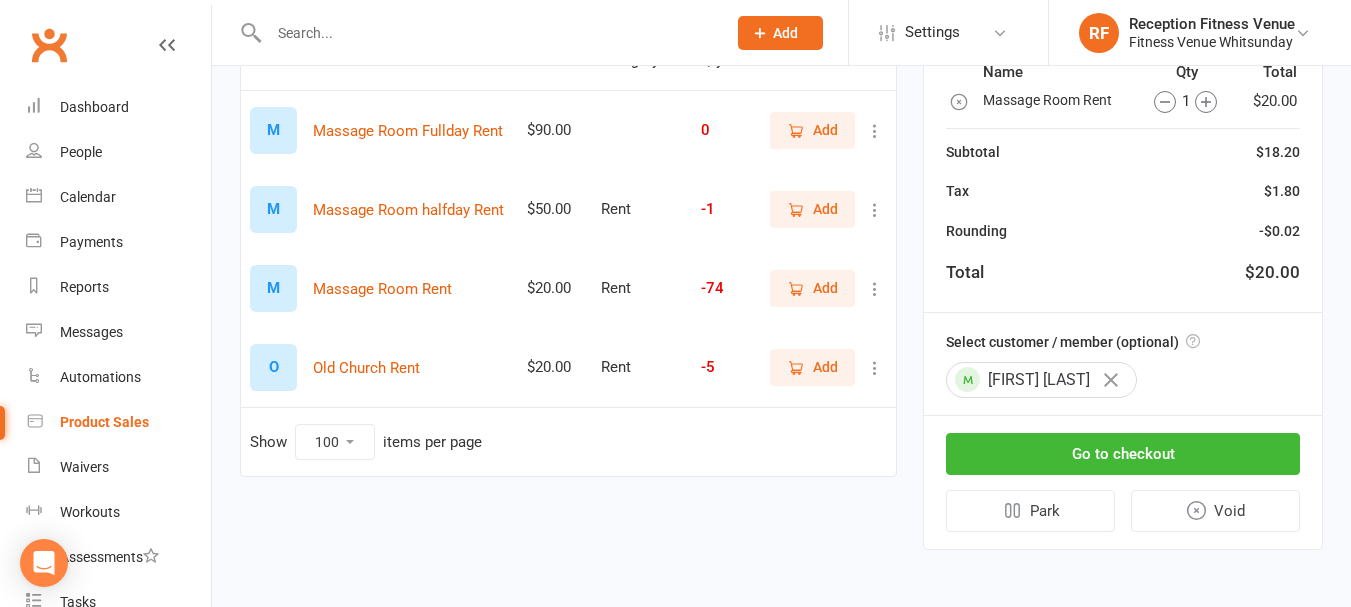 scroll, scrollTop: 245, scrollLeft: 0, axis: vertical 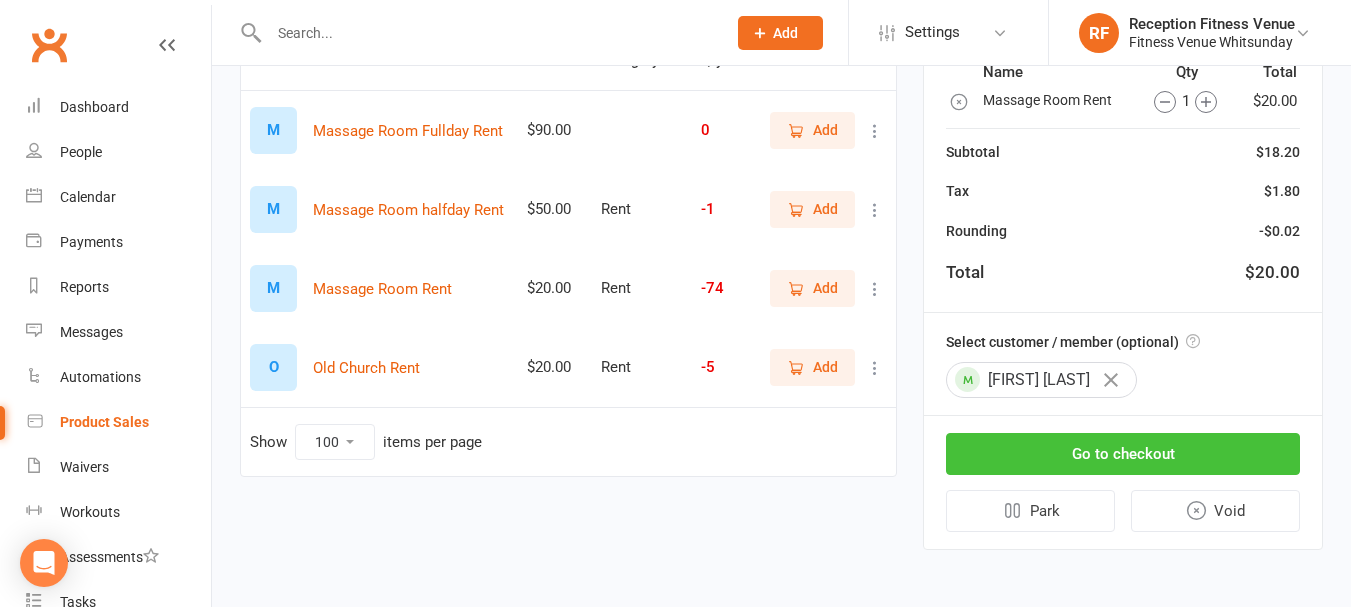 click on "Go to checkout" at bounding box center [1123, 454] 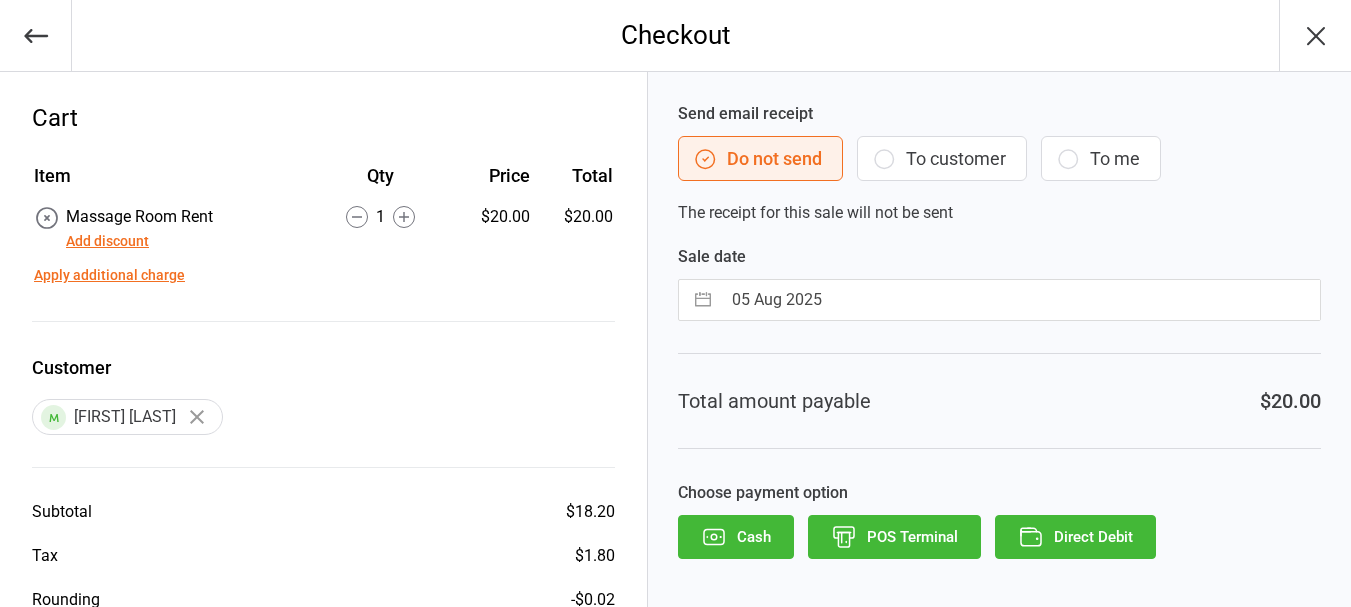 scroll, scrollTop: 0, scrollLeft: 0, axis: both 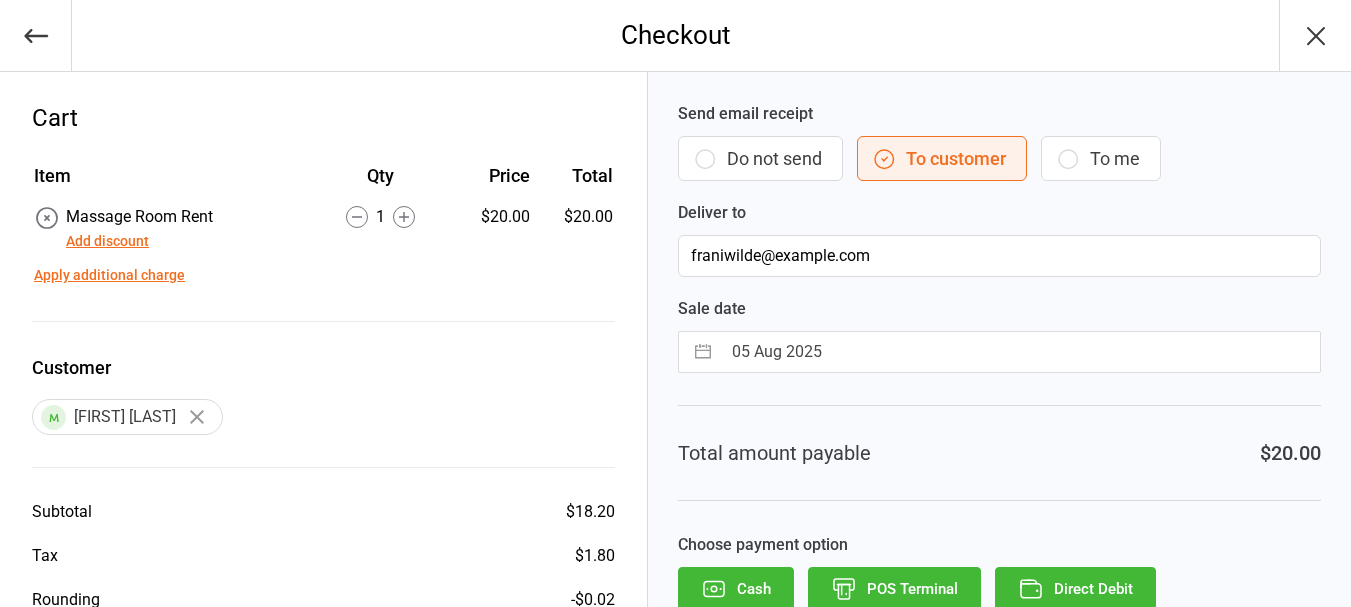 click on "POS Terminal" at bounding box center [894, 589] 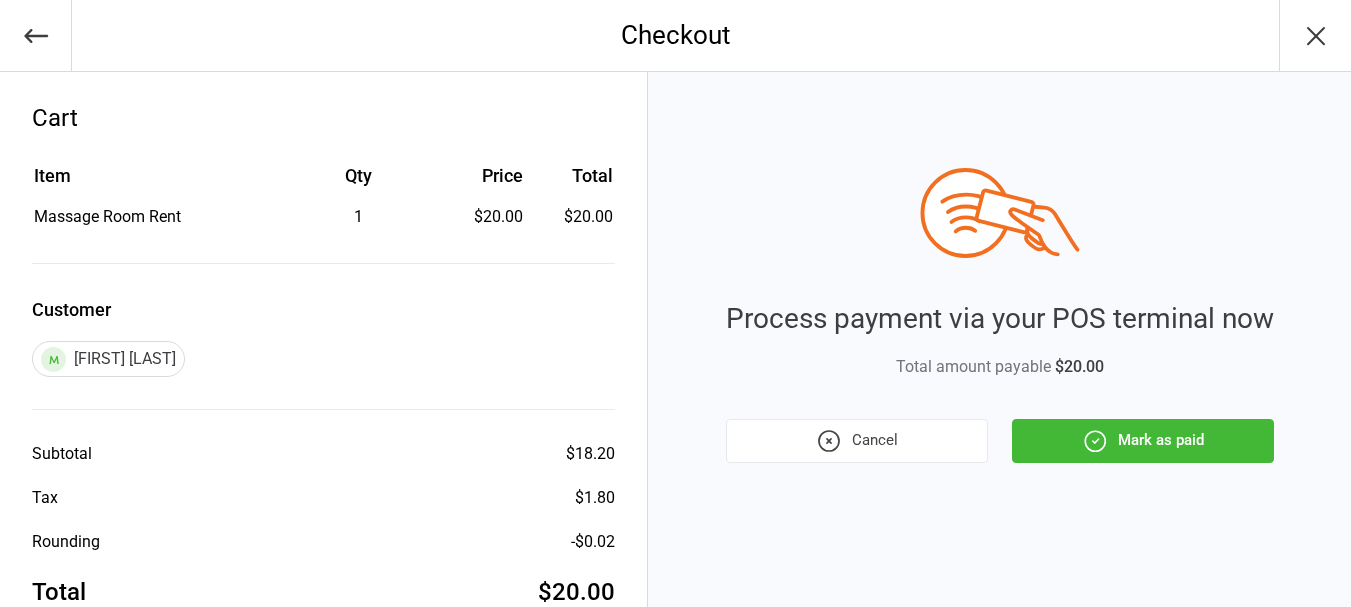 click on "Mark as paid" at bounding box center [1143, 441] 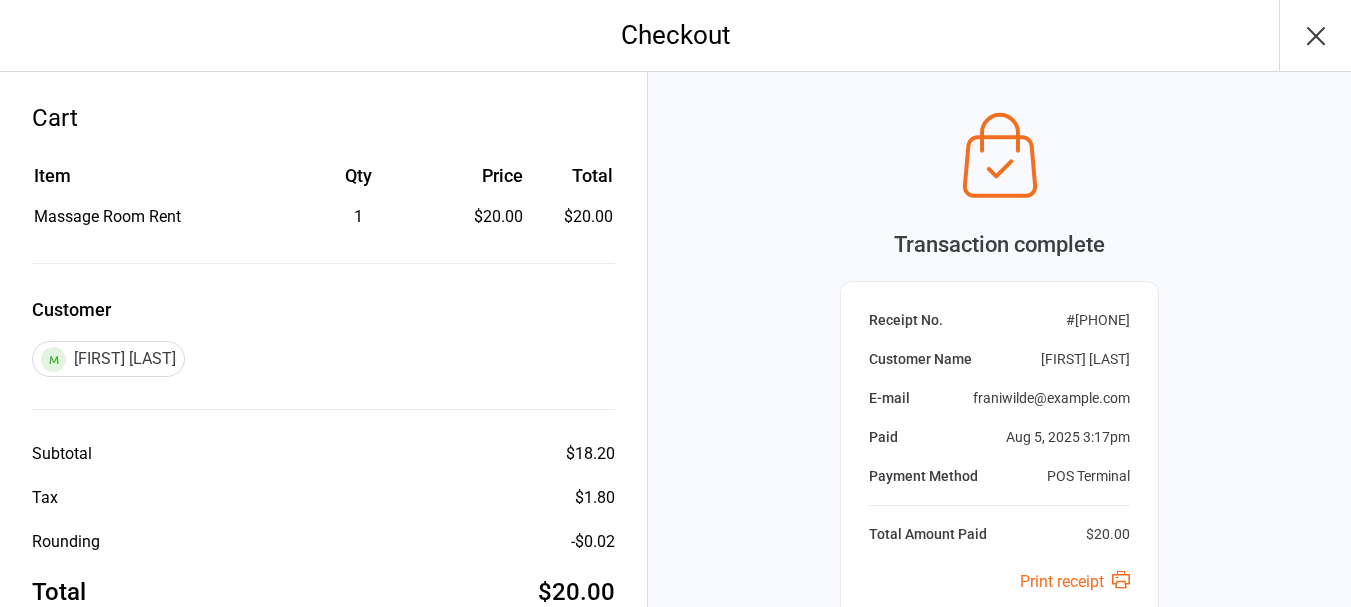 click 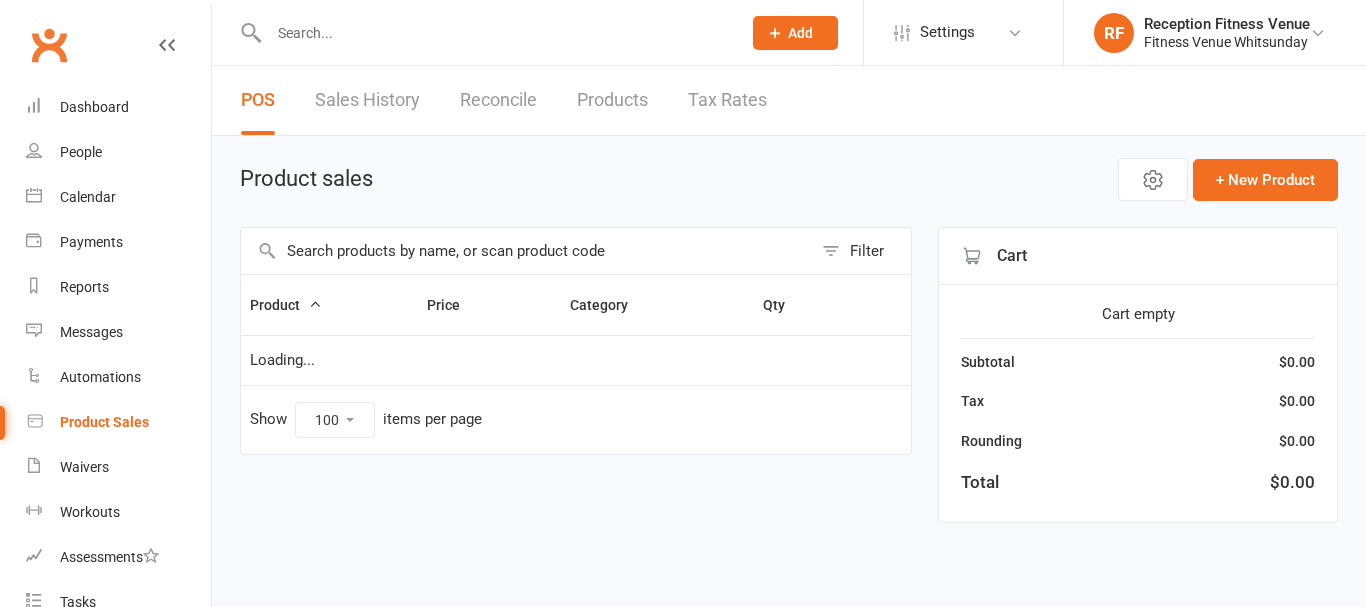 select on "100" 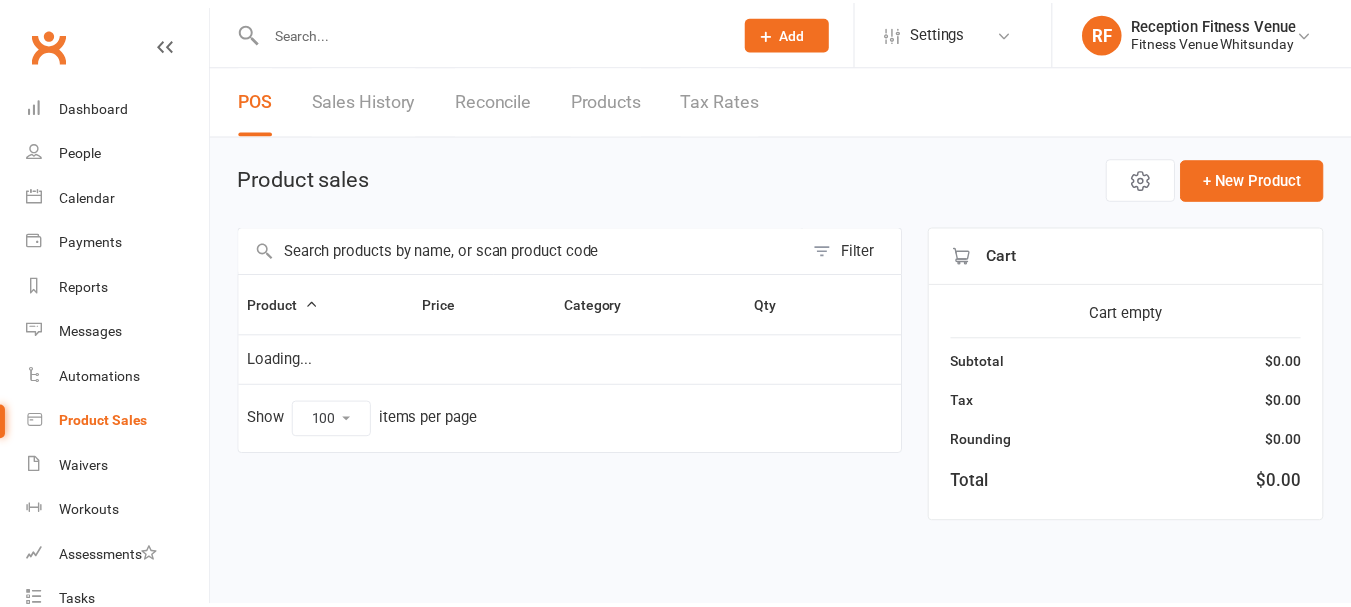 scroll, scrollTop: 0, scrollLeft: 0, axis: both 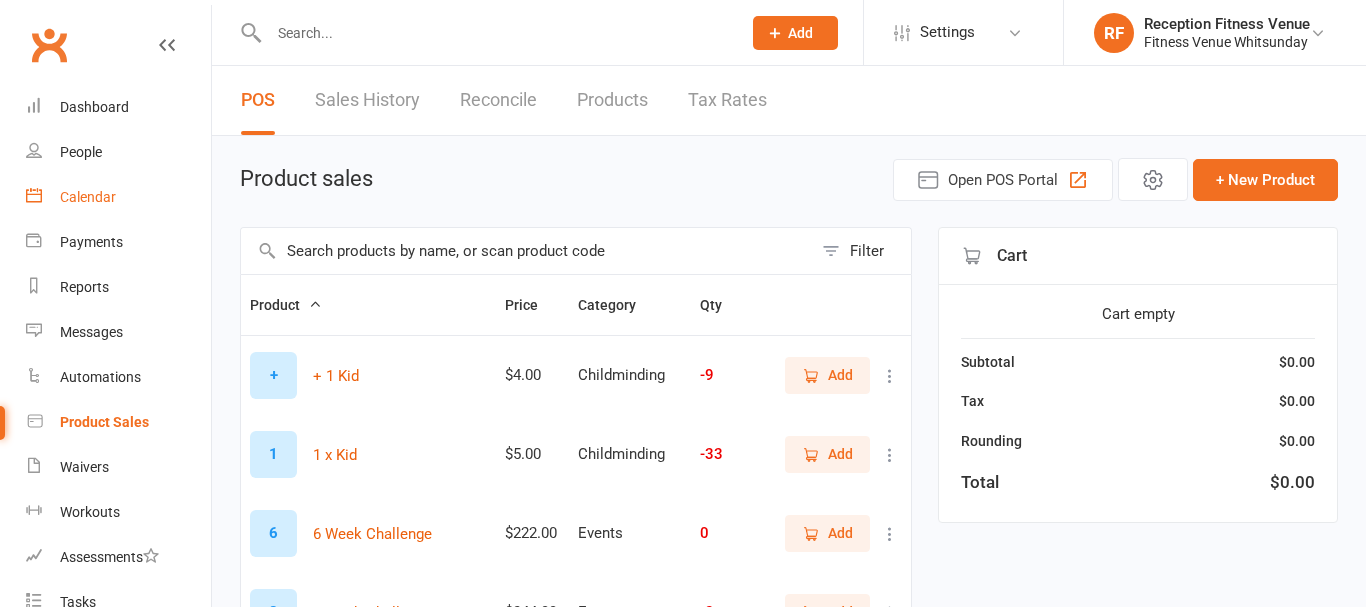 click on "Calendar" at bounding box center (88, 197) 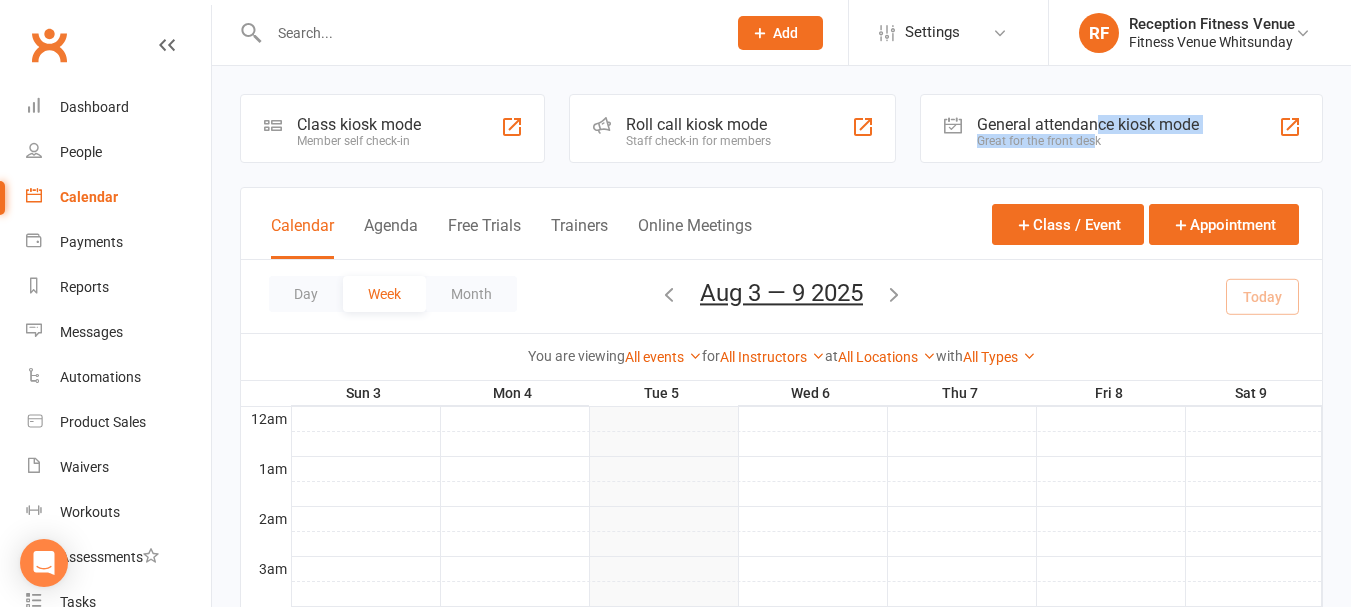 click on "General attendance kiosk mode Great for the front desk" at bounding box center (1088, 131) 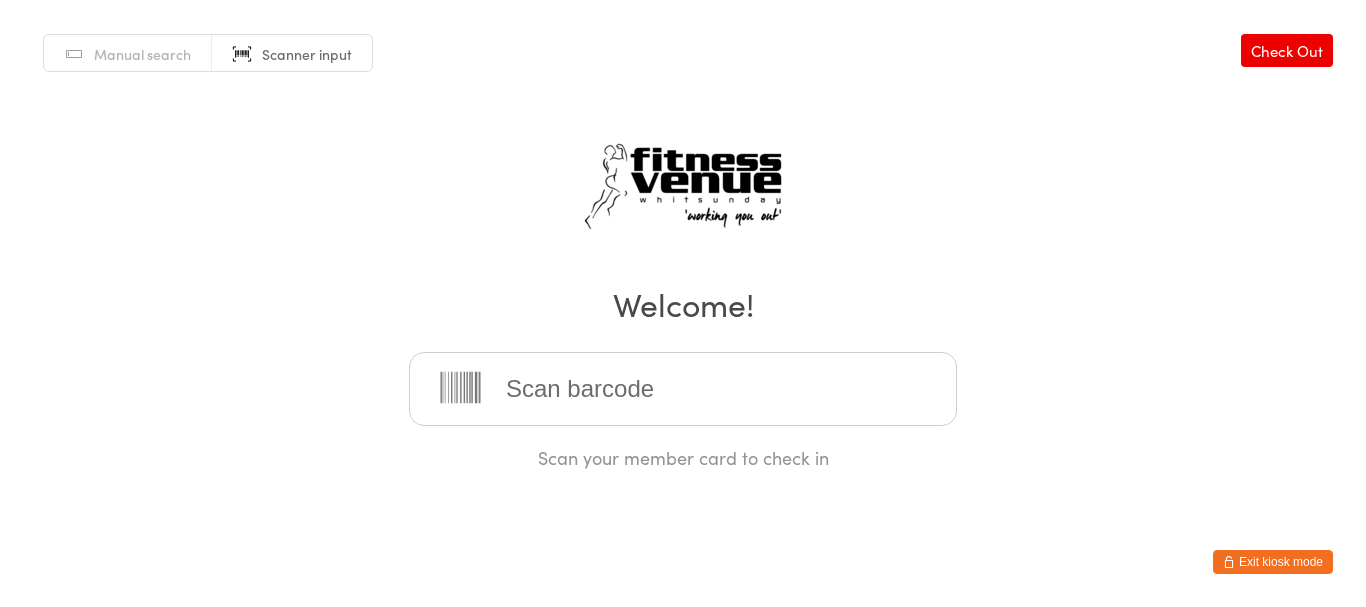 scroll, scrollTop: 0, scrollLeft: 0, axis: both 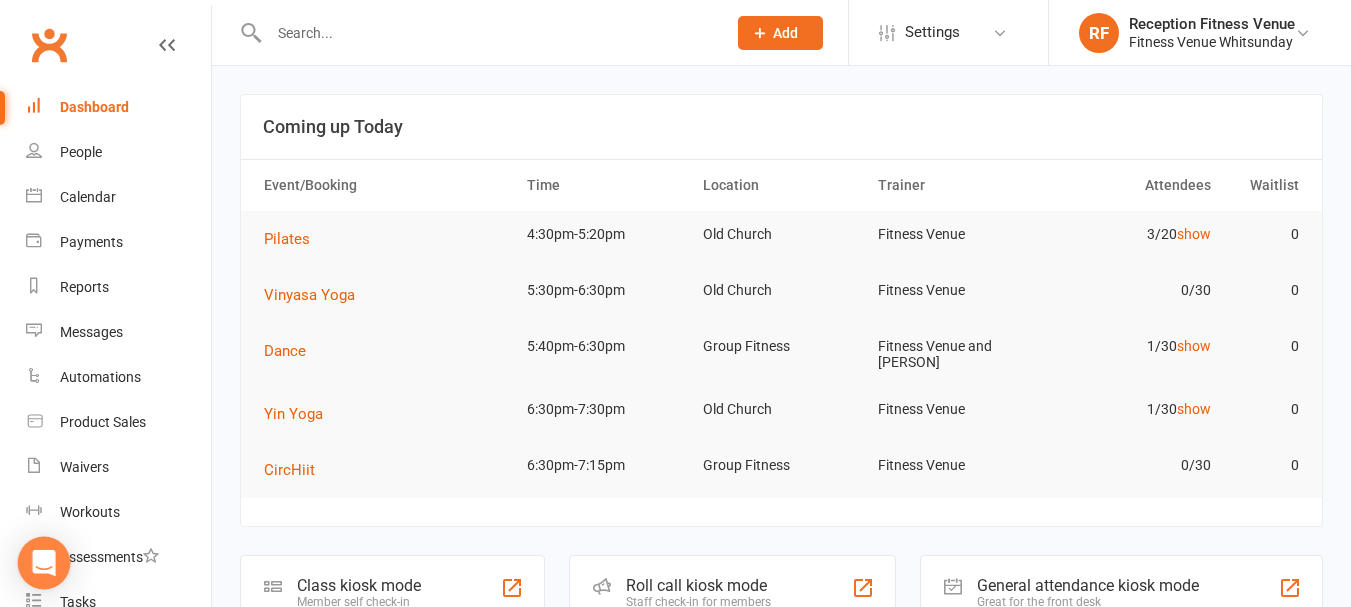 click at bounding box center (44, 563) 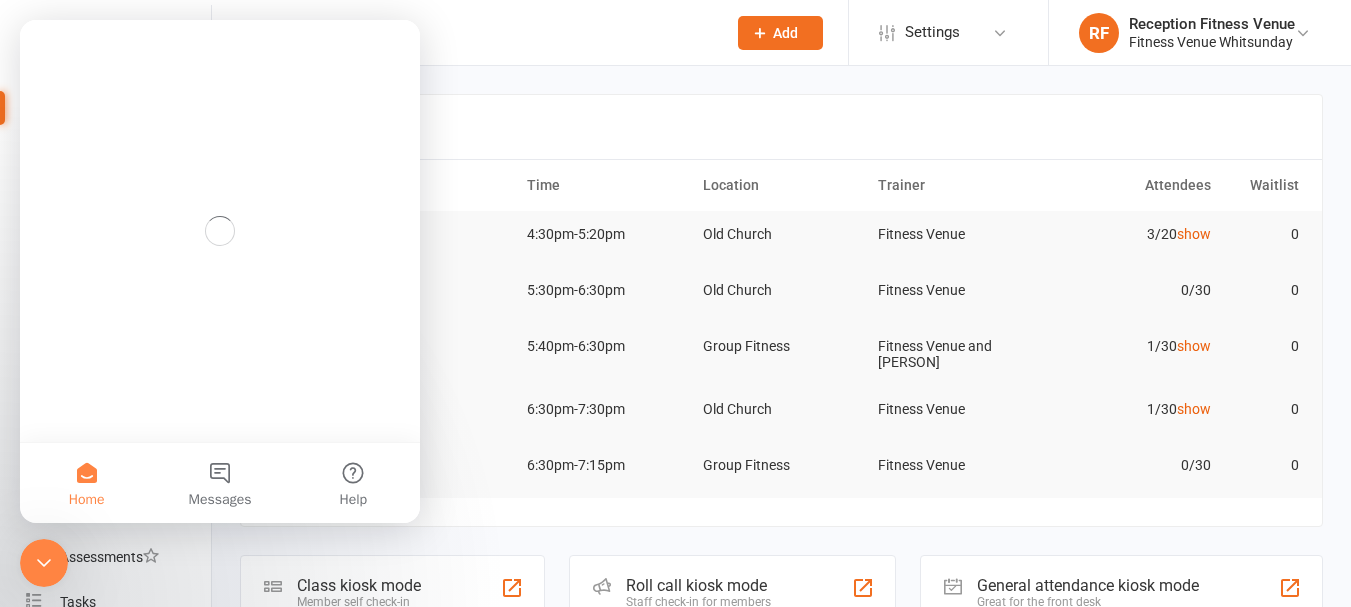 scroll, scrollTop: 0, scrollLeft: 0, axis: both 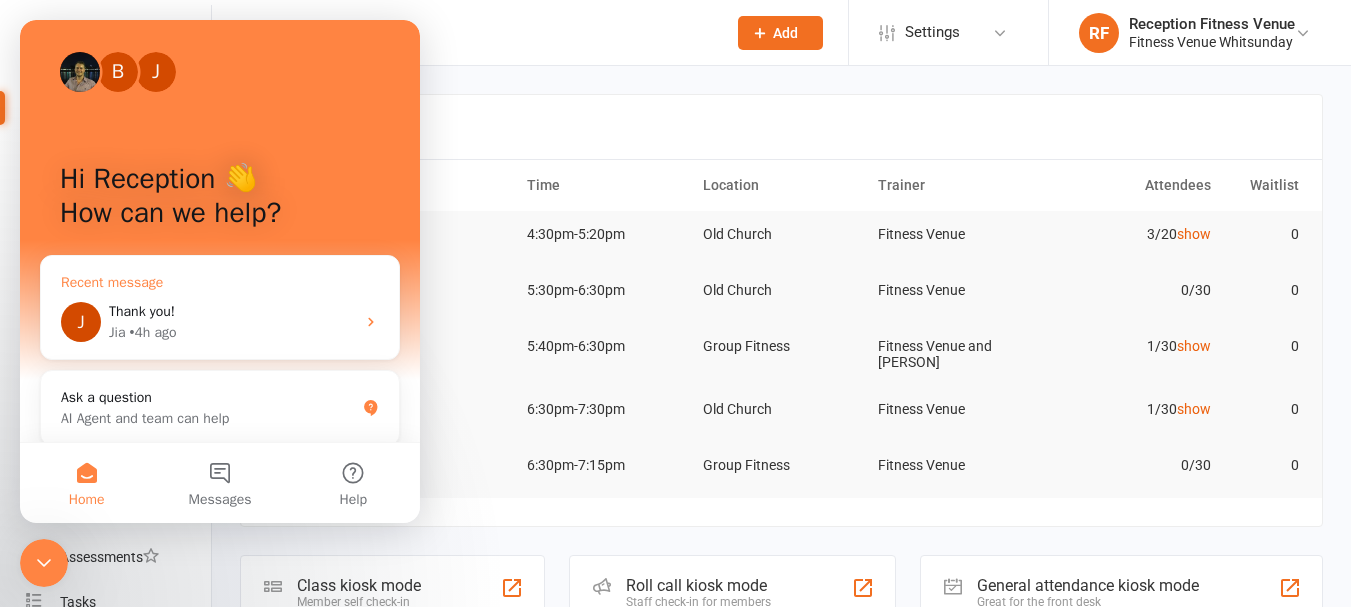 click on "[TIME] ago" at bounding box center (153, 332) 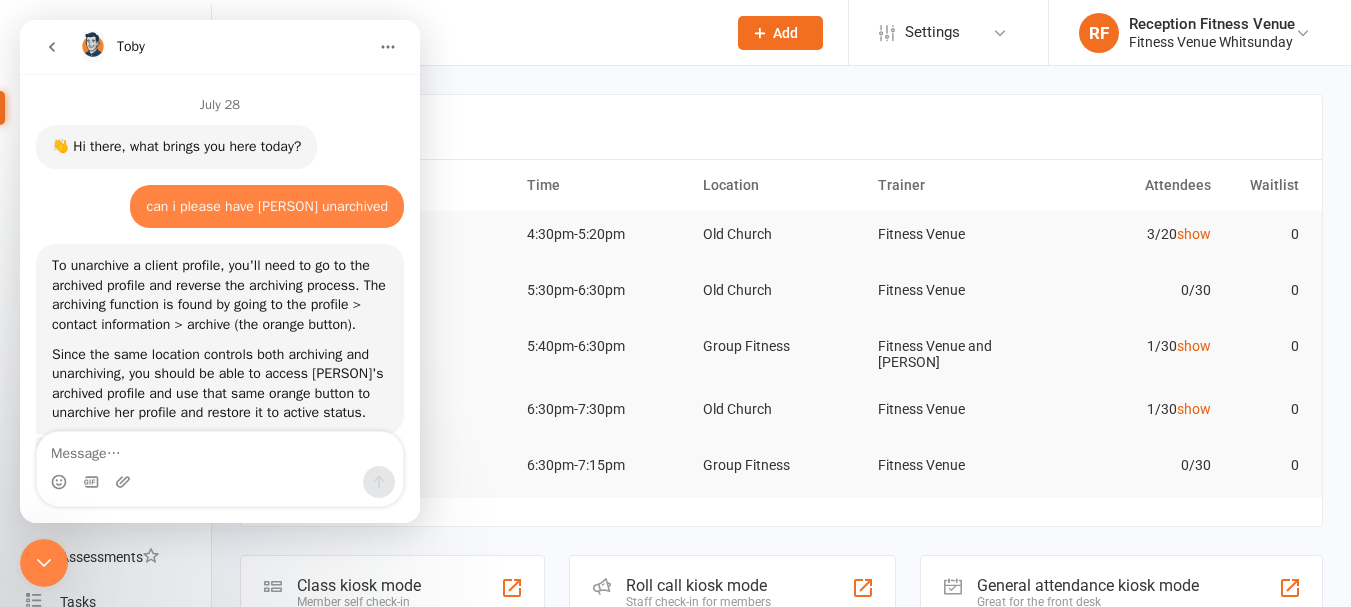scroll, scrollTop: 1946, scrollLeft: 0, axis: vertical 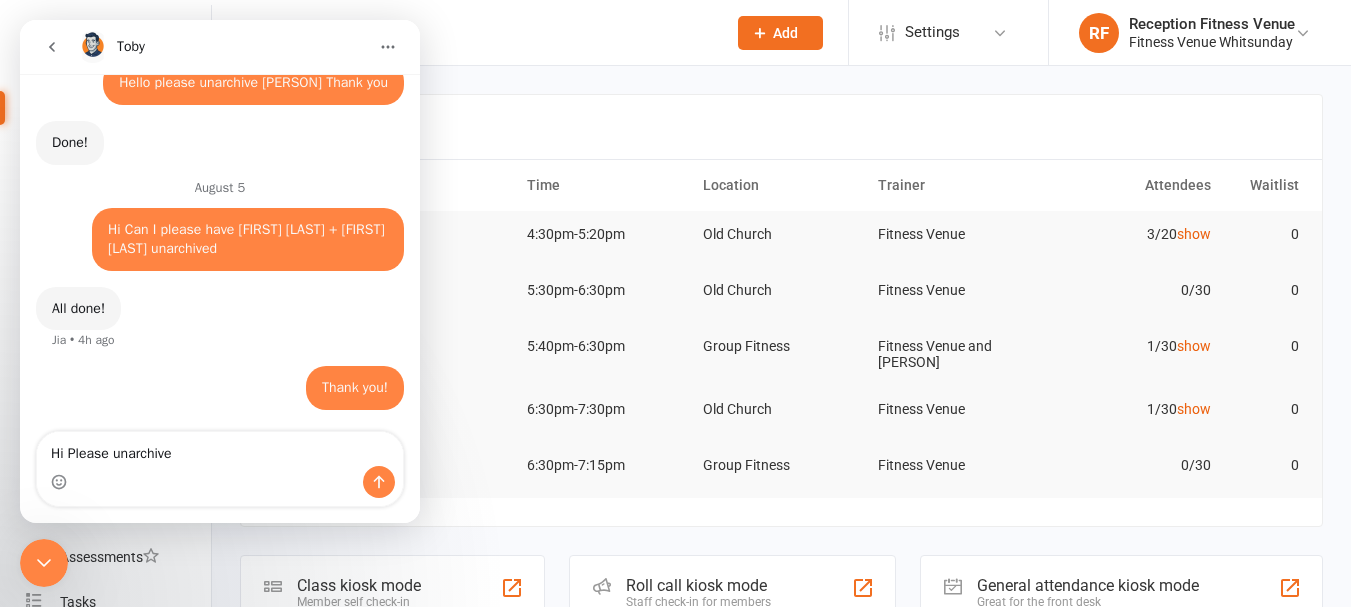 click at bounding box center (220, 482) 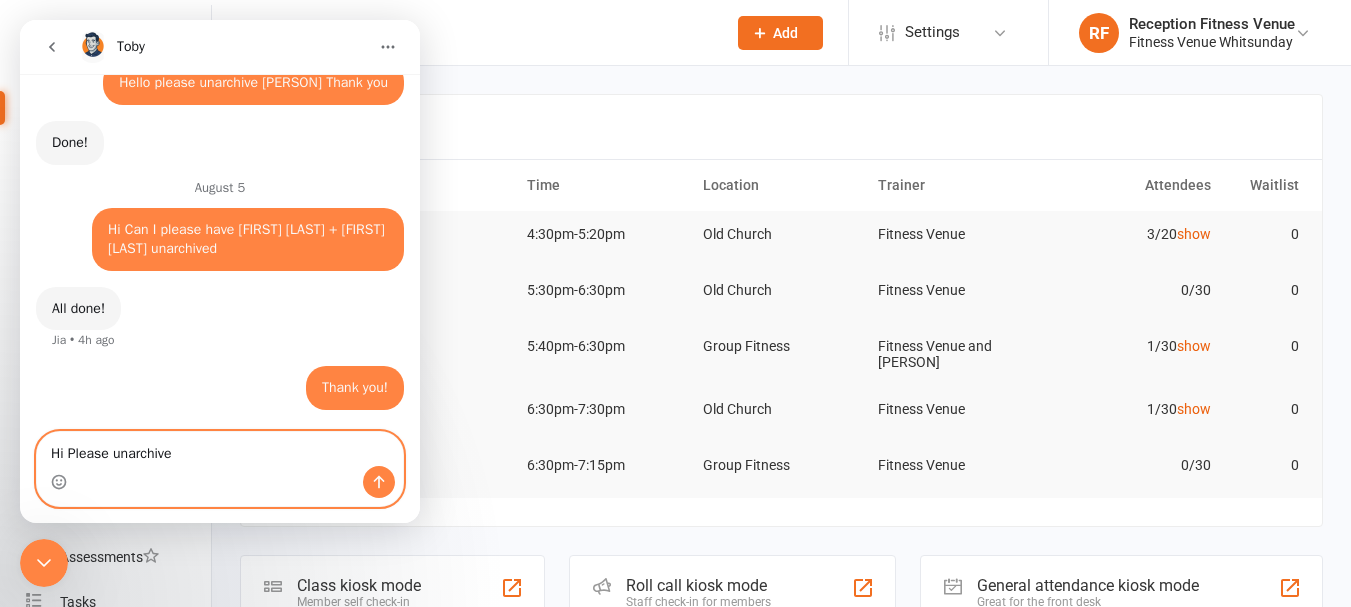 click on "Hi Please unarchive" at bounding box center (220, 449) 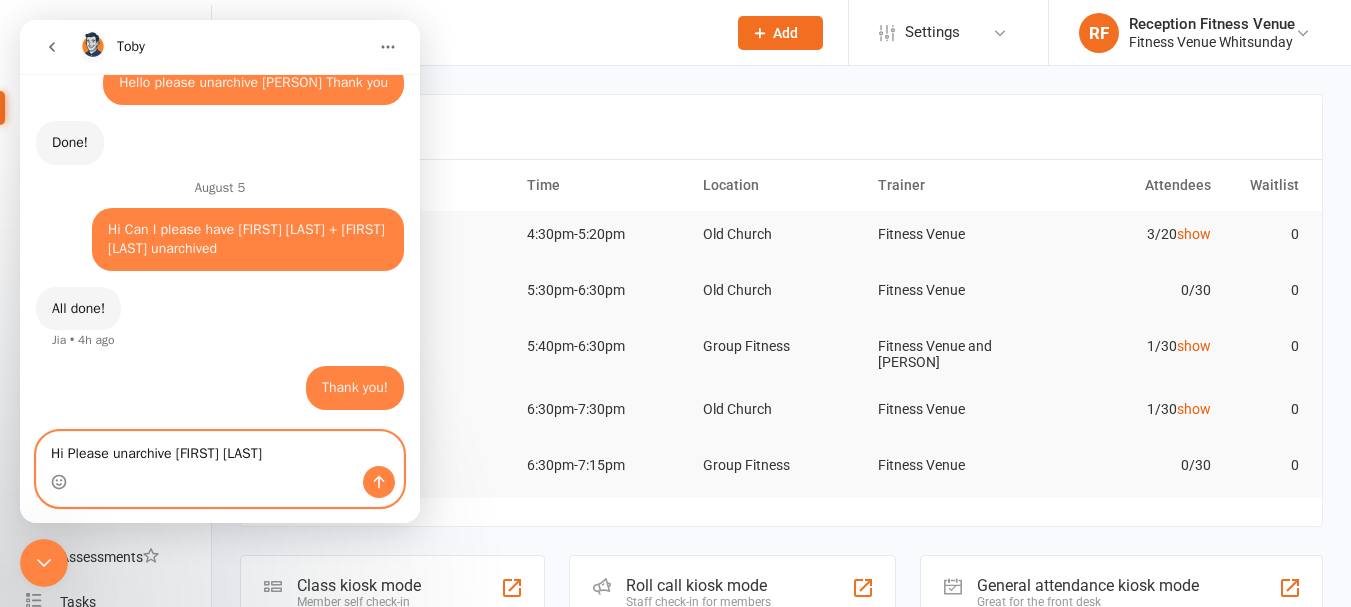 click on "Hi Please unarchive [FIRST] [LAST]" at bounding box center (220, 449) 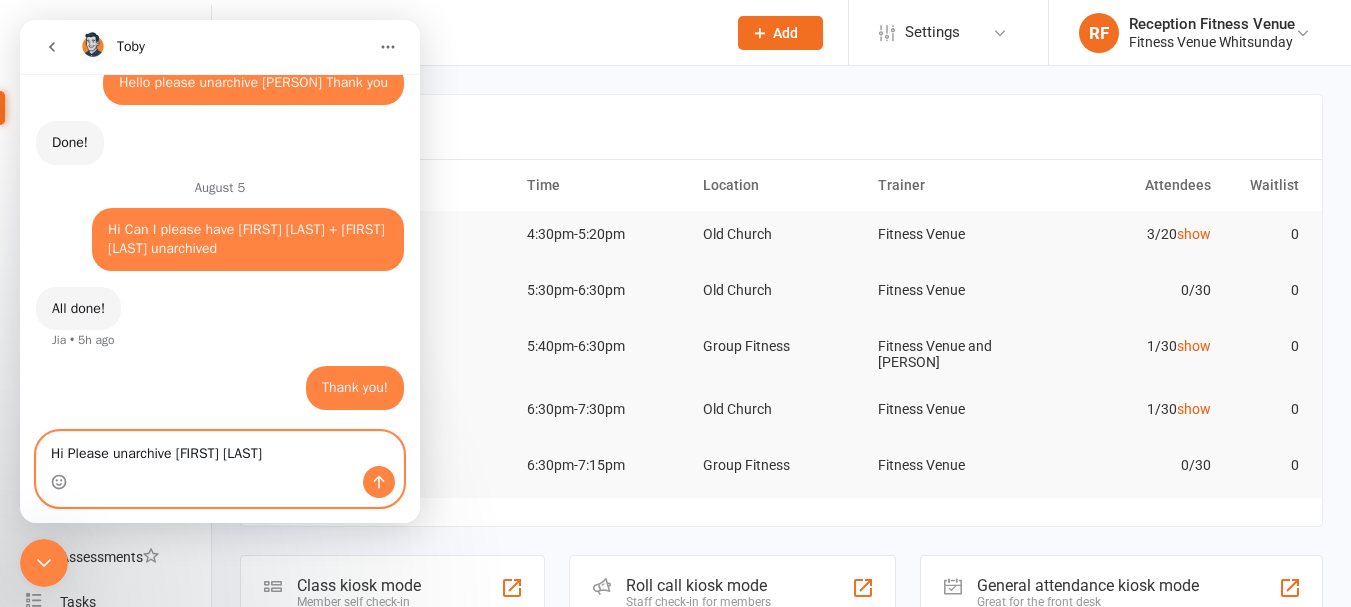 click on "Hi Please unarchive [FIRST] [LAST]" at bounding box center [220, 449] 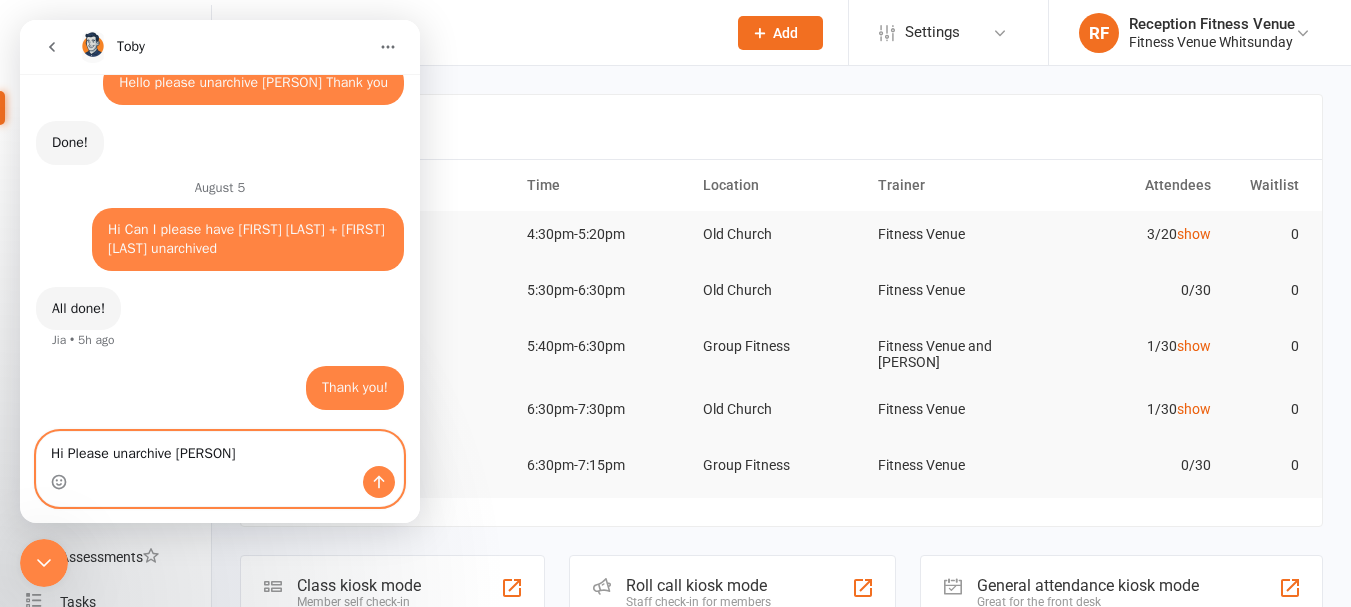type on "Hi Please unarchive [PERSON]" 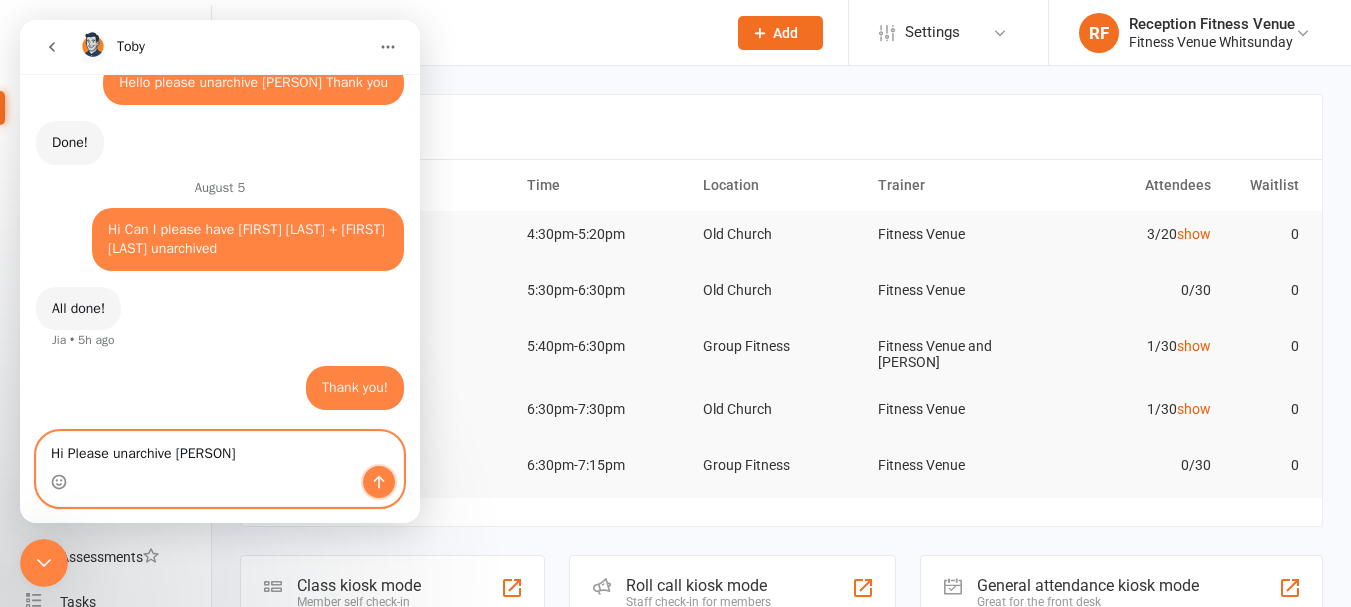 click 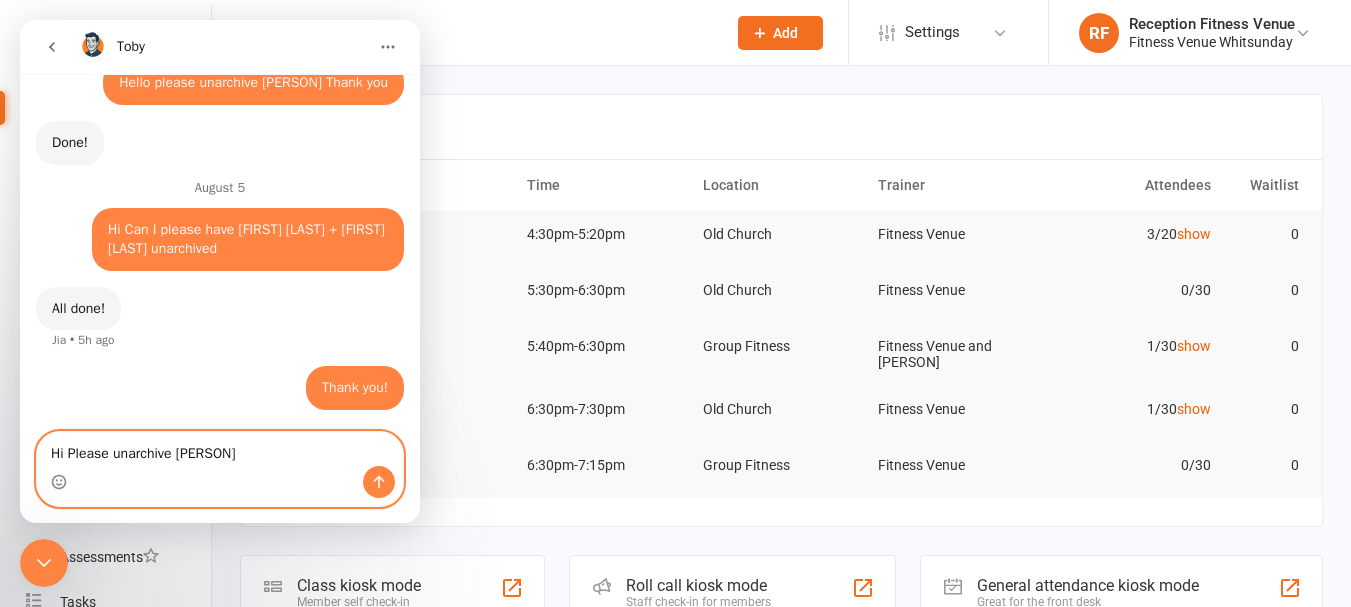 type 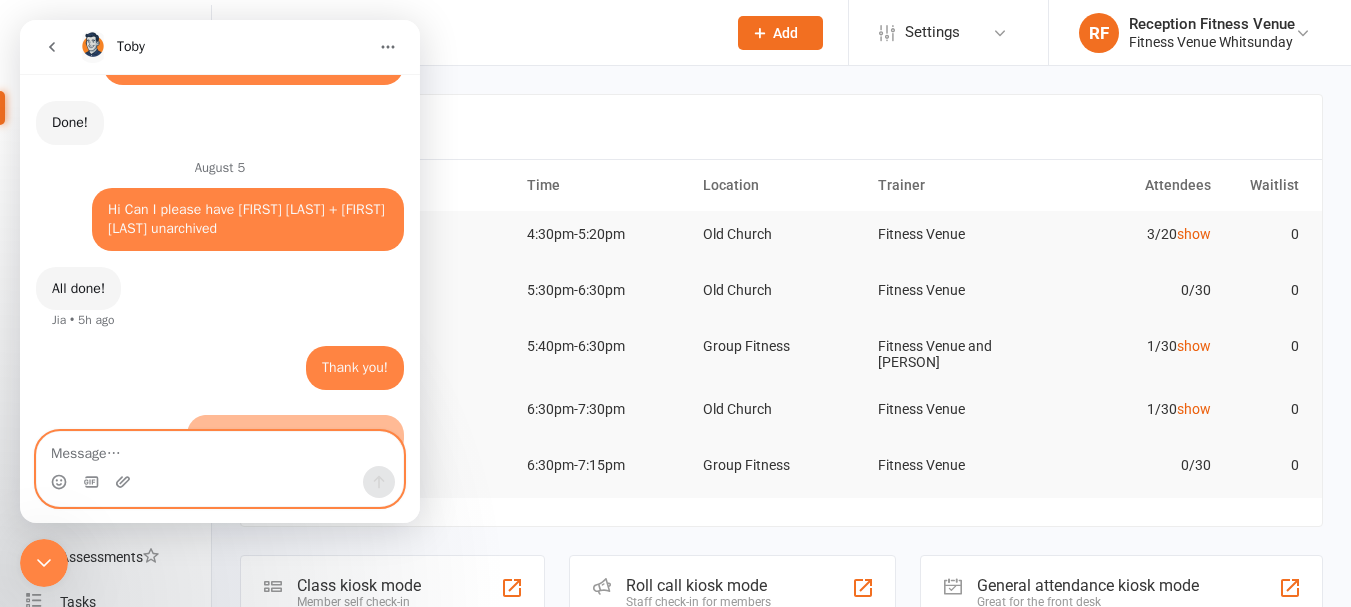 scroll, scrollTop: 2005, scrollLeft: 0, axis: vertical 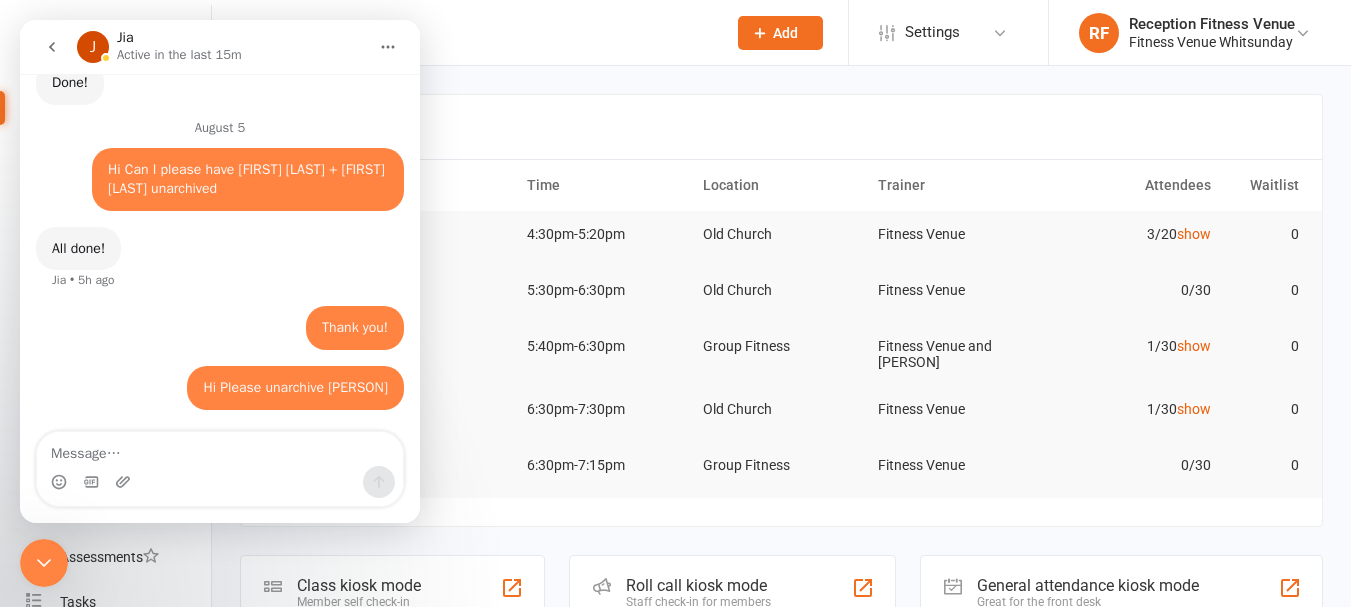click 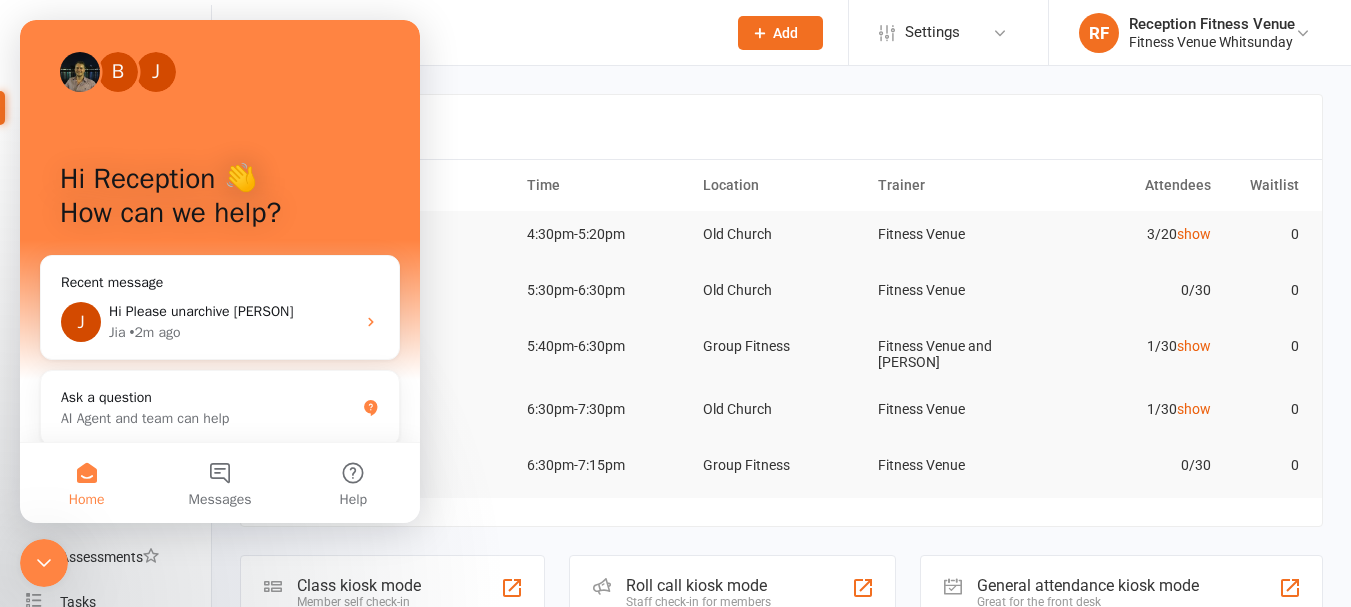 click 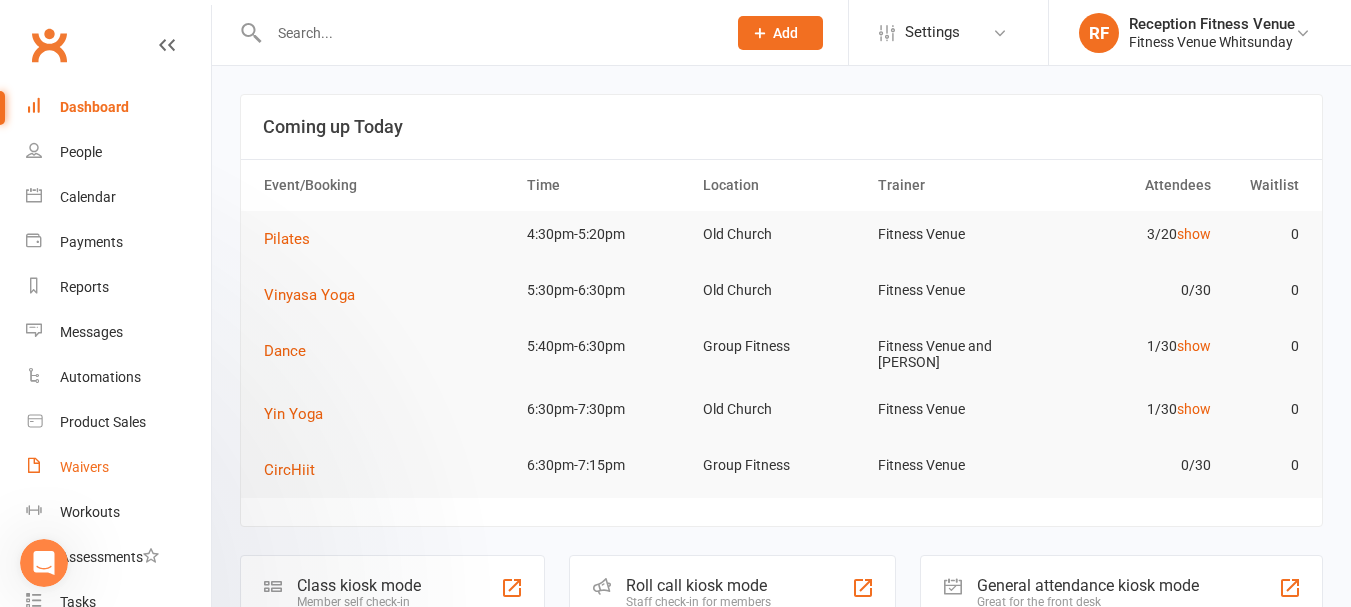 scroll, scrollTop: 0, scrollLeft: 0, axis: both 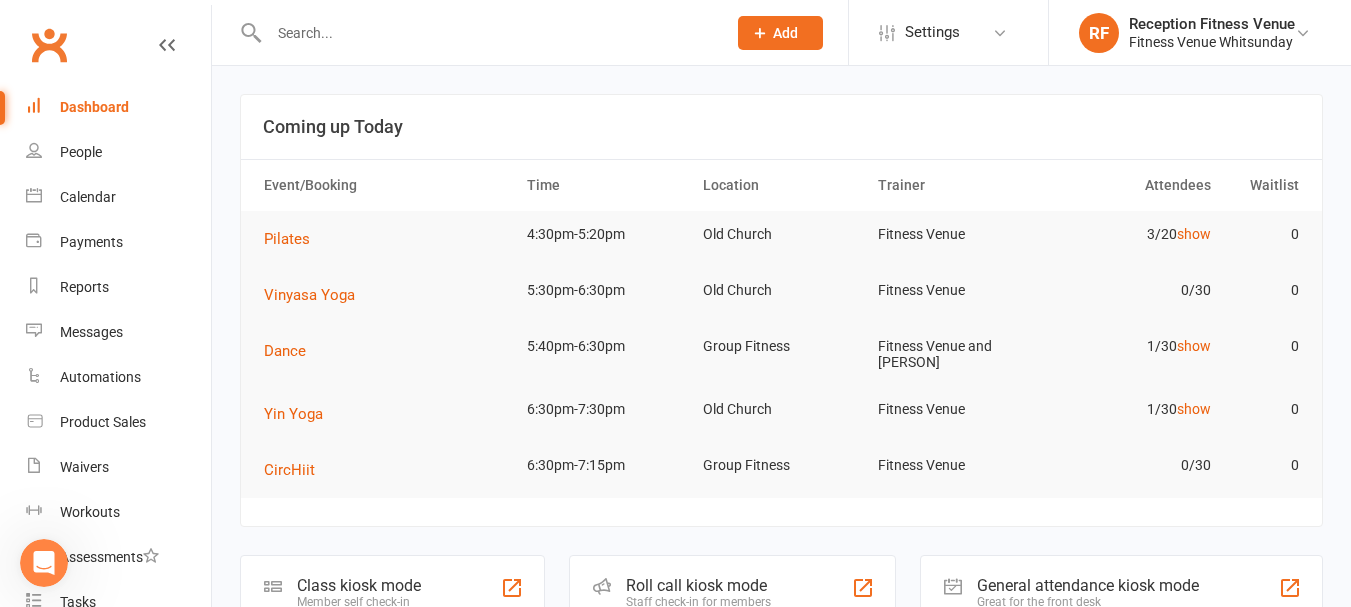 click at bounding box center (487, 33) 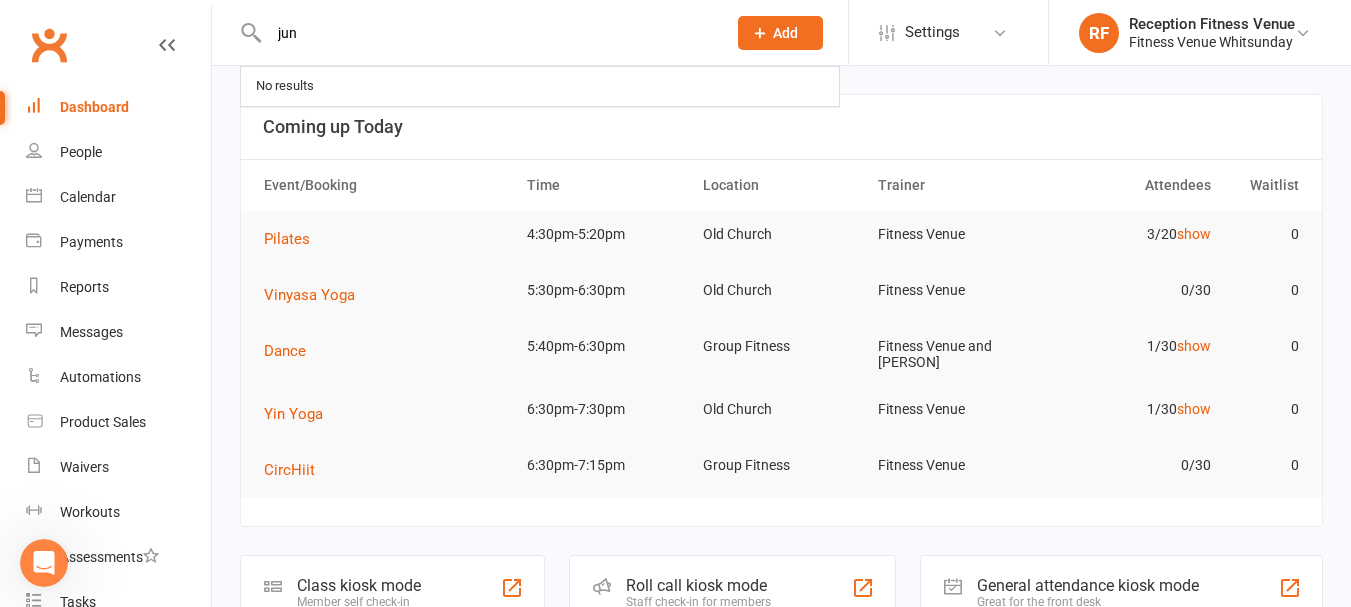 type on "[PERSON]" 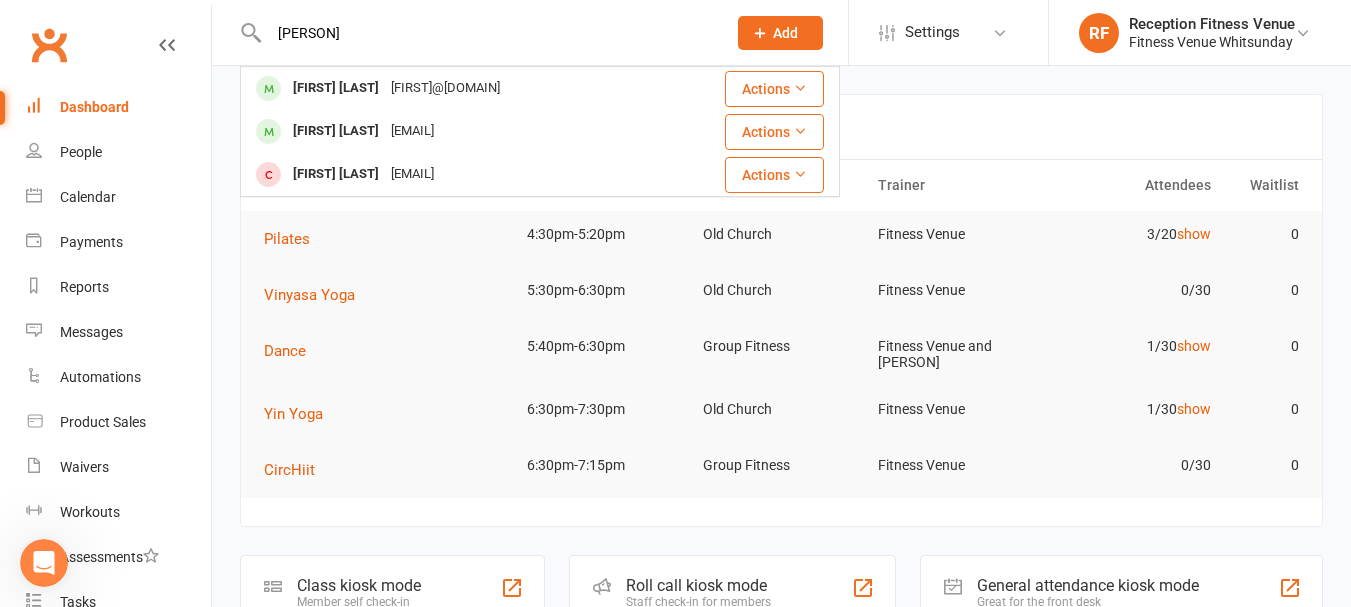 drag, startPoint x: 312, startPoint y: 28, endPoint x: 260, endPoint y: 35, distance: 52.46904 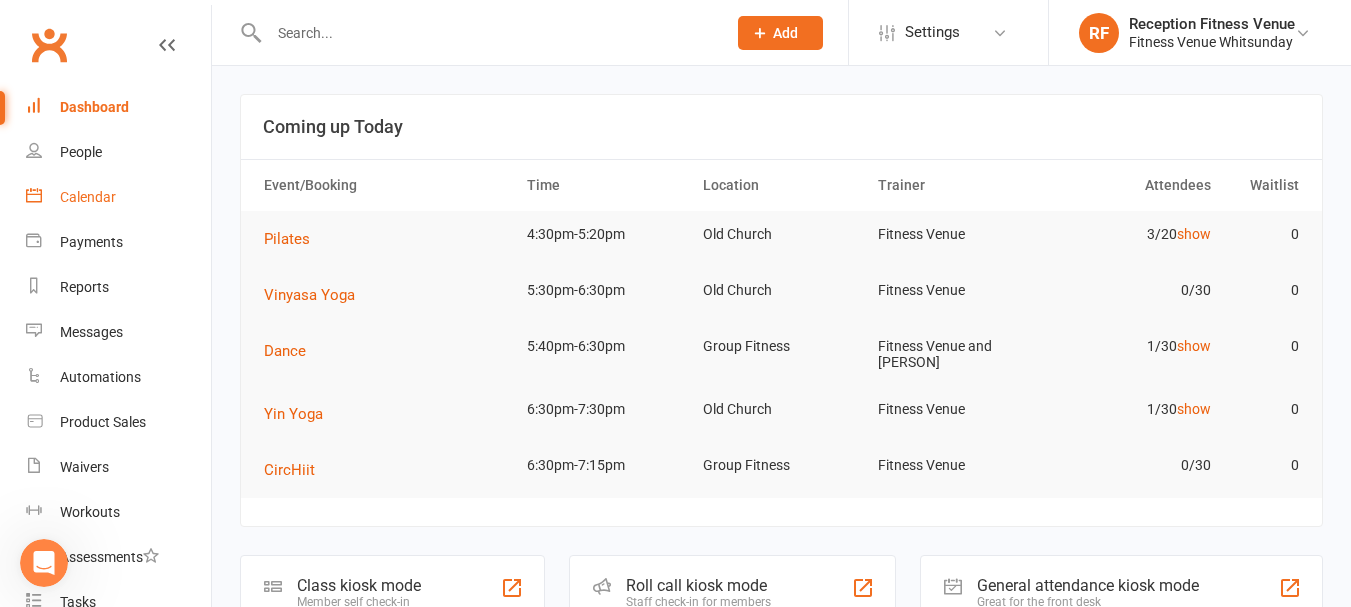 click on "Calendar" at bounding box center [88, 197] 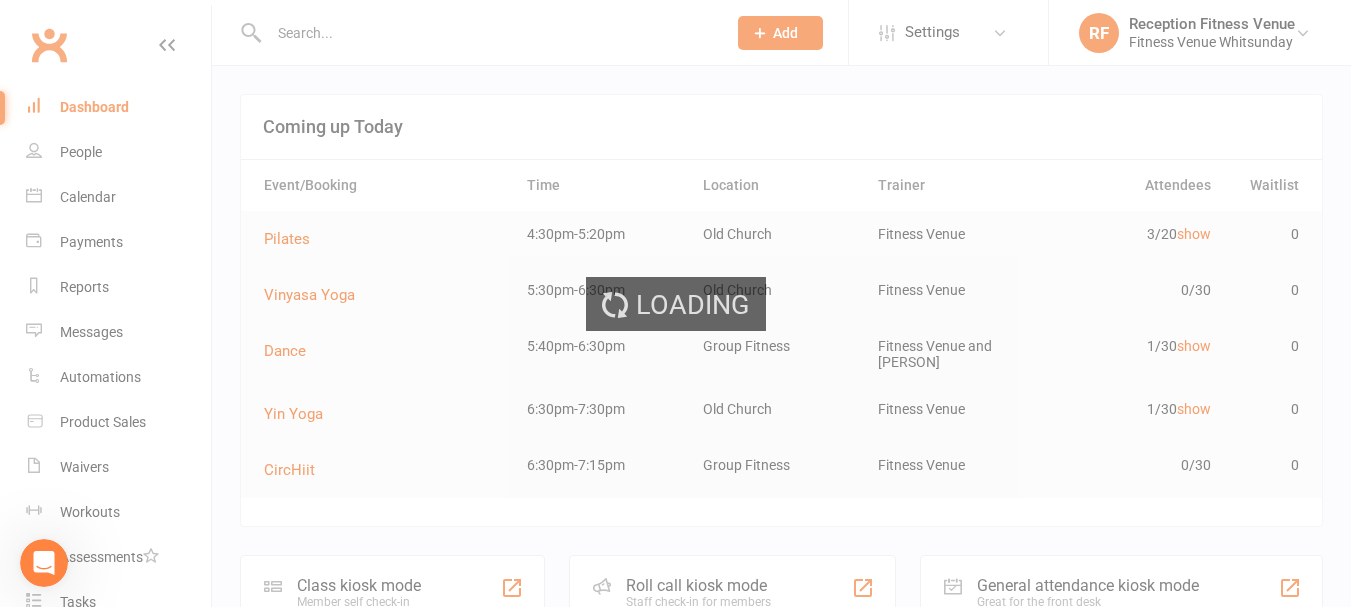 click on "Loading" at bounding box center [675, 303] 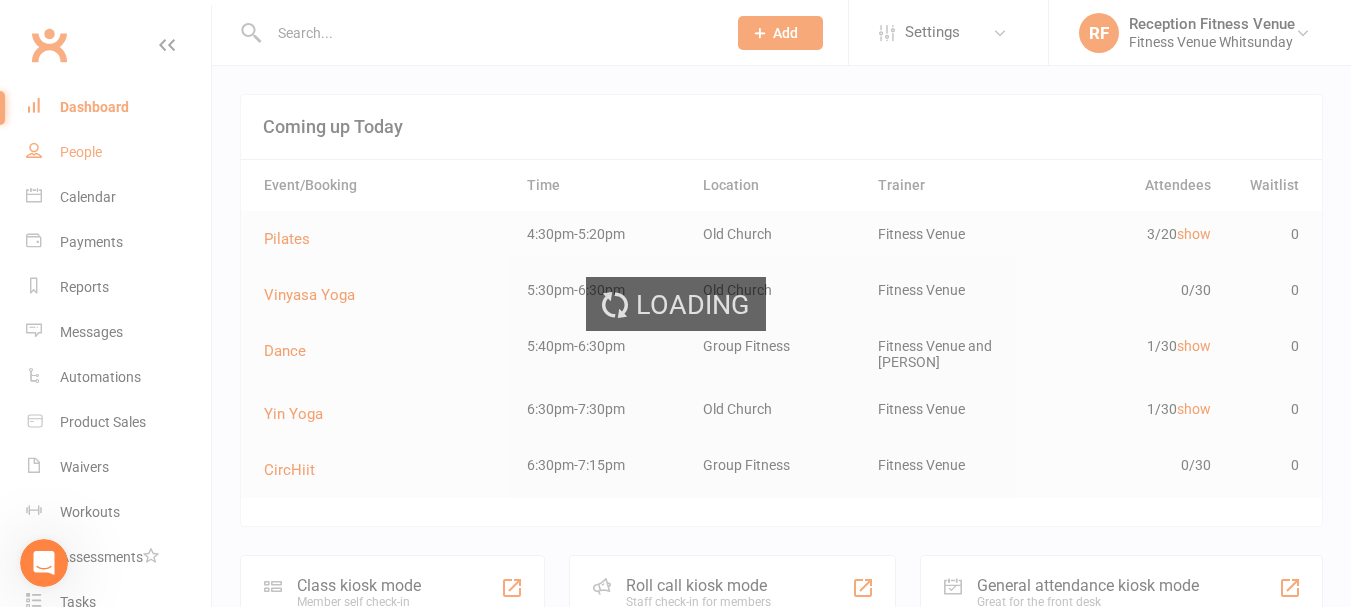 click on "People" at bounding box center [81, 152] 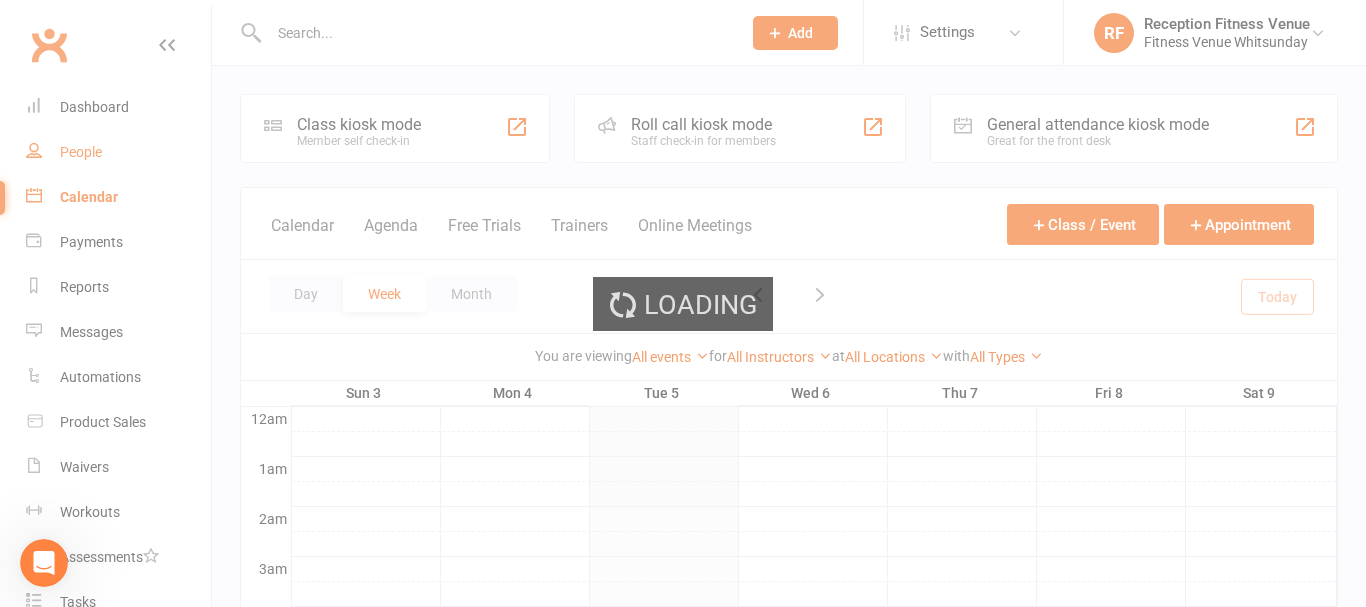 select on "100" 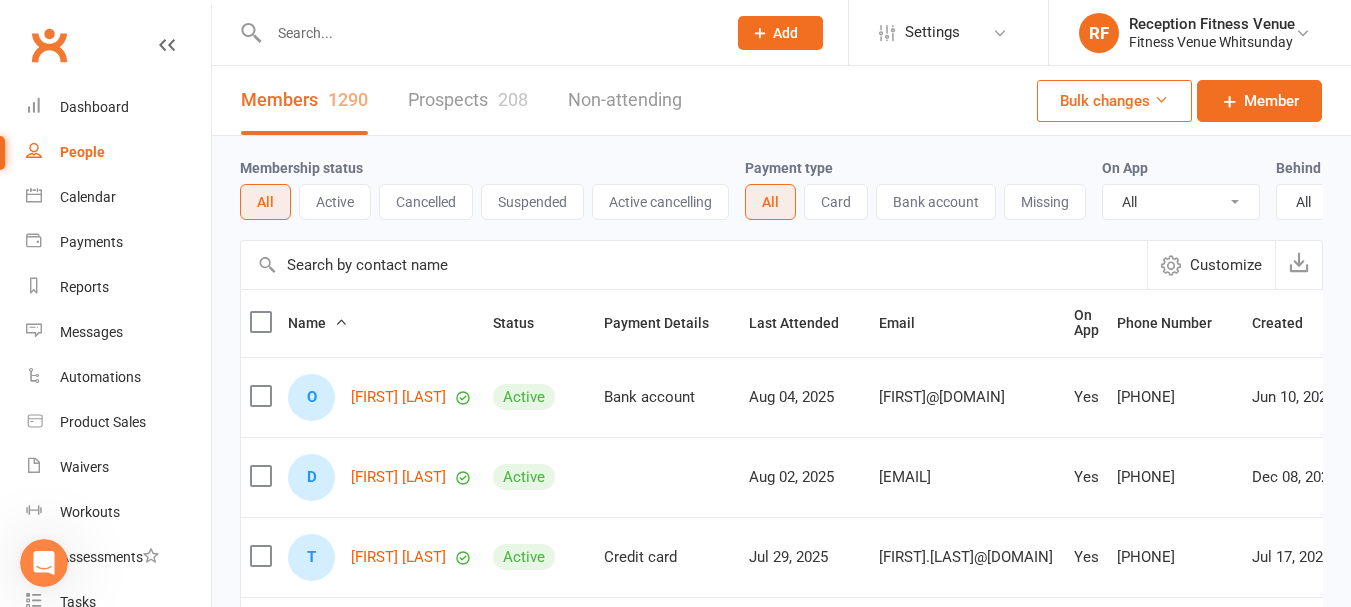 click on "Cancelled" at bounding box center (426, 202) 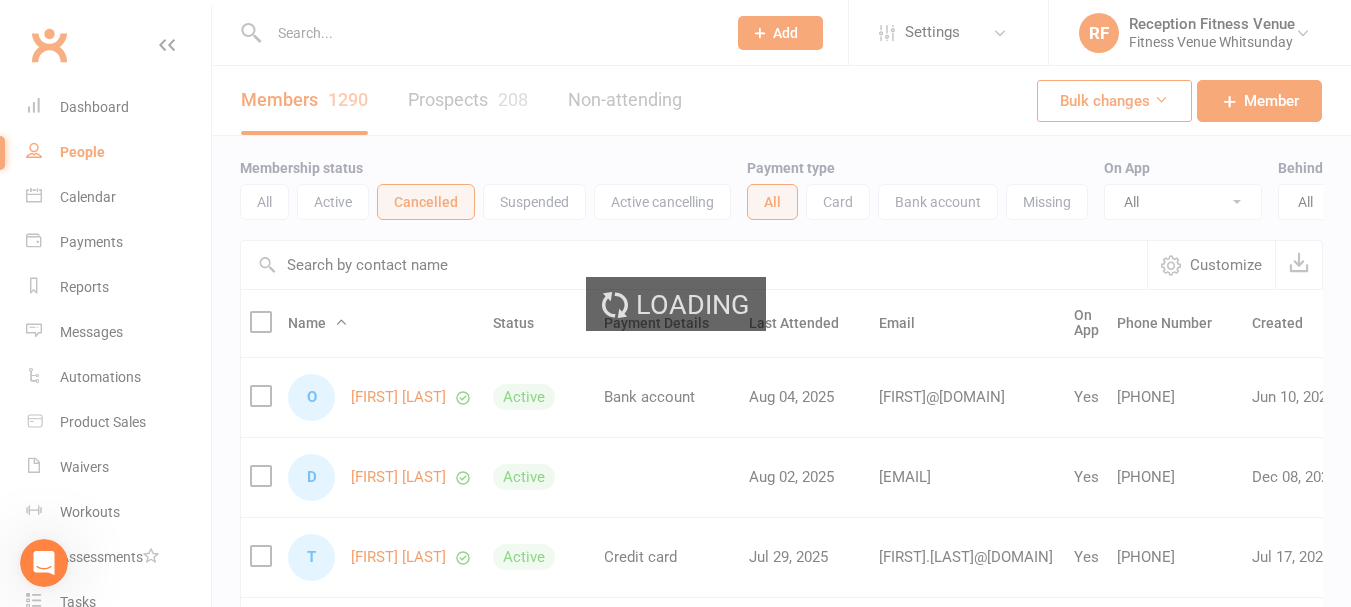 scroll, scrollTop: 100, scrollLeft: 0, axis: vertical 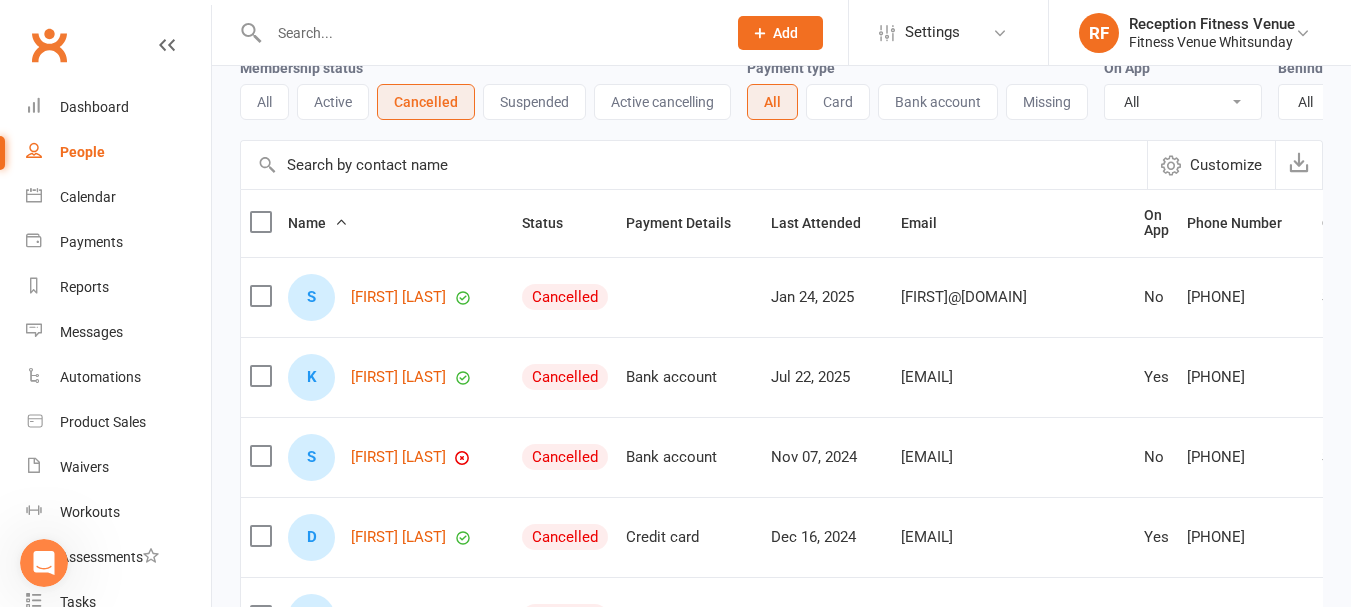 drag, startPoint x: 256, startPoint y: 388, endPoint x: 250, endPoint y: 413, distance: 25.70992 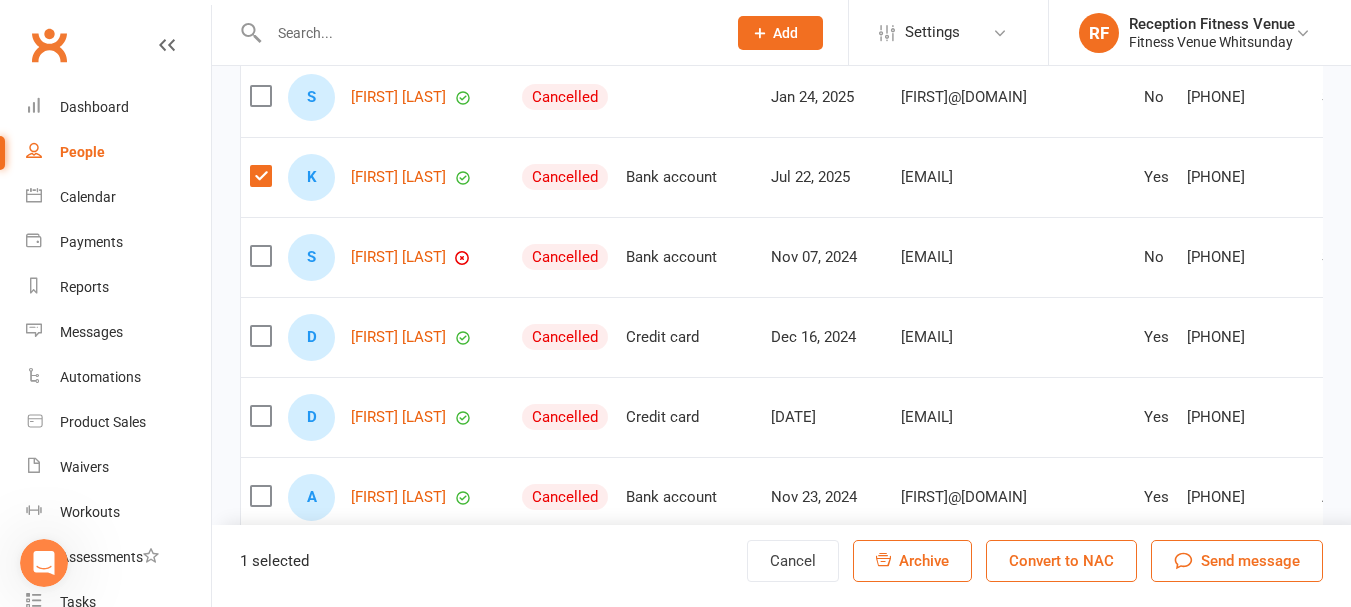 scroll, scrollTop: 500, scrollLeft: 0, axis: vertical 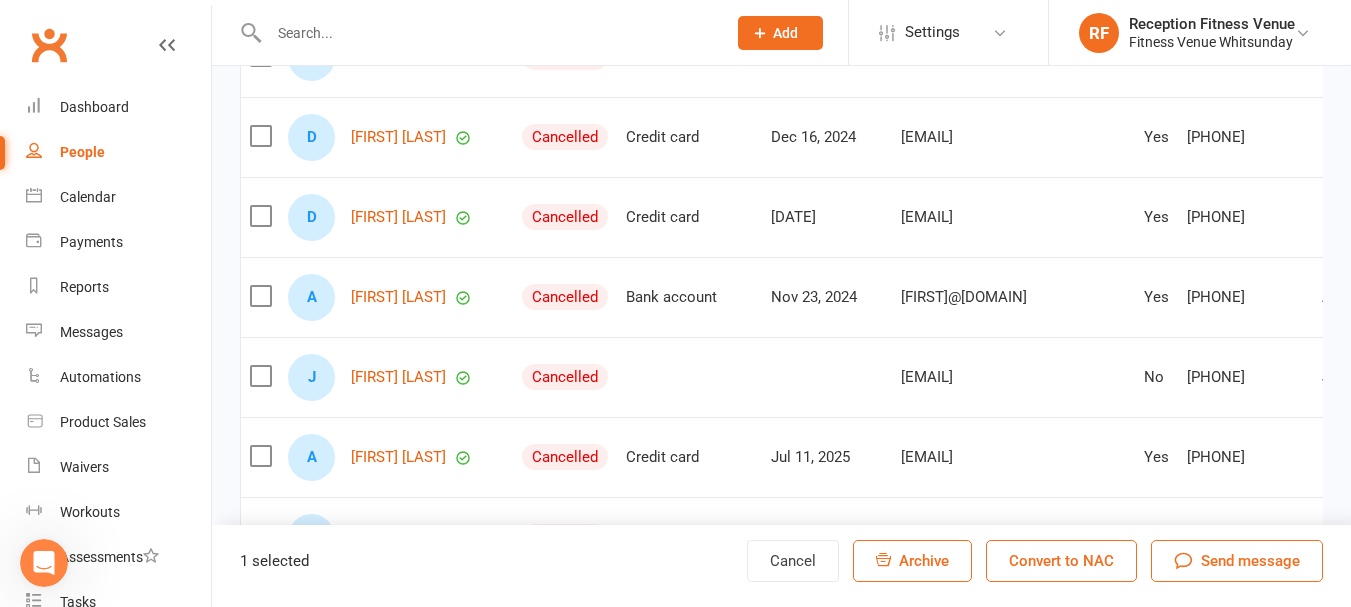drag, startPoint x: 266, startPoint y: 395, endPoint x: 272, endPoint y: 421, distance: 26.683329 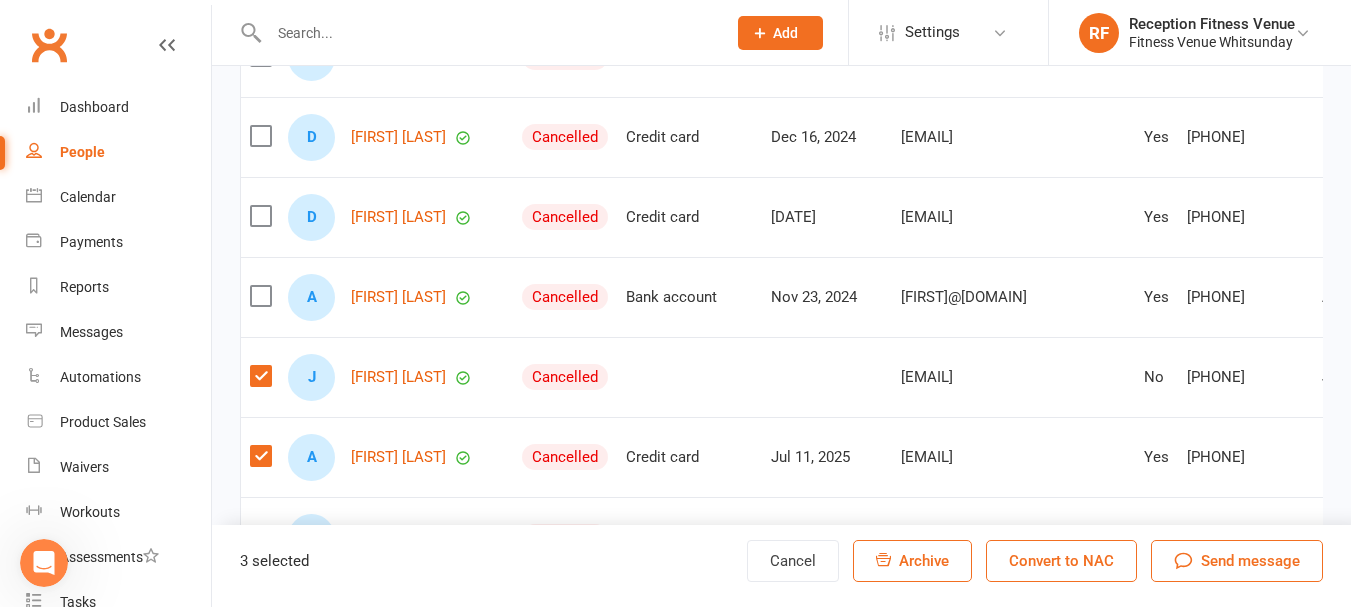 scroll, scrollTop: 900, scrollLeft: 0, axis: vertical 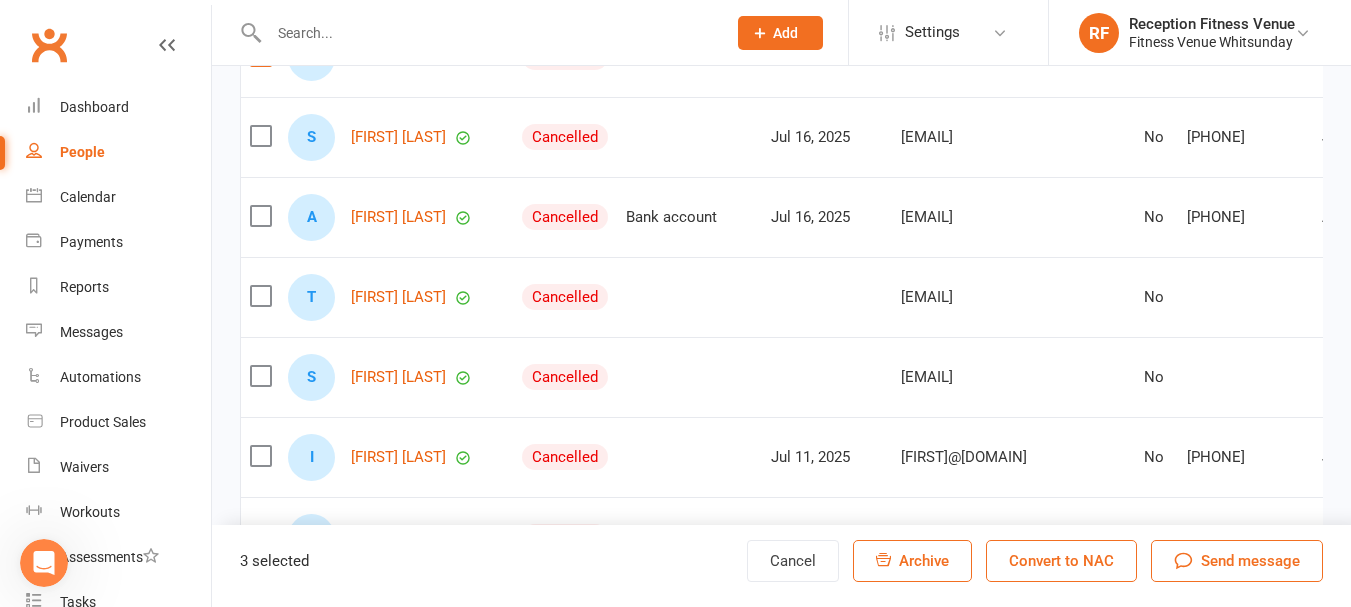 click at bounding box center [260, 376] 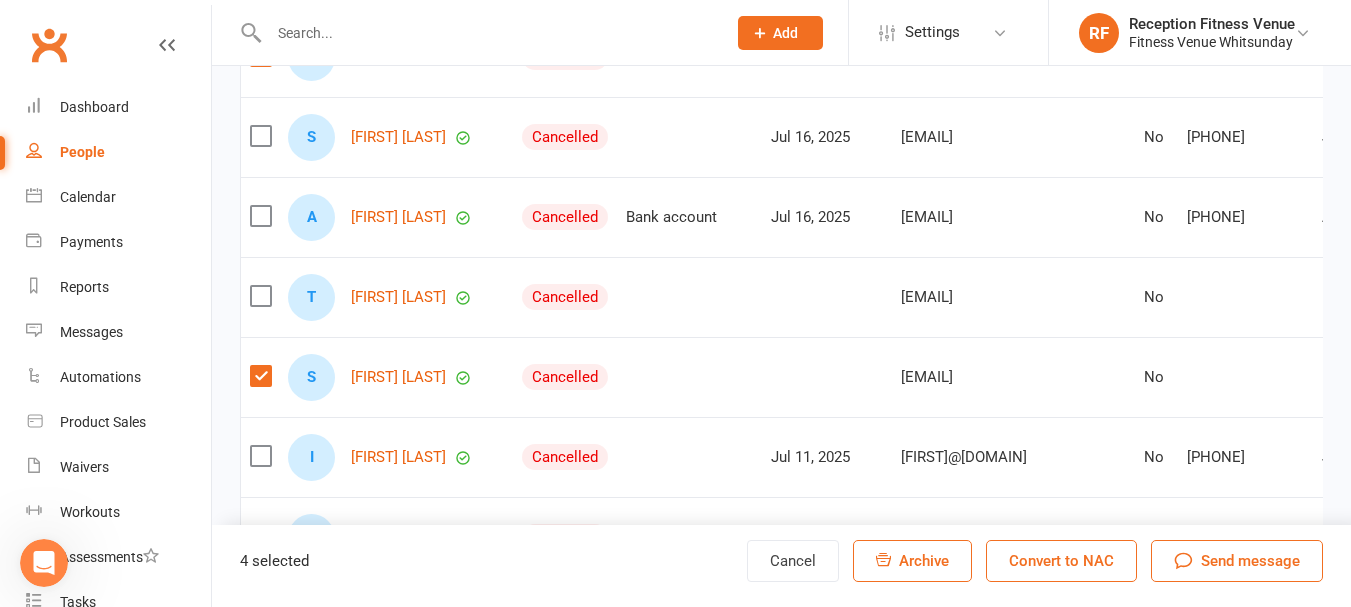click at bounding box center [260, 456] 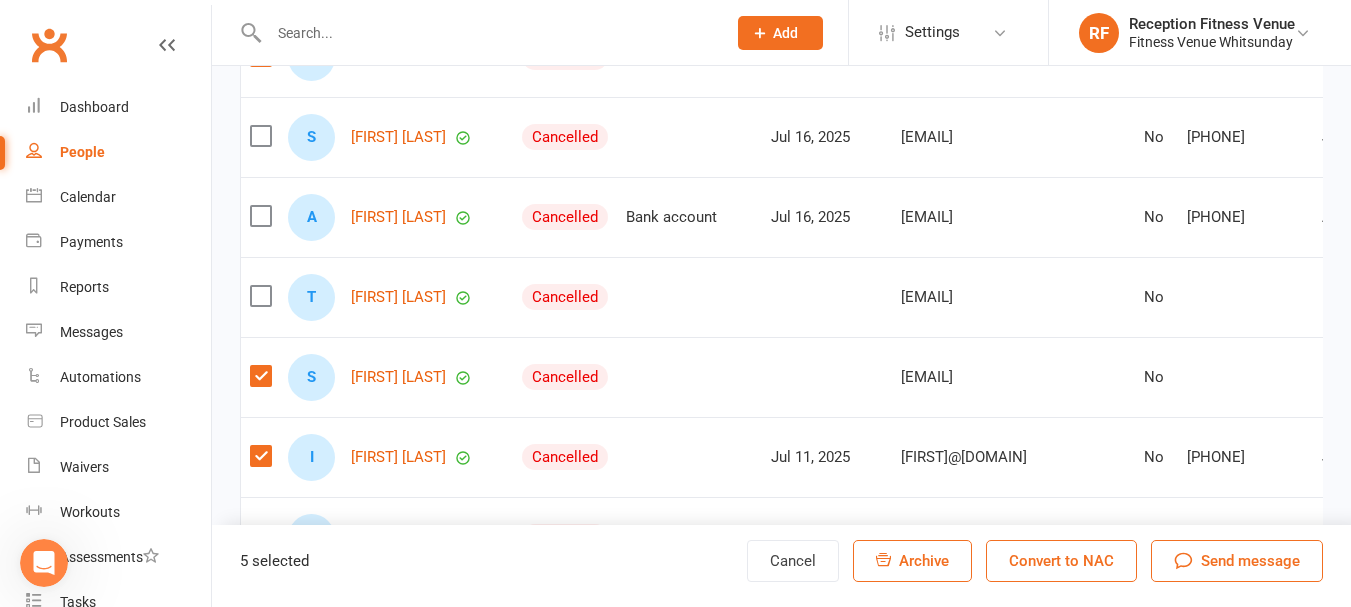 scroll, scrollTop: 1100, scrollLeft: 0, axis: vertical 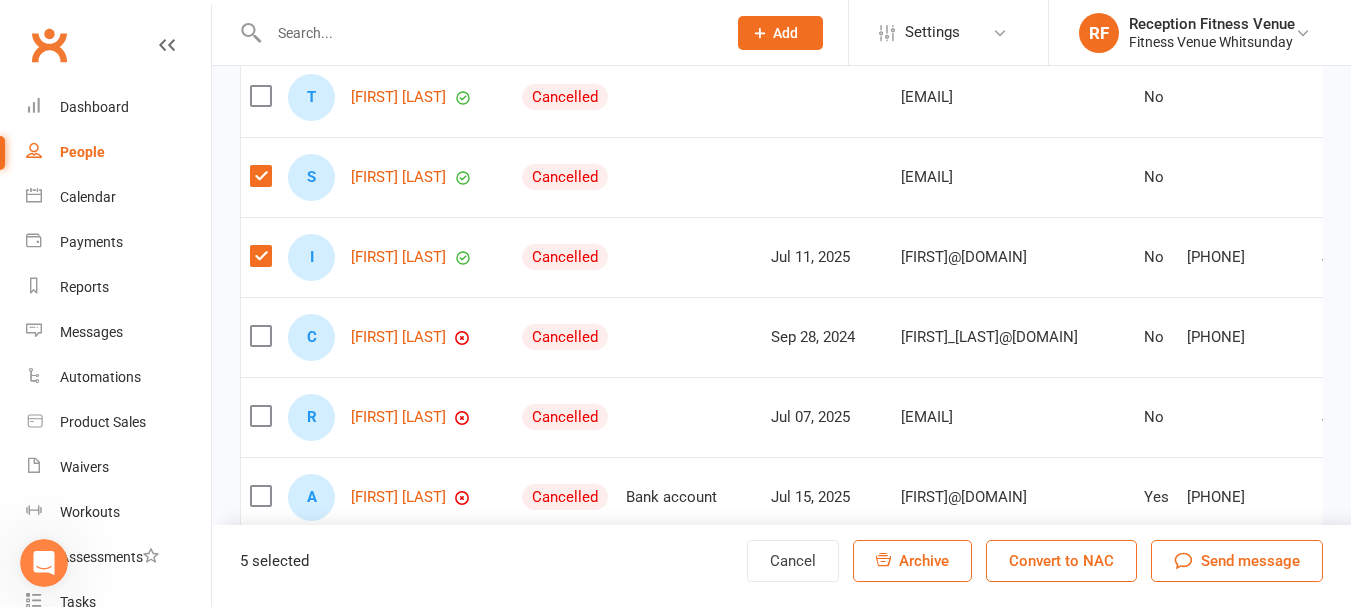 click at bounding box center [260, 416] 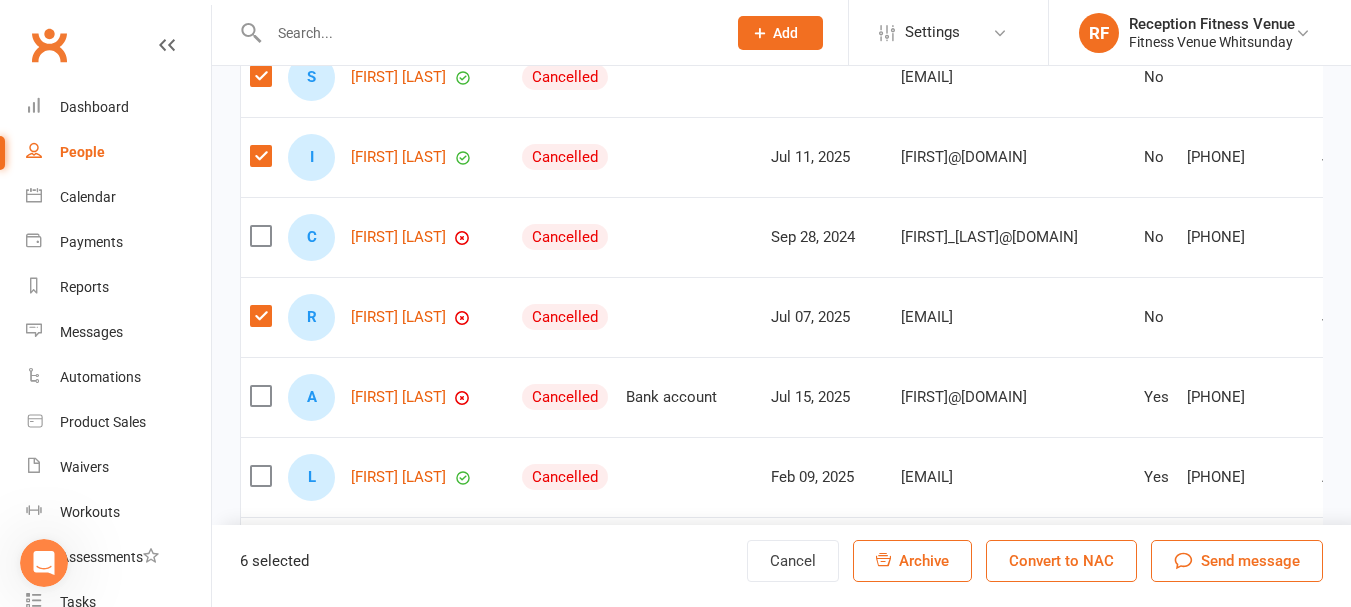 scroll, scrollTop: 1300, scrollLeft: 0, axis: vertical 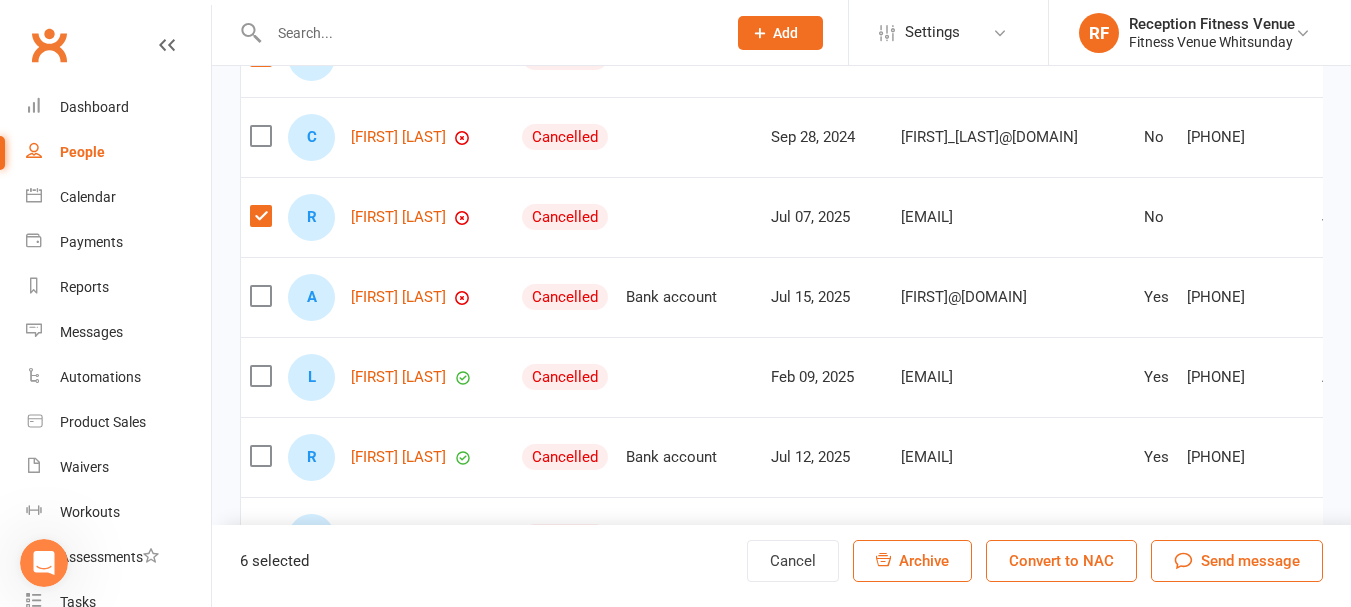 click at bounding box center [260, 456] 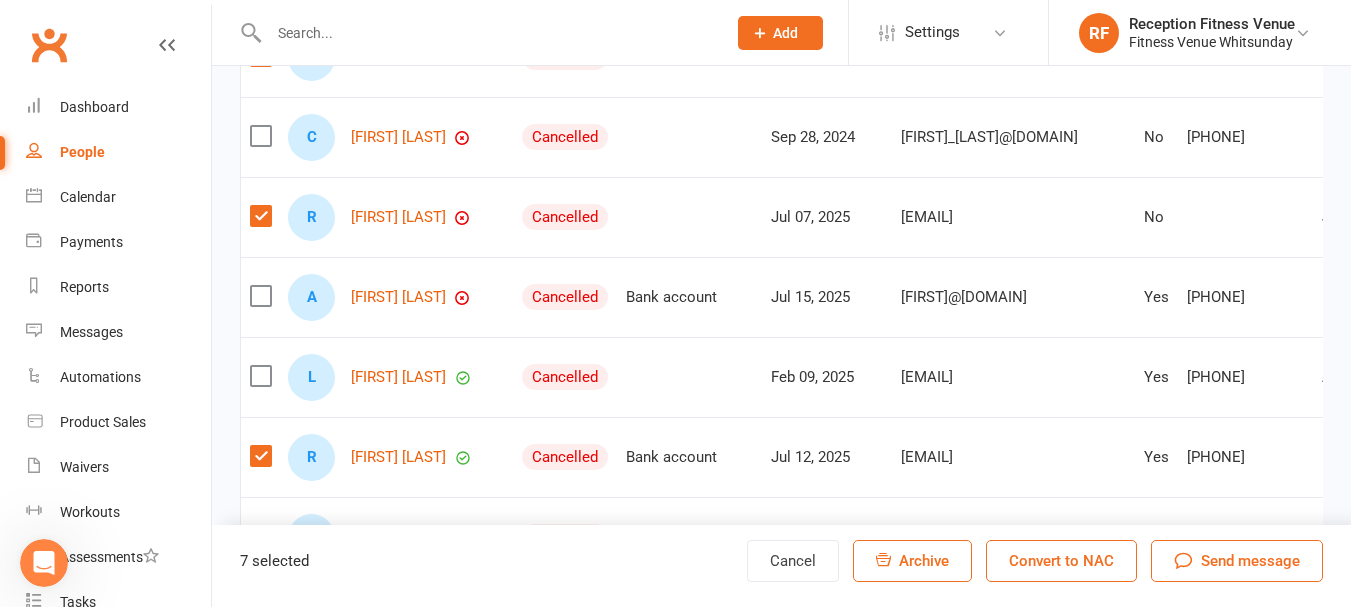 scroll, scrollTop: 1500, scrollLeft: 0, axis: vertical 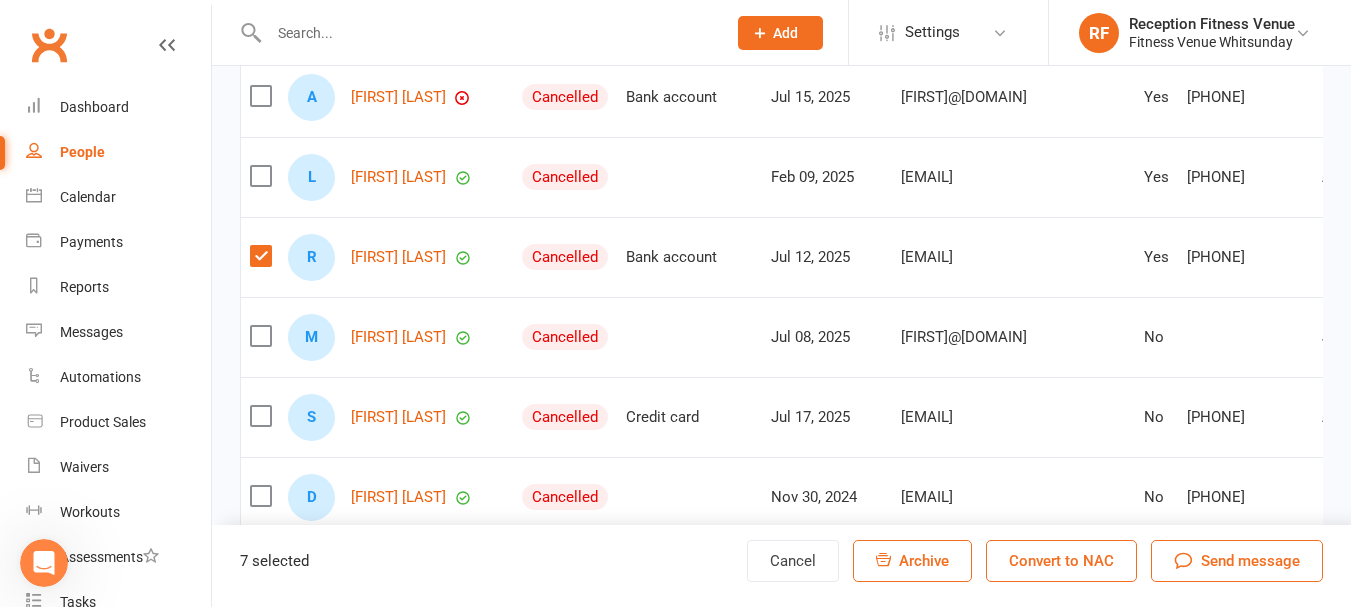 click at bounding box center [260, 336] 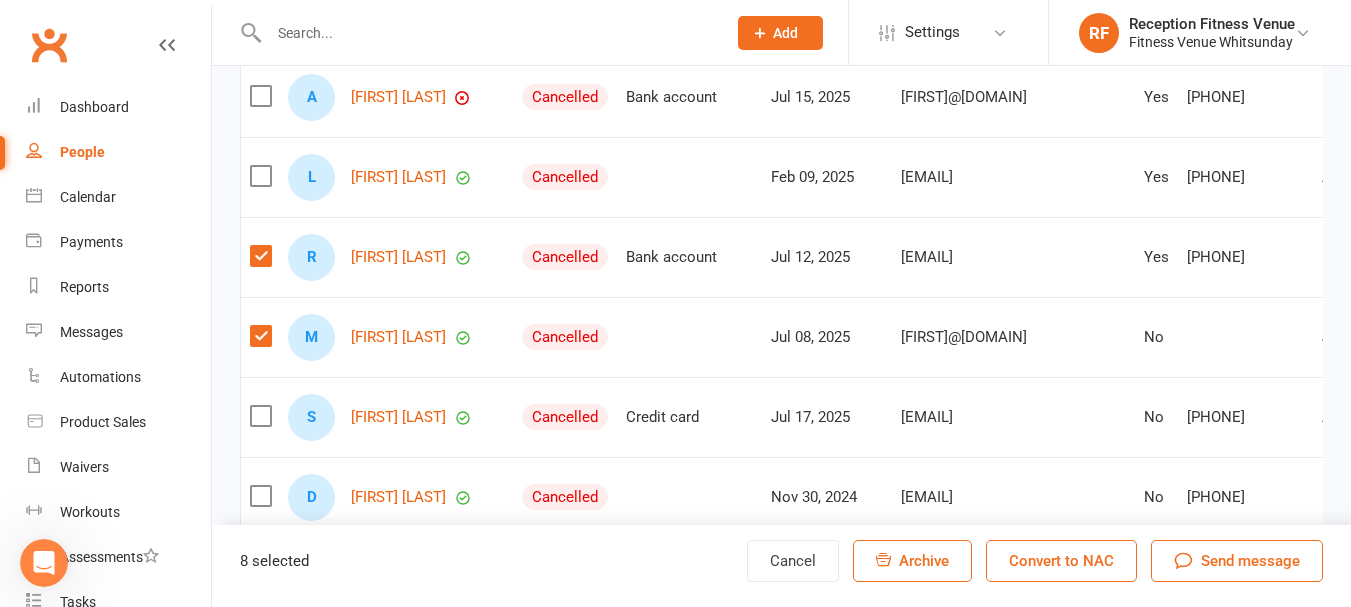 click at bounding box center [260, 416] 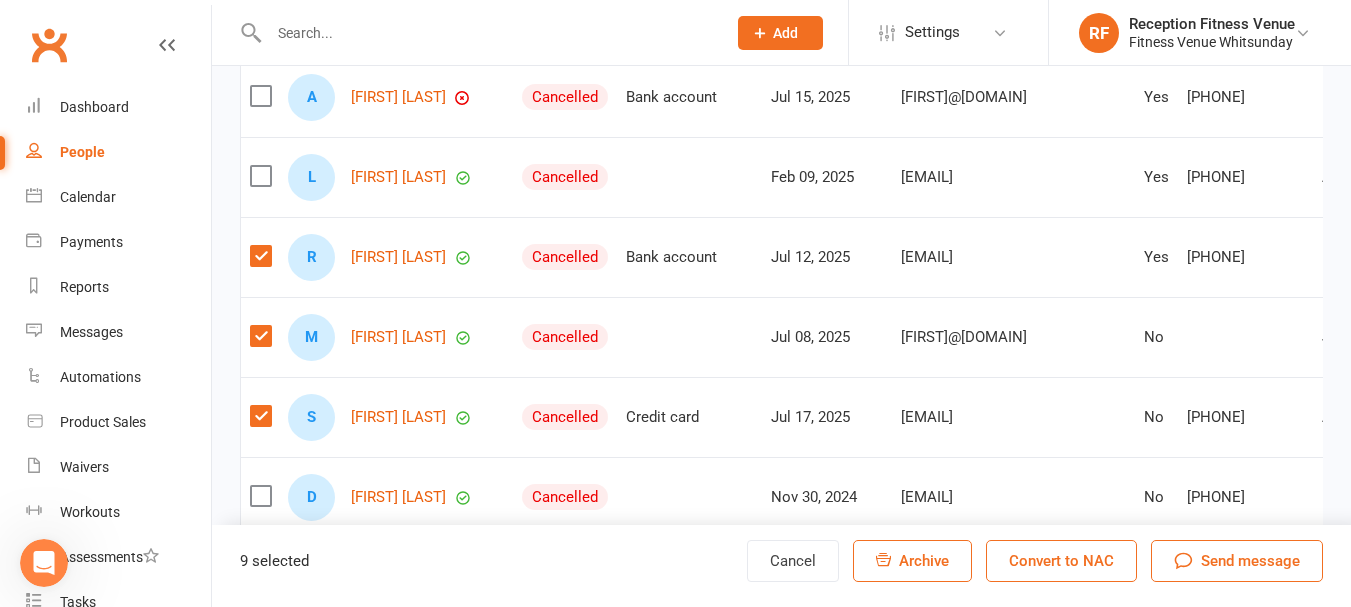 click at bounding box center (260, 496) 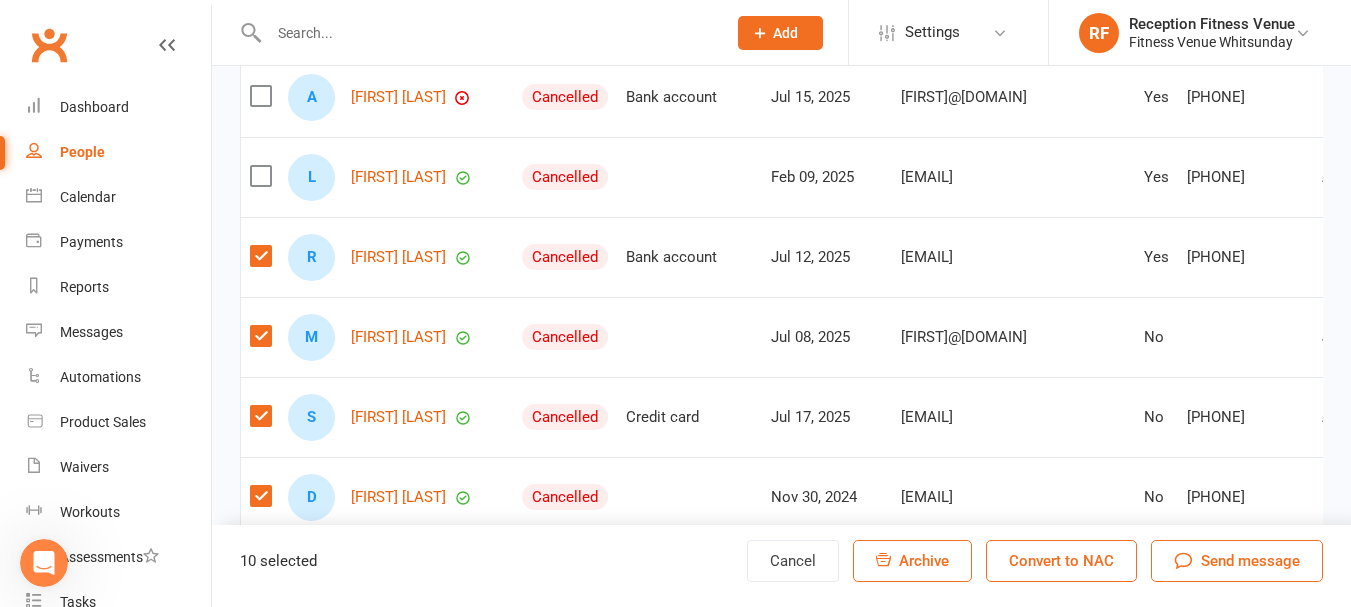 scroll, scrollTop: 1700, scrollLeft: 0, axis: vertical 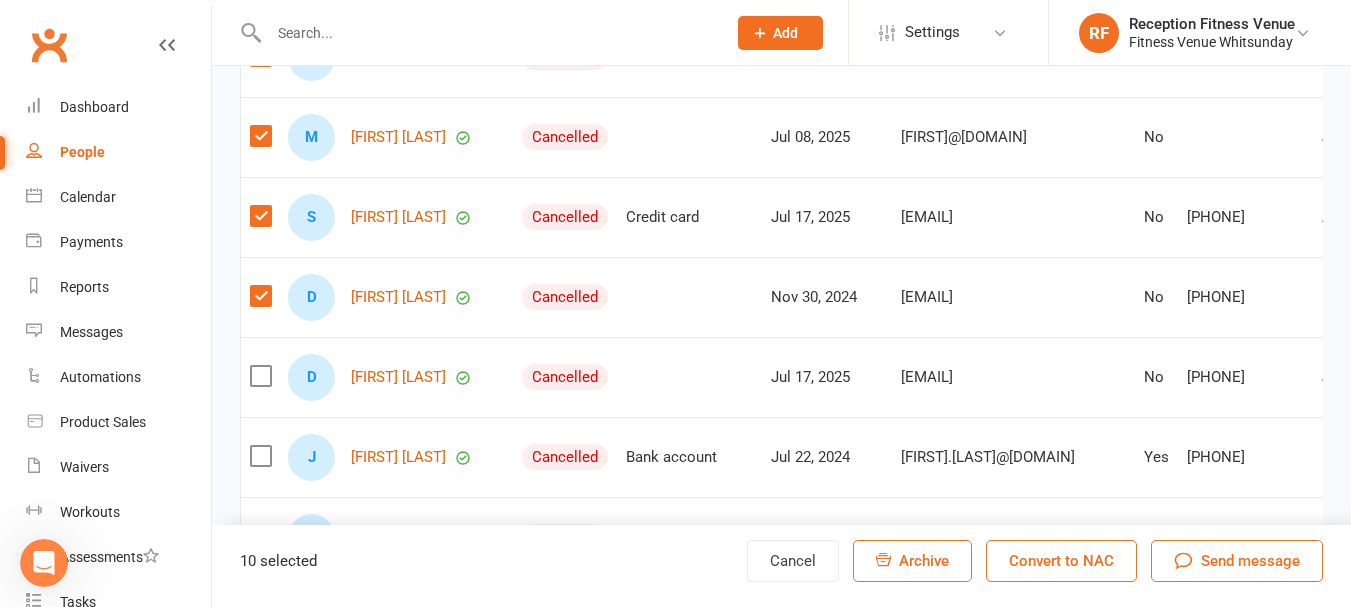 click at bounding box center (260, 376) 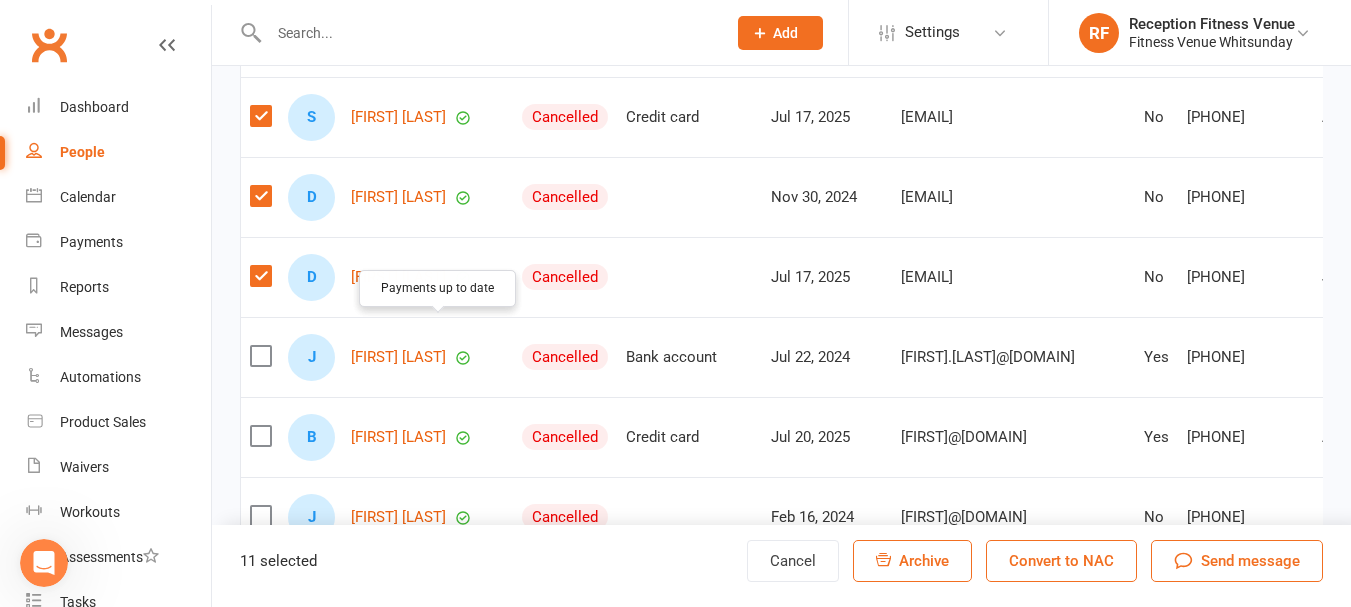 scroll, scrollTop: 2100, scrollLeft: 0, axis: vertical 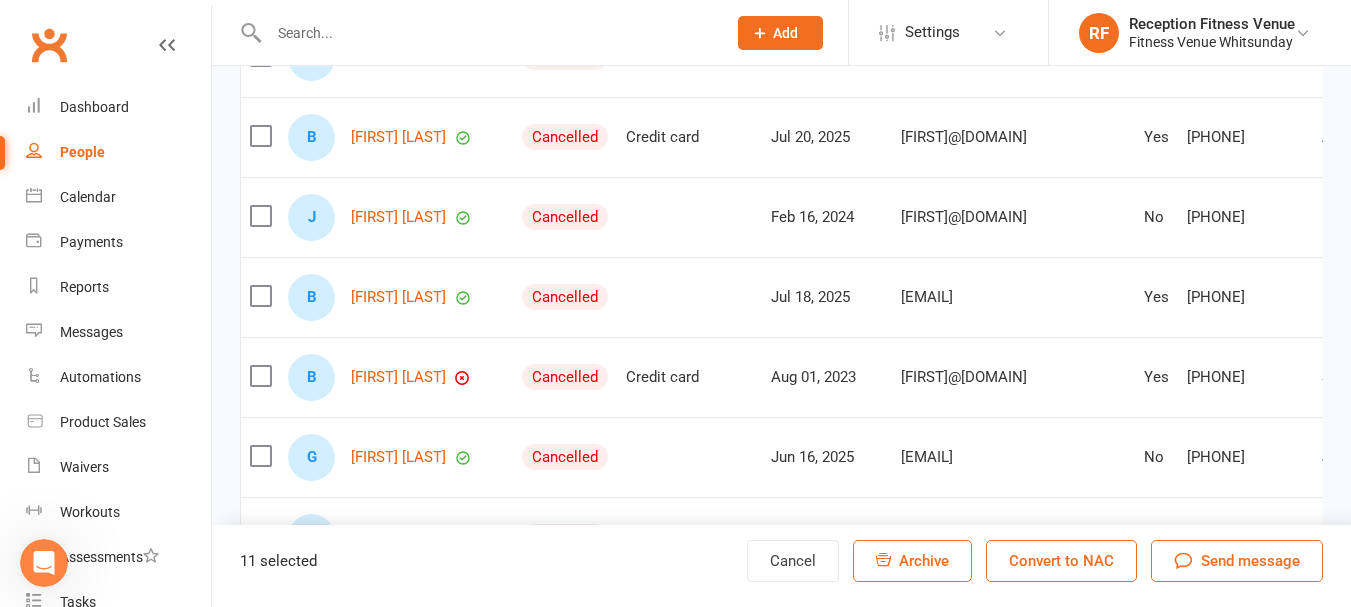 click at bounding box center (260, 297) 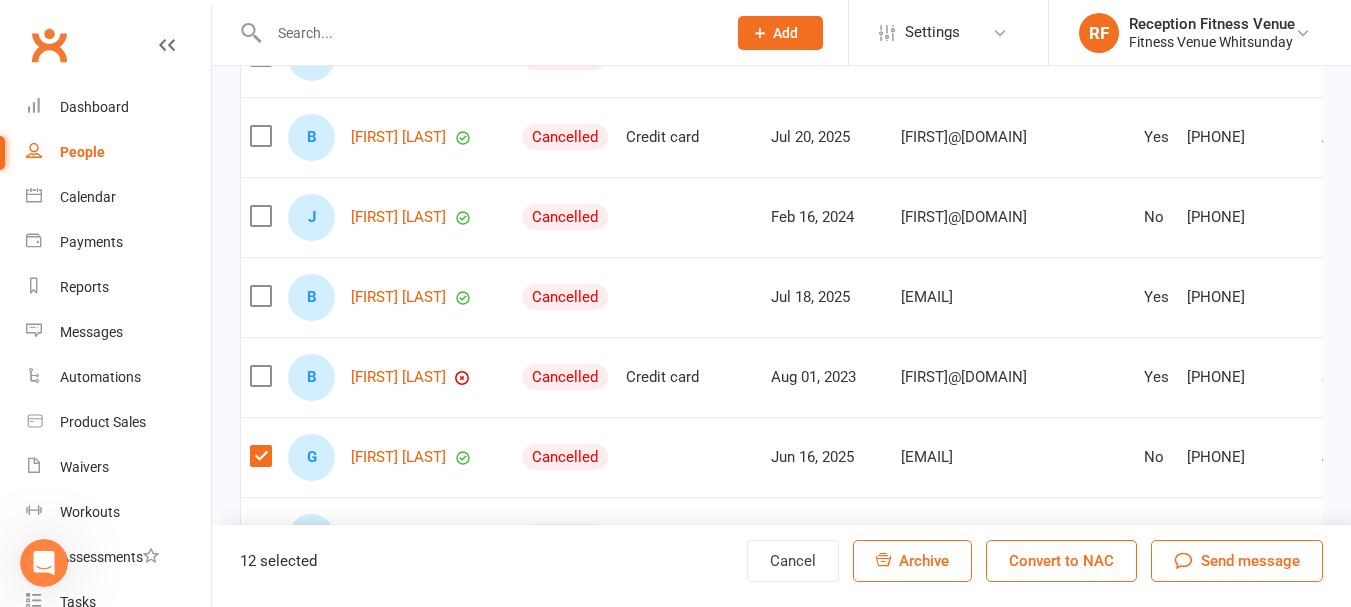 click at bounding box center [260, 296] 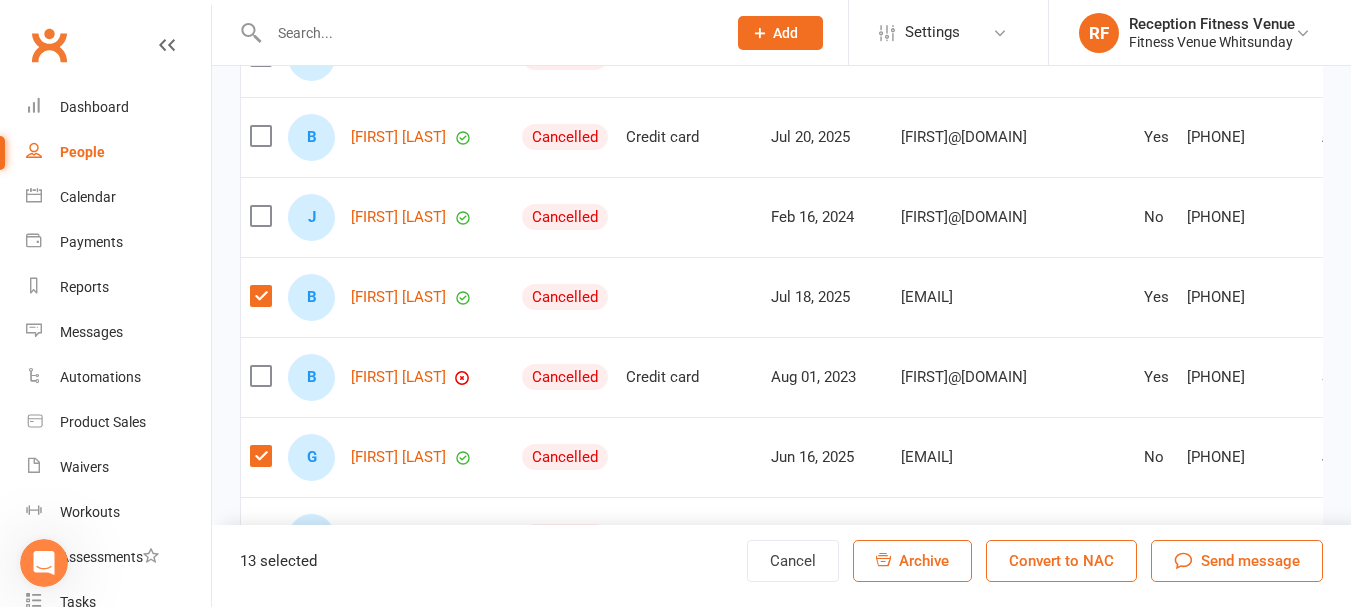 scroll, scrollTop: 2500, scrollLeft: 0, axis: vertical 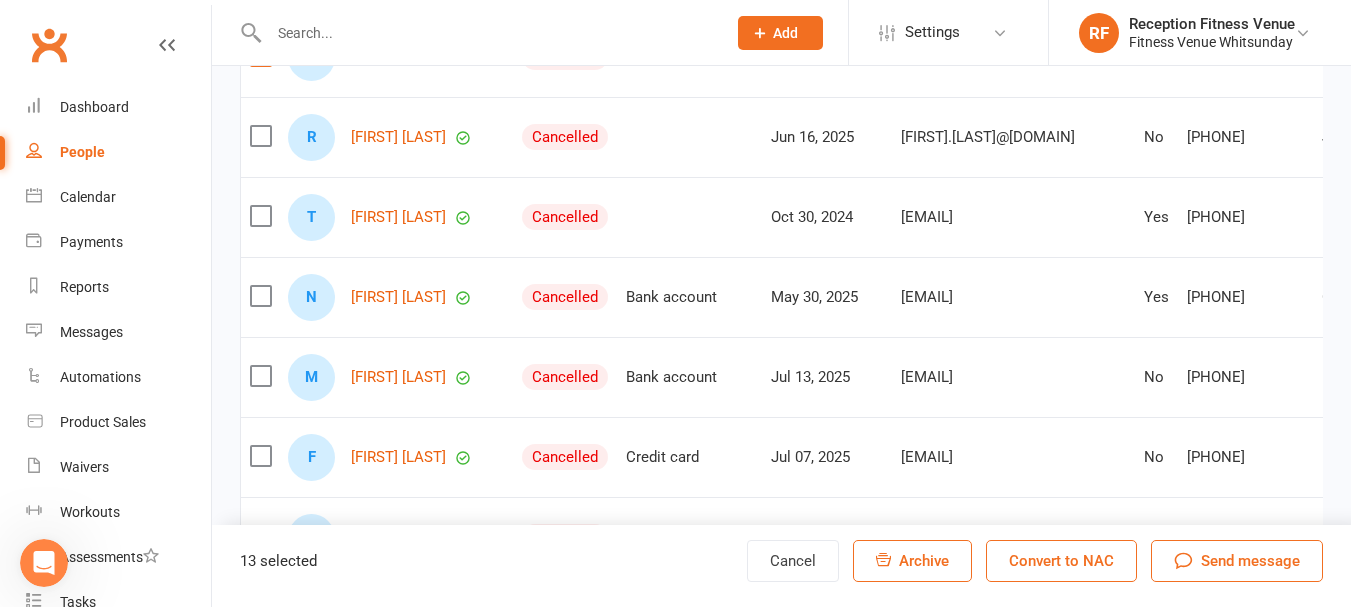 click at bounding box center (260, 376) 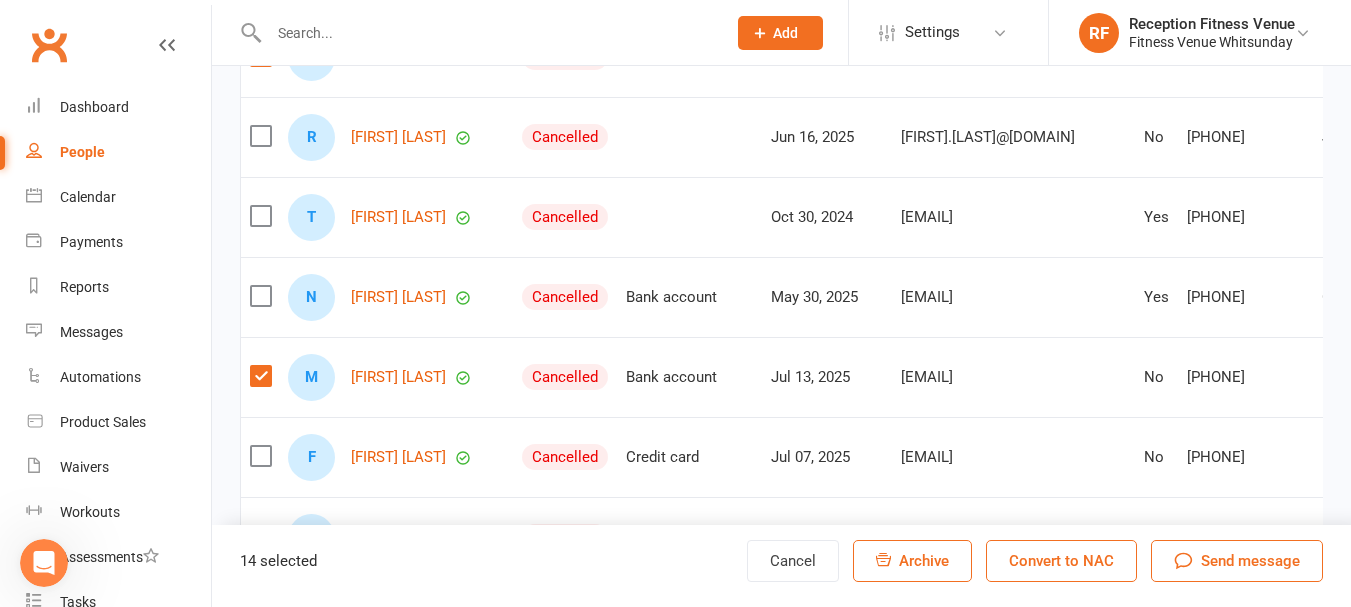 click at bounding box center [260, 456] 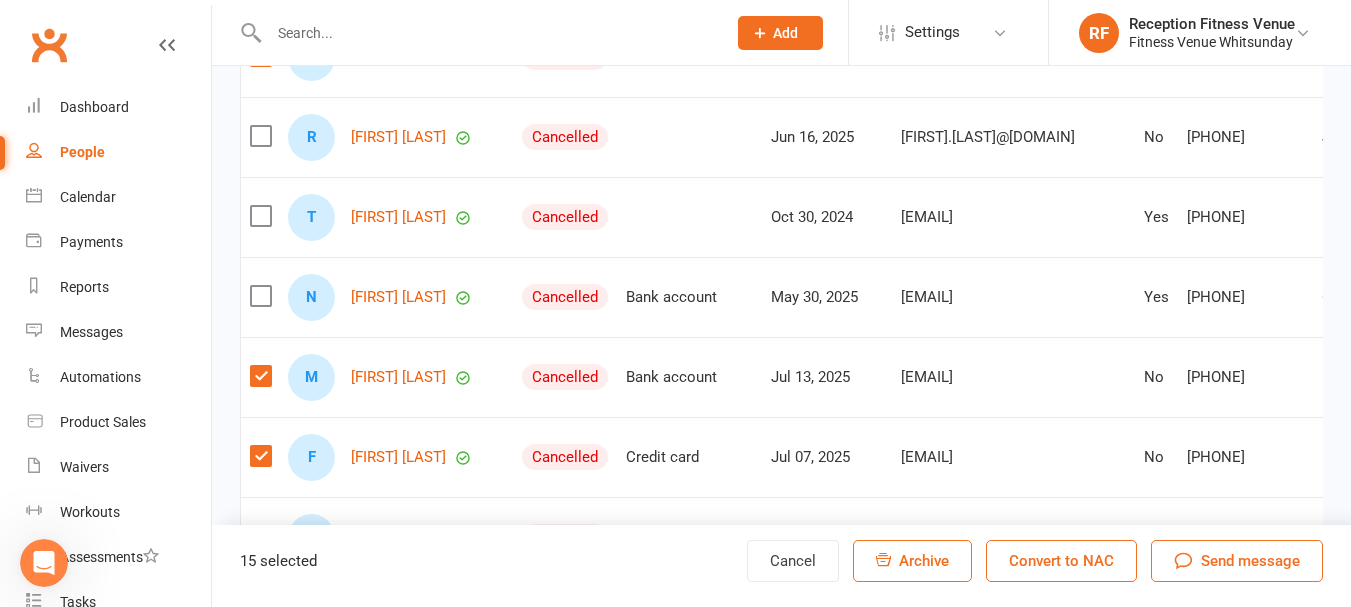 scroll, scrollTop: 2900, scrollLeft: 0, axis: vertical 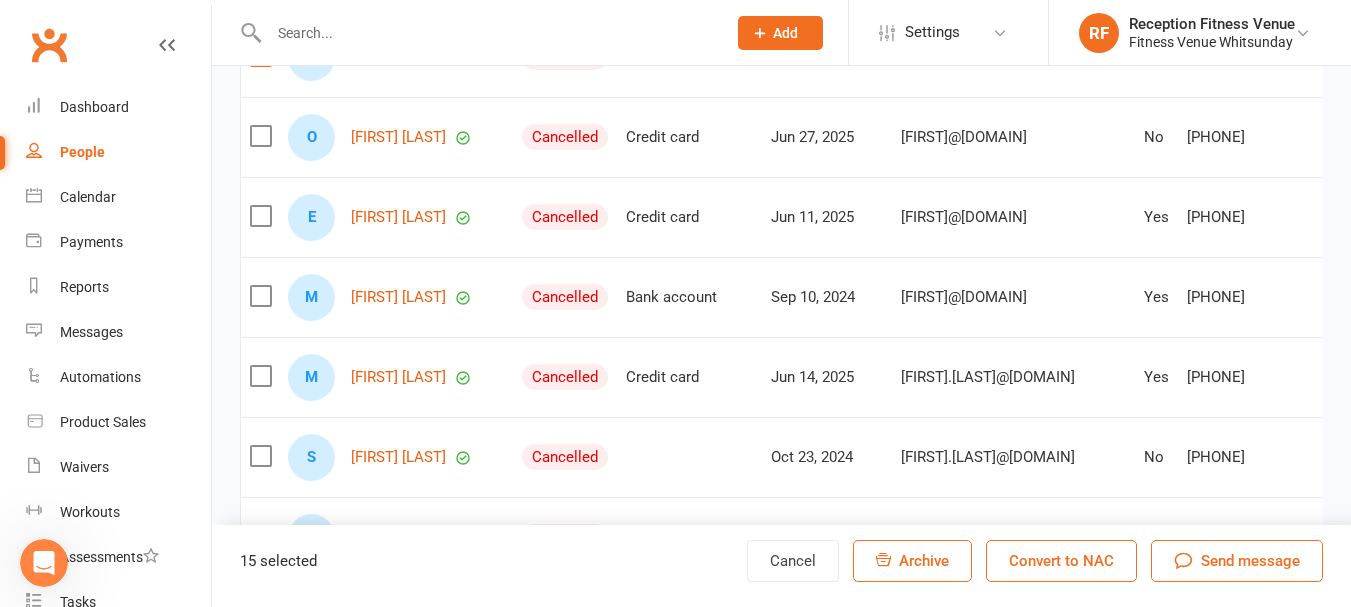 click at bounding box center (260, 376) 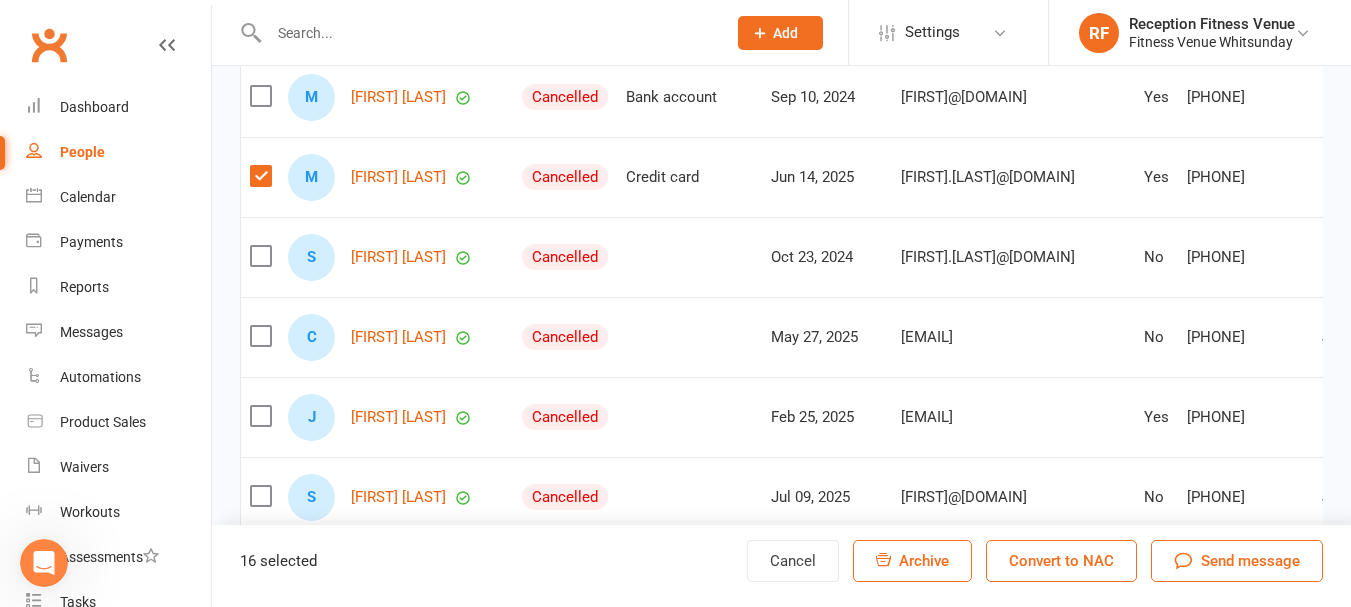 scroll, scrollTop: 3400, scrollLeft: 0, axis: vertical 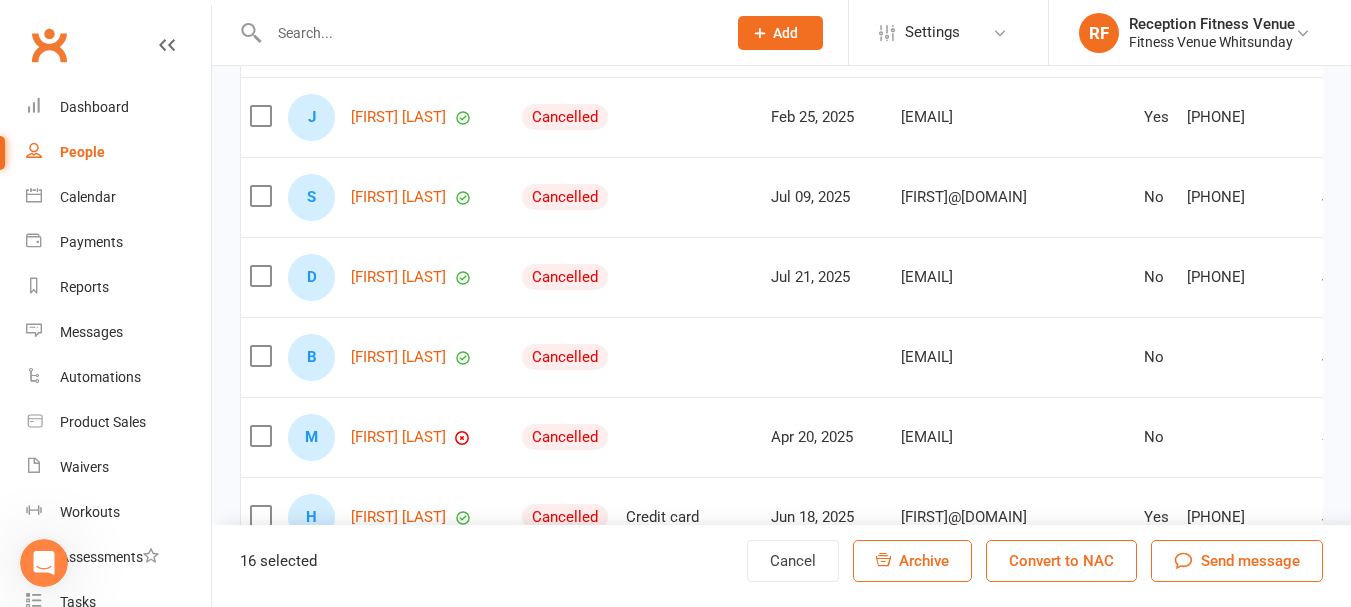 click at bounding box center [260, 276] 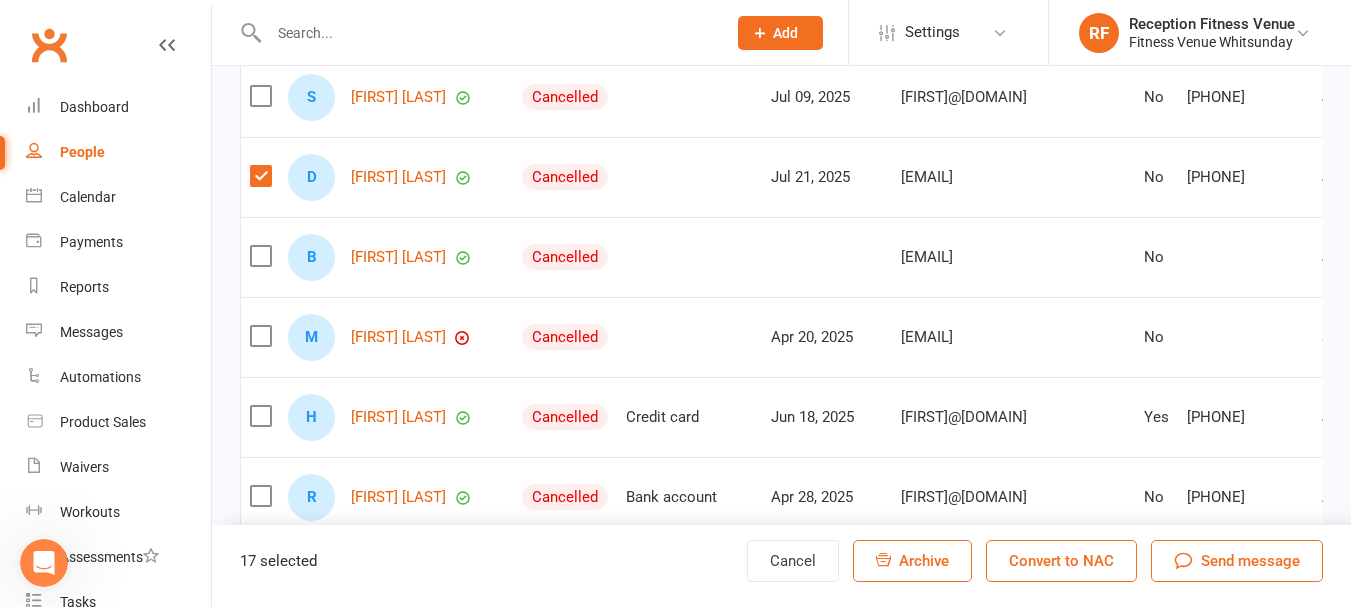 scroll, scrollTop: 3600, scrollLeft: 0, axis: vertical 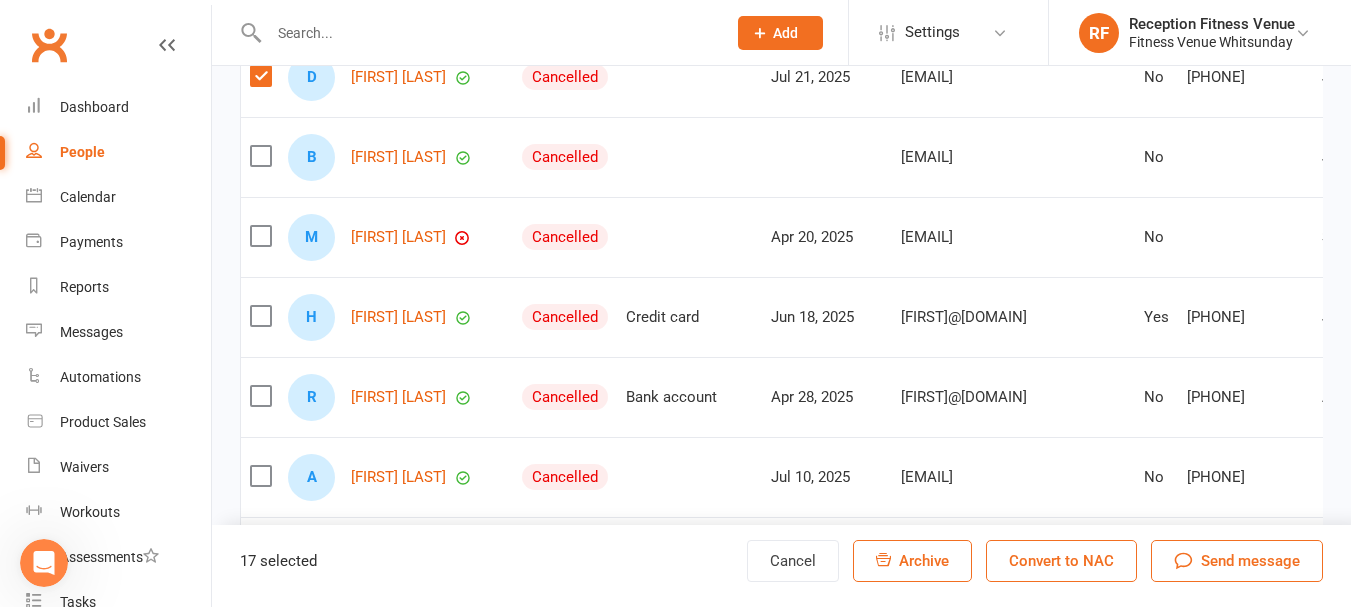click at bounding box center [260, 396] 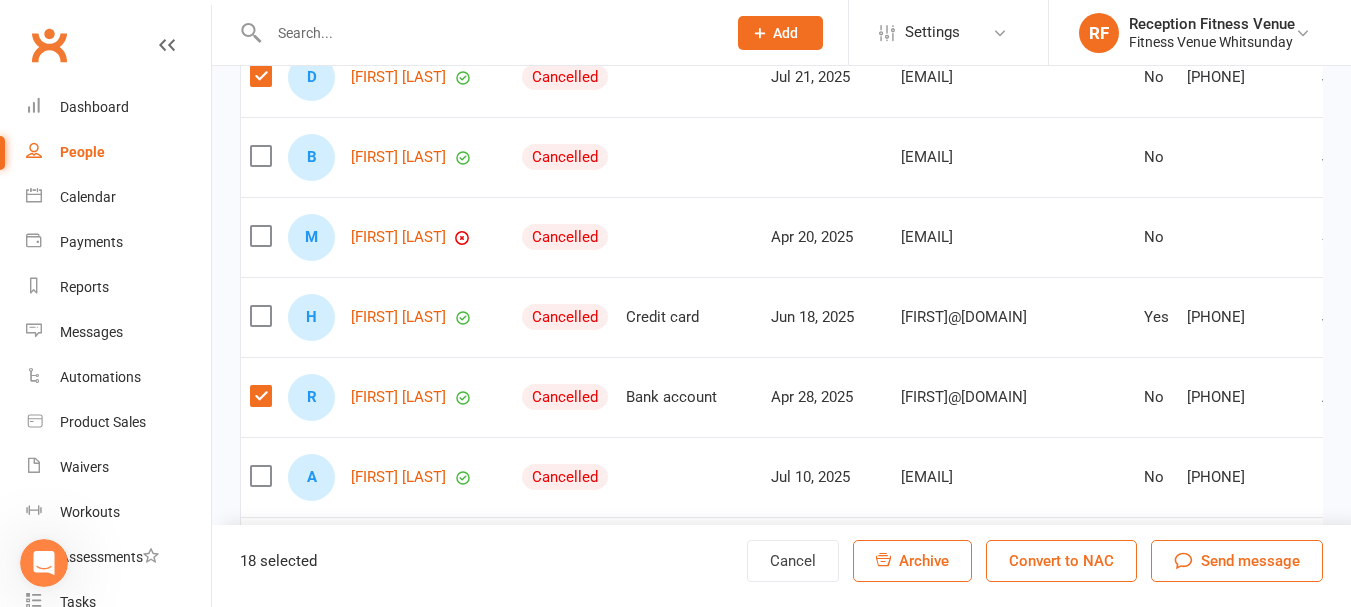 scroll, scrollTop: 3800, scrollLeft: 0, axis: vertical 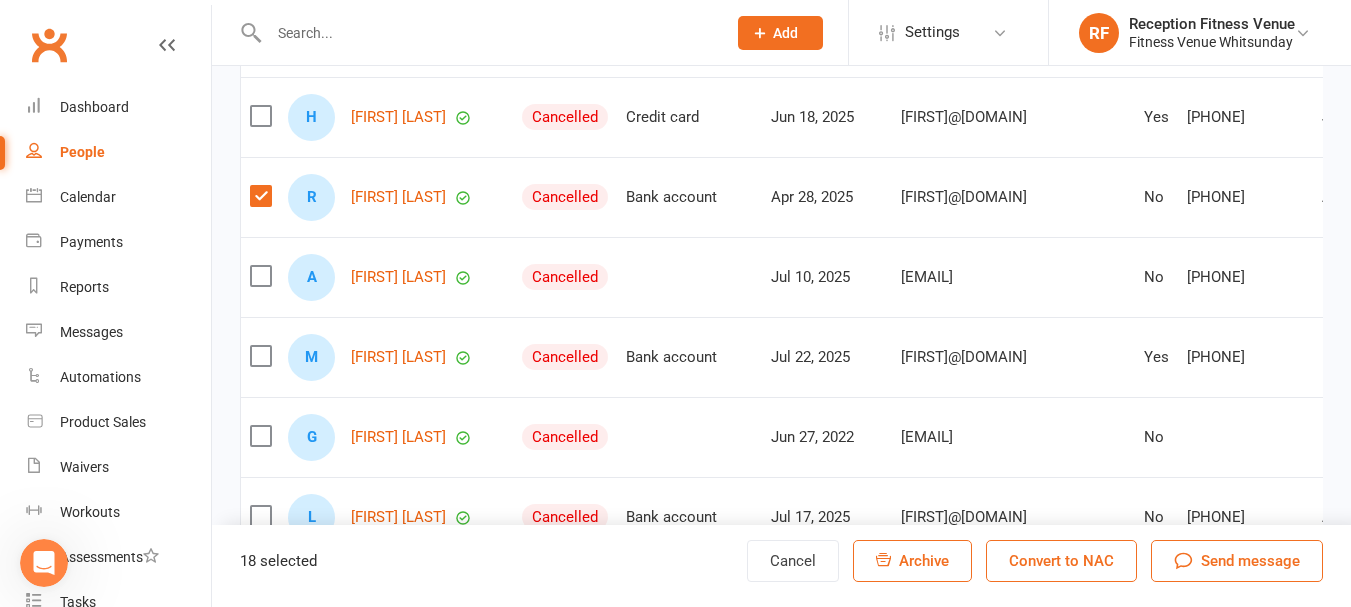 click at bounding box center [260, 356] 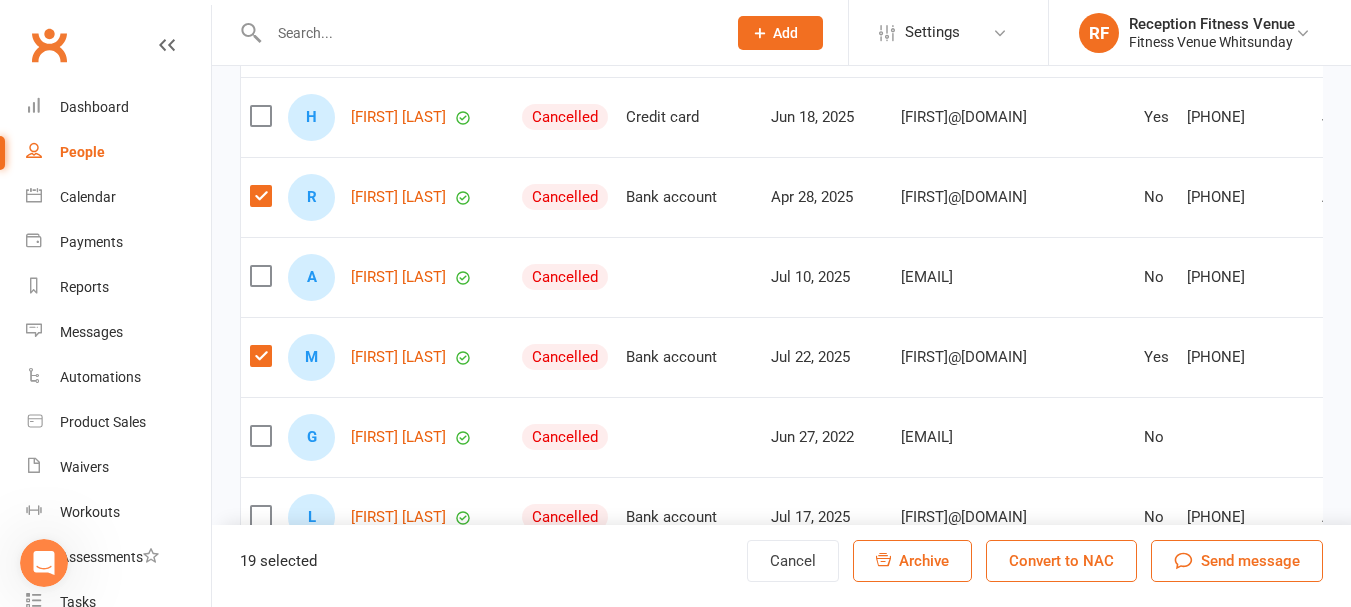 click at bounding box center (260, 436) 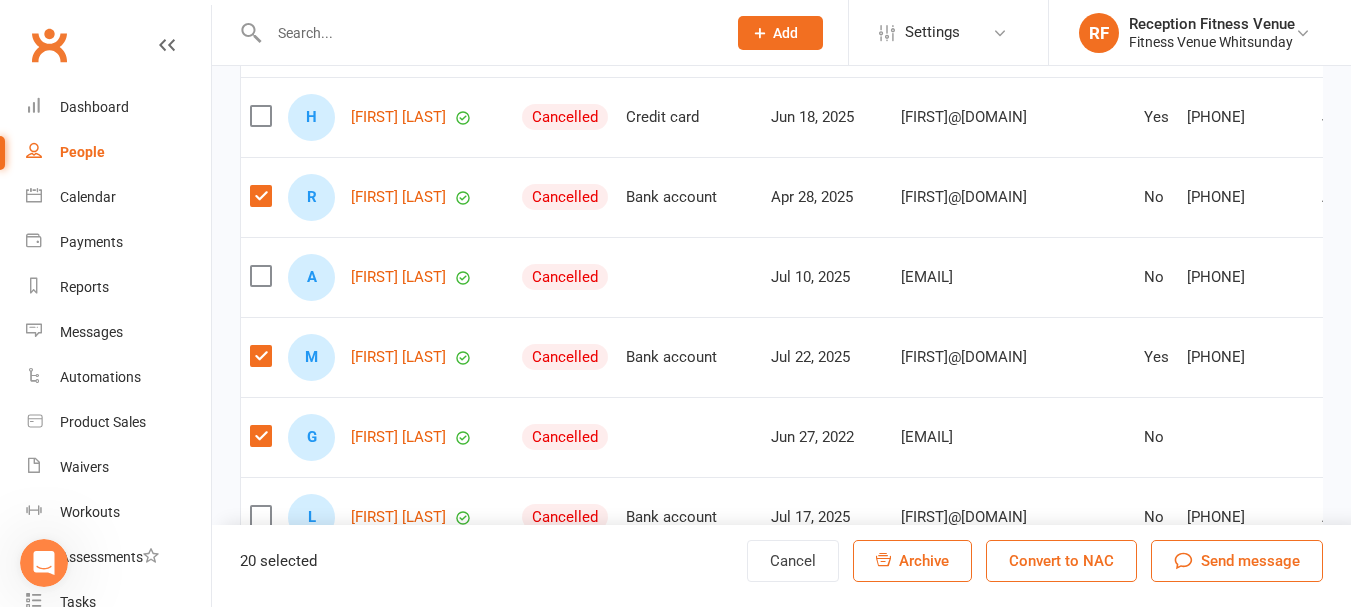 scroll, scrollTop: 3900, scrollLeft: 0, axis: vertical 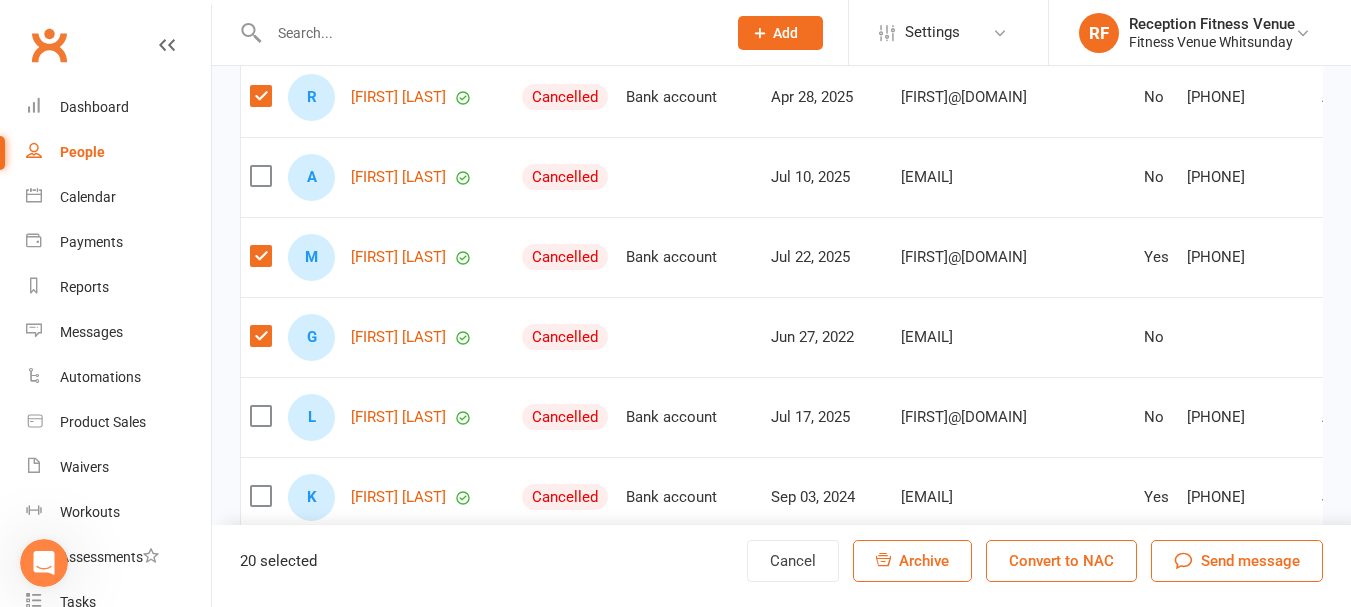 click at bounding box center (260, 336) 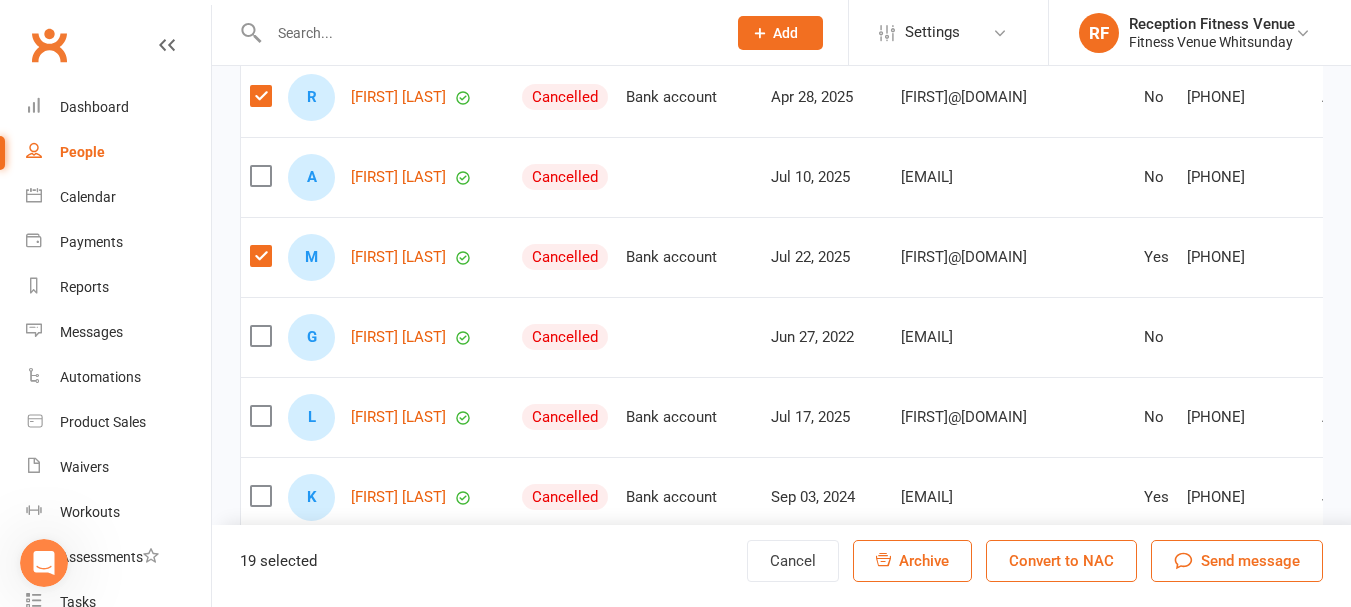 click at bounding box center (260, 416) 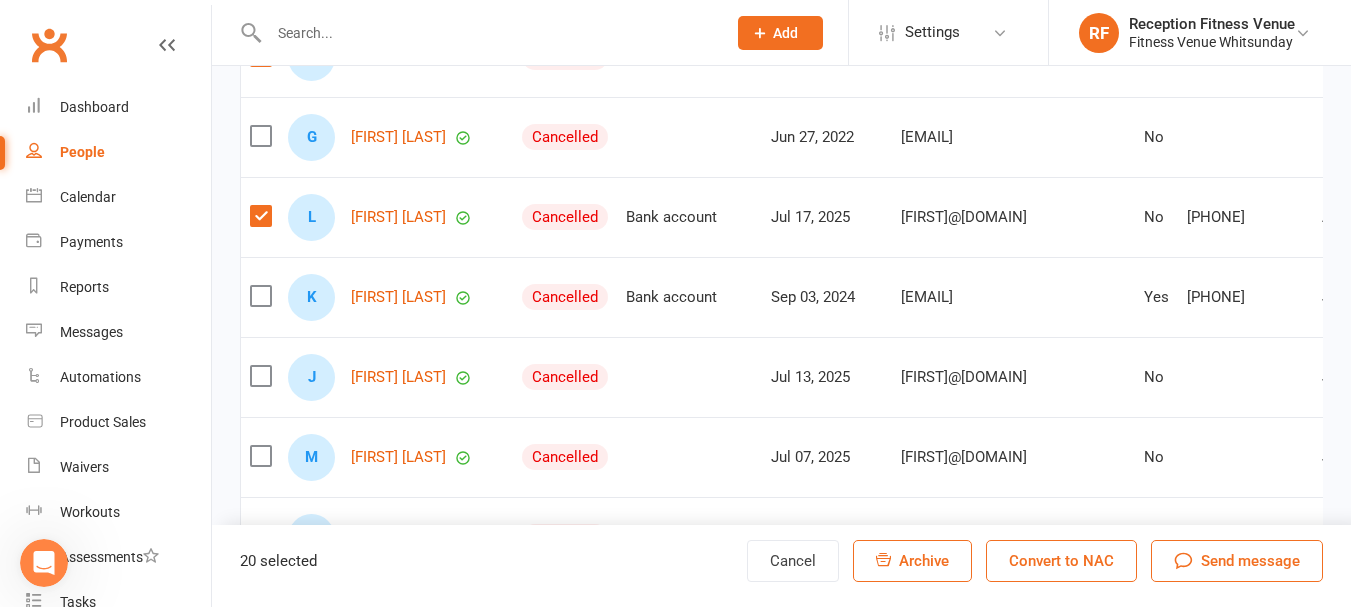 scroll, scrollTop: 4300, scrollLeft: 0, axis: vertical 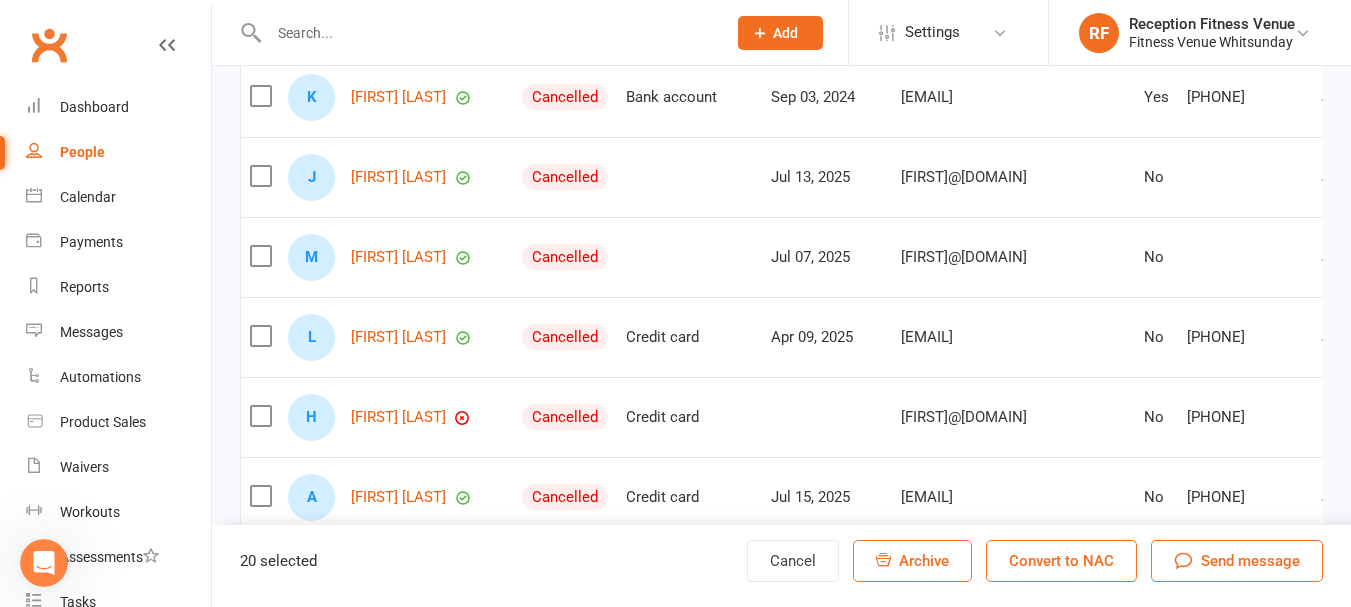 click at bounding box center (260, 256) 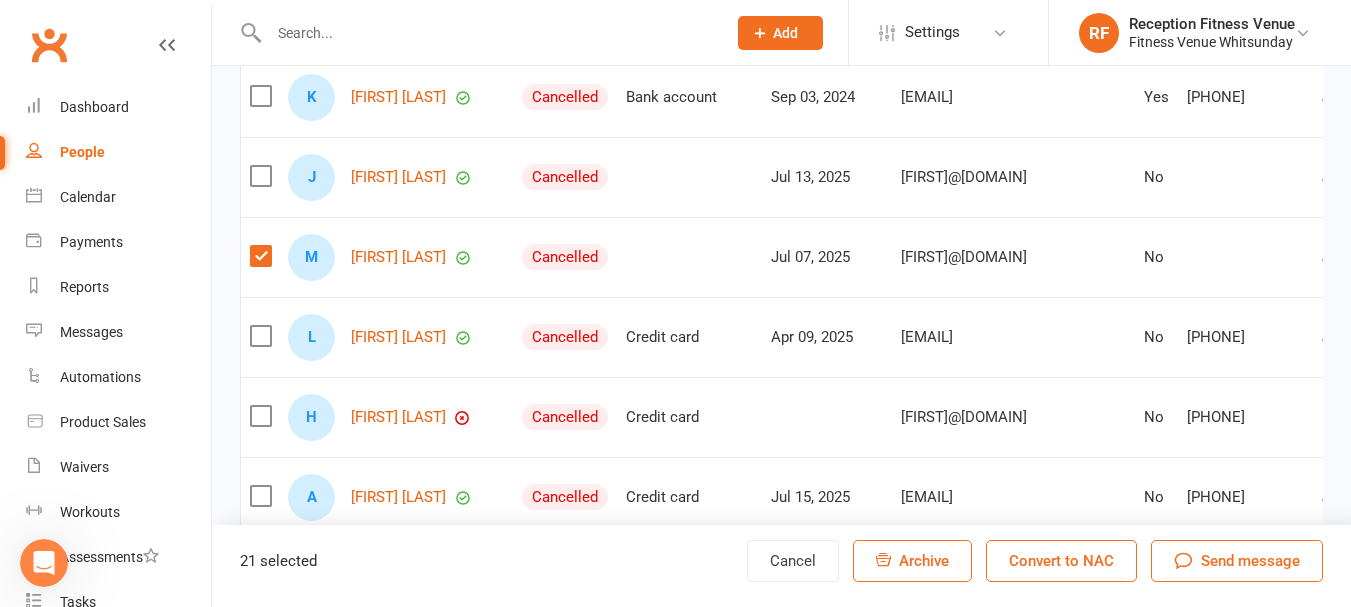 scroll, scrollTop: 4500, scrollLeft: 0, axis: vertical 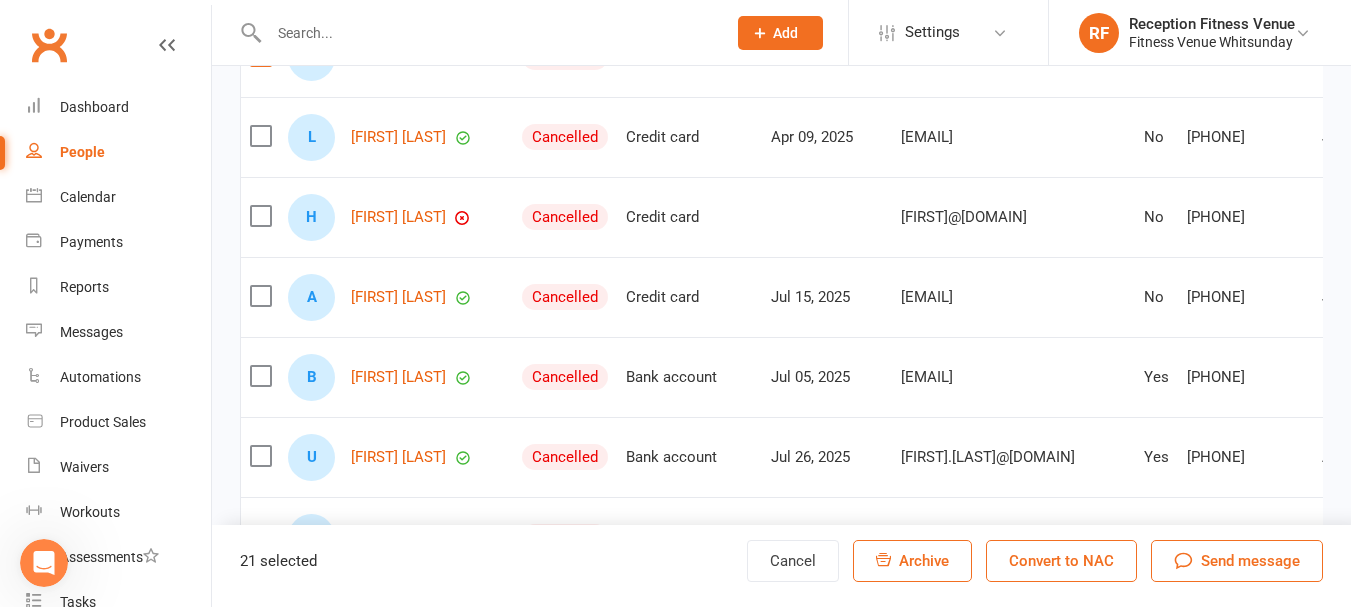 drag, startPoint x: 263, startPoint y: 311, endPoint x: 238, endPoint y: 376, distance: 69.641945 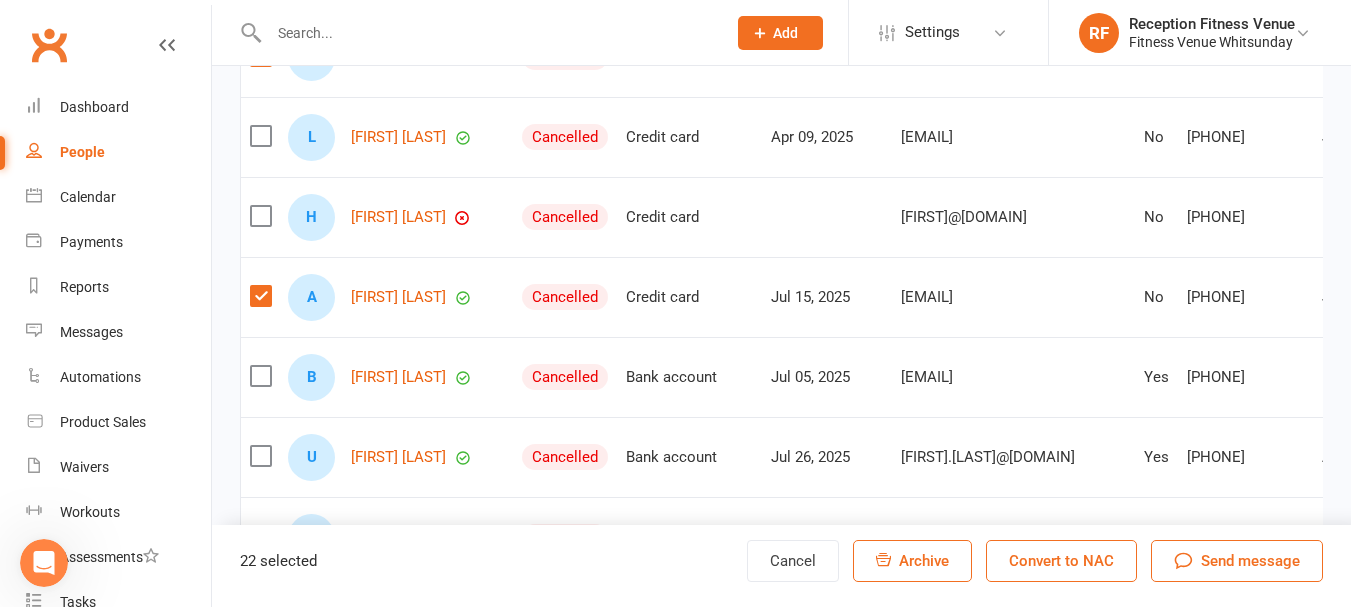 click at bounding box center (260, 377) 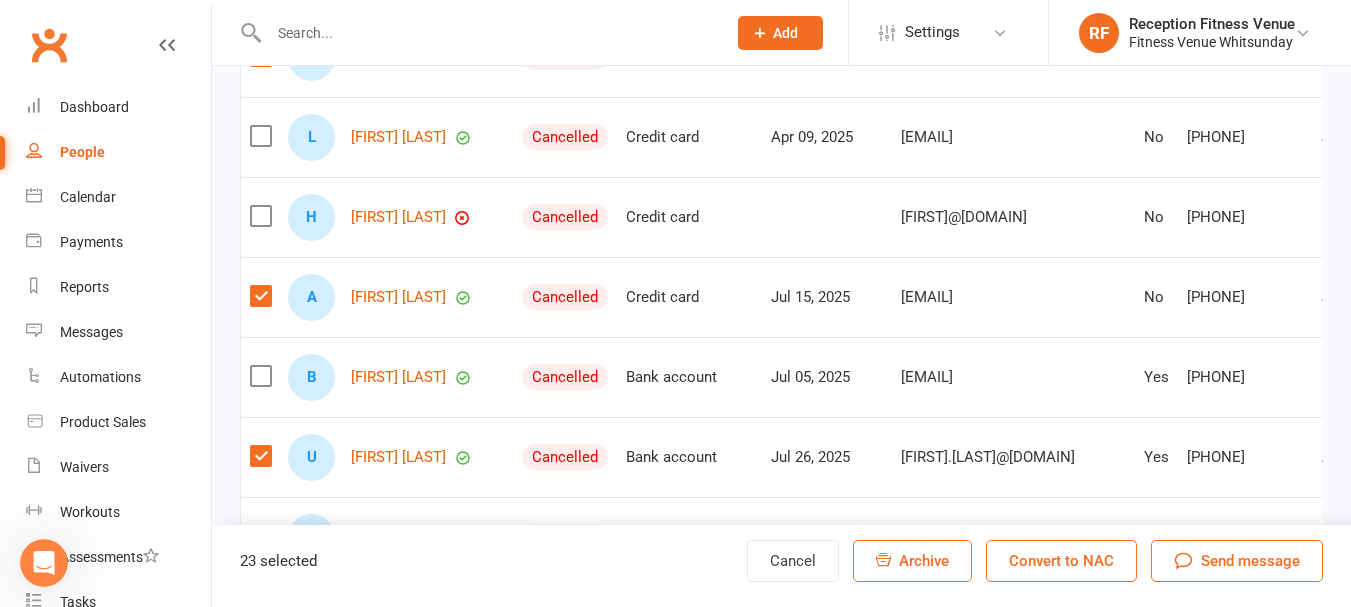 drag, startPoint x: 260, startPoint y: 396, endPoint x: 280, endPoint y: 368, distance: 34.4093 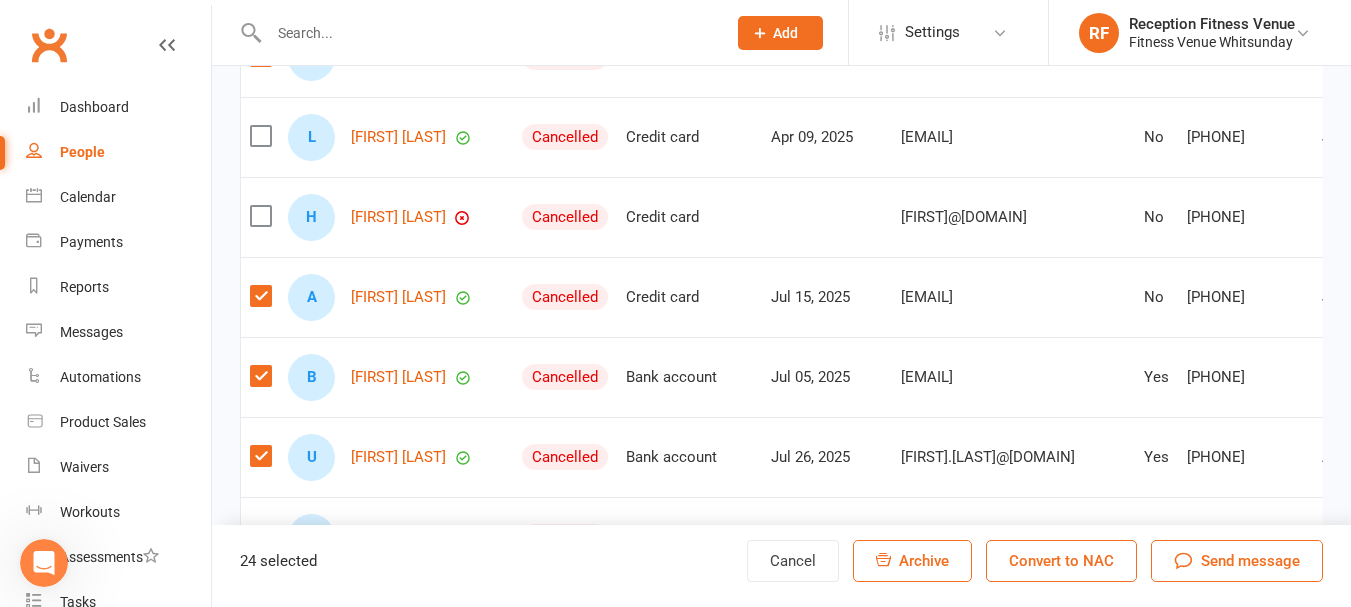 click on "Archive" at bounding box center (924, 561) 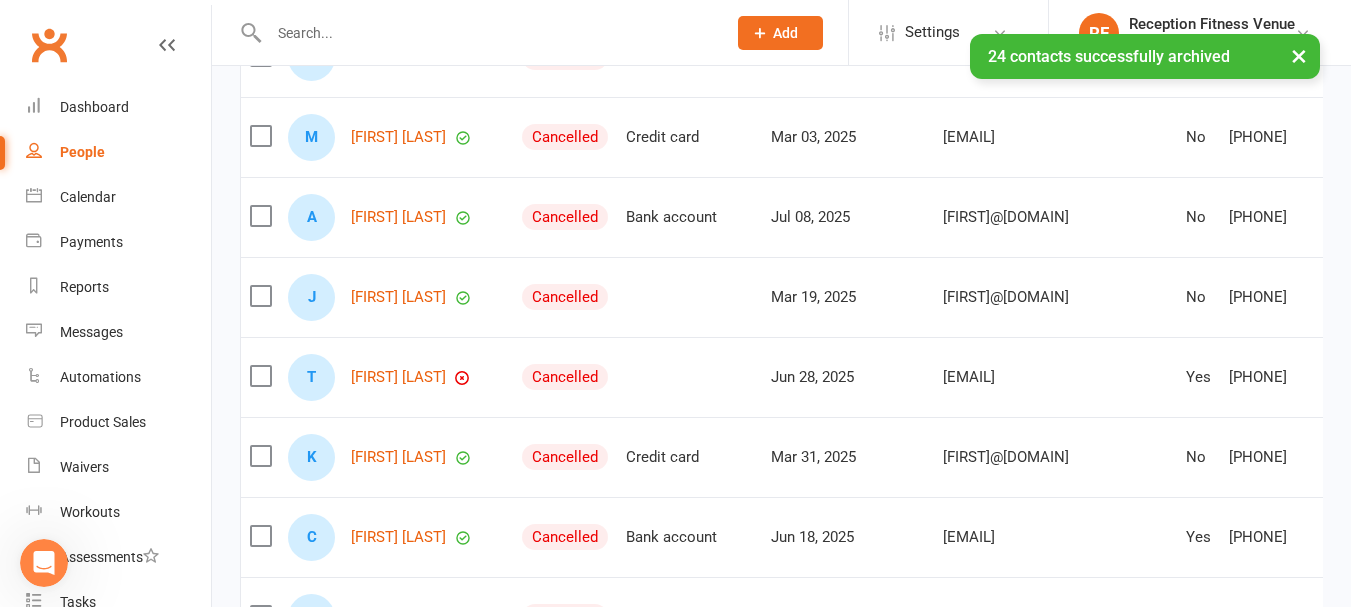 scroll, scrollTop: 4900, scrollLeft: 0, axis: vertical 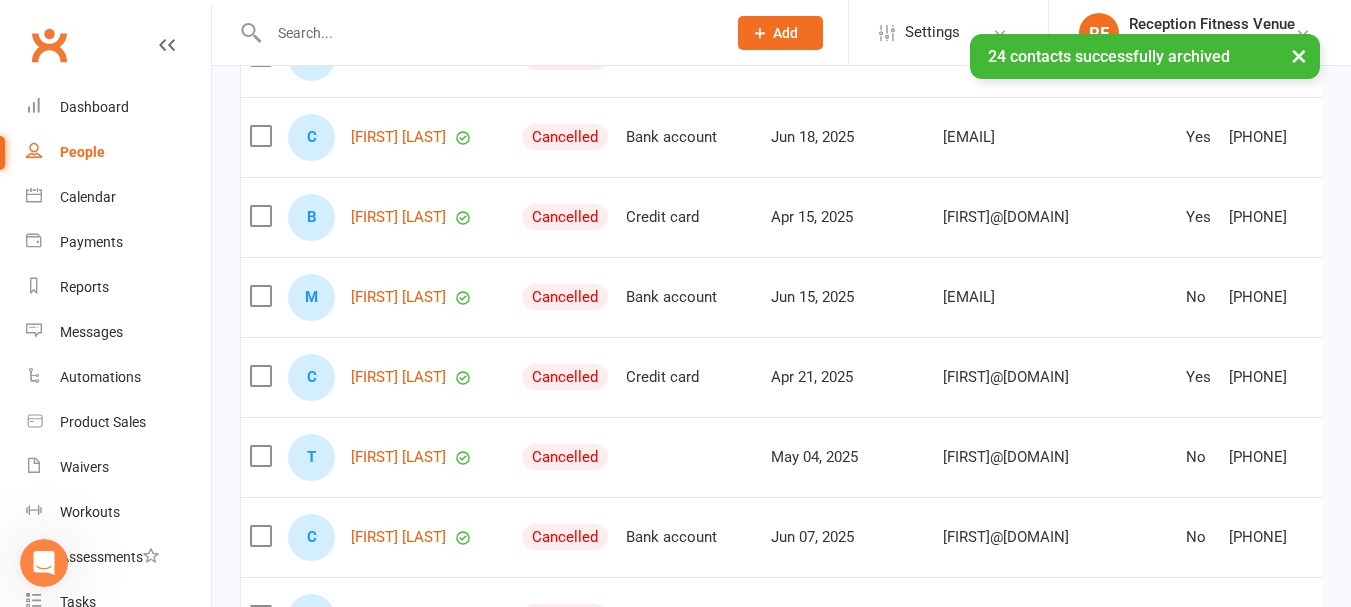 click at bounding box center (260, 376) 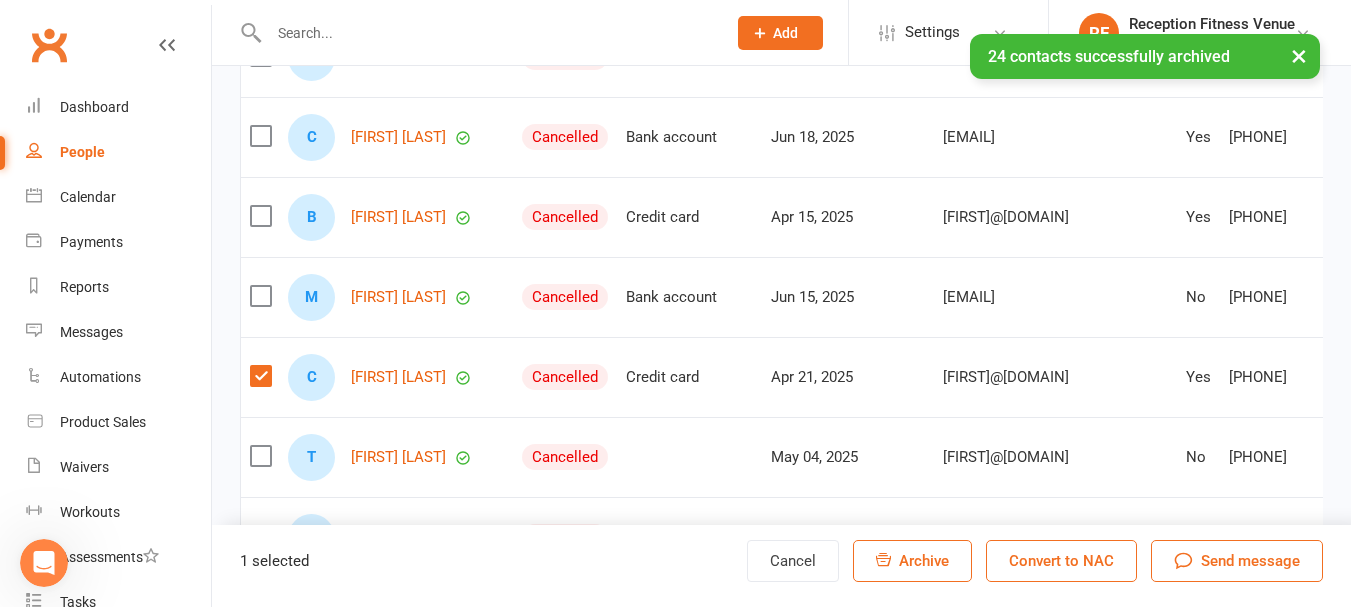 click at bounding box center [260, 456] 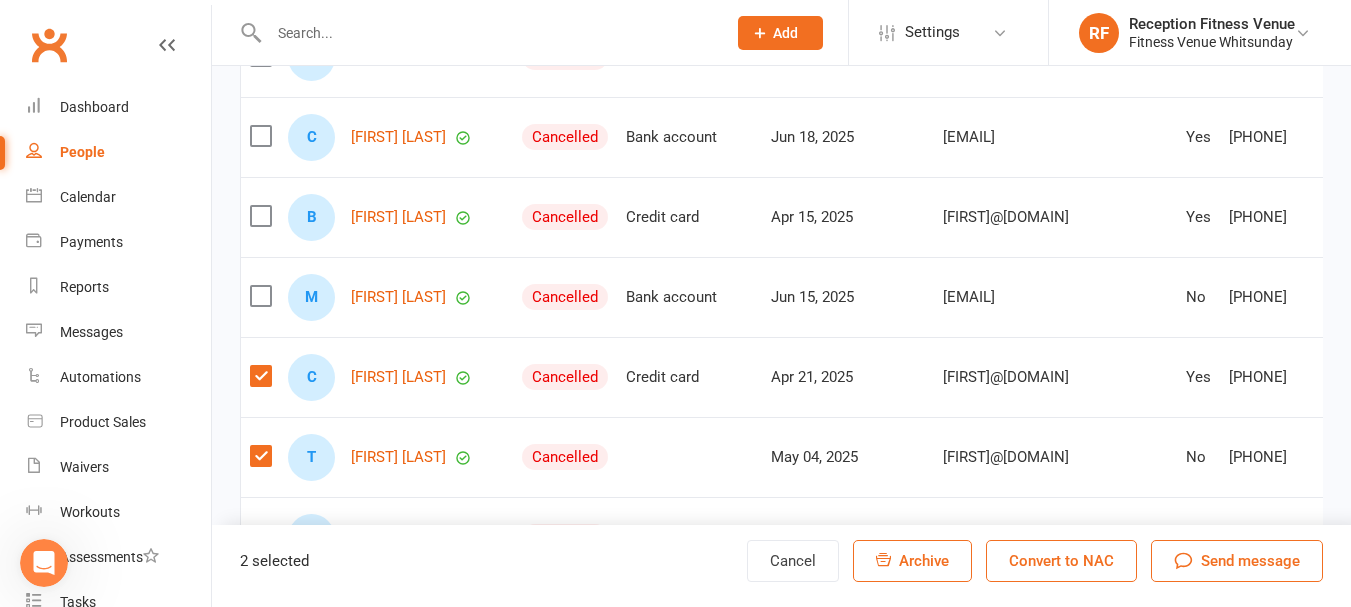 drag, startPoint x: 260, startPoint y: 309, endPoint x: 253, endPoint y: 218, distance: 91.26884 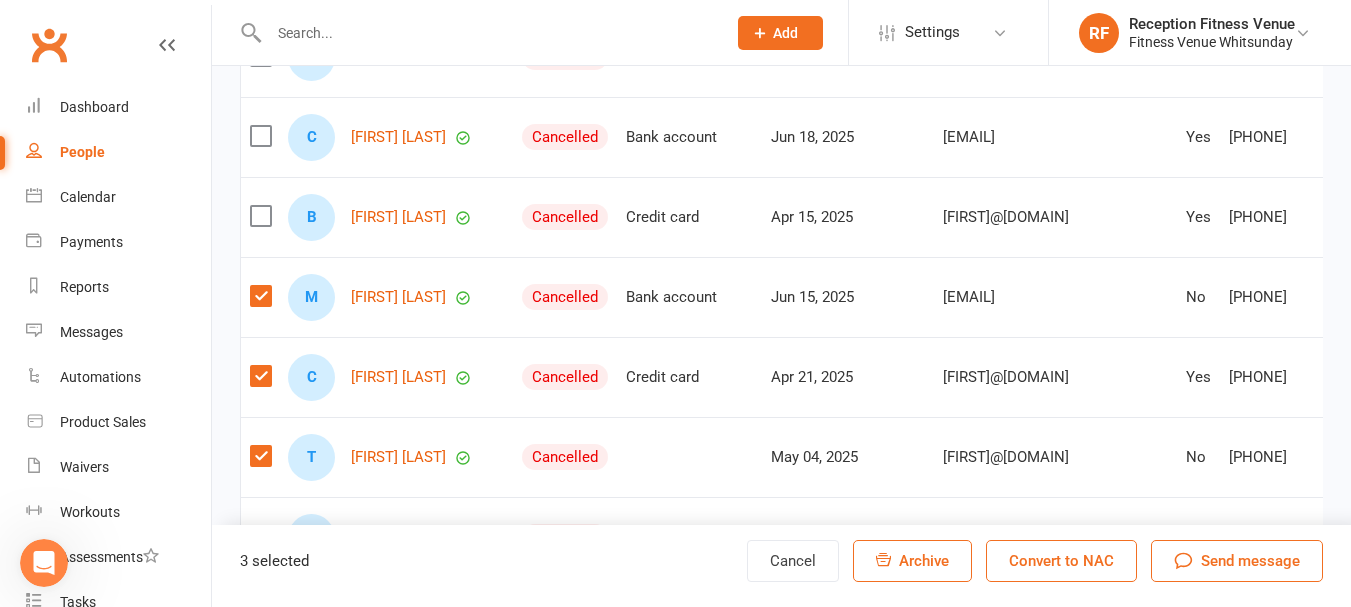 click at bounding box center [260, 216] 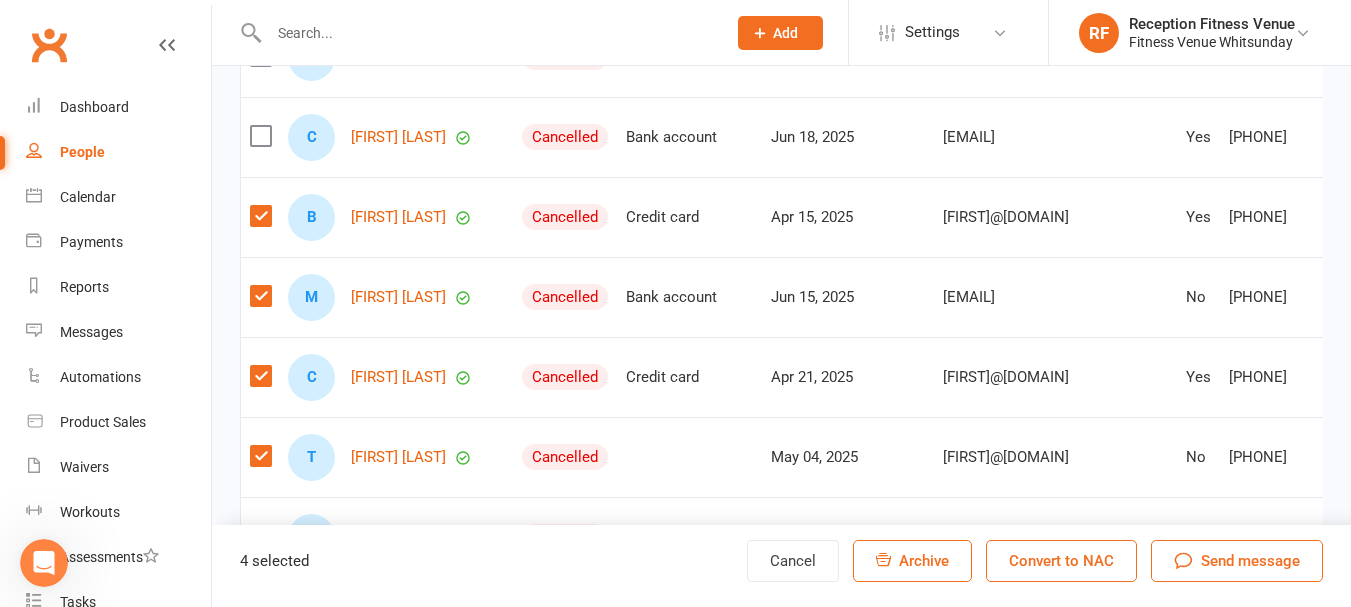 click at bounding box center [260, 136] 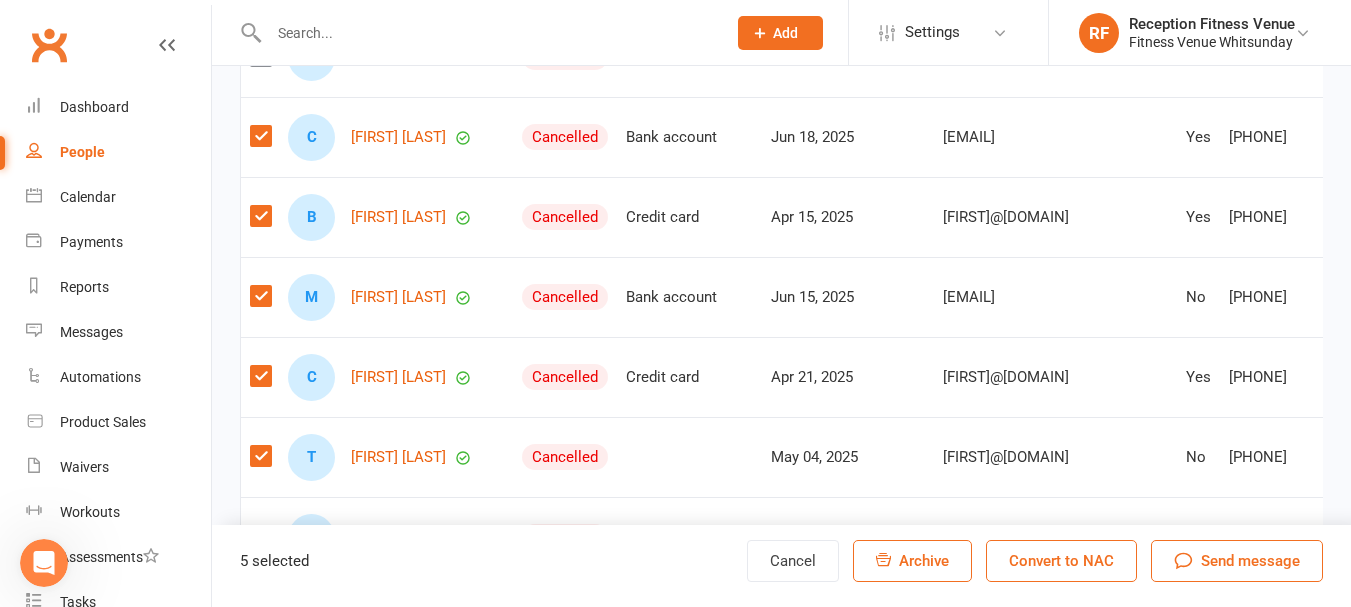 click at bounding box center (260, 56) 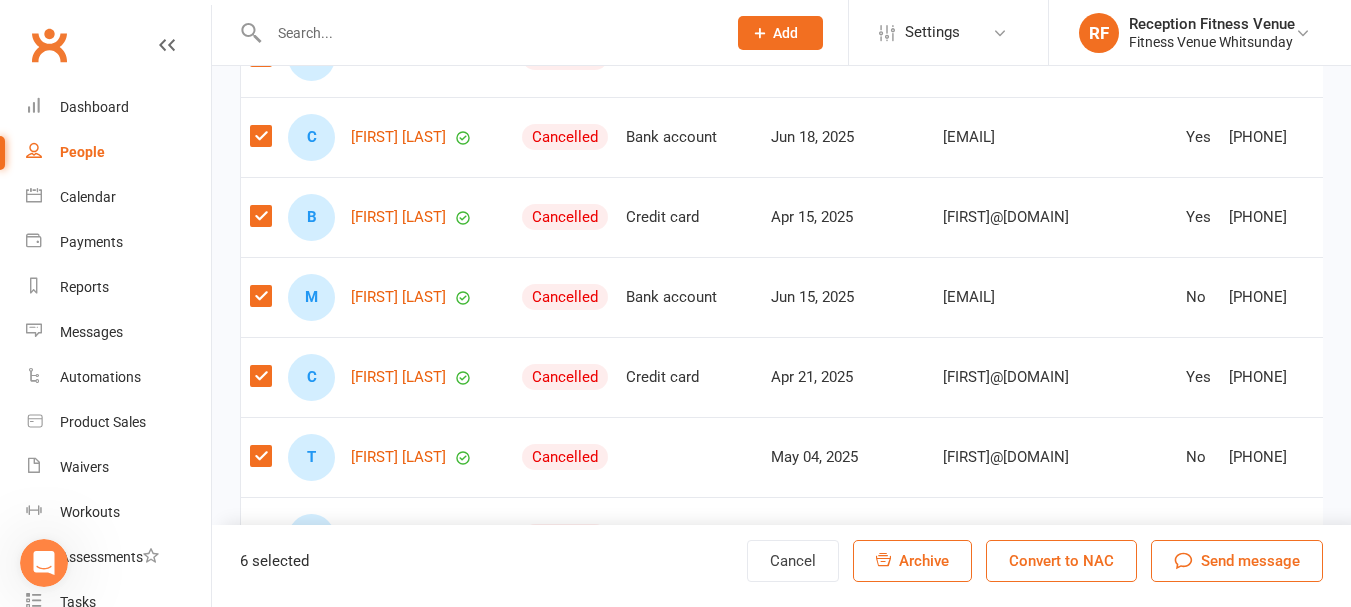 scroll, scrollTop: 4700, scrollLeft: 0, axis: vertical 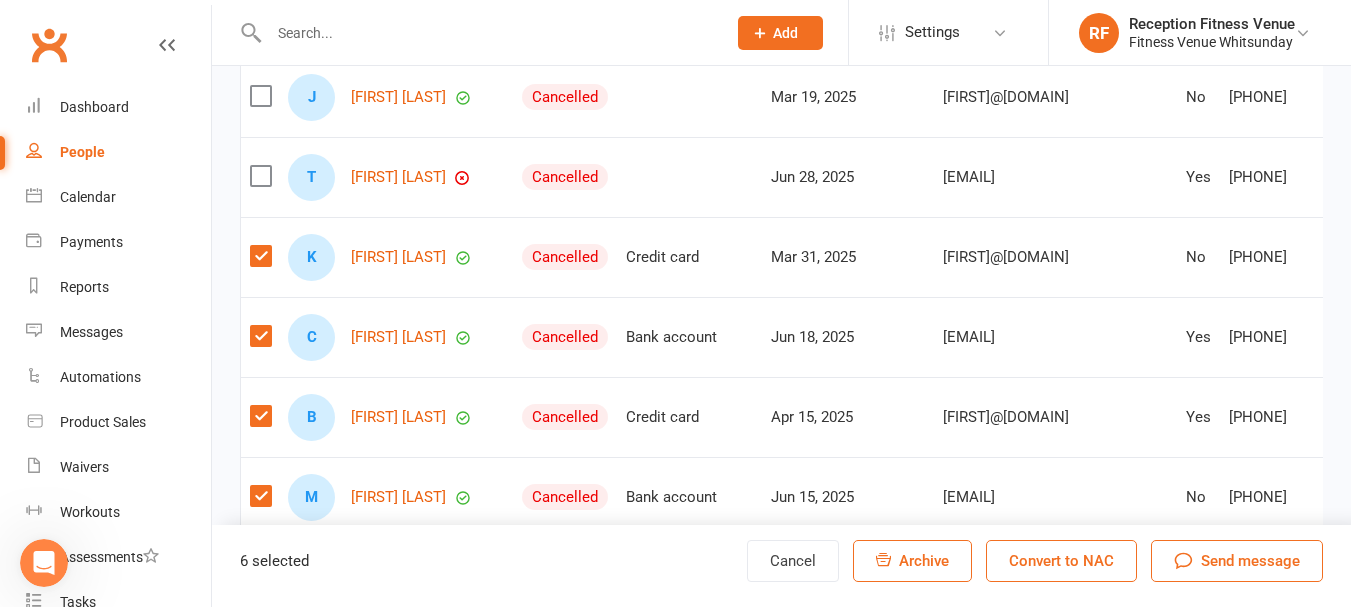 click at bounding box center (260, 96) 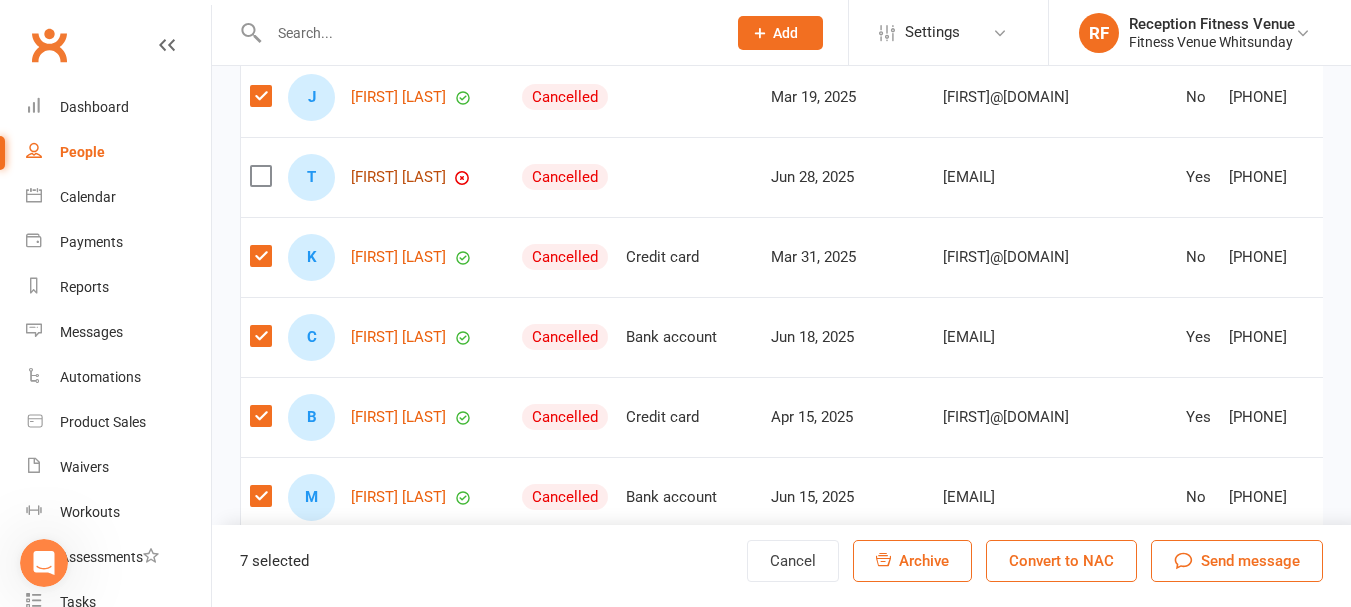 scroll, scrollTop: 4500, scrollLeft: 0, axis: vertical 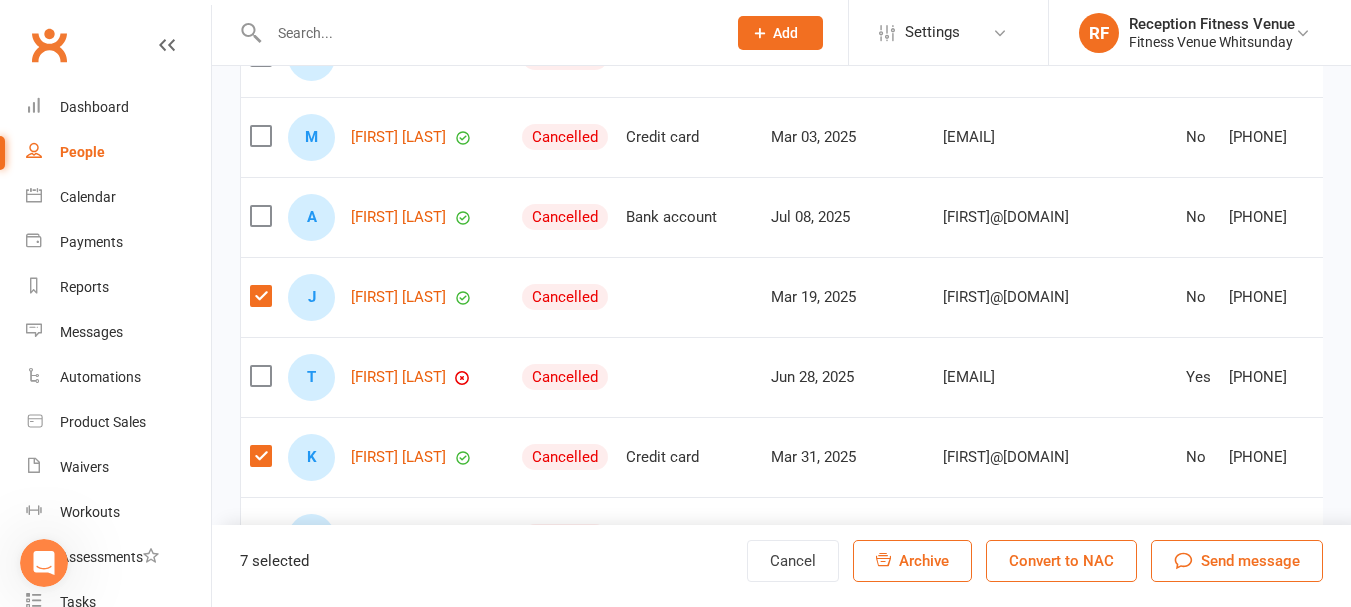 click at bounding box center [260, 136] 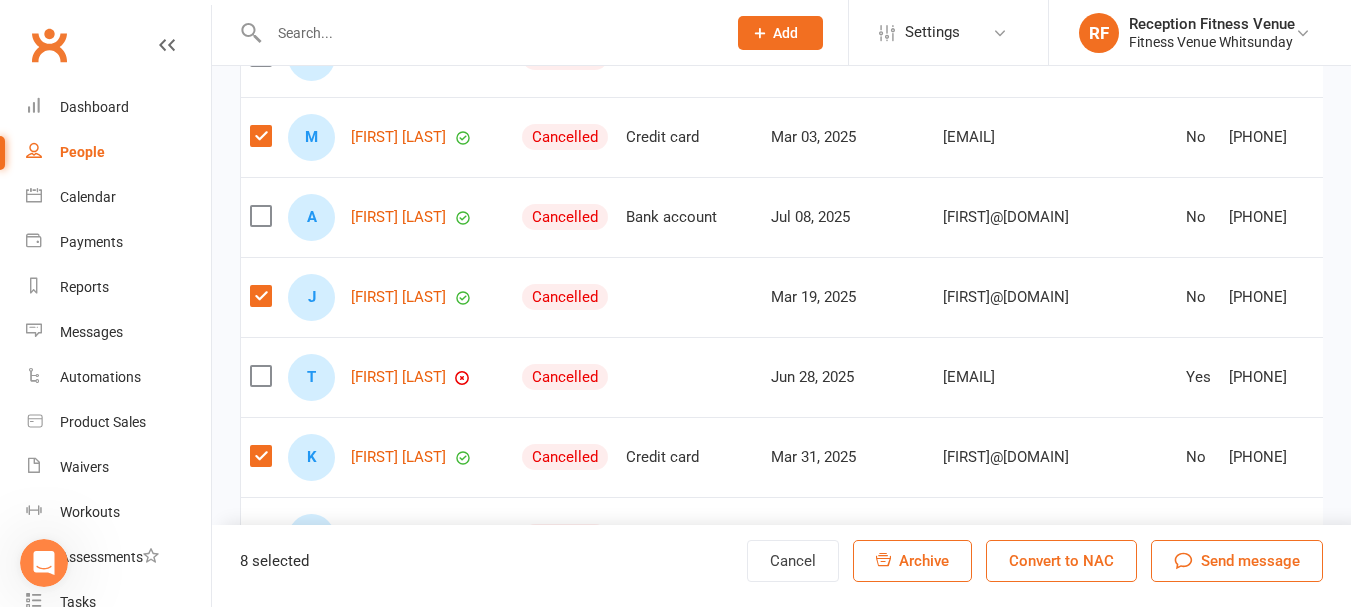 scroll, scrollTop: 4400, scrollLeft: 0, axis: vertical 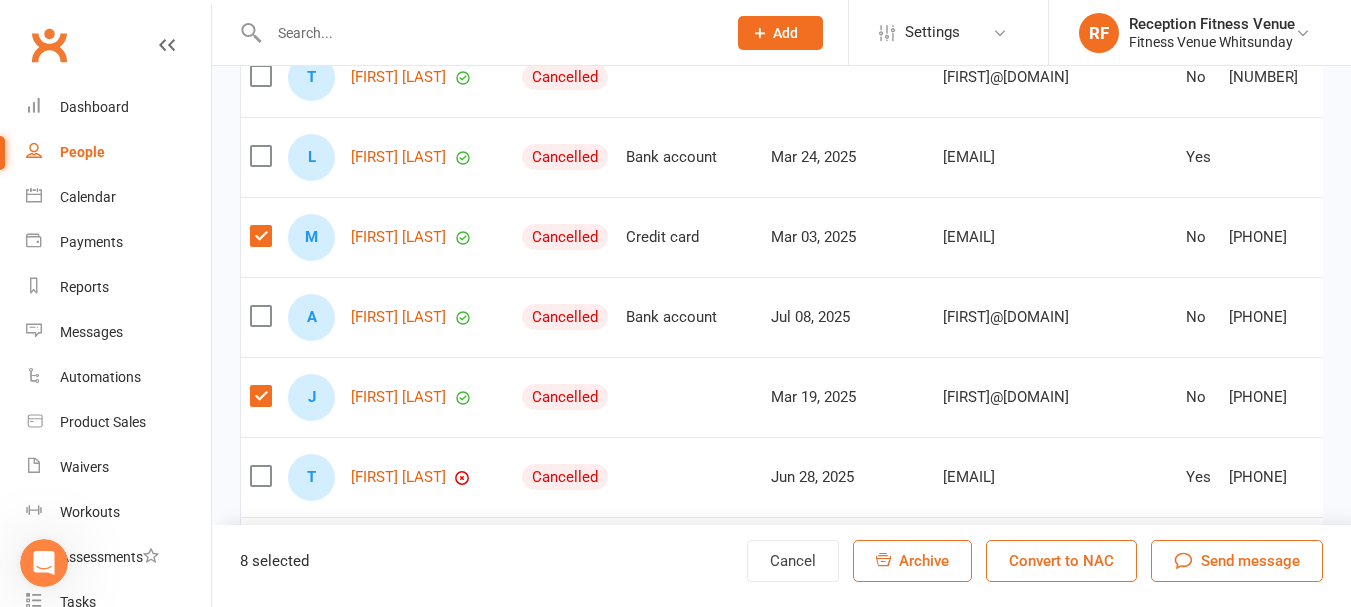 click at bounding box center [260, 156] 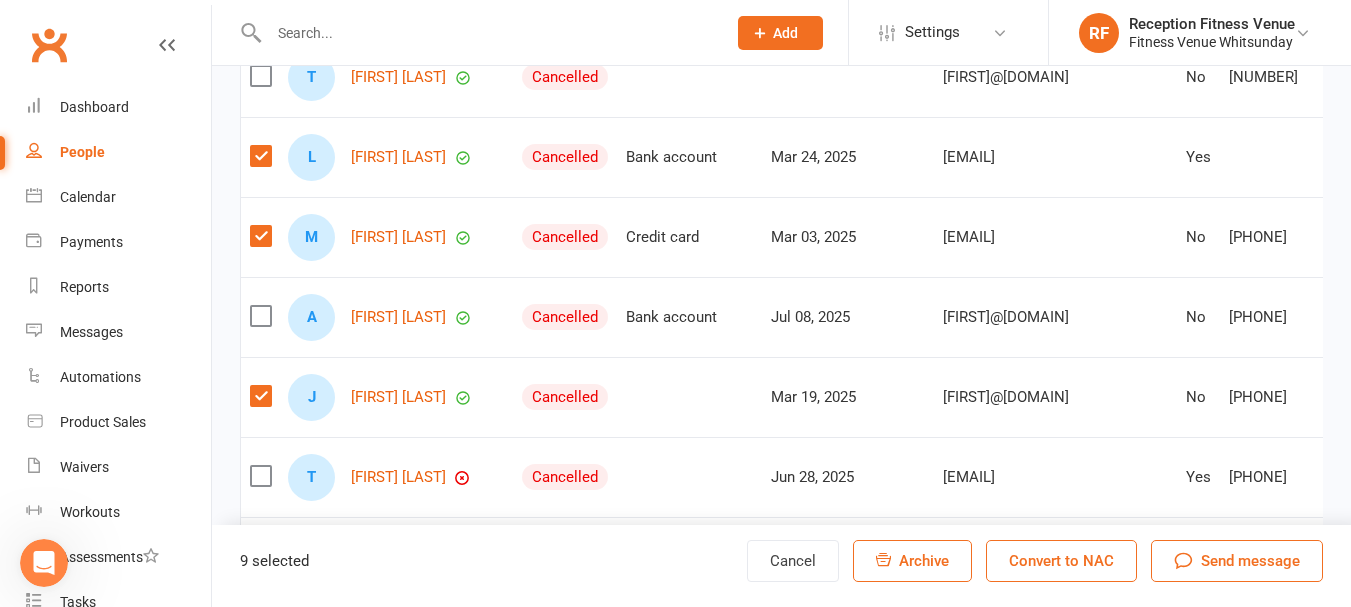 click at bounding box center [260, 76] 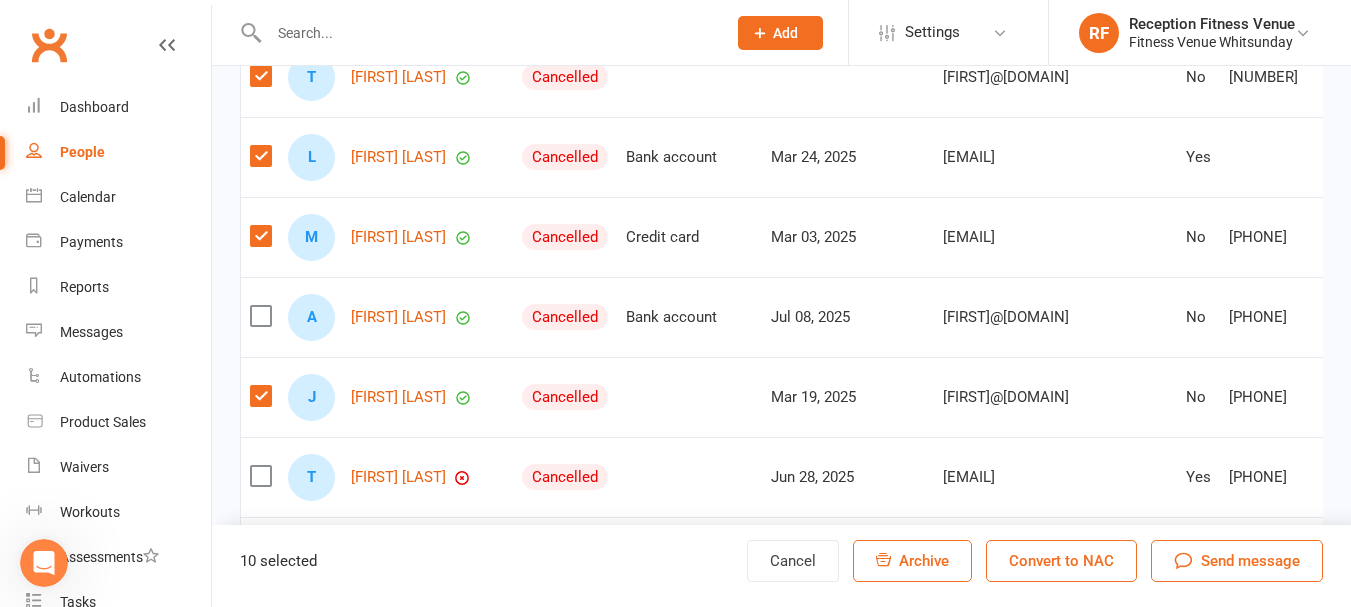 scroll, scrollTop: 4200, scrollLeft: 0, axis: vertical 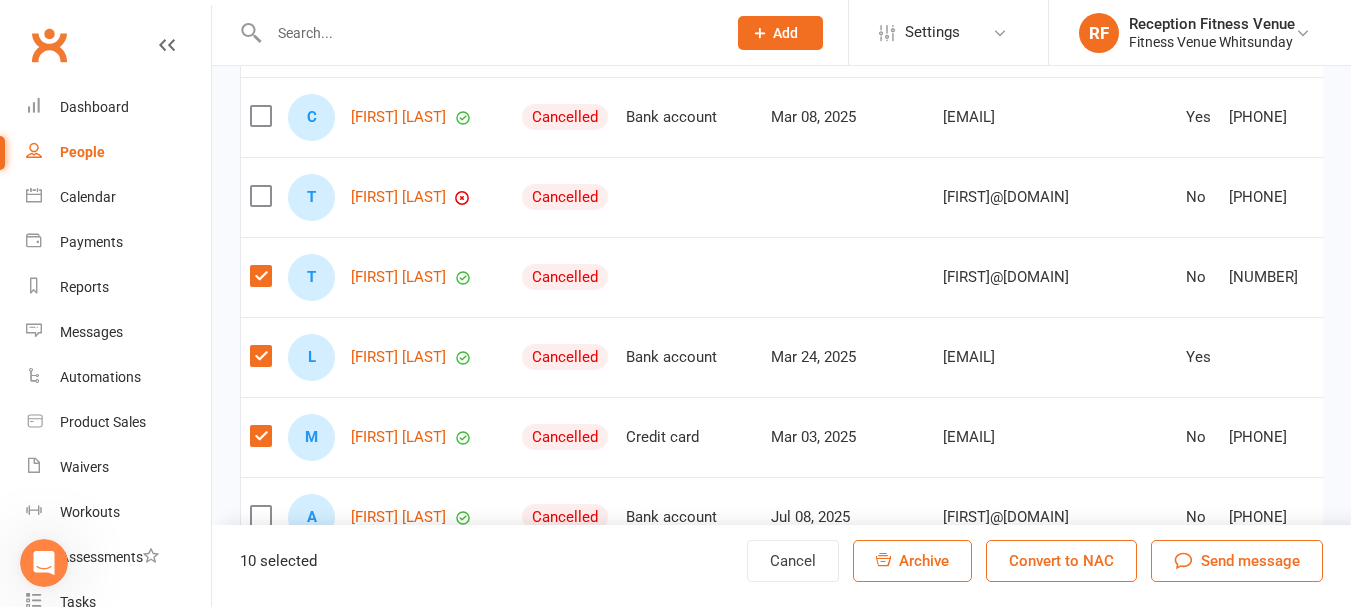 click at bounding box center [260, 116] 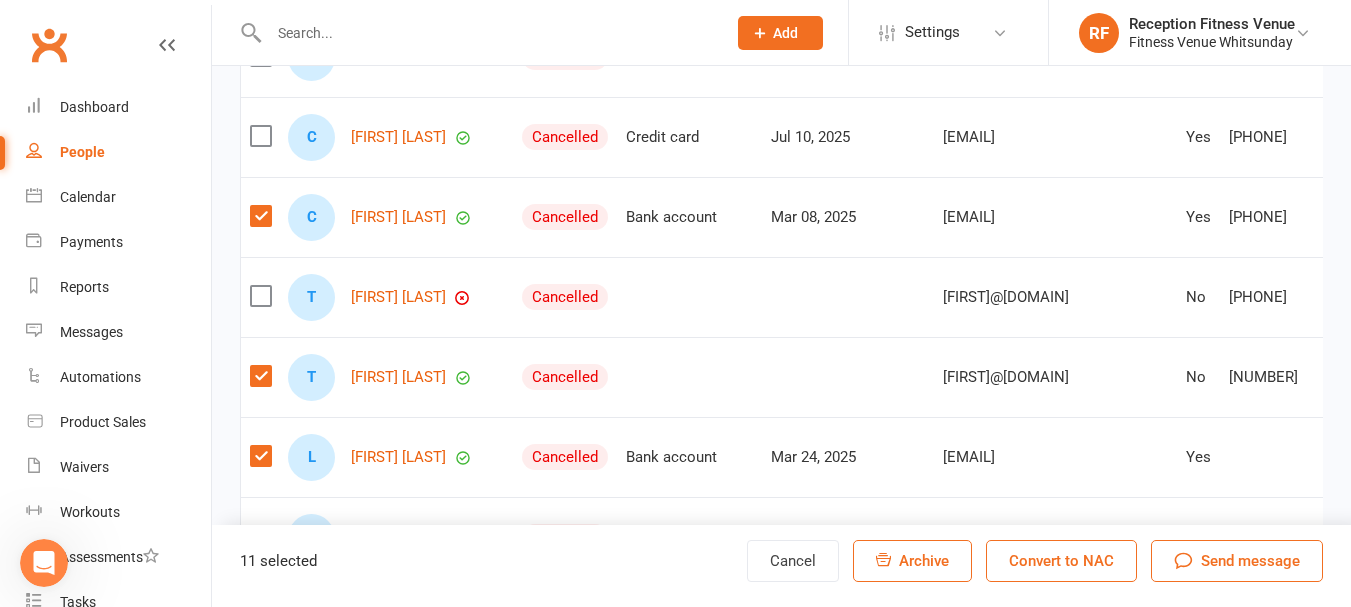 scroll, scrollTop: 4000, scrollLeft: 0, axis: vertical 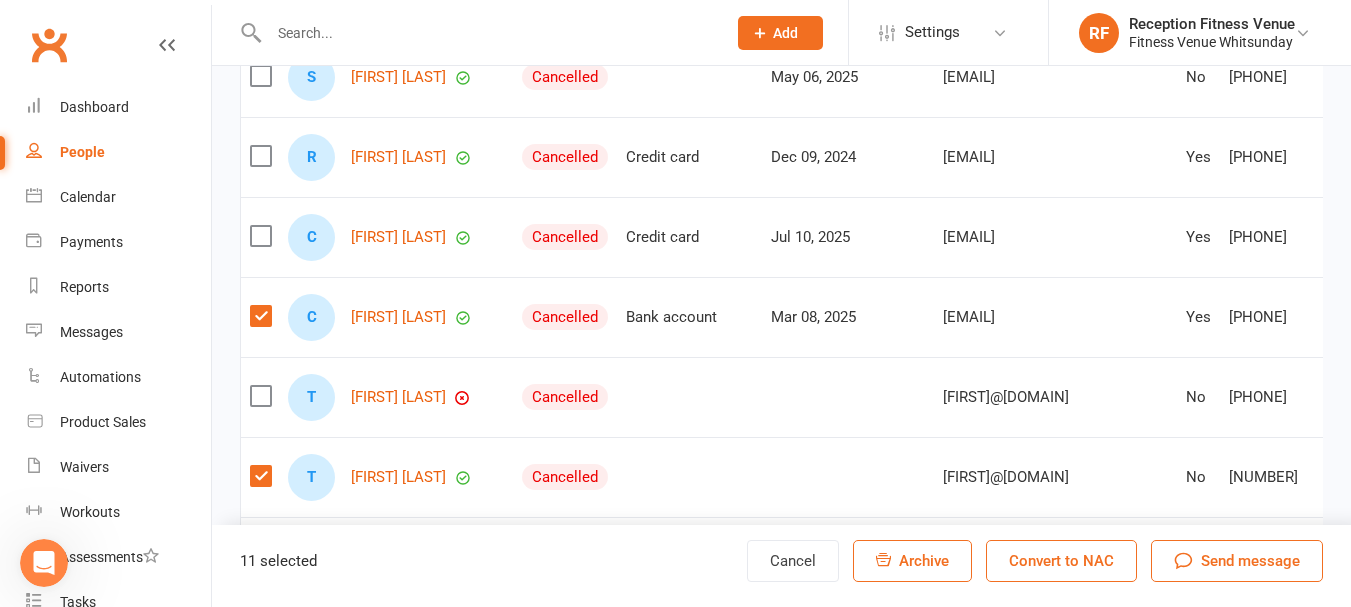 click at bounding box center [260, 156] 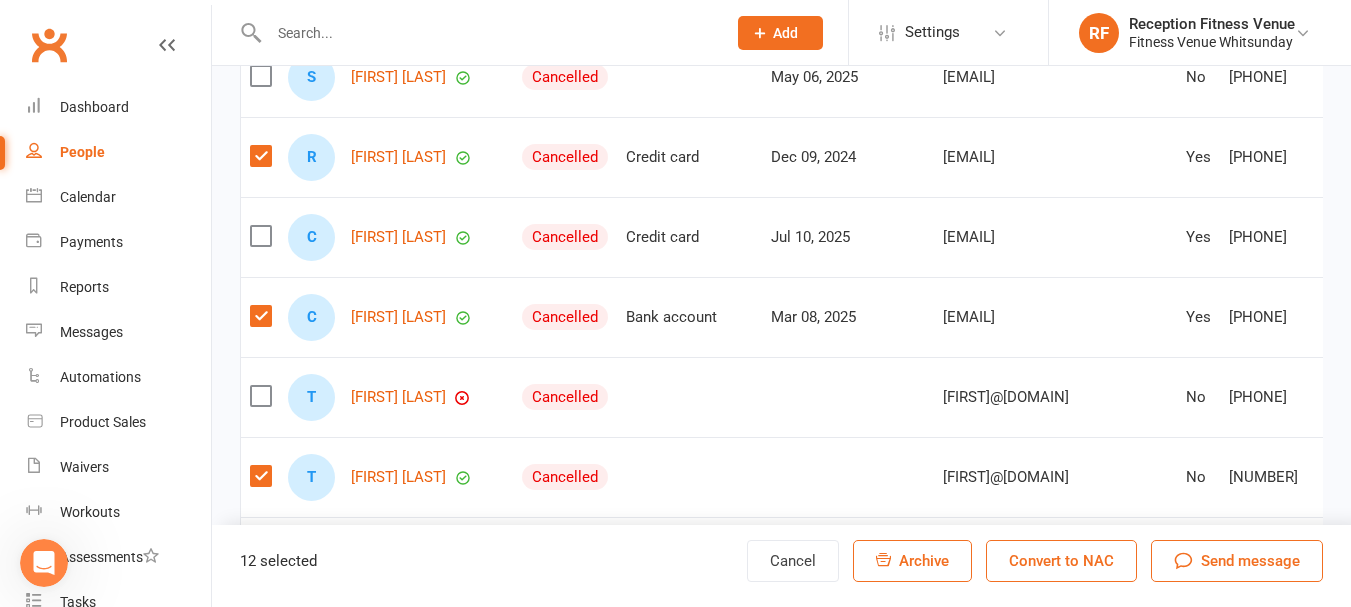 click at bounding box center [260, 76] 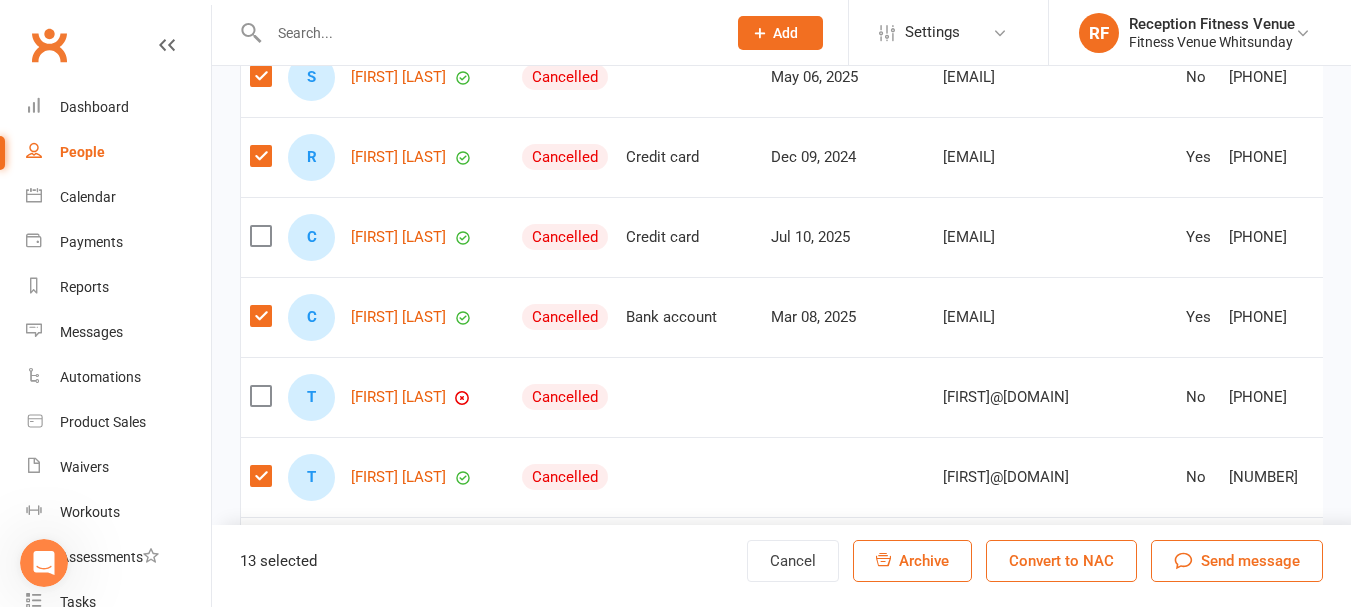 scroll, scrollTop: 3700, scrollLeft: 0, axis: vertical 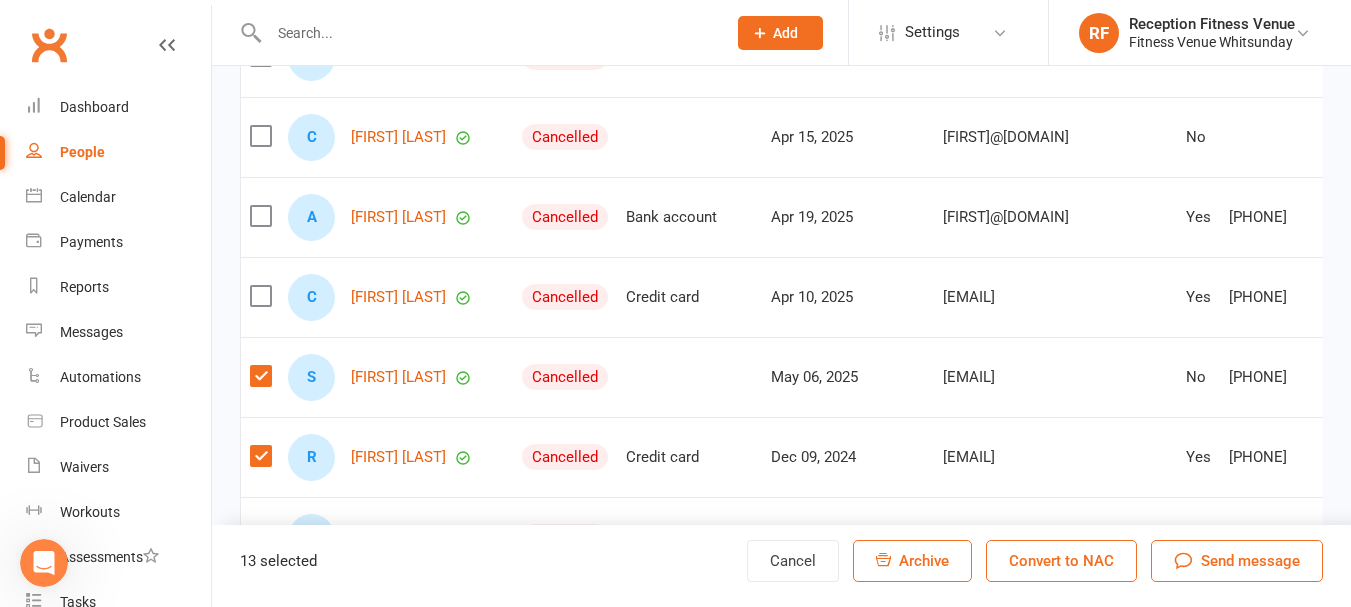 click at bounding box center [260, 136] 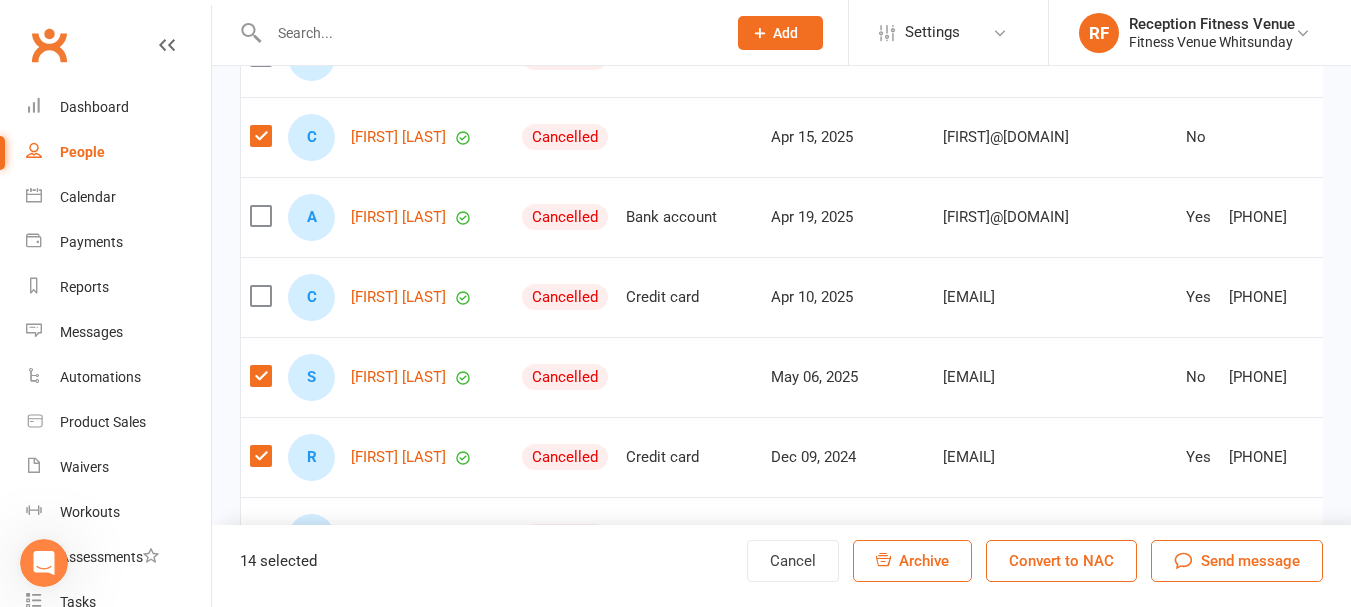 click at bounding box center [260, 216] 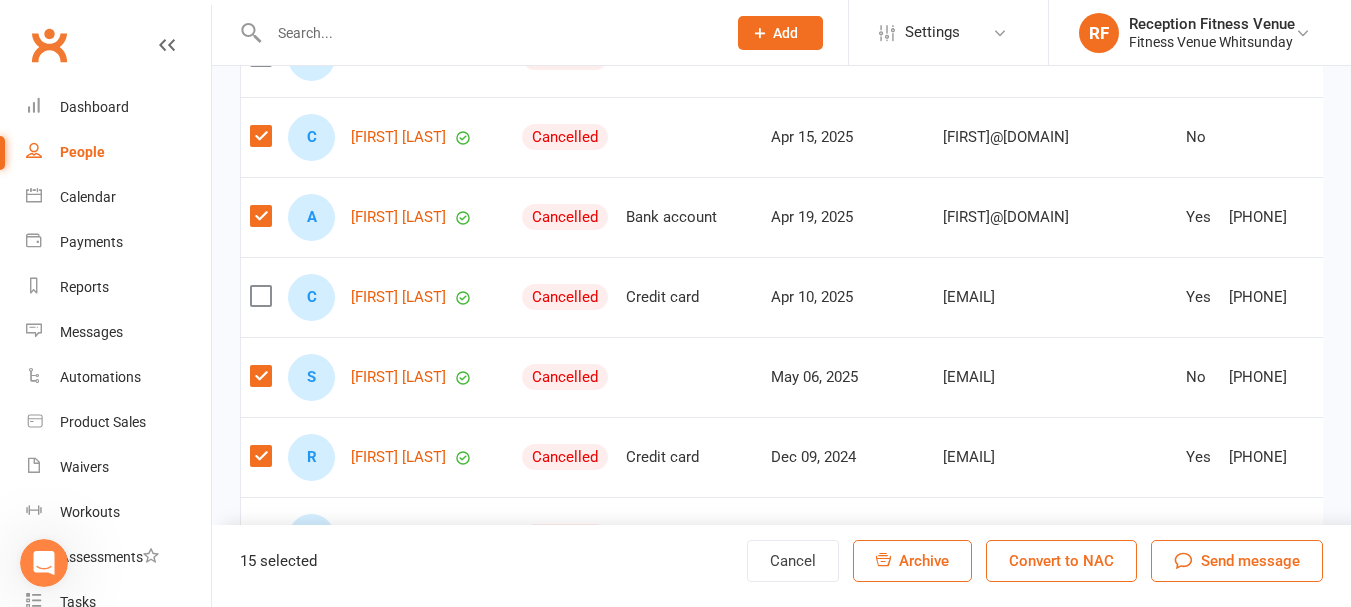 scroll, scrollTop: 3500, scrollLeft: 0, axis: vertical 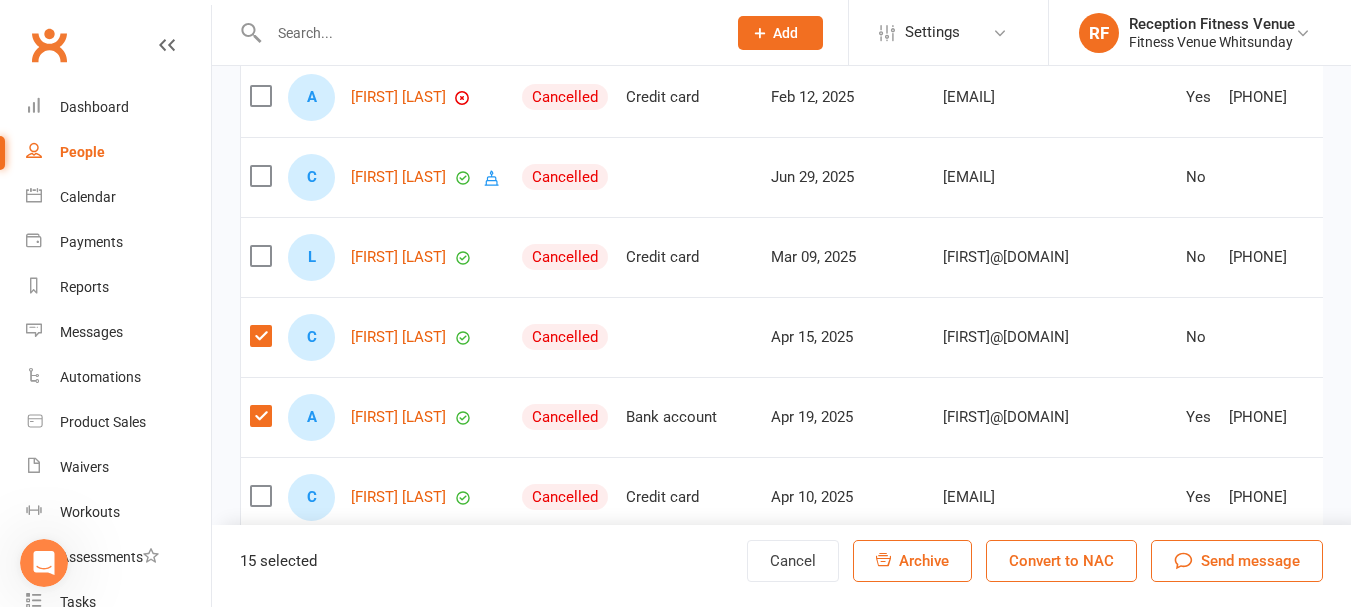 click at bounding box center [260, 176] 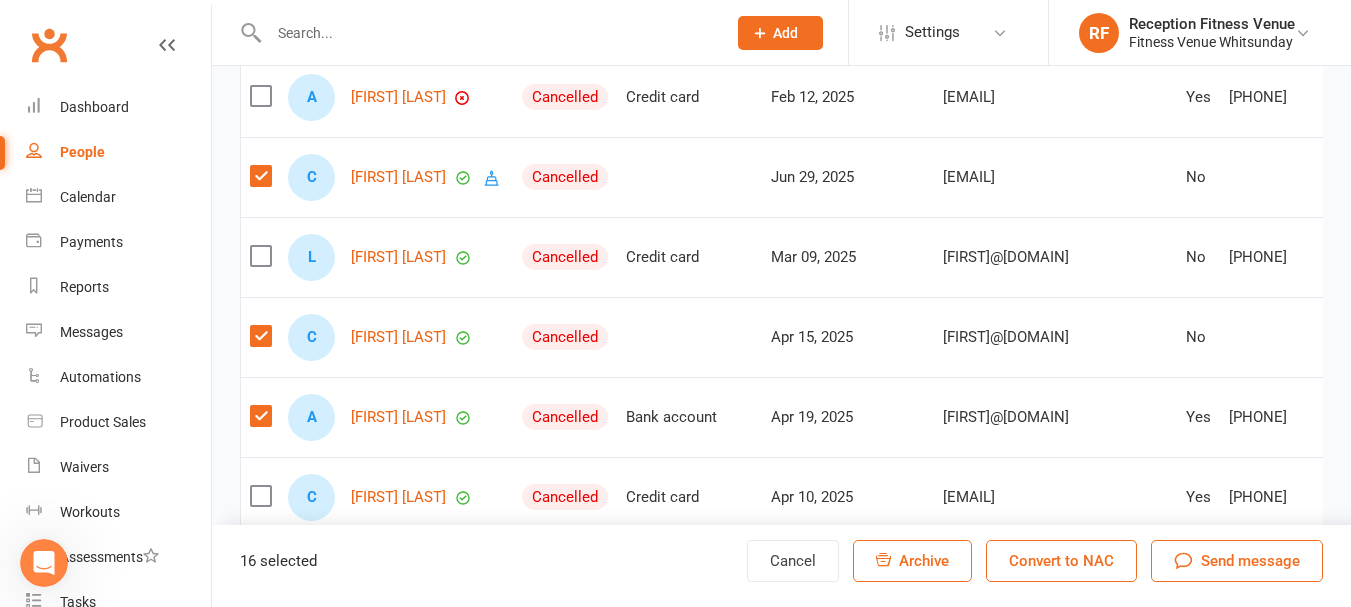 click on "Archive" at bounding box center (924, 561) 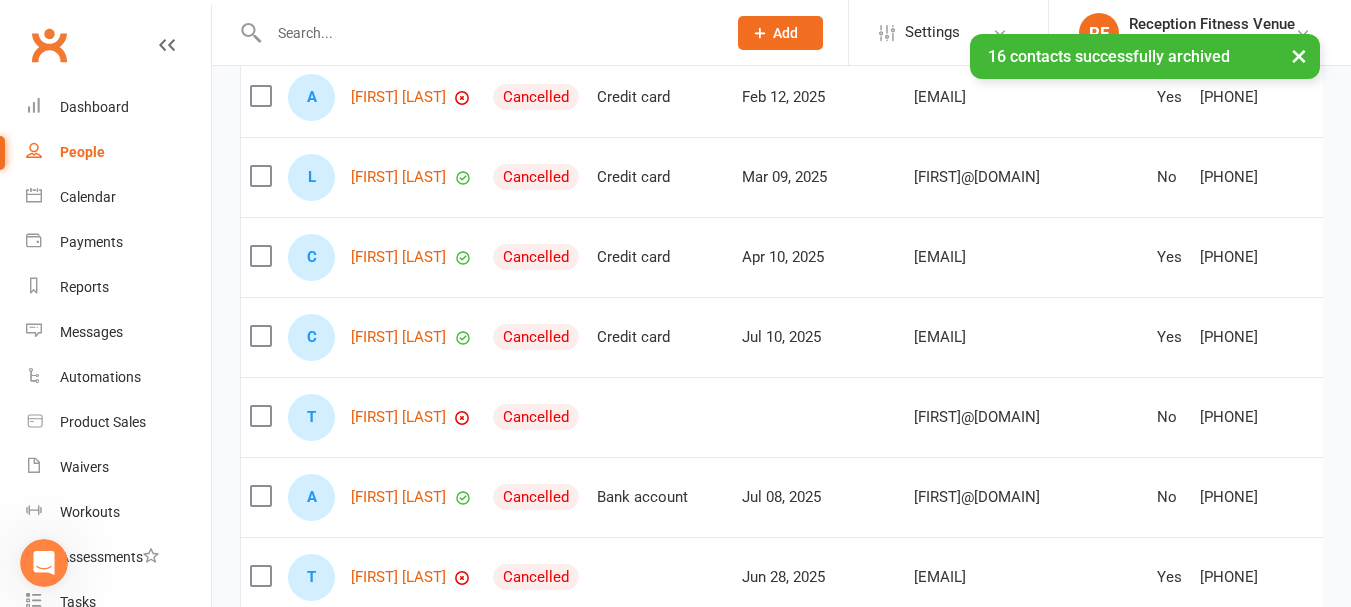 scroll, scrollTop: 4000, scrollLeft: 0, axis: vertical 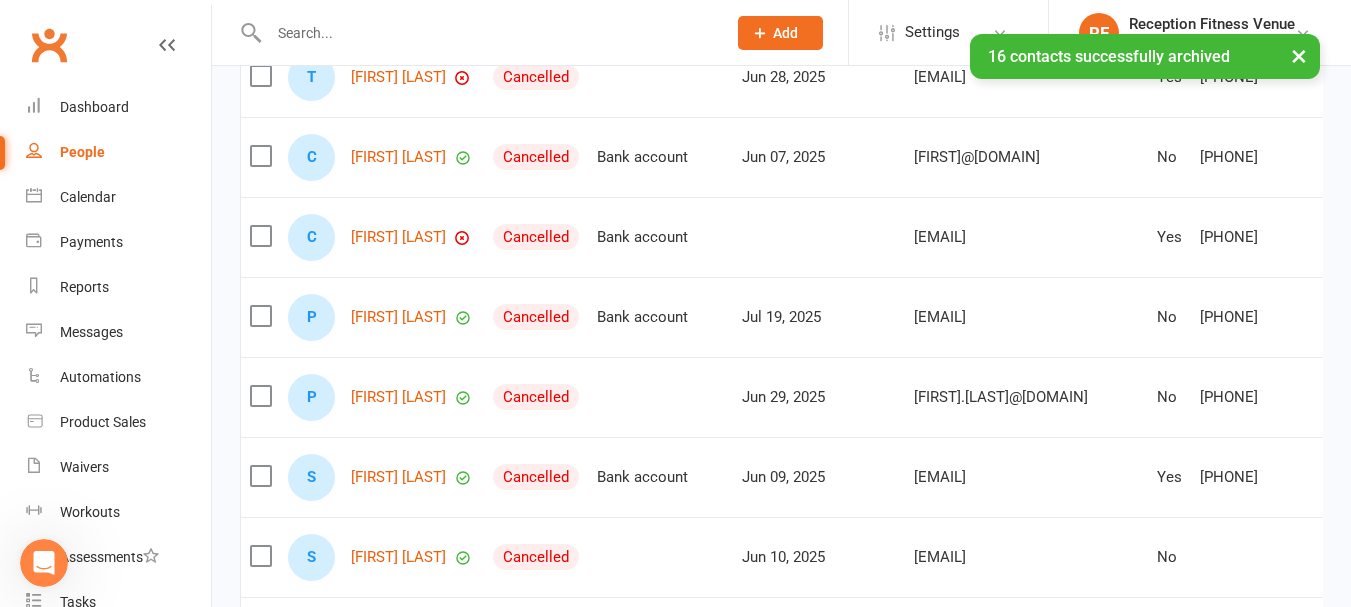 click at bounding box center [260, 317] 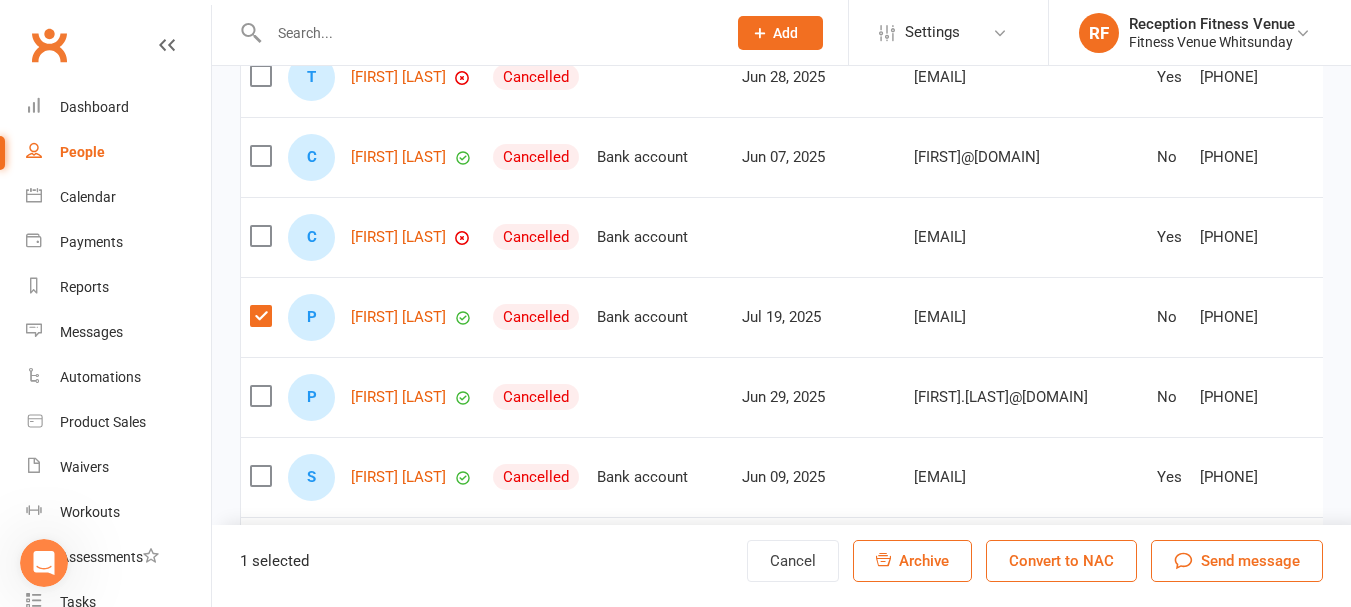 click at bounding box center [260, 476] 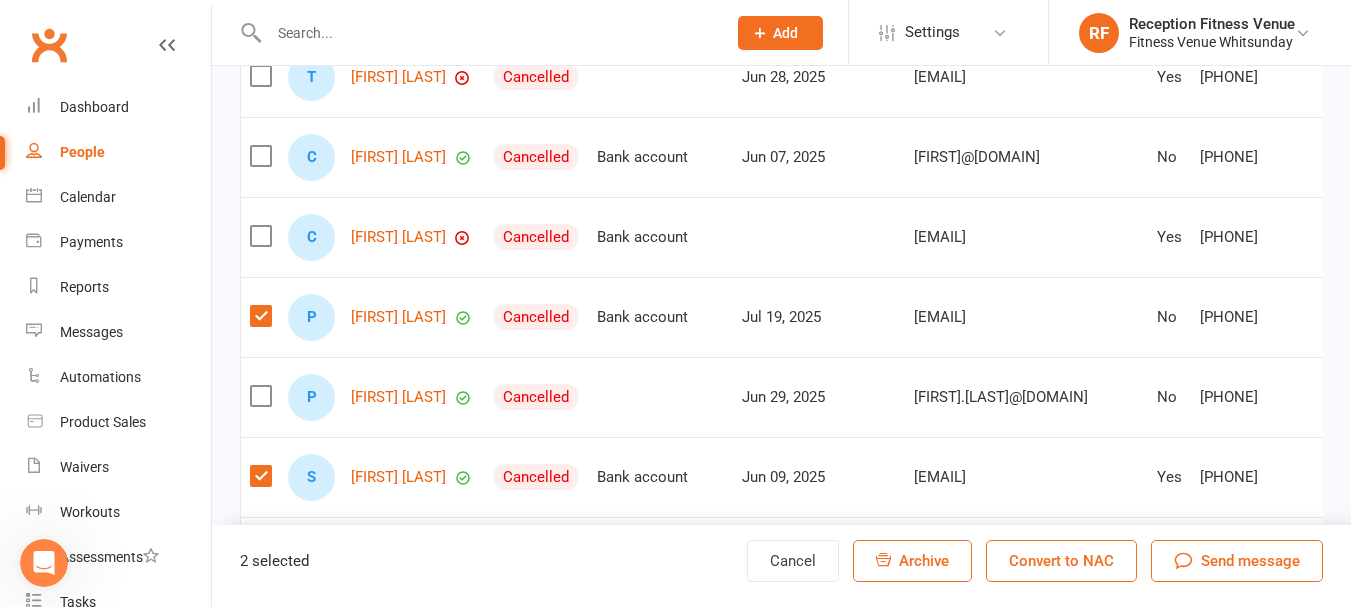 click at bounding box center [260, 236] 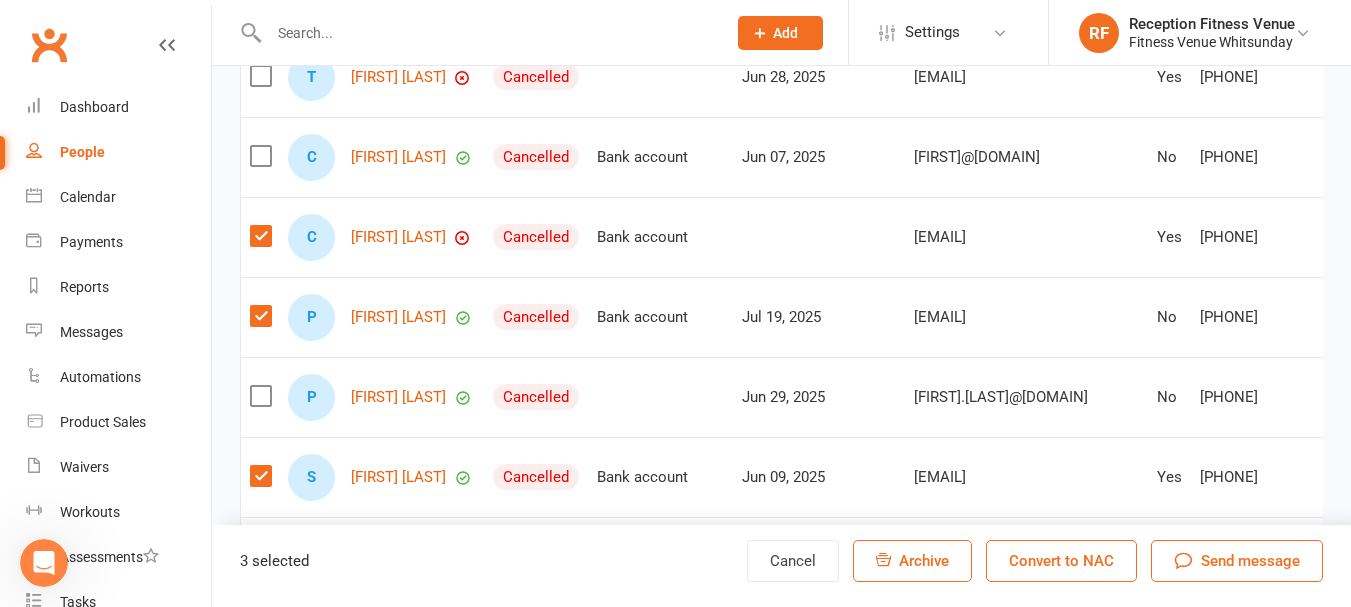 click at bounding box center (260, 156) 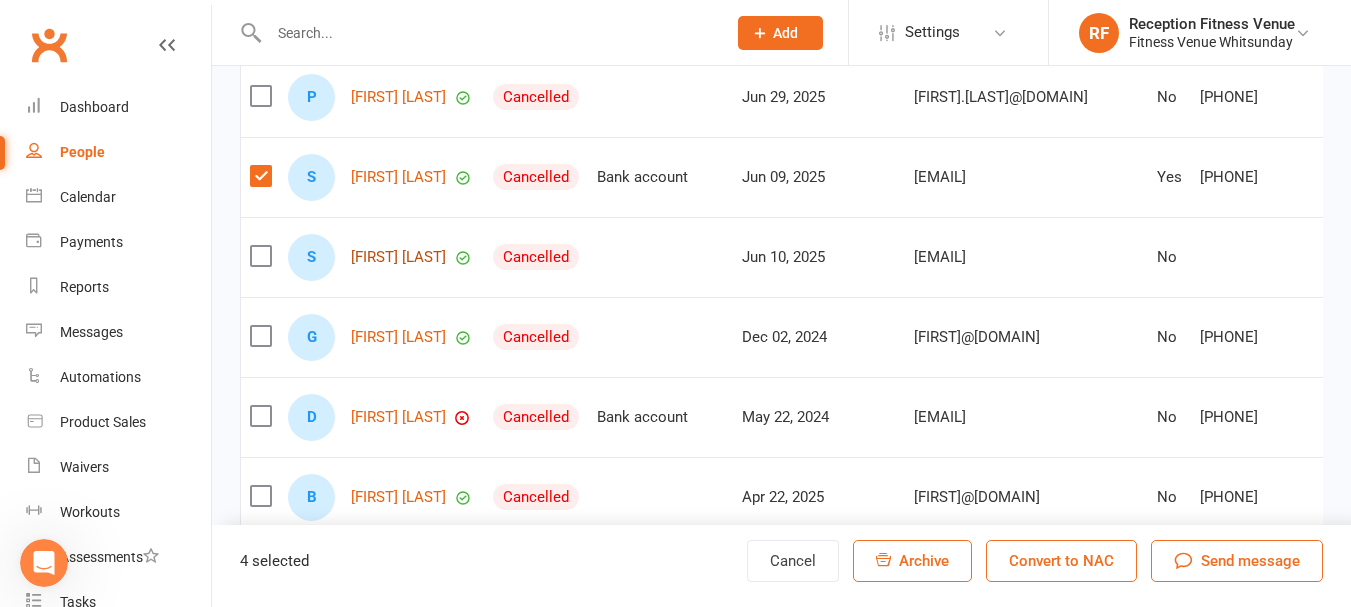scroll, scrollTop: 4400, scrollLeft: 0, axis: vertical 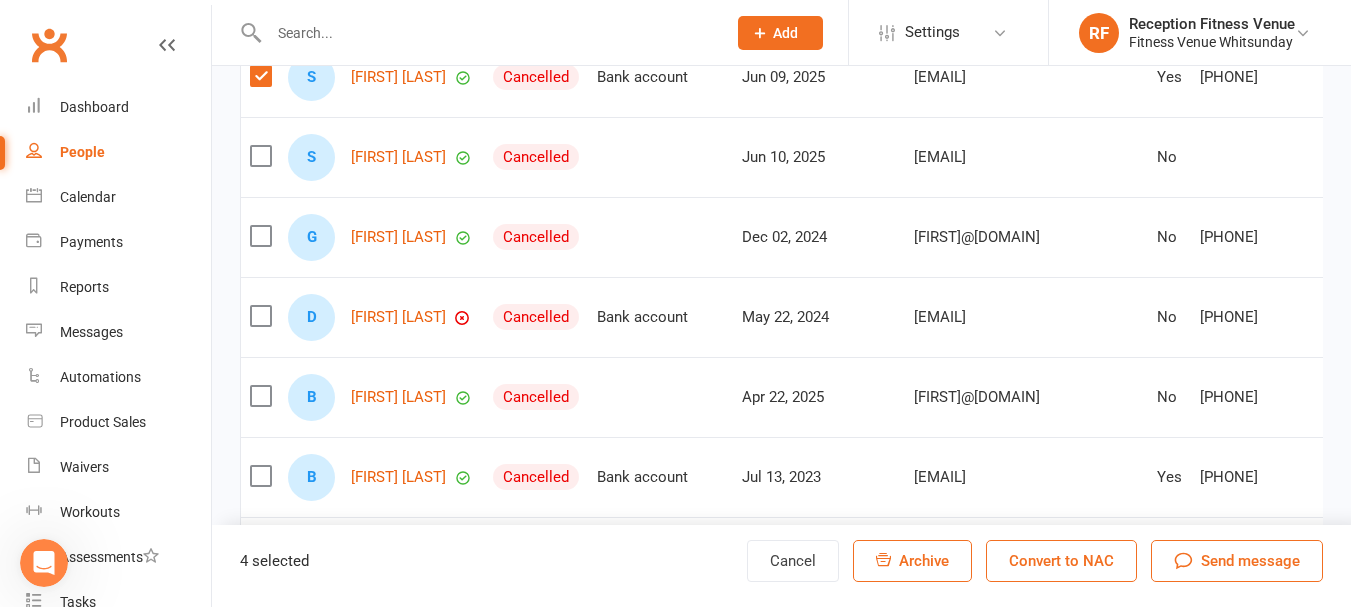 click at bounding box center (260, 396) 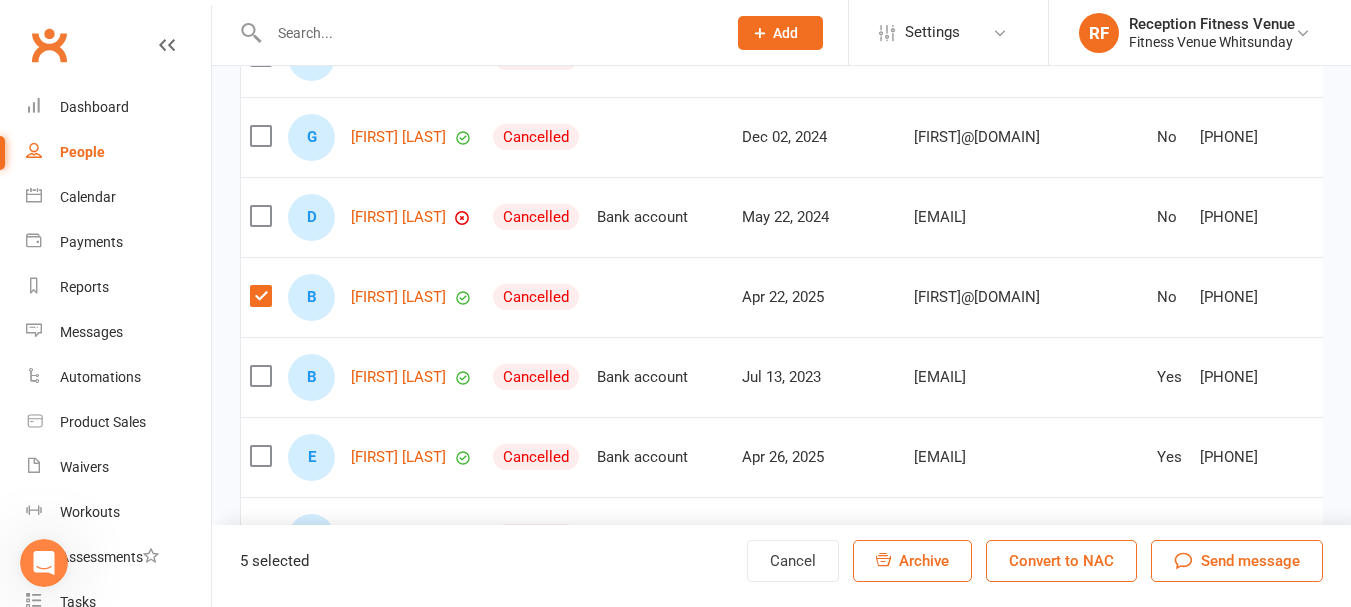 scroll, scrollTop: 4600, scrollLeft: 0, axis: vertical 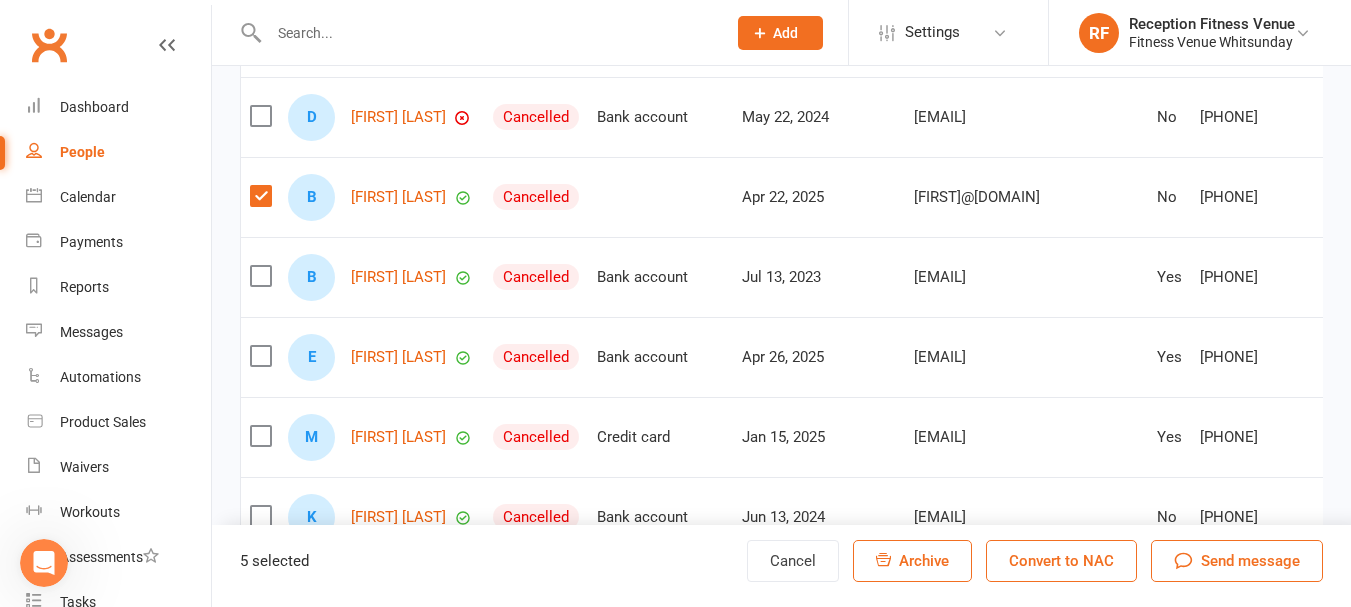 click at bounding box center [260, 436] 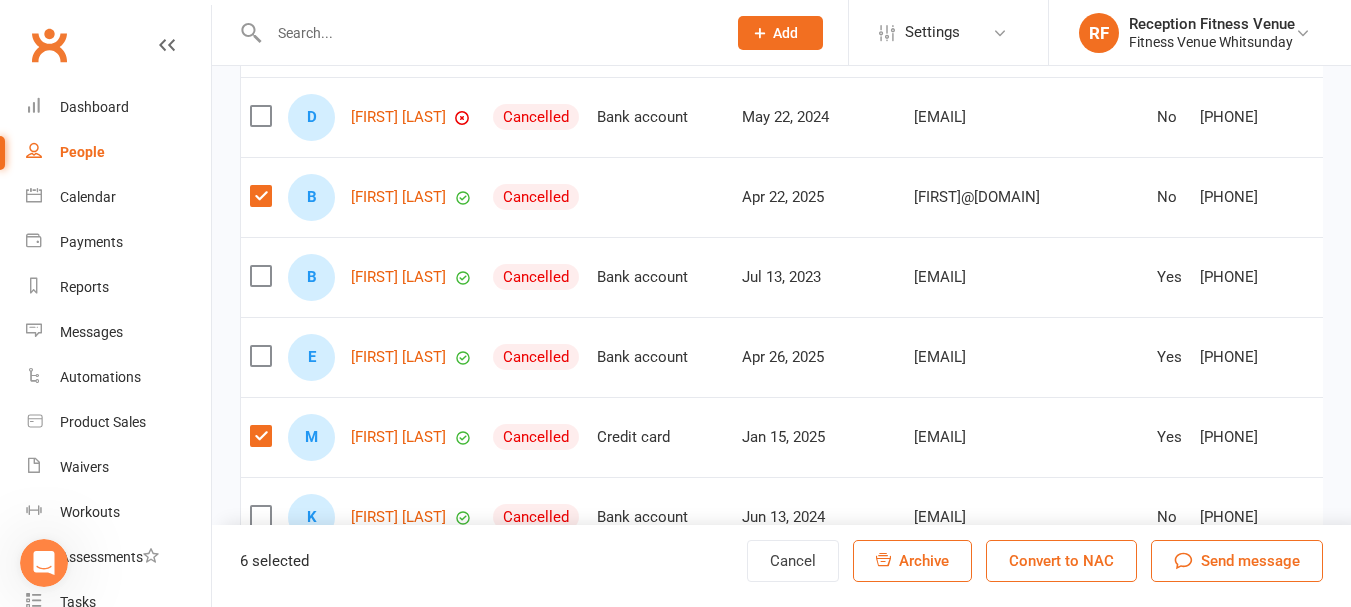 click at bounding box center [260, 356] 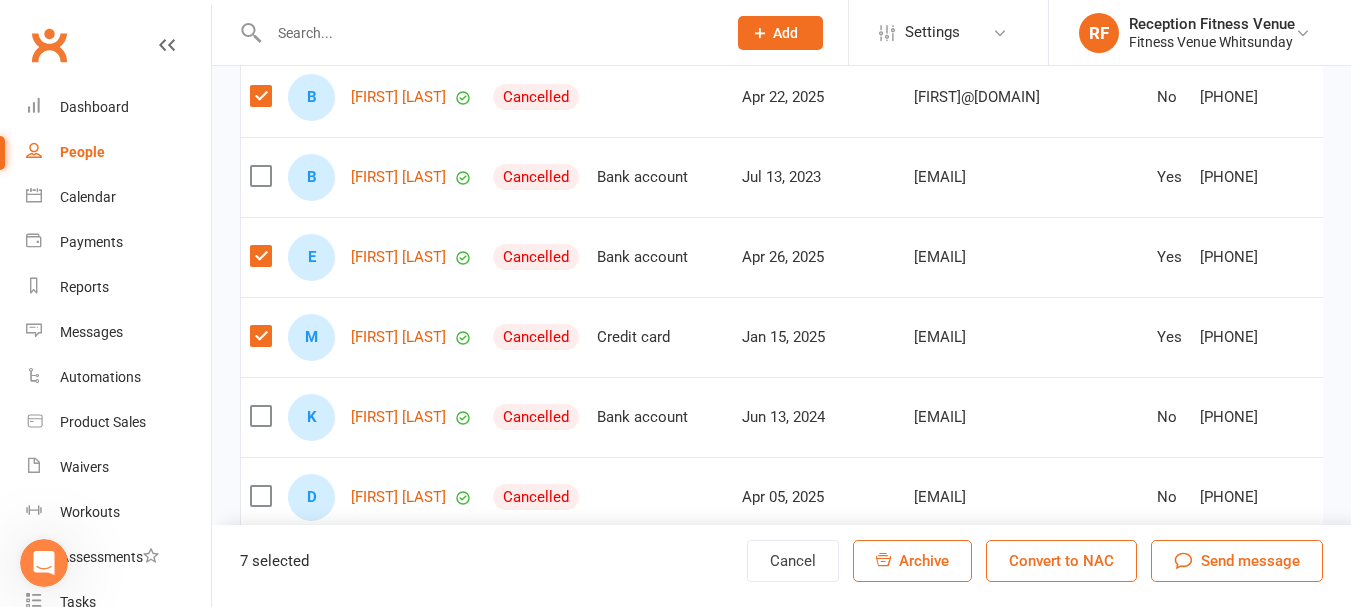scroll, scrollTop: 4900, scrollLeft: 0, axis: vertical 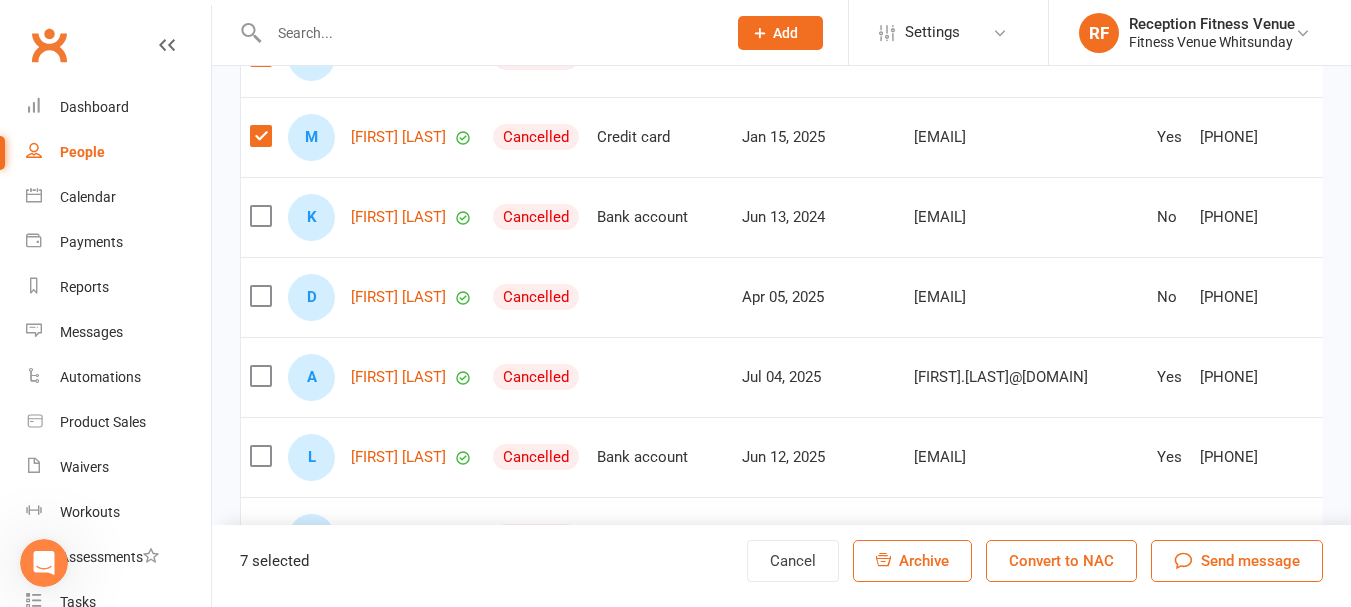 click at bounding box center [260, 376] 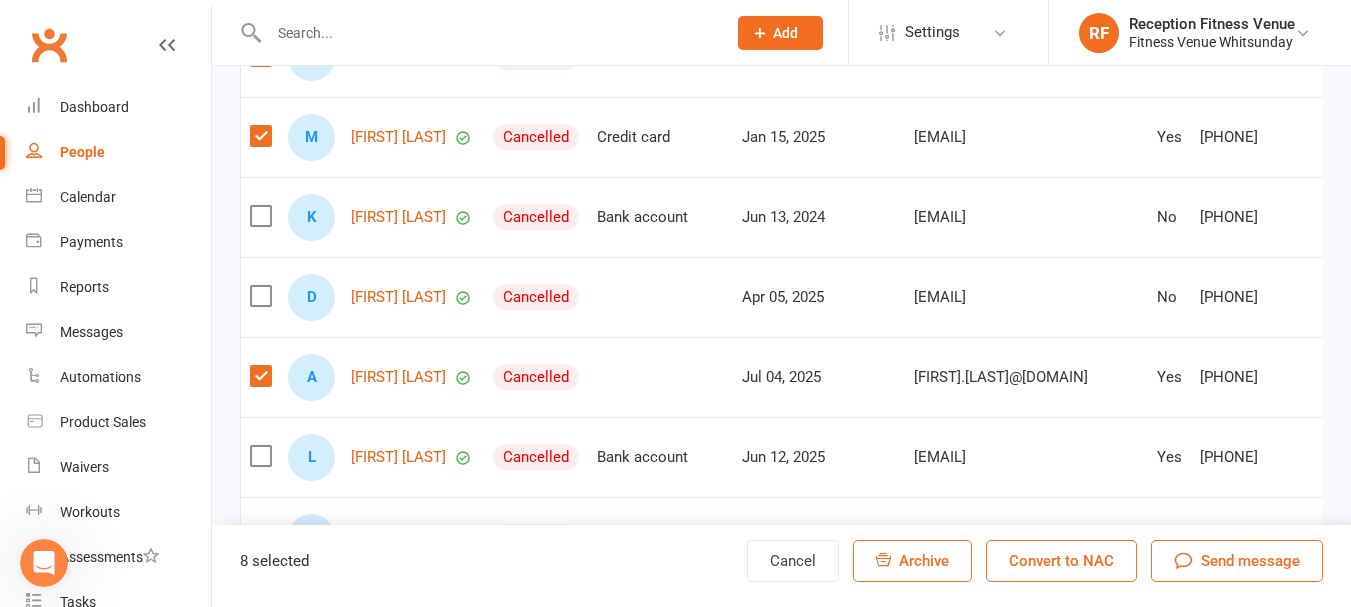 scroll, scrollTop: 5000, scrollLeft: 0, axis: vertical 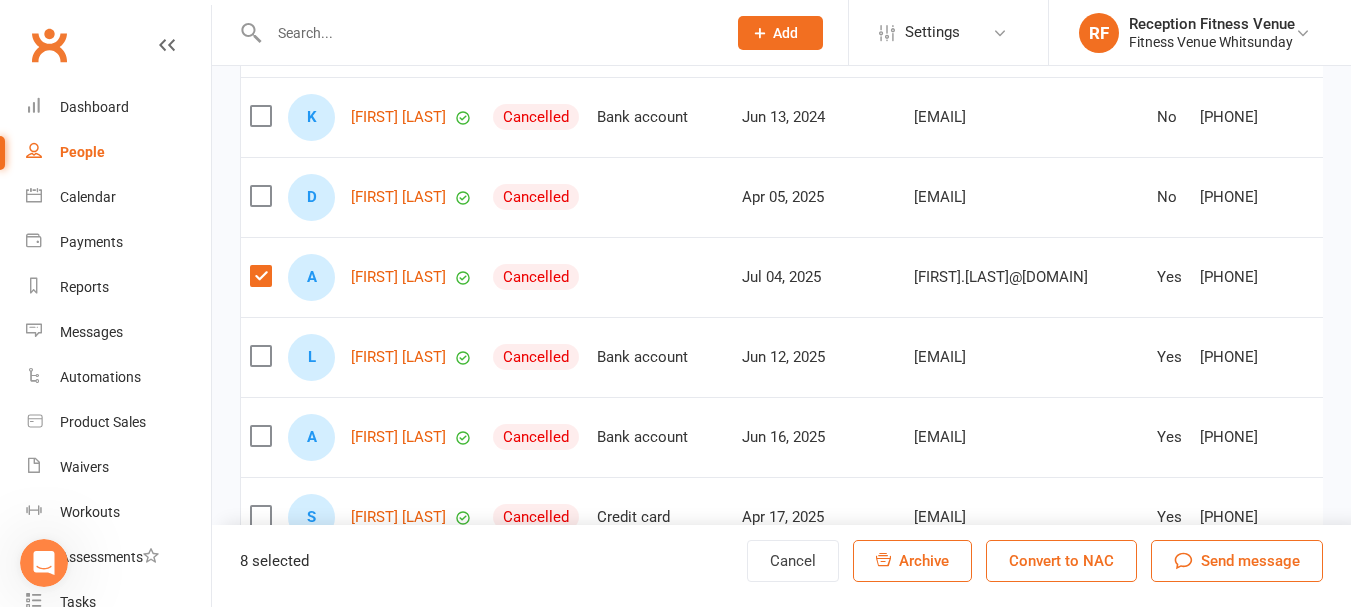click at bounding box center (260, 356) 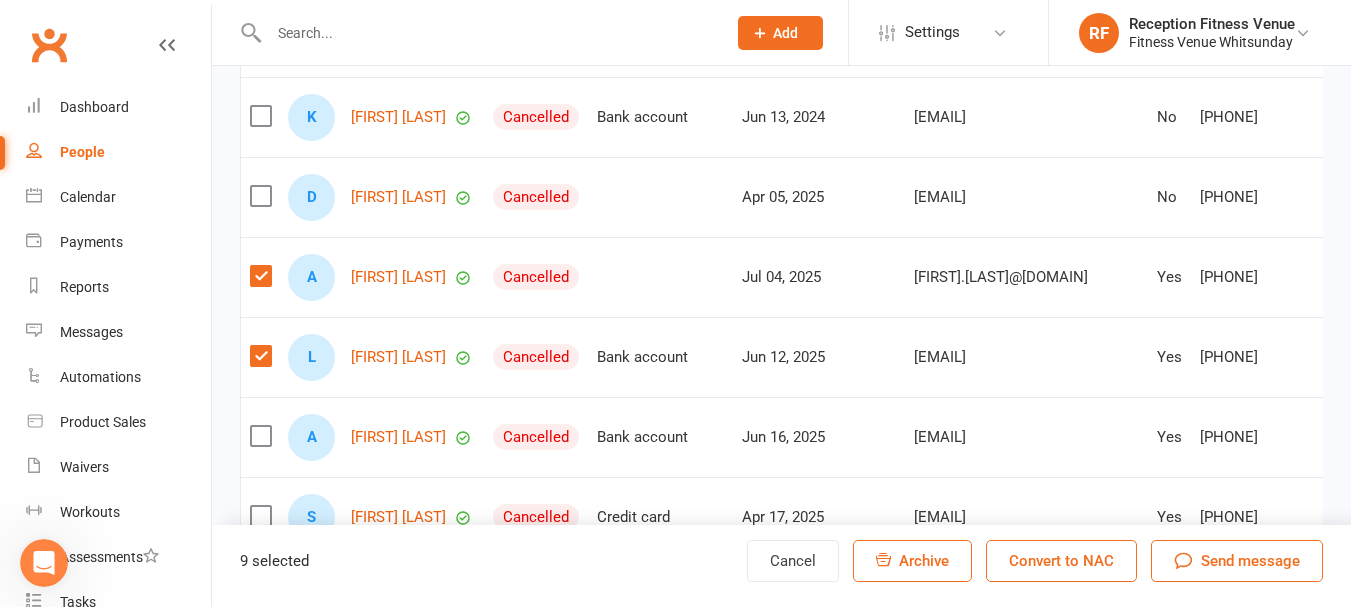 click at bounding box center [260, 436] 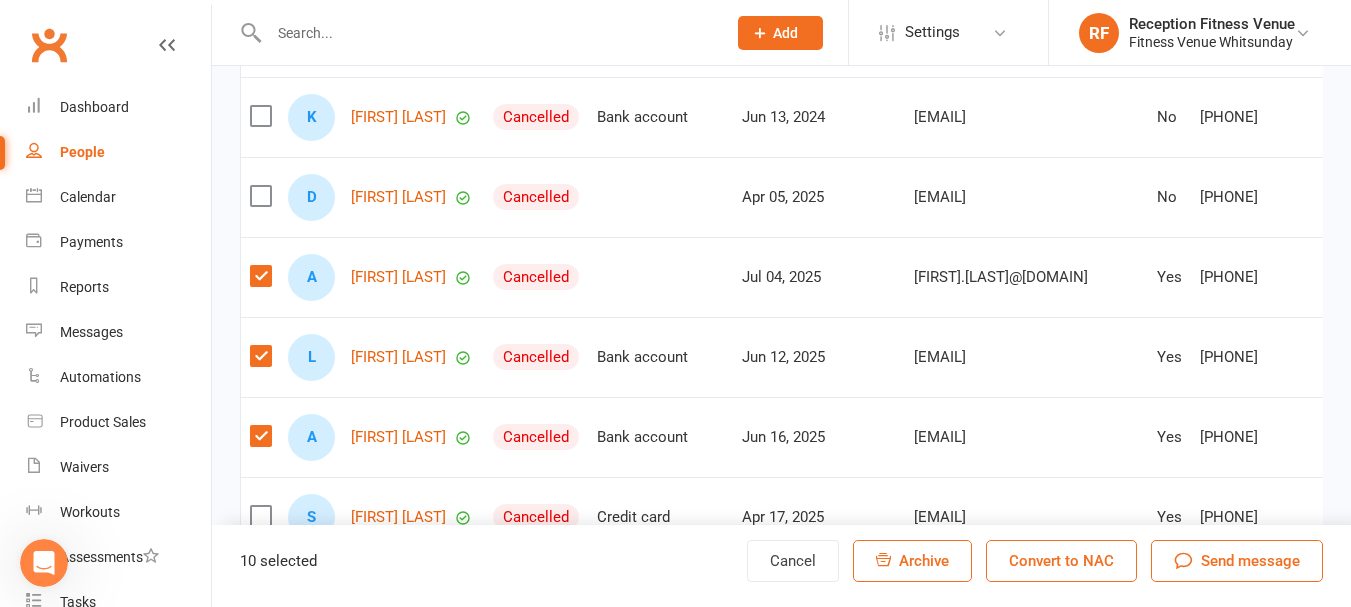 scroll, scrollTop: 5100, scrollLeft: 0, axis: vertical 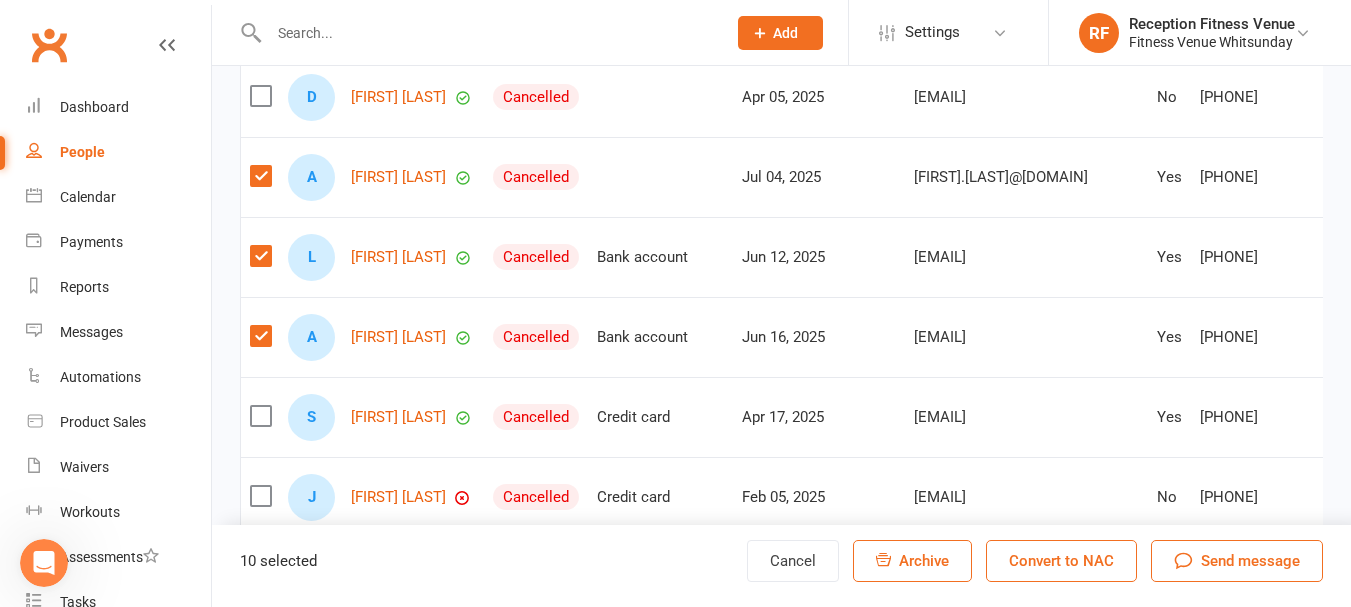 click at bounding box center (260, 416) 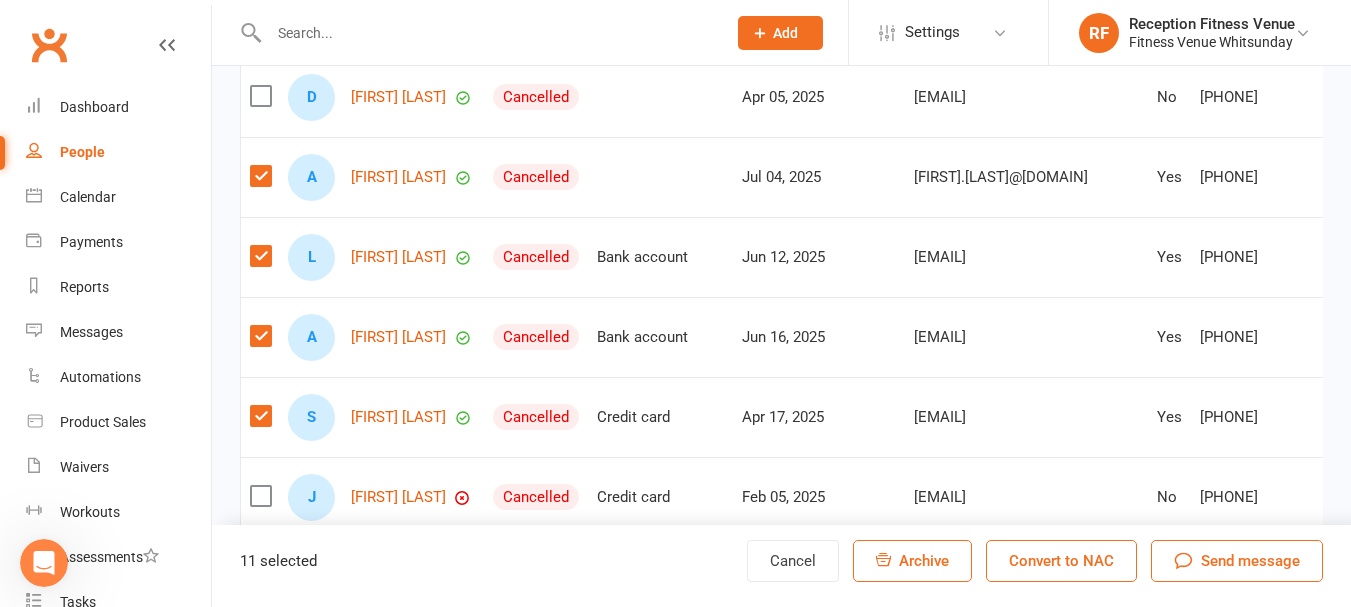 scroll, scrollTop: 5200, scrollLeft: 0, axis: vertical 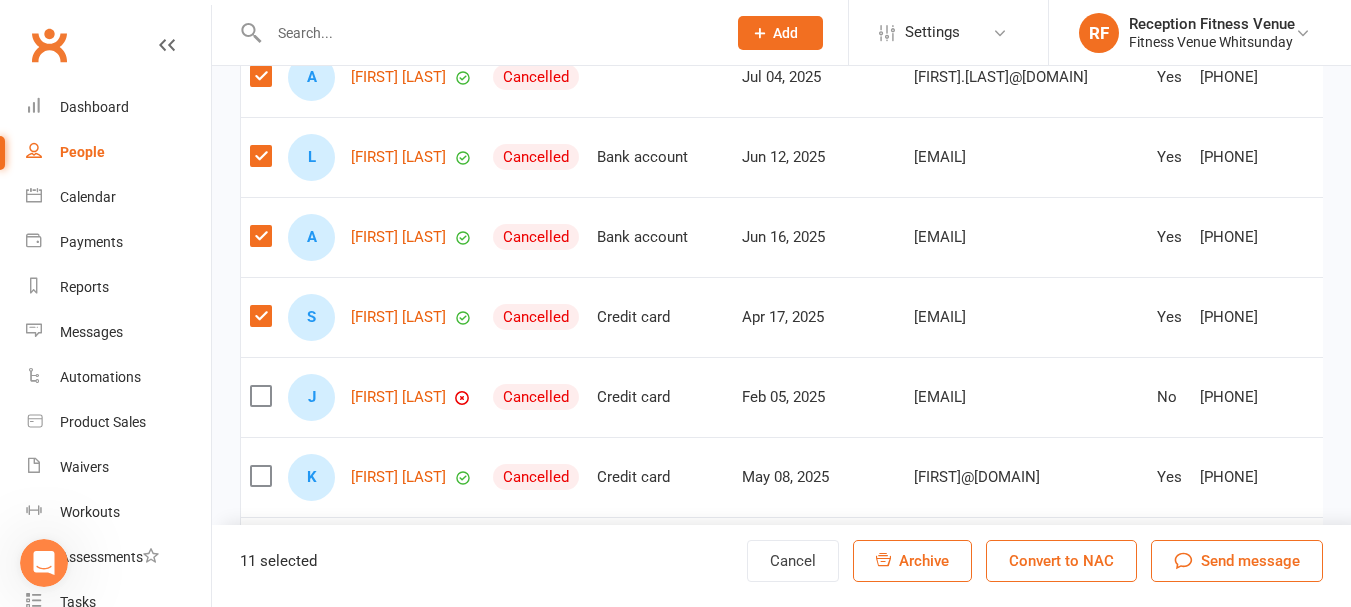 click at bounding box center (260, 396) 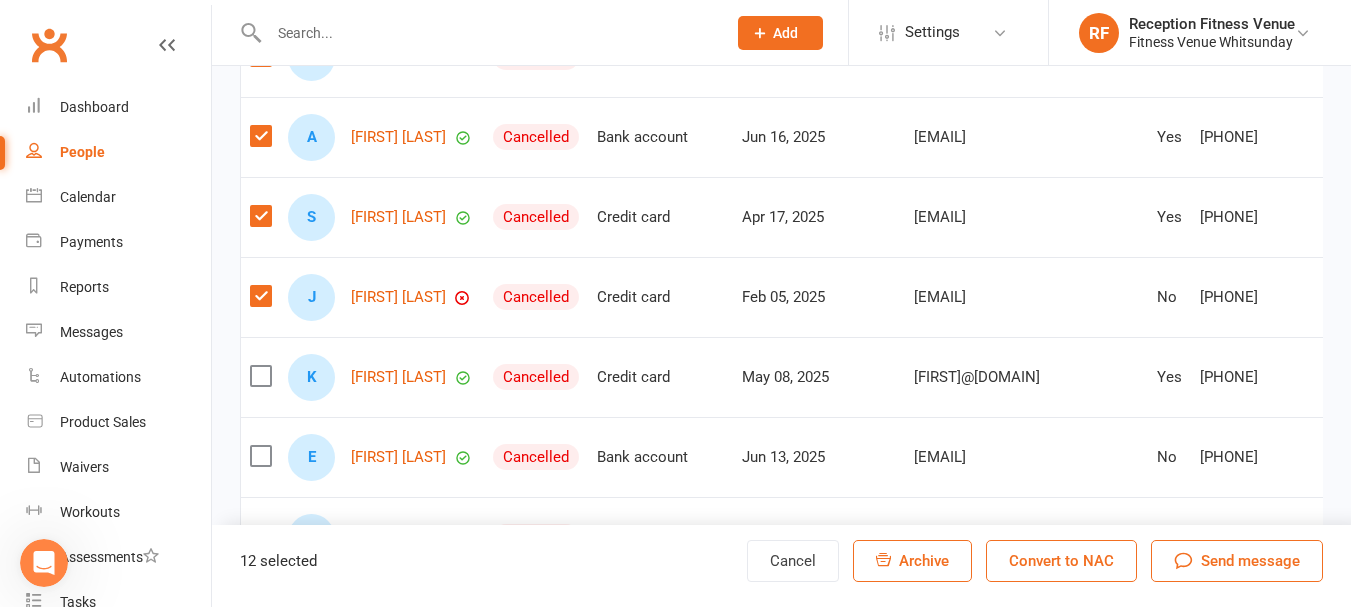 scroll, scrollTop: 5400, scrollLeft: 0, axis: vertical 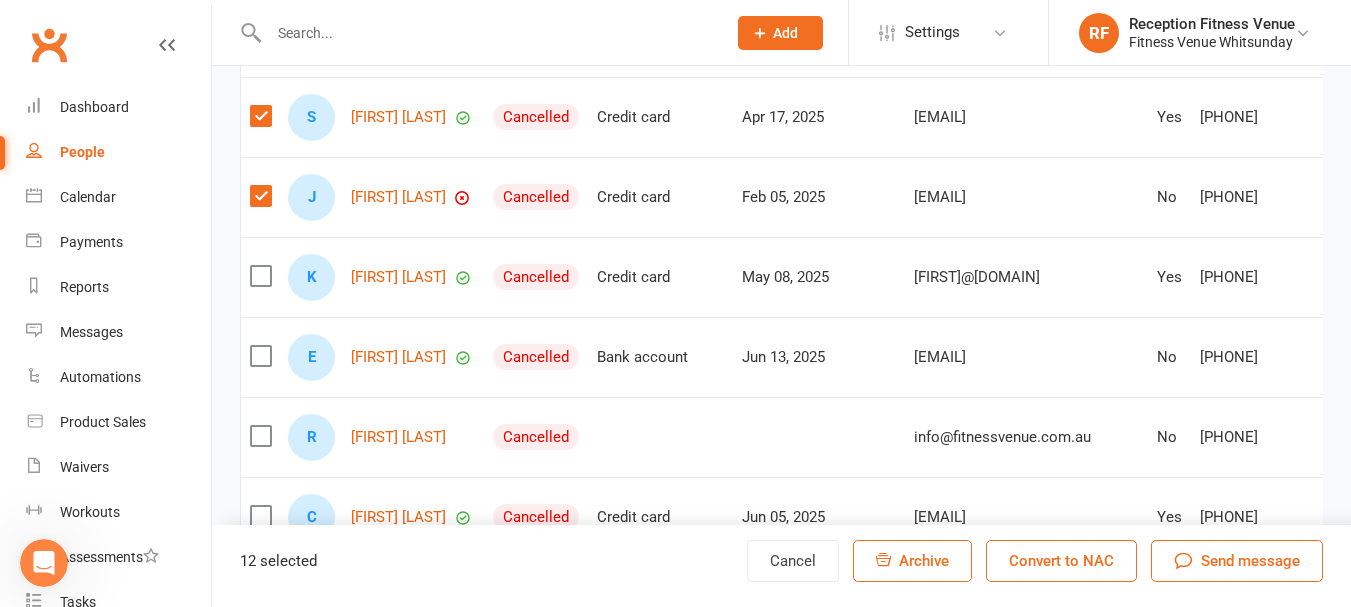 click at bounding box center [260, 356] 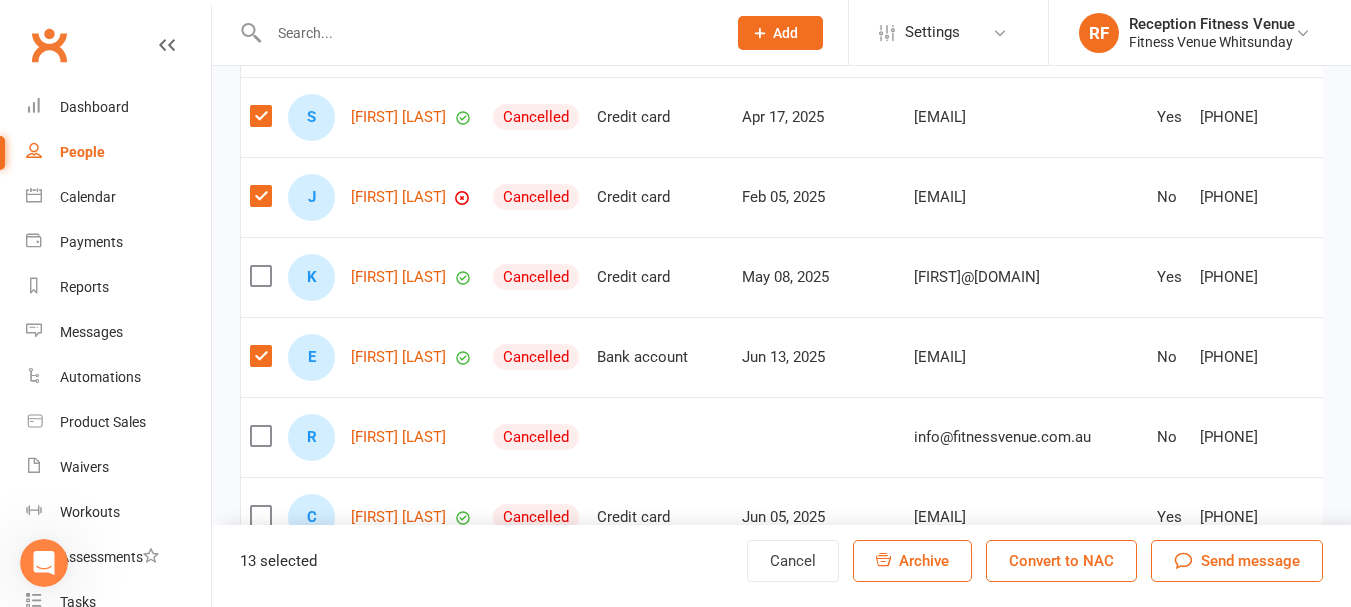 drag, startPoint x: 252, startPoint y: 288, endPoint x: 270, endPoint y: 328, distance: 43.863426 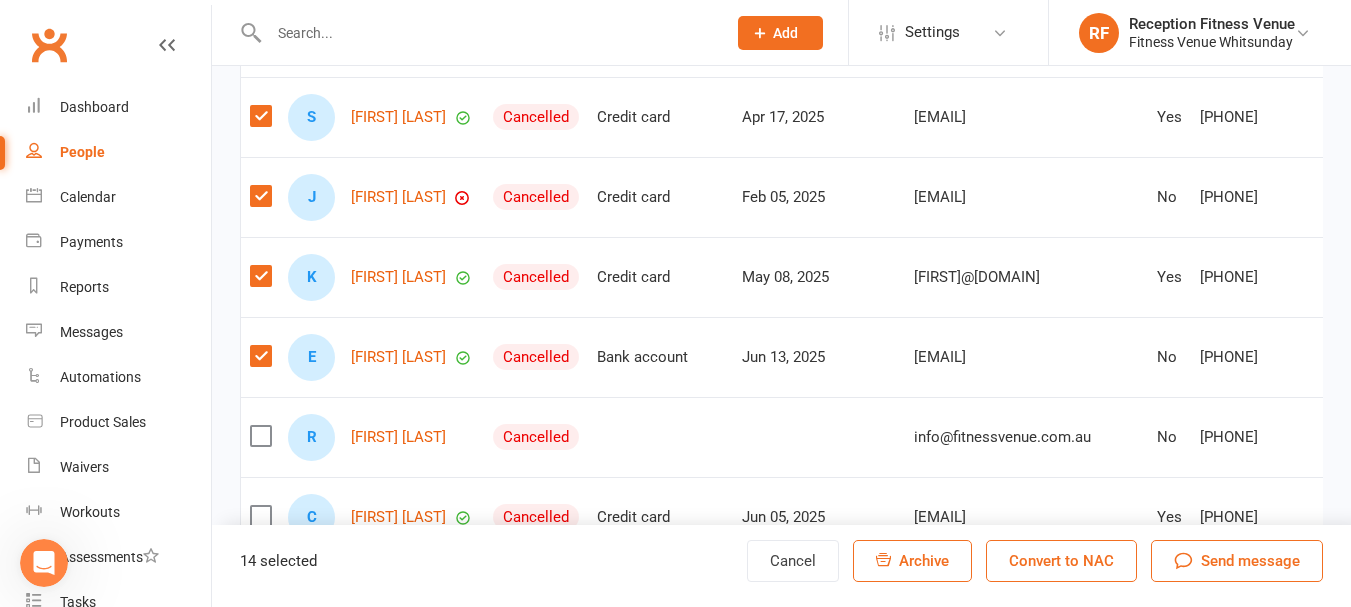 click at bounding box center (260, 356) 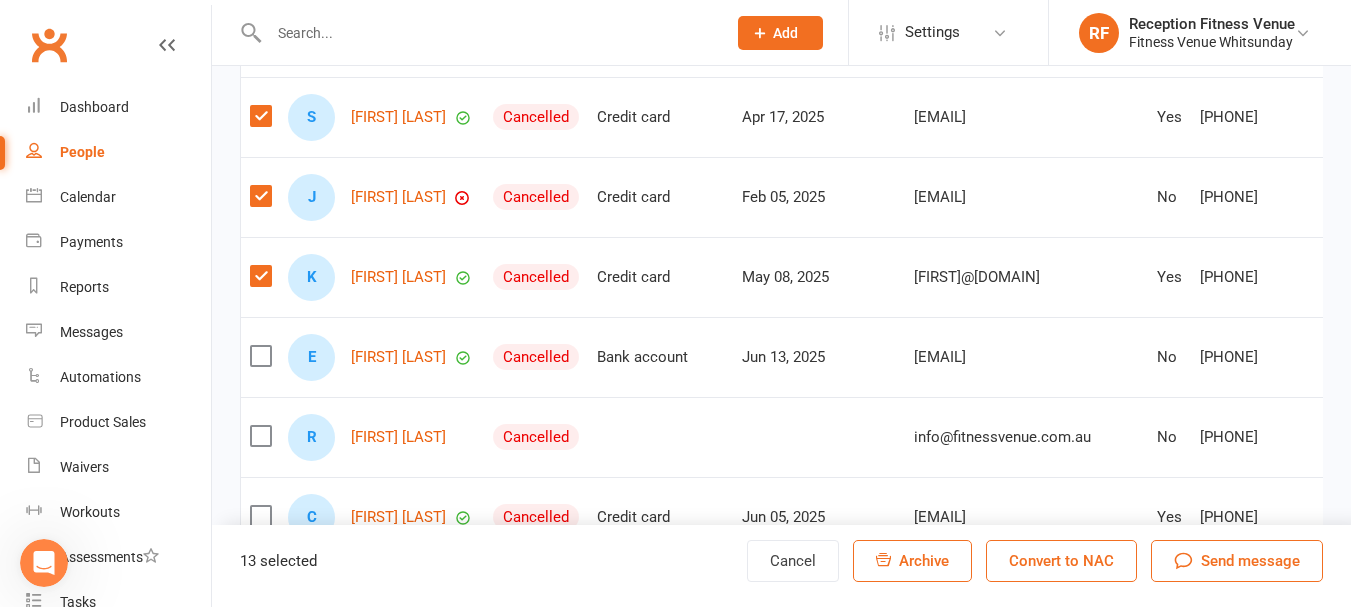 click at bounding box center [260, 436] 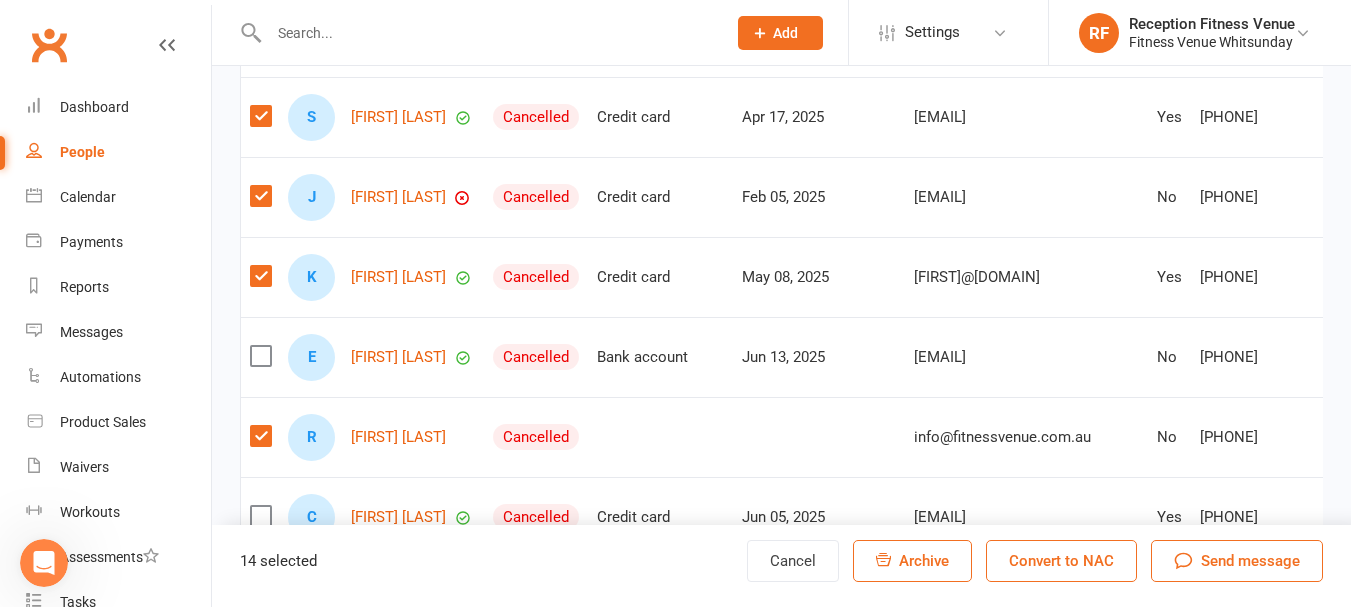 scroll, scrollTop: 5600, scrollLeft: 0, axis: vertical 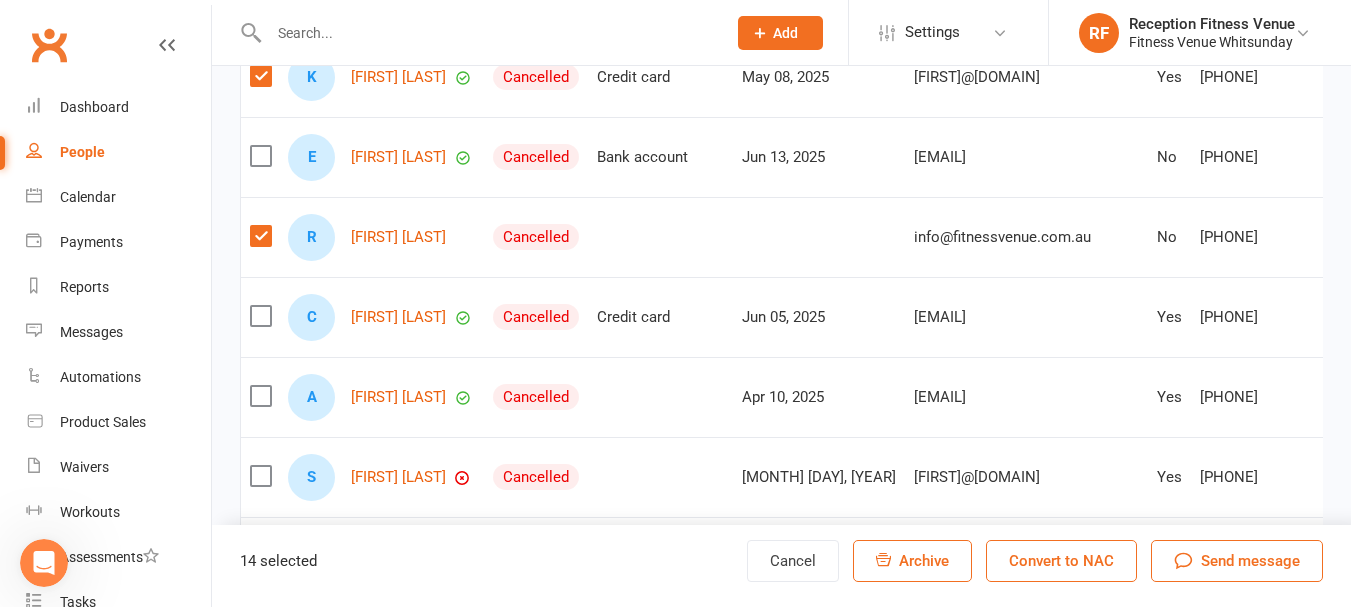 click at bounding box center (260, 396) 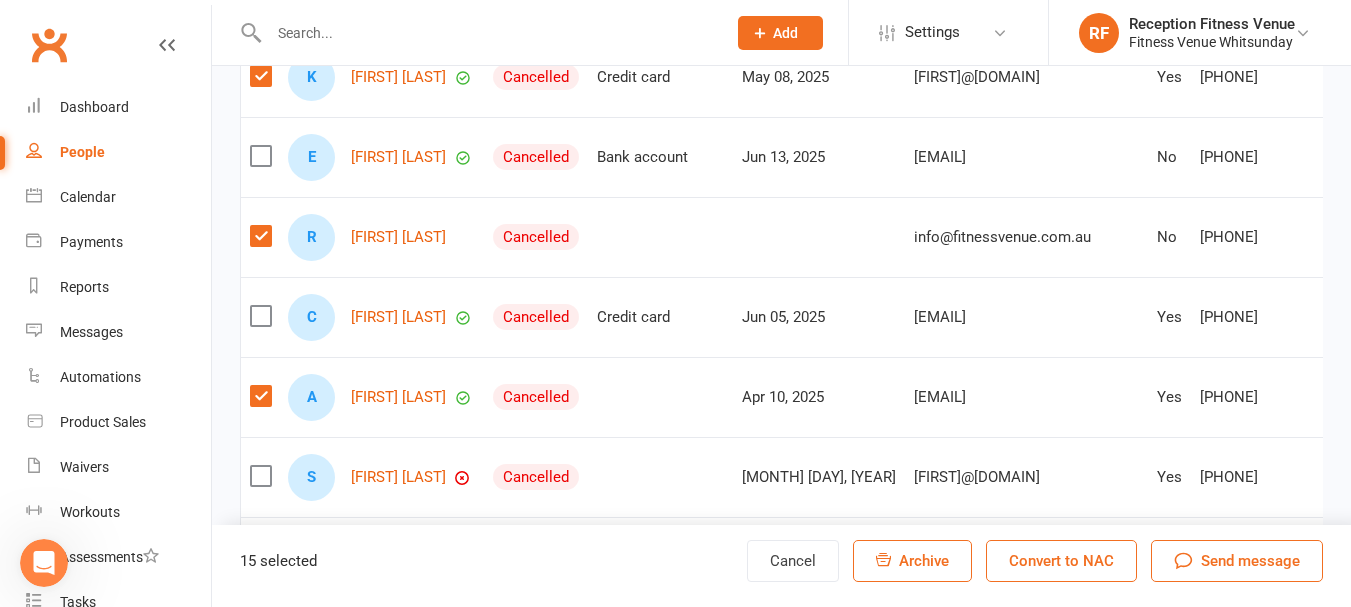 scroll, scrollTop: 5800, scrollLeft: 0, axis: vertical 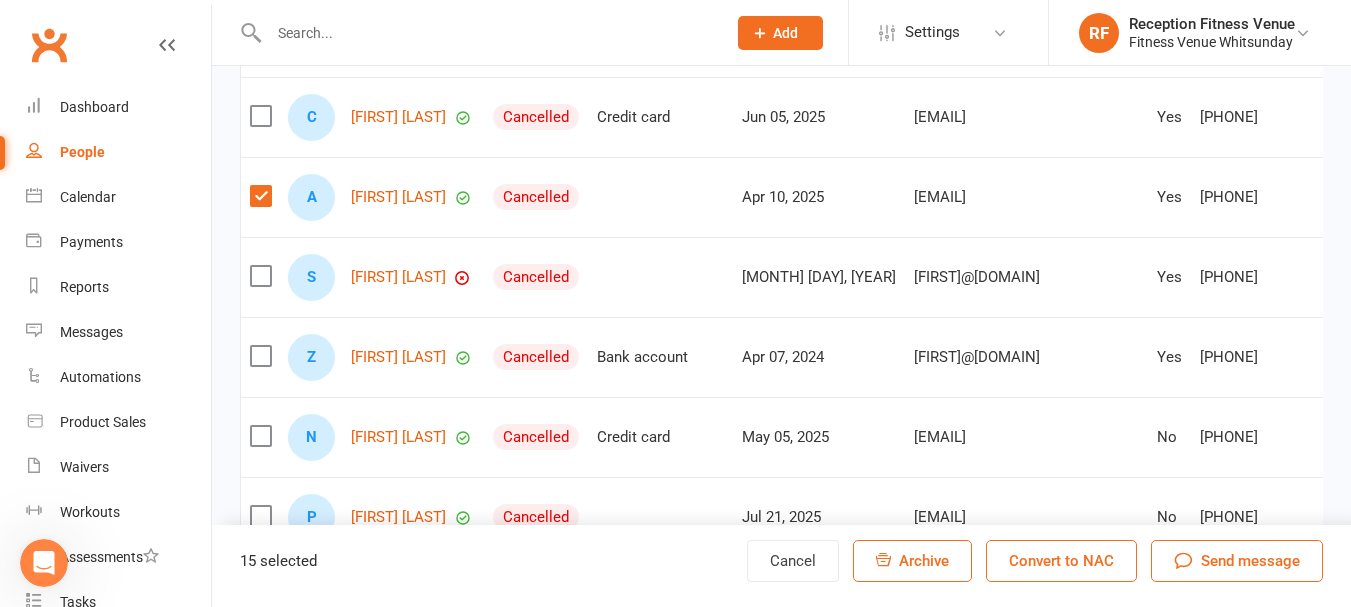 click at bounding box center (260, 436) 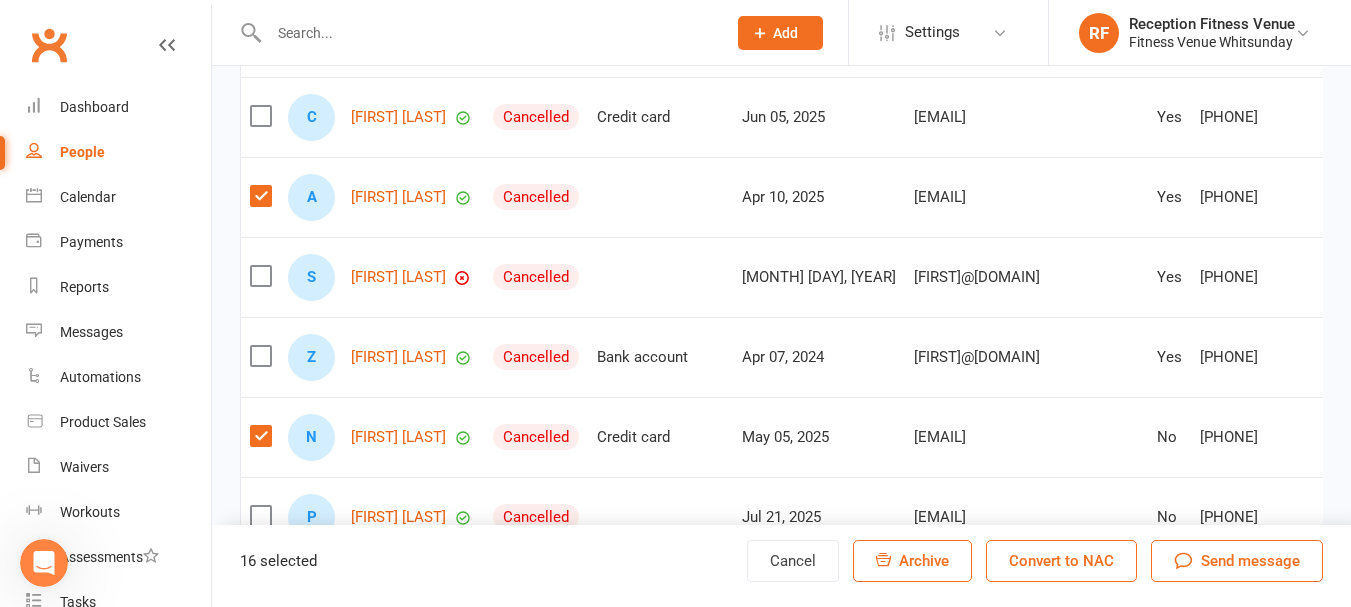 click at bounding box center [260, 196] 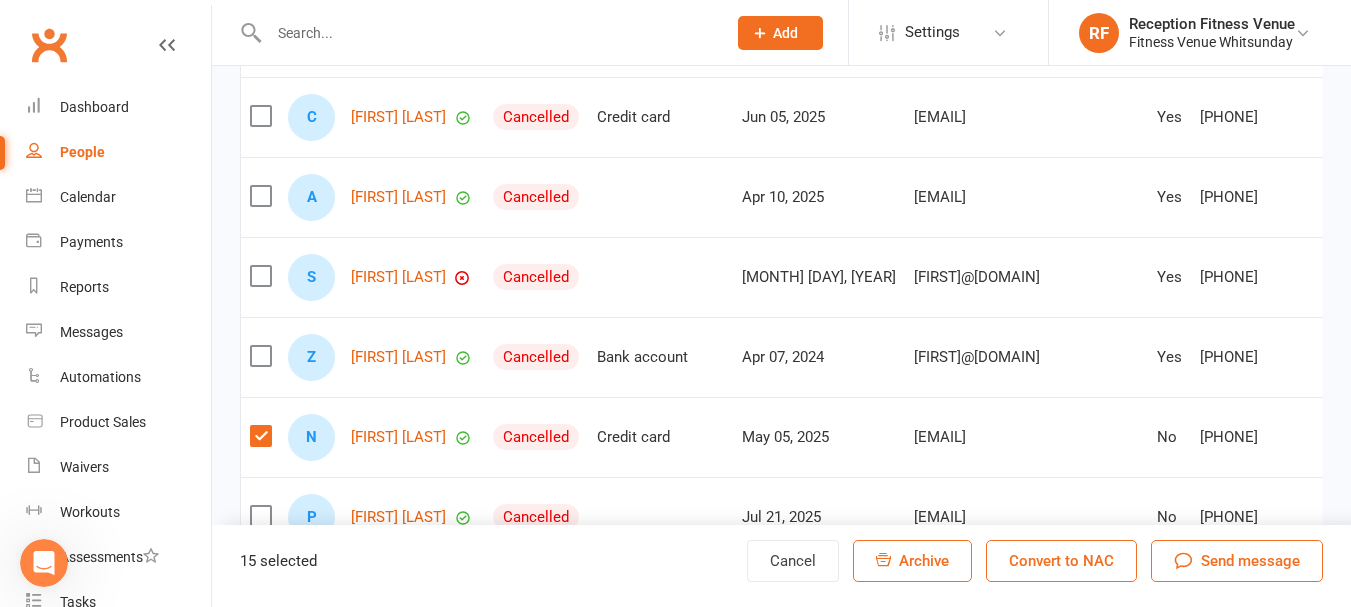 scroll, scrollTop: 6000, scrollLeft: 0, axis: vertical 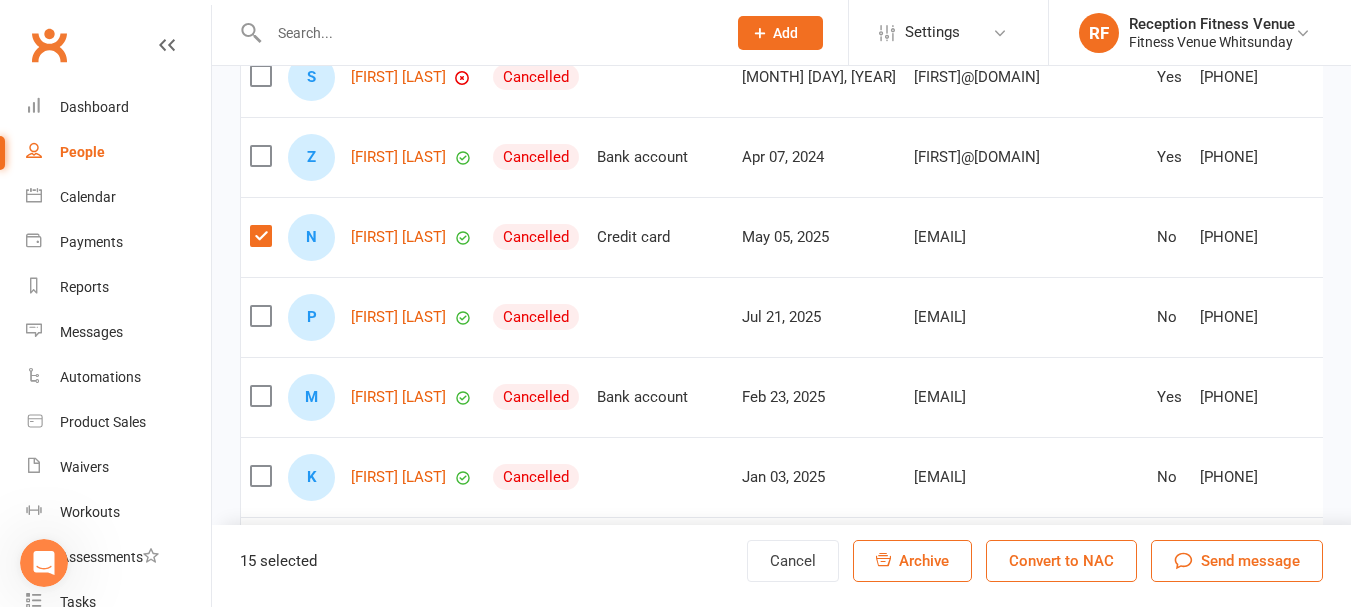 click at bounding box center [260, 396] 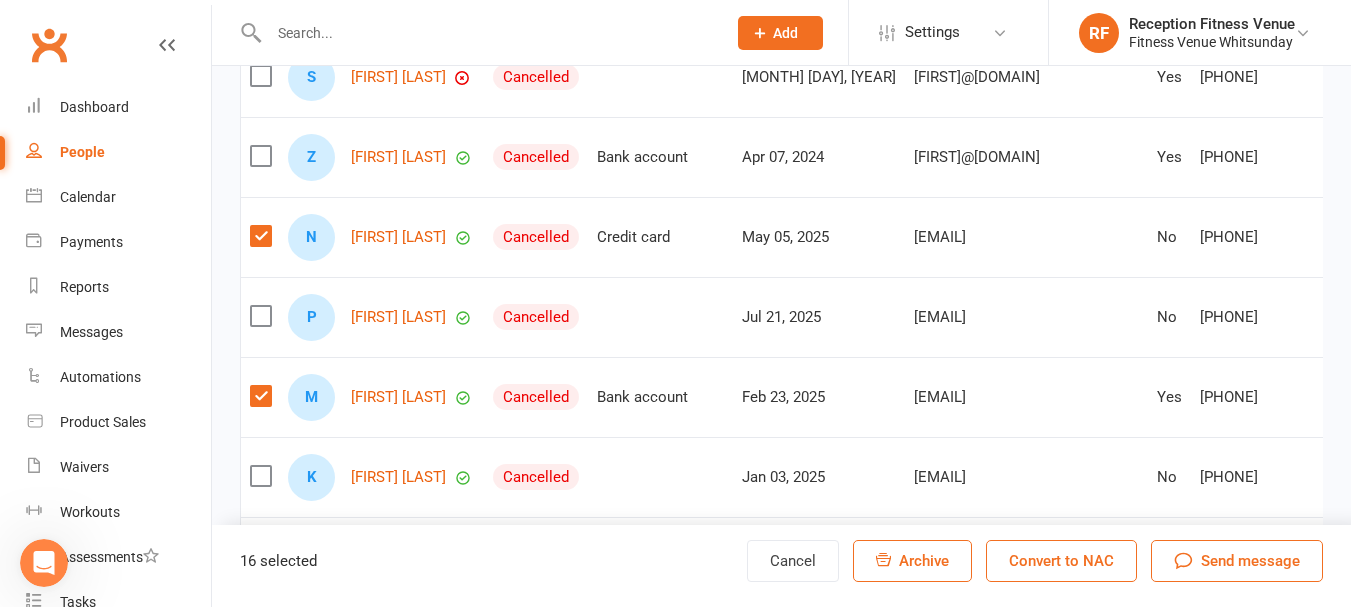 click at bounding box center [260, 316] 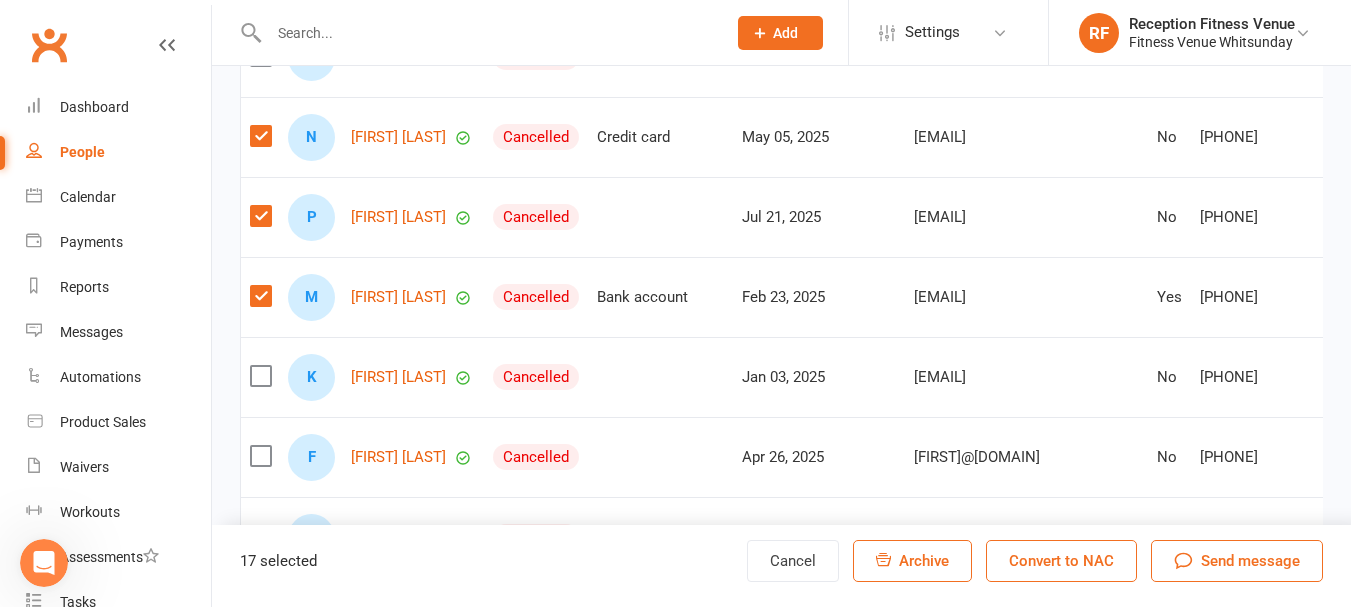 scroll, scrollTop: 6200, scrollLeft: 0, axis: vertical 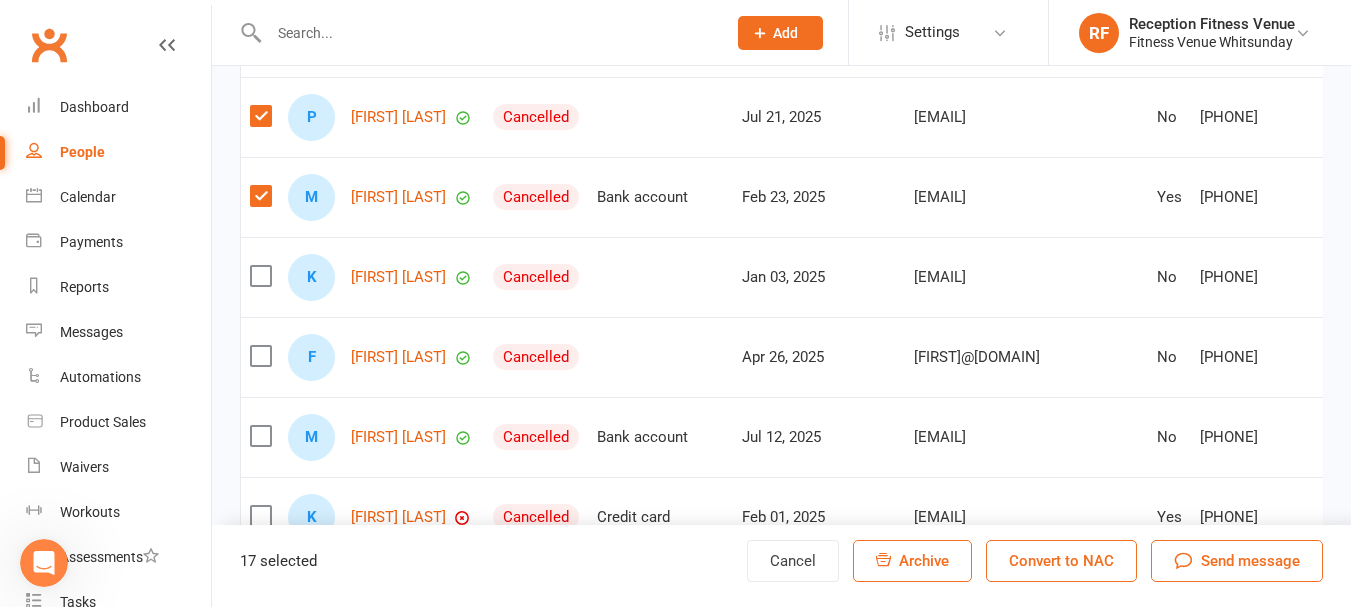 click at bounding box center [260, 356] 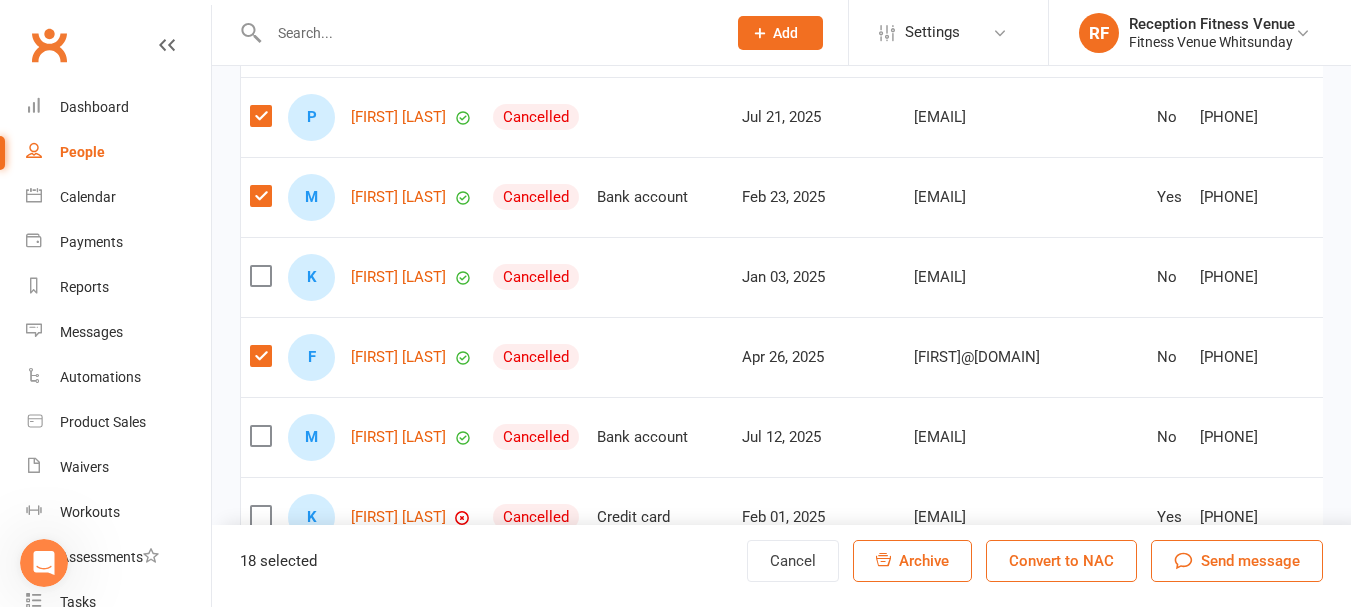 click at bounding box center [260, 436] 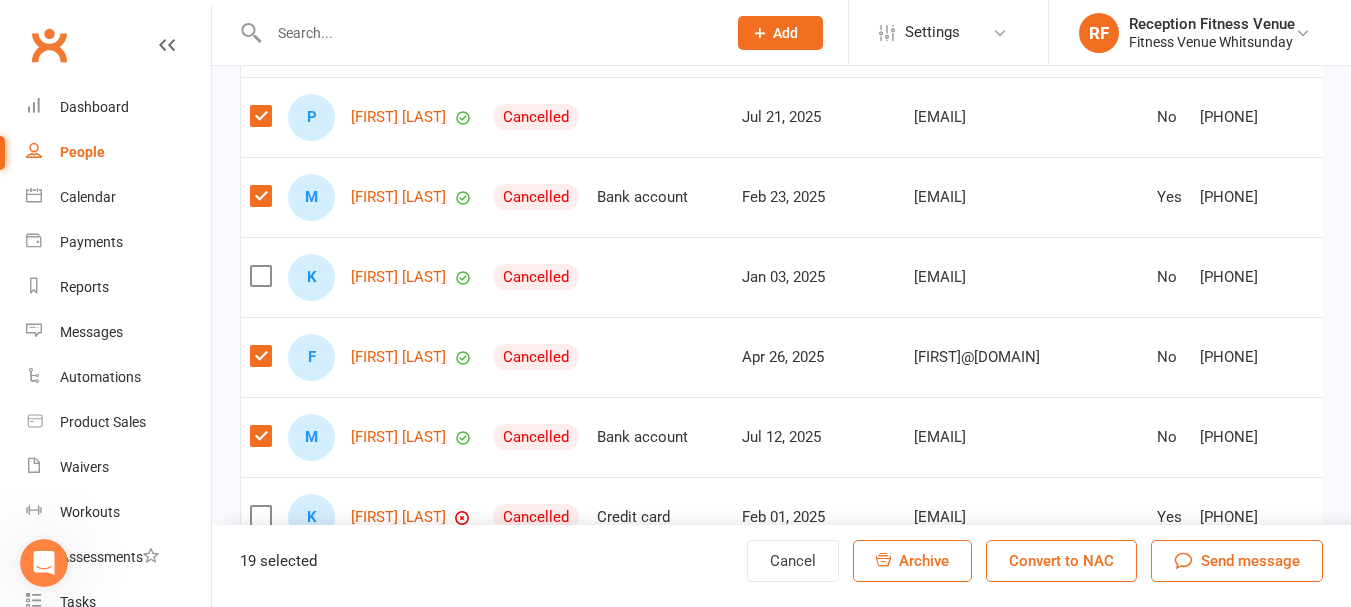 scroll, scrollTop: 6400, scrollLeft: 0, axis: vertical 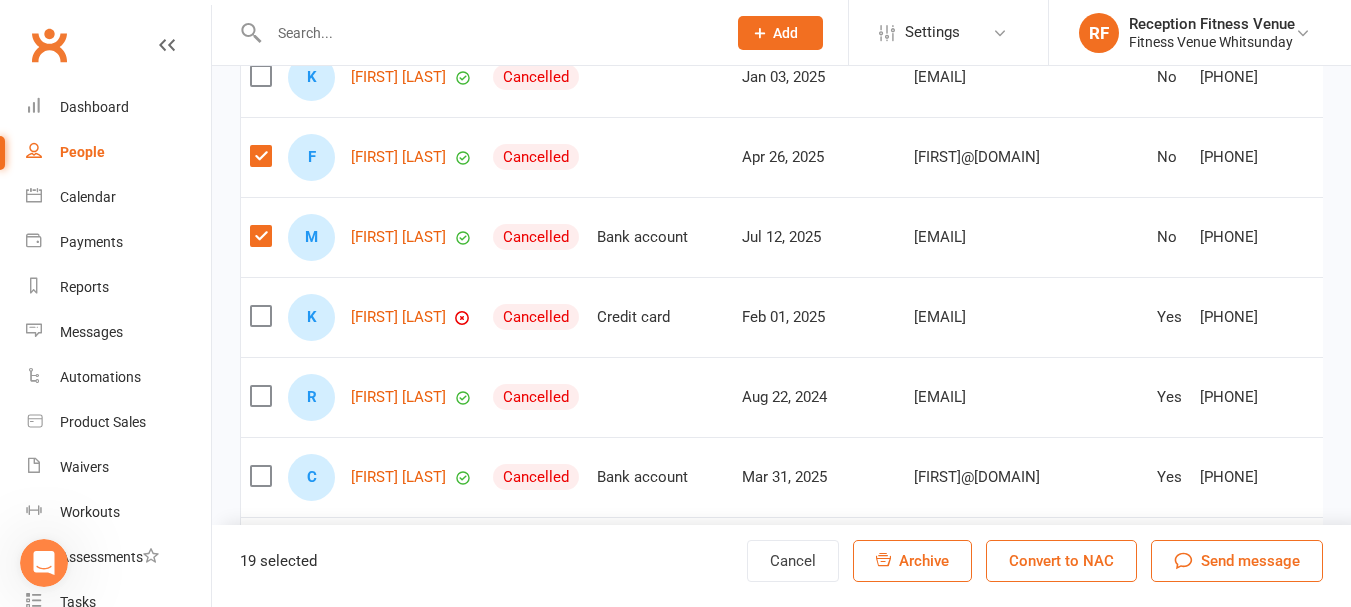 click at bounding box center (260, 396) 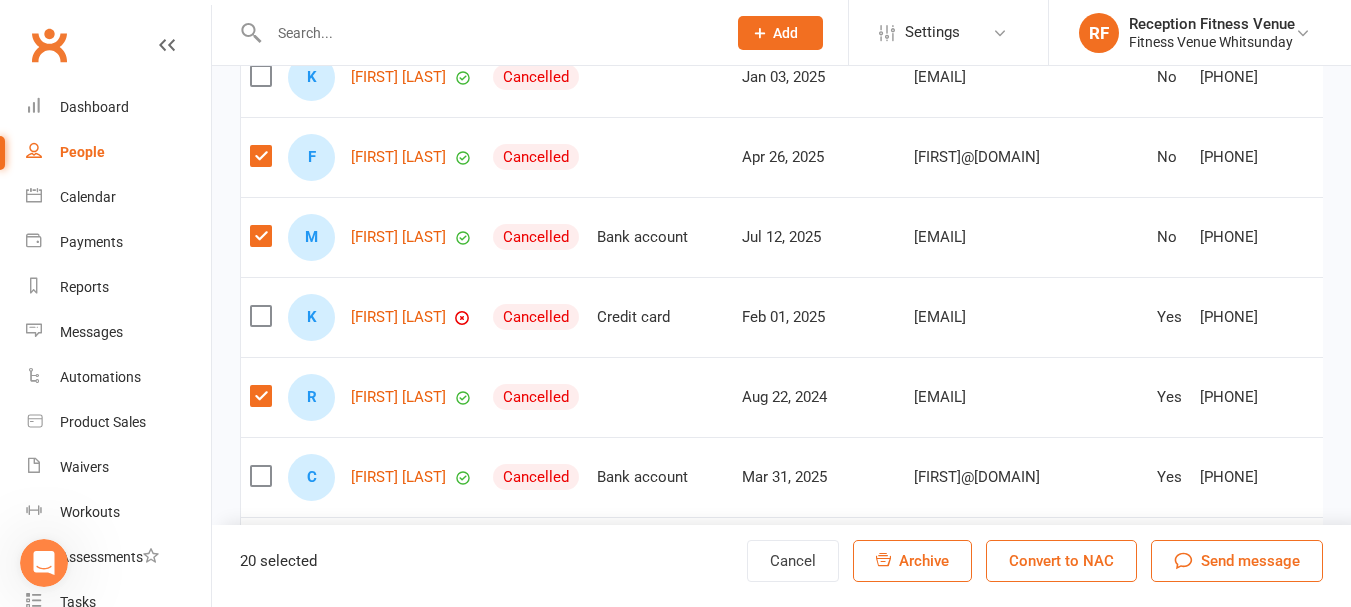 scroll, scrollTop: 6600, scrollLeft: 0, axis: vertical 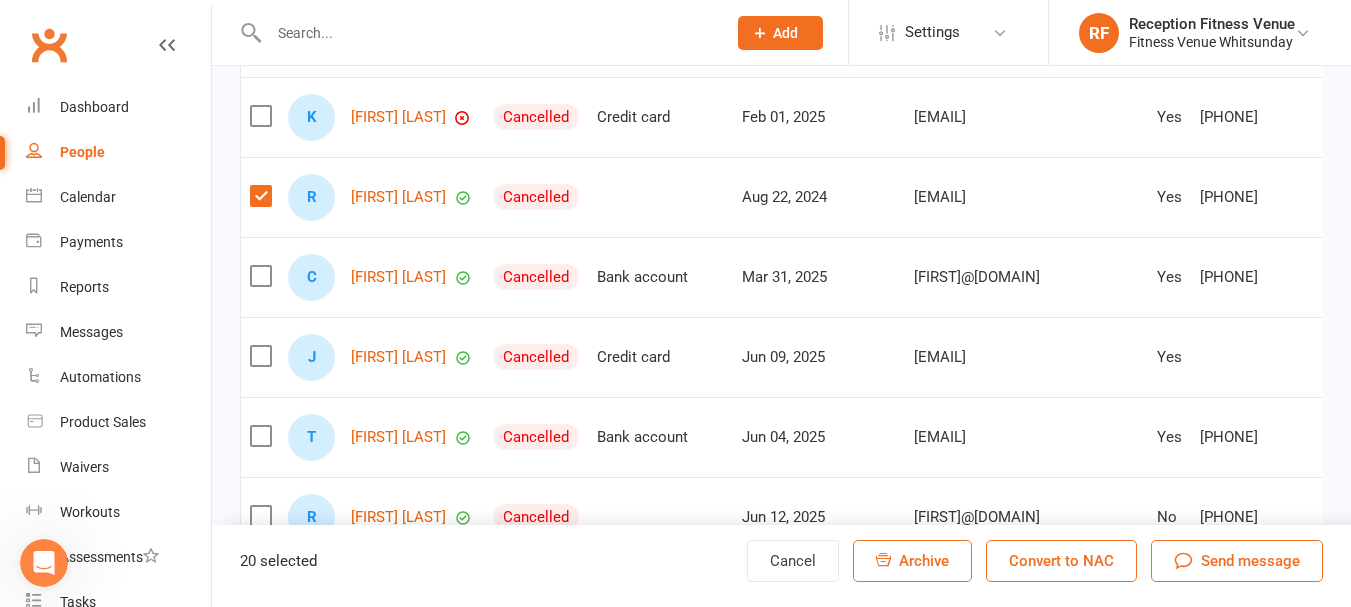 drag, startPoint x: 255, startPoint y: 287, endPoint x: 248, endPoint y: 357, distance: 70.34913 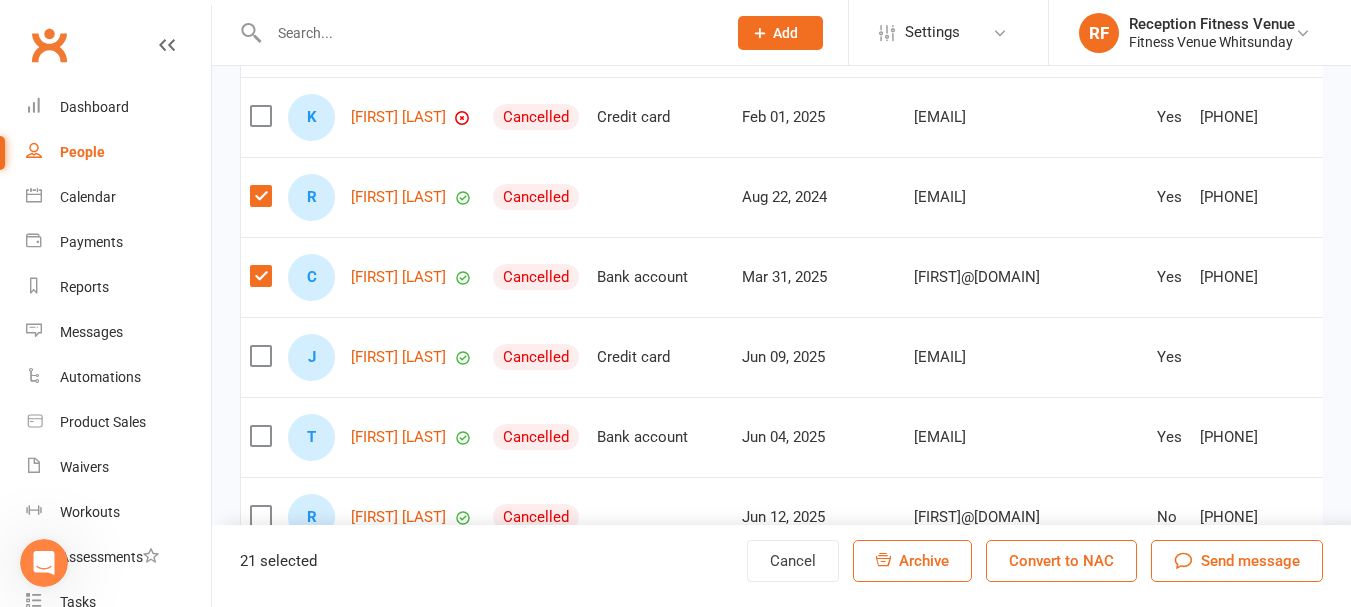 click at bounding box center (260, 436) 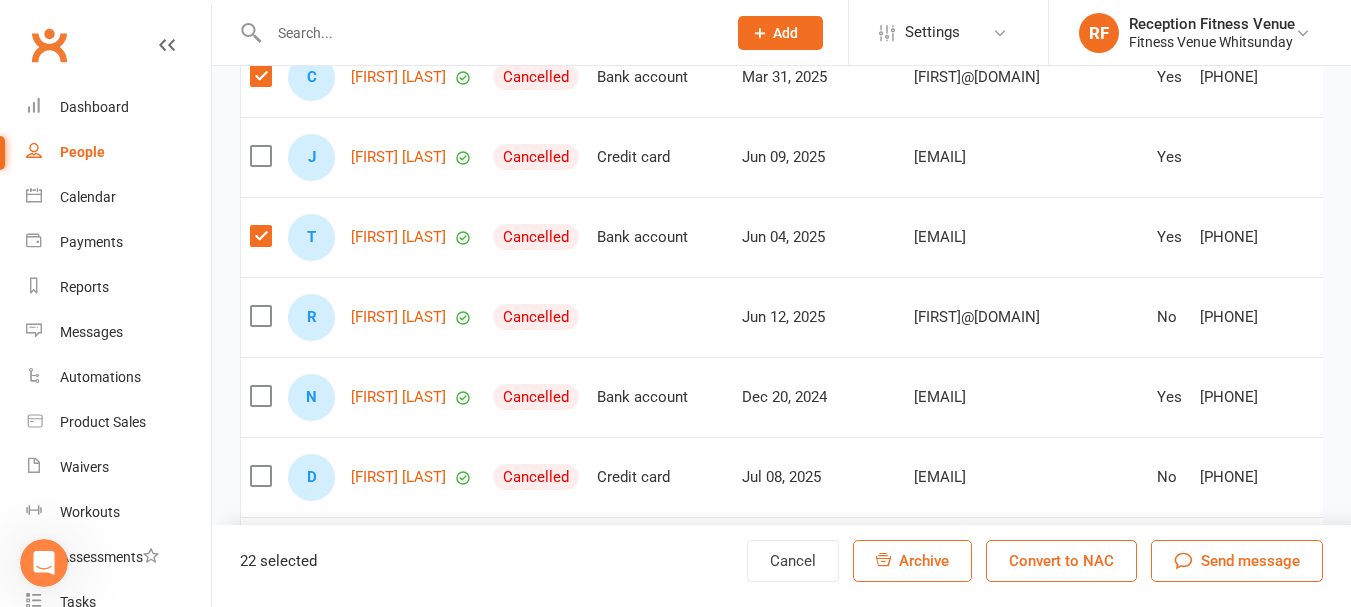 scroll, scrollTop: 6900, scrollLeft: 0, axis: vertical 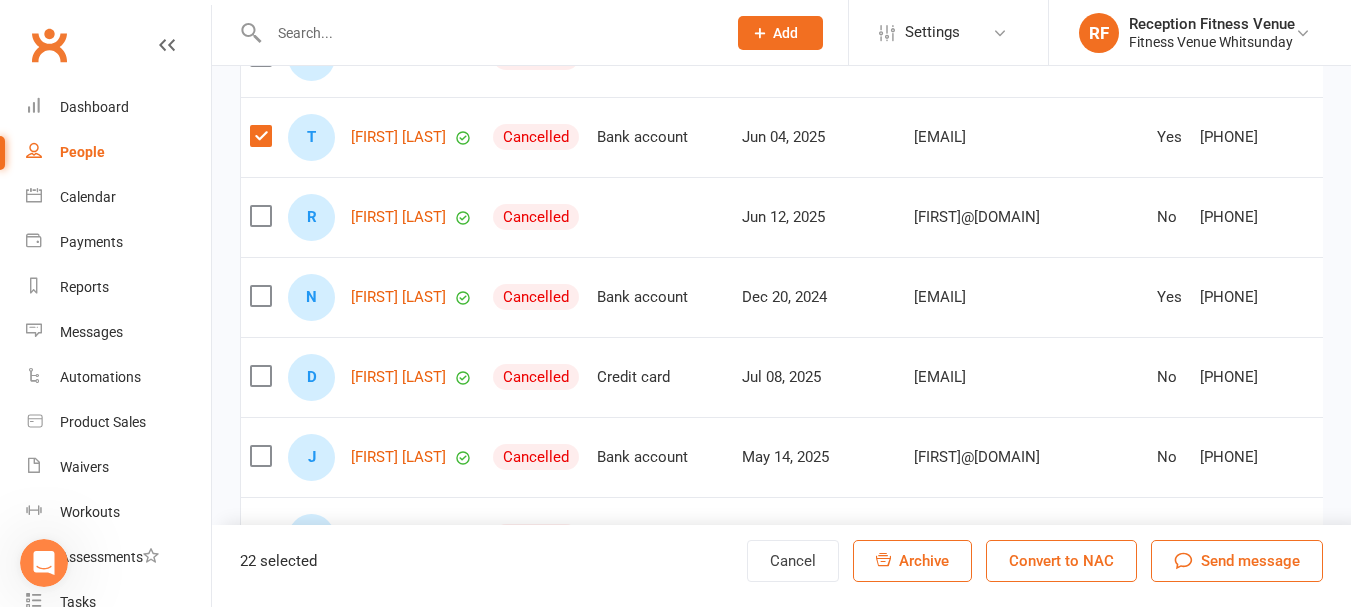 click at bounding box center [260, 376] 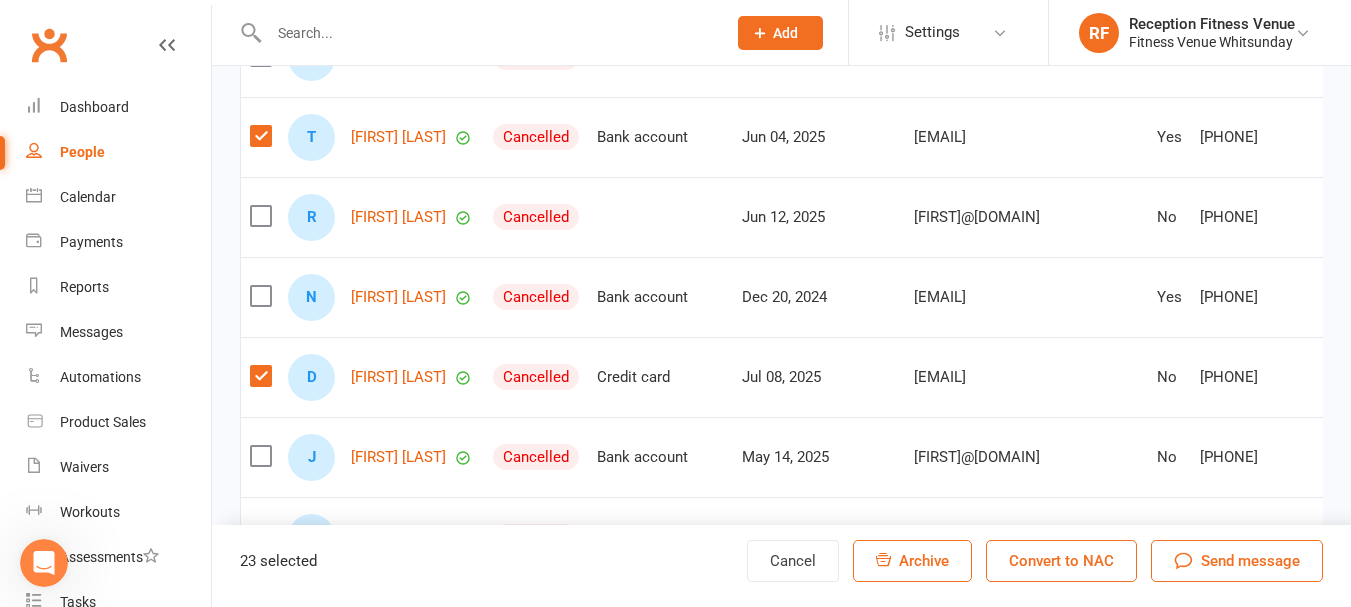 scroll, scrollTop: 7100, scrollLeft: 0, axis: vertical 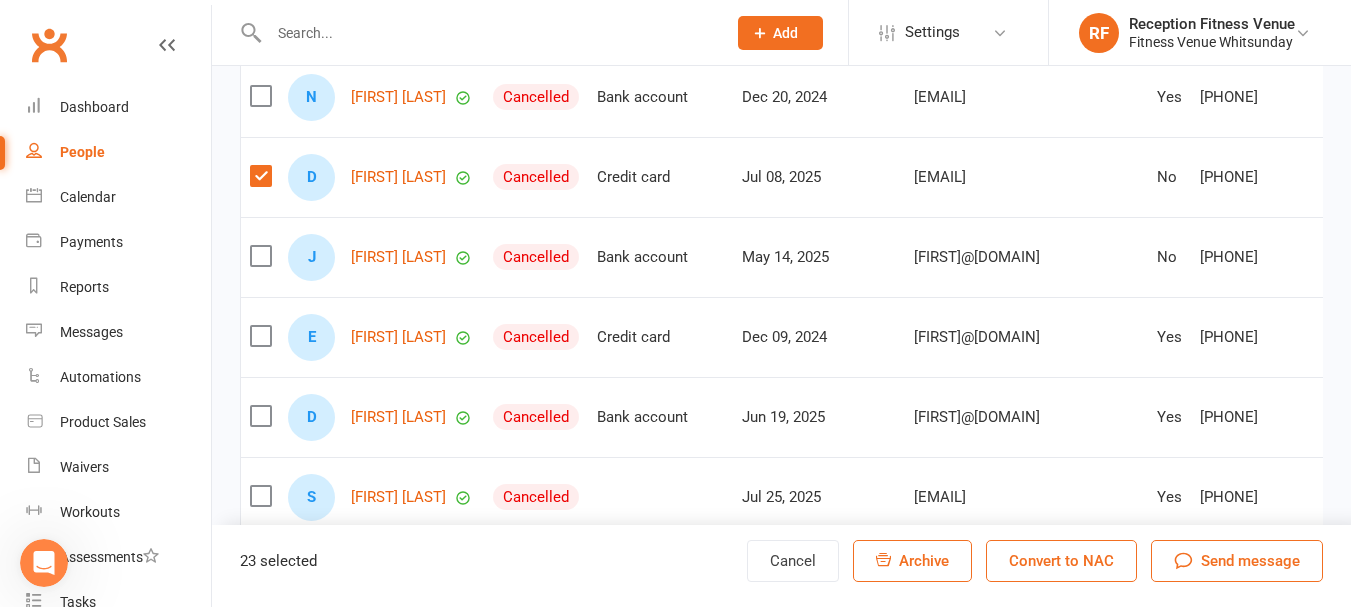 drag, startPoint x: 261, startPoint y: 430, endPoint x: 279, endPoint y: 411, distance: 26.172504 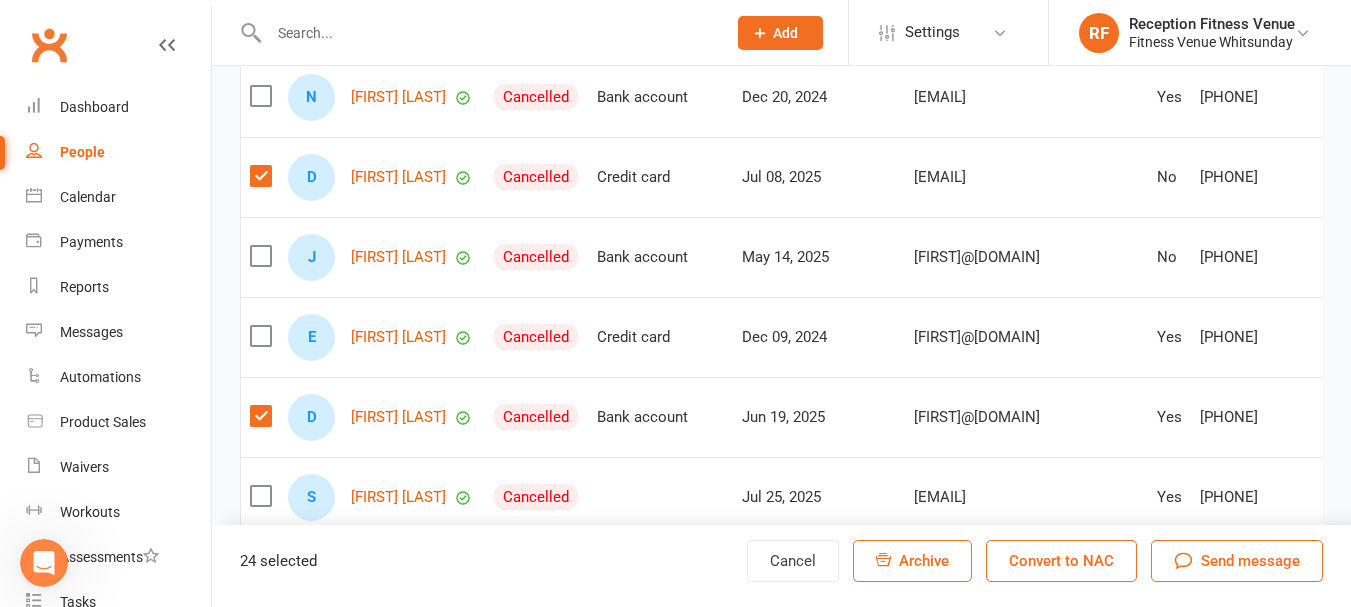 scroll, scrollTop: 7300, scrollLeft: 0, axis: vertical 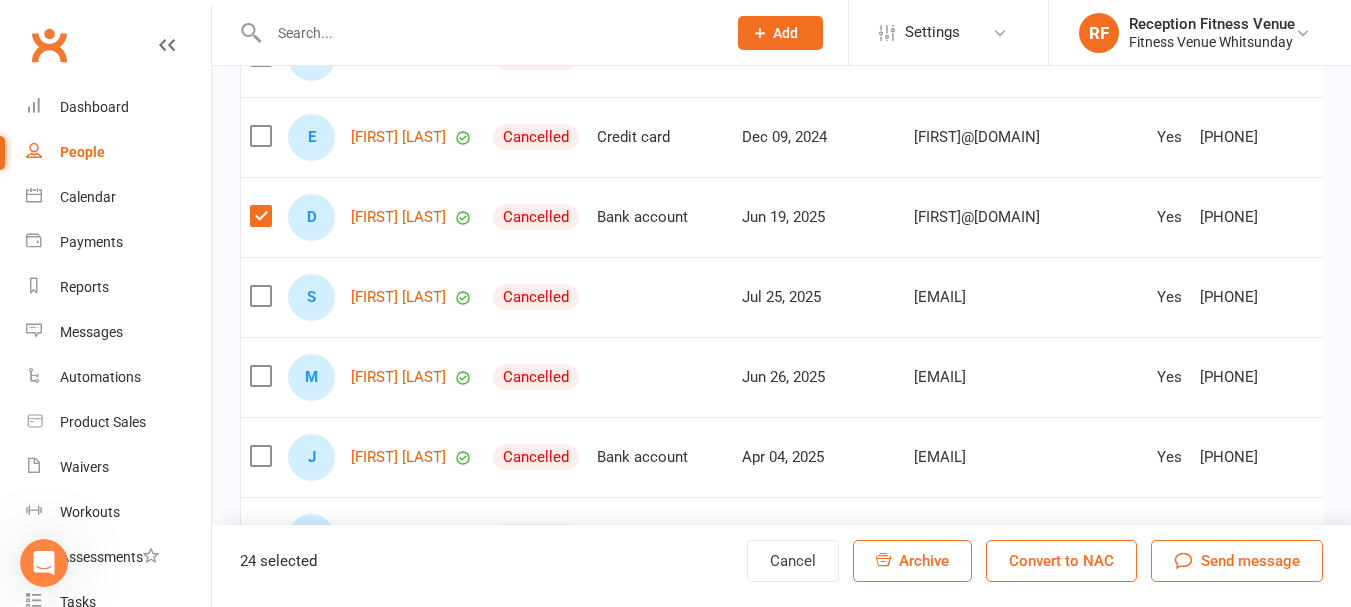 click at bounding box center (260, 216) 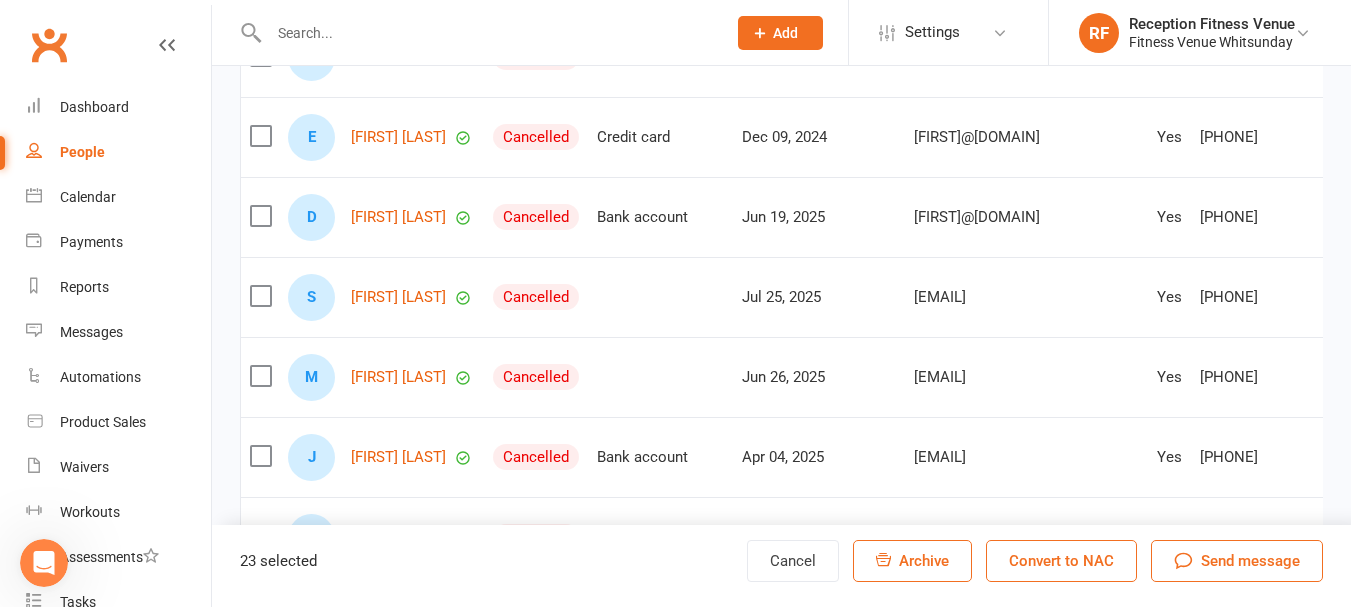 scroll, scrollTop: 7500, scrollLeft: 0, axis: vertical 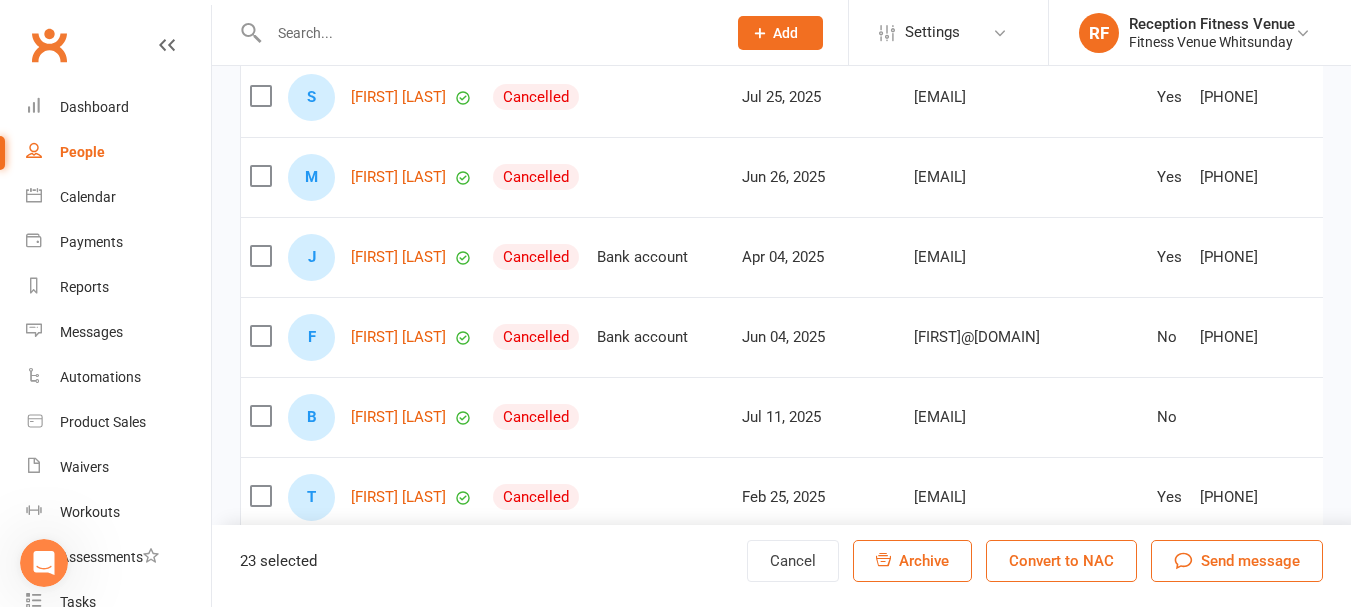 click at bounding box center [260, 416] 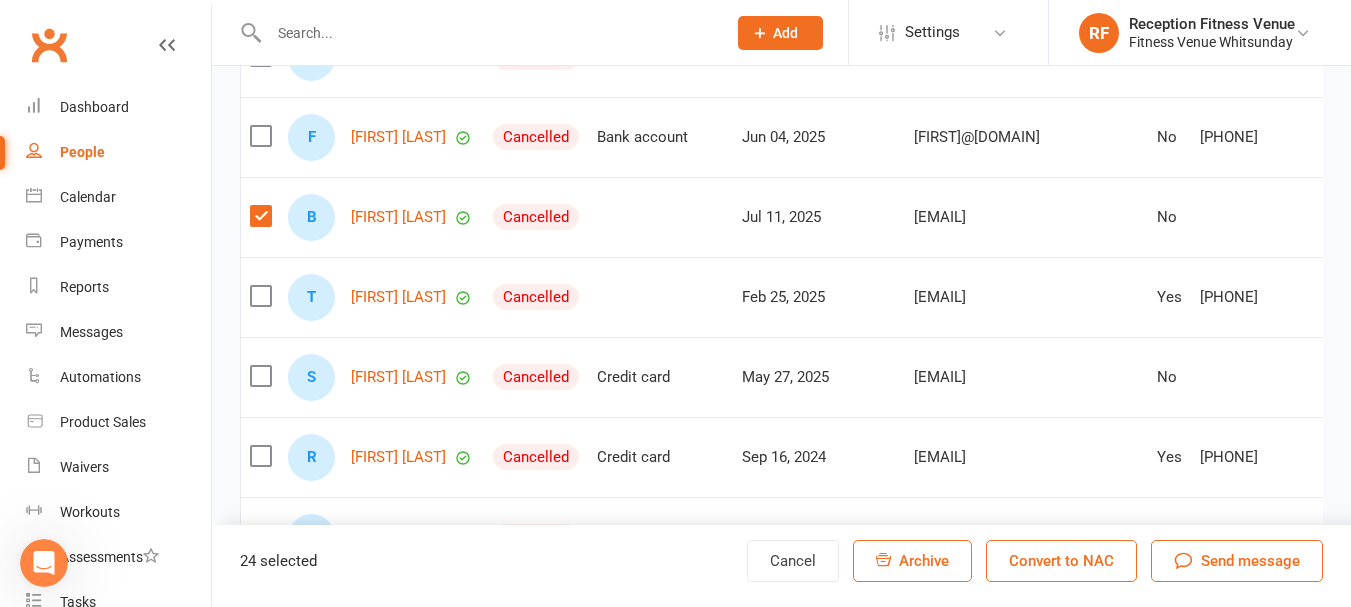 scroll, scrollTop: 7800, scrollLeft: 0, axis: vertical 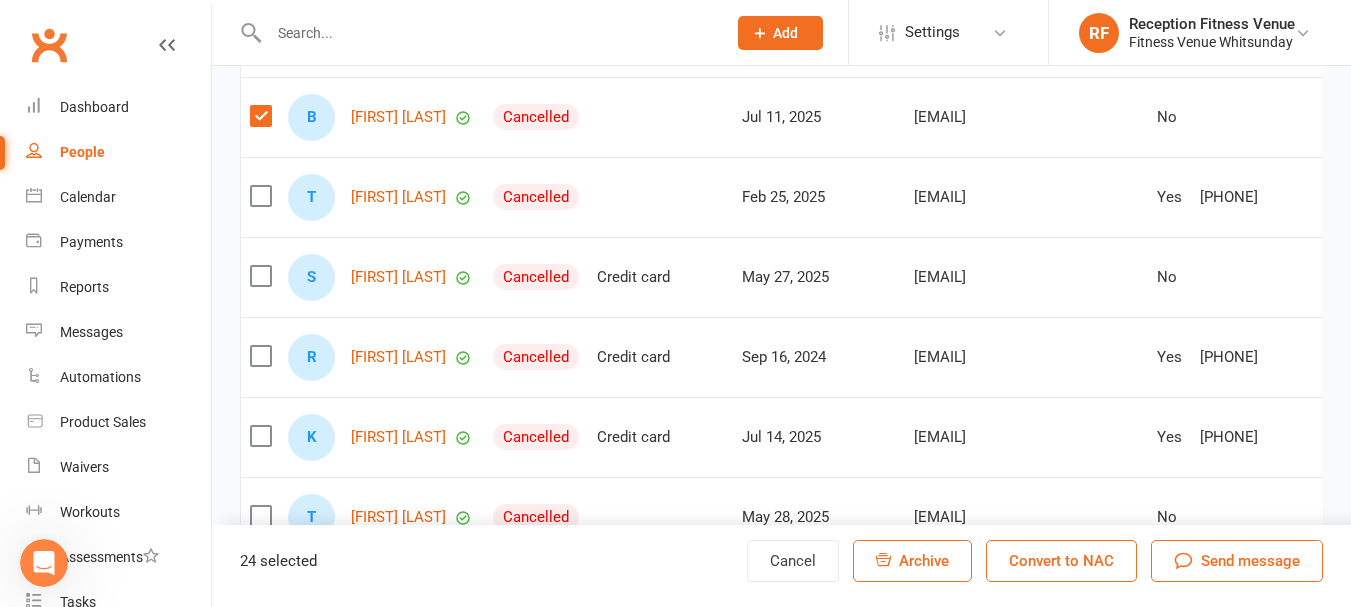 click at bounding box center [260, 276] 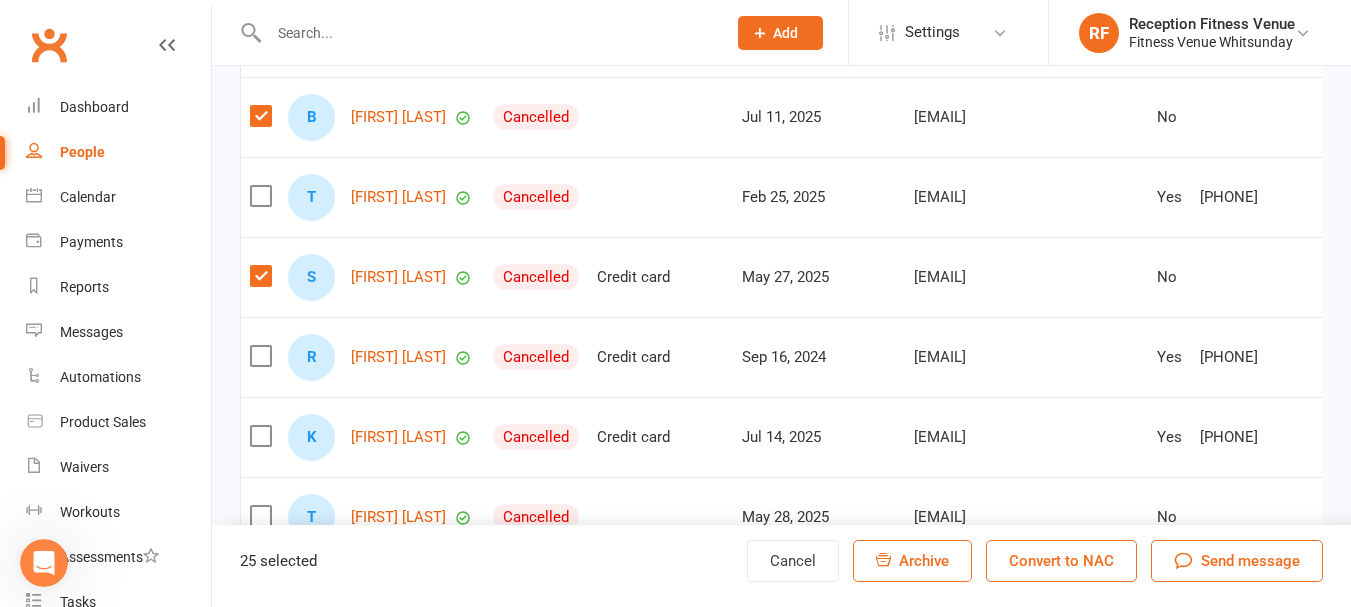 scroll, scrollTop: 7900, scrollLeft: 0, axis: vertical 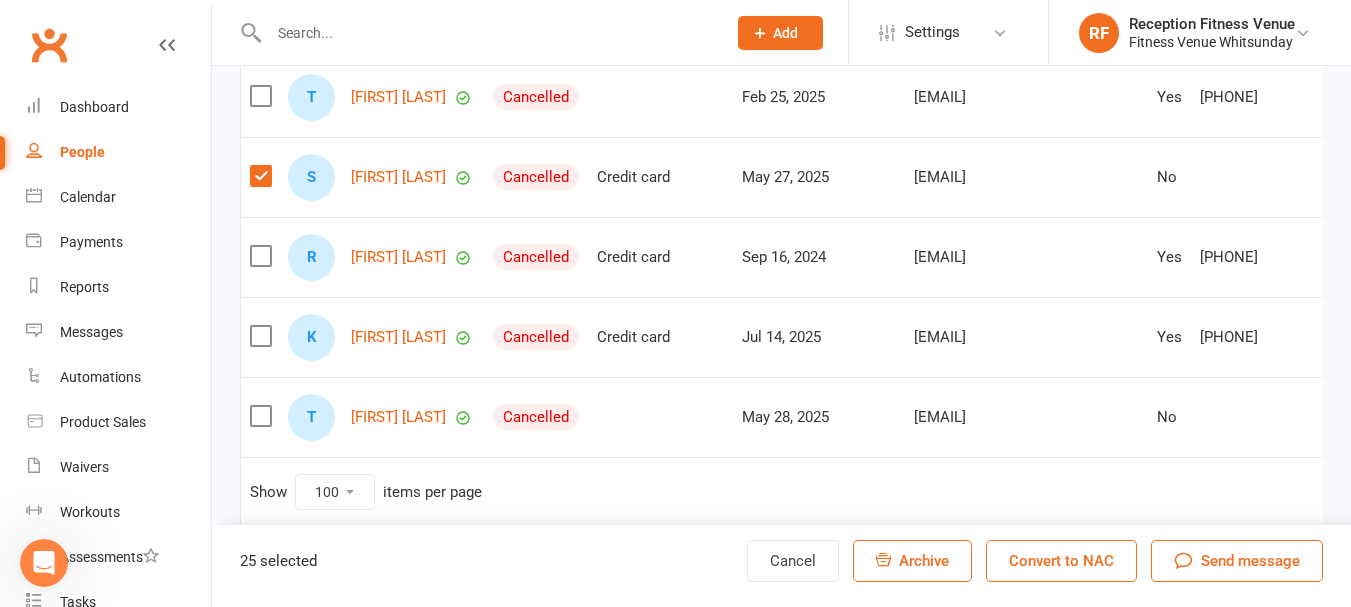 click at bounding box center (260, 417) 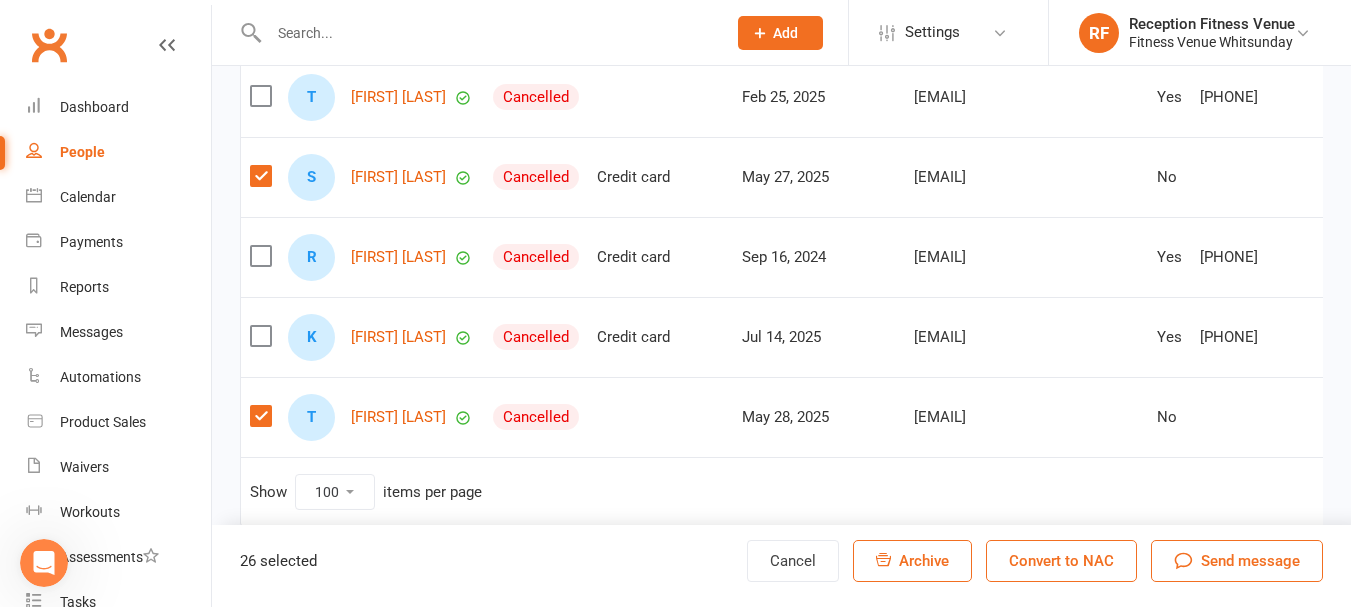 click at bounding box center (260, 416) 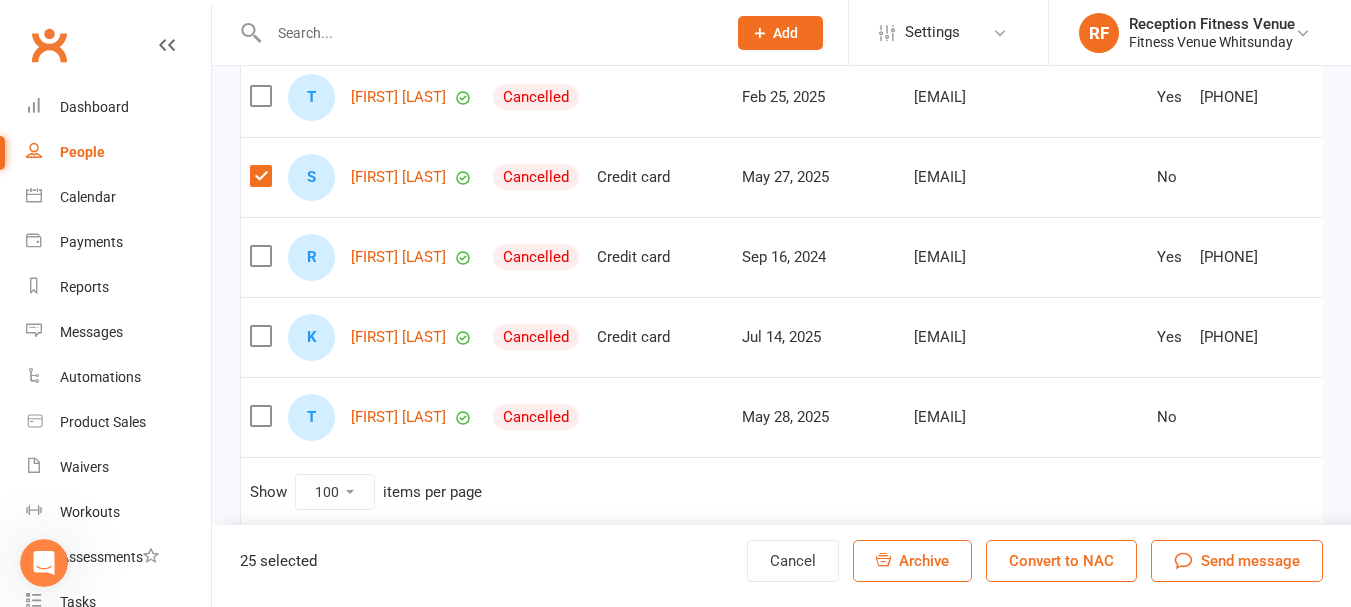 scroll, scrollTop: 7957, scrollLeft: 0, axis: vertical 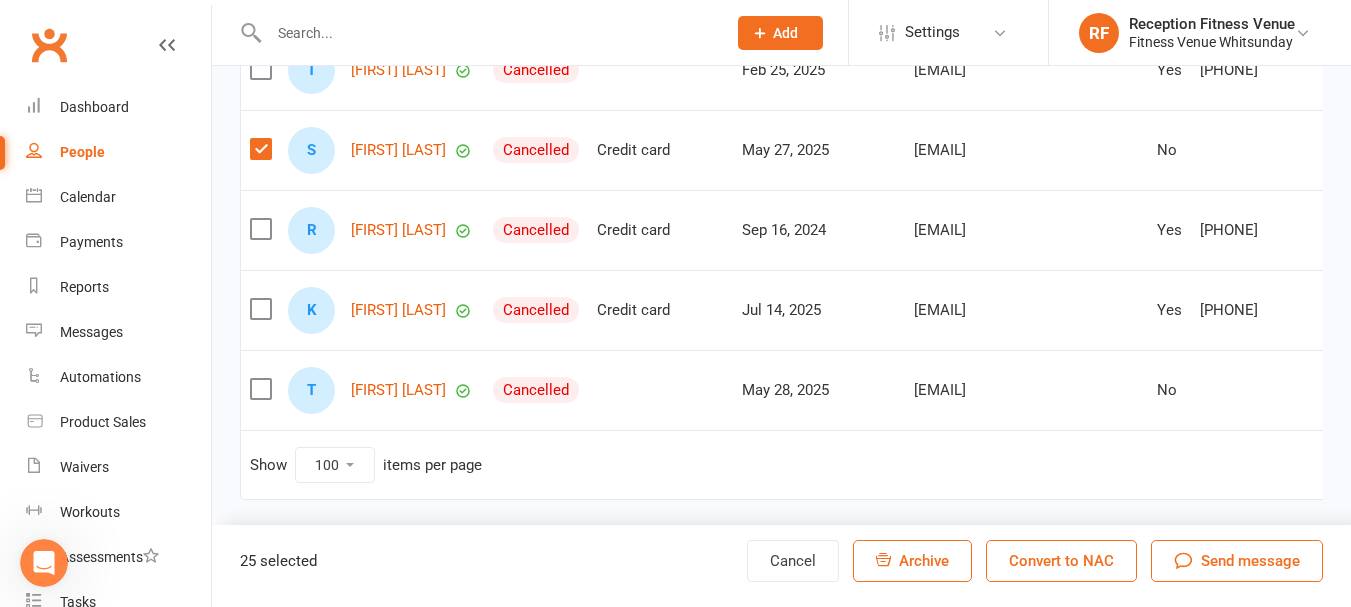 click on "Archive" at bounding box center (912, 561) 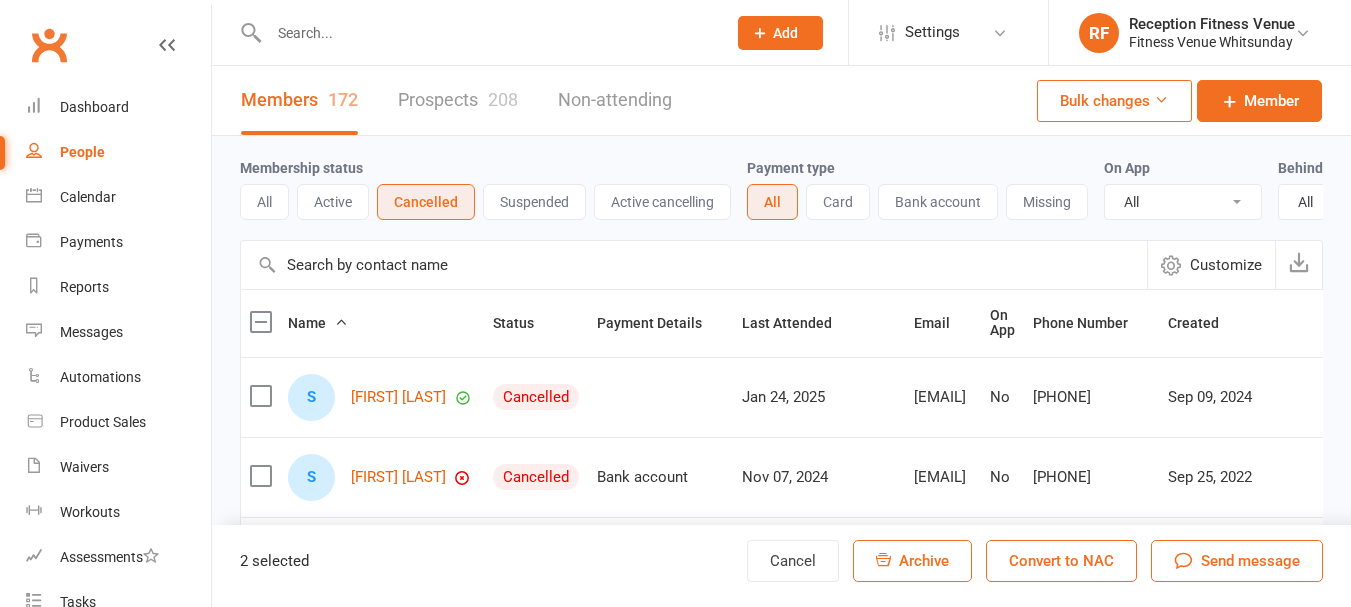 select on "100" 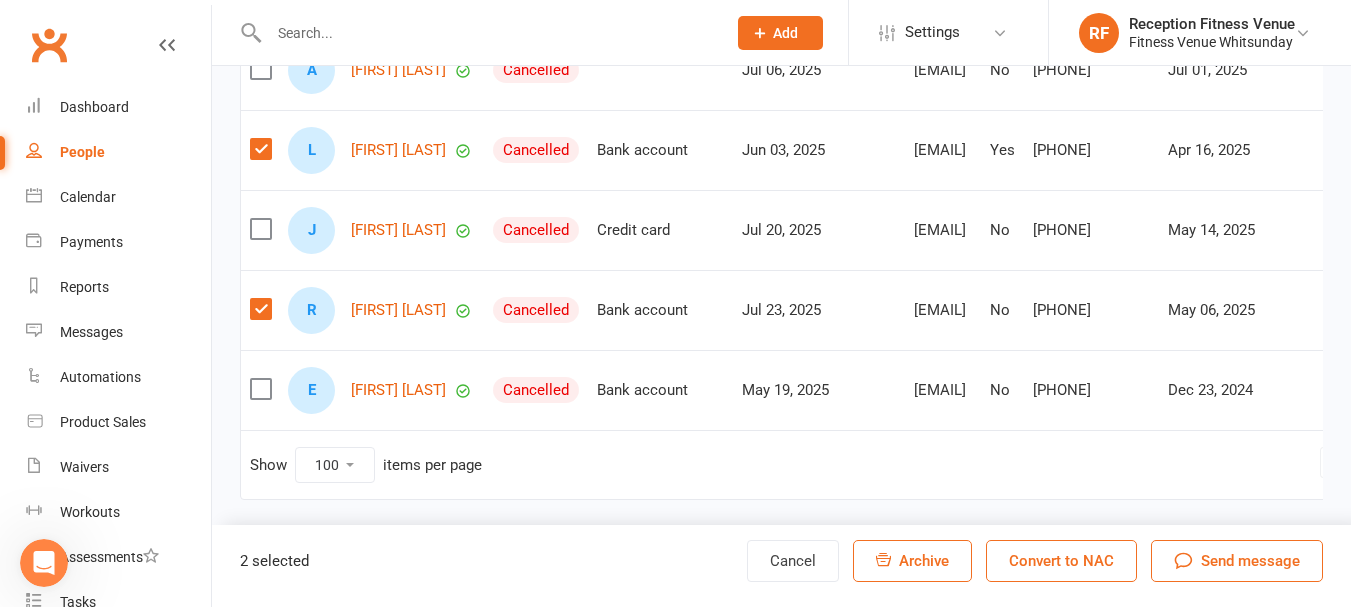 scroll, scrollTop: 0, scrollLeft: 0, axis: both 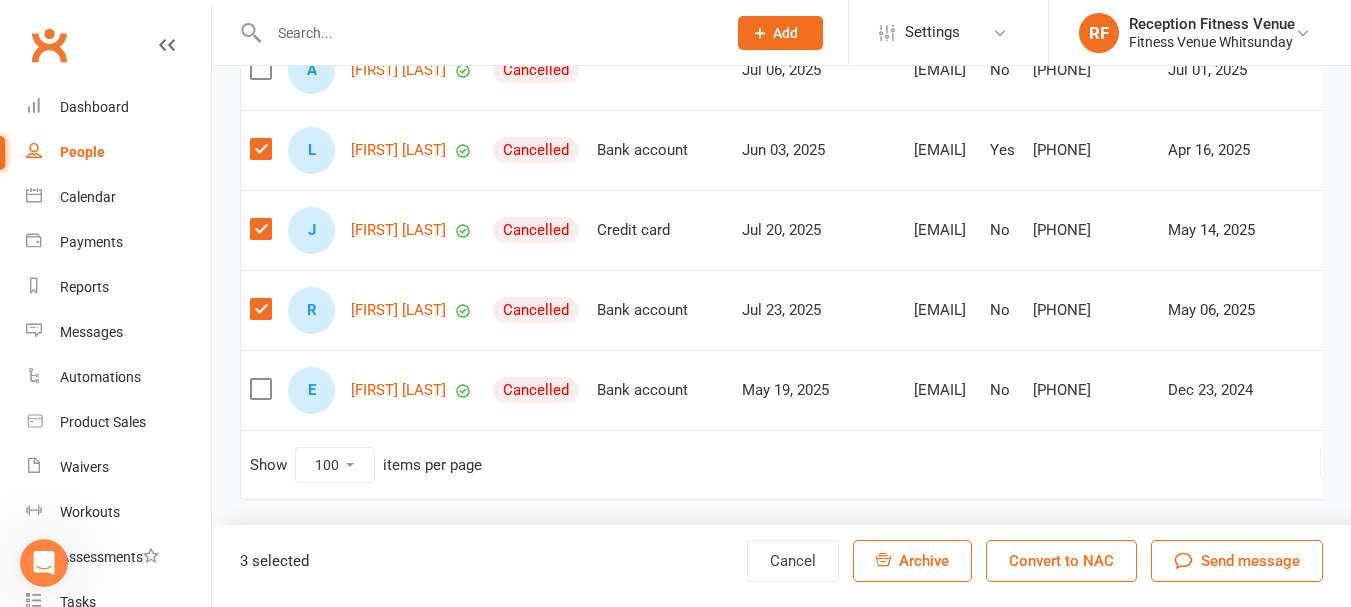 click at bounding box center [260, 389] 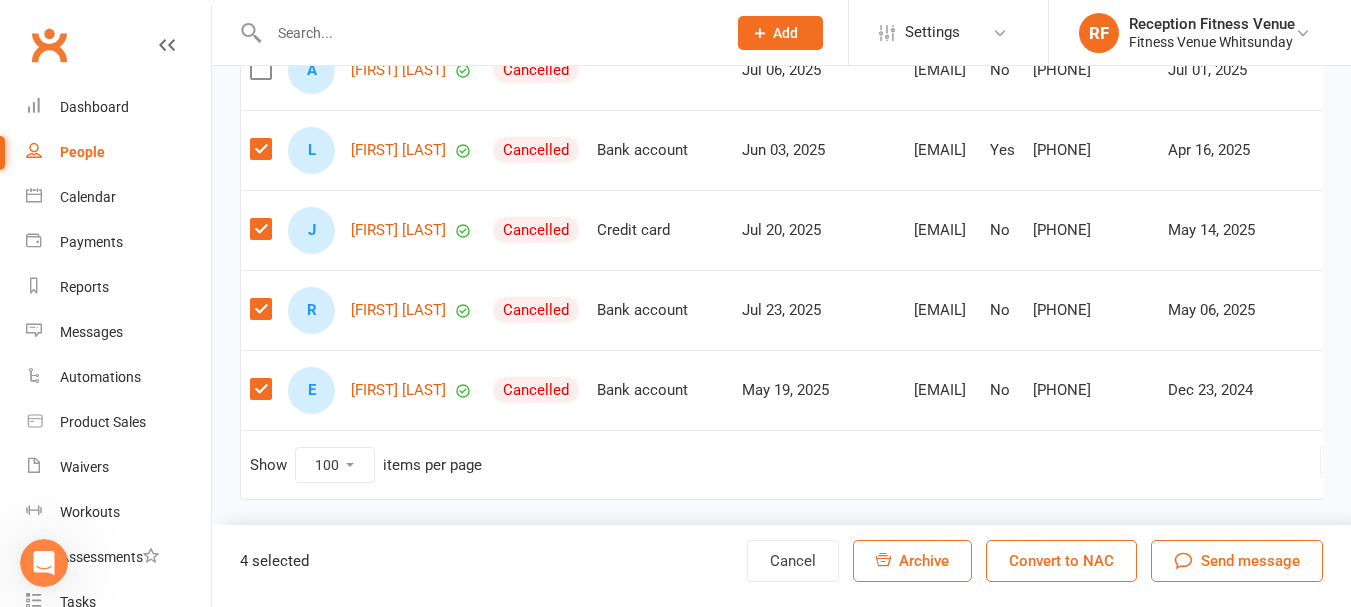 scroll, scrollTop: 7657, scrollLeft: 0, axis: vertical 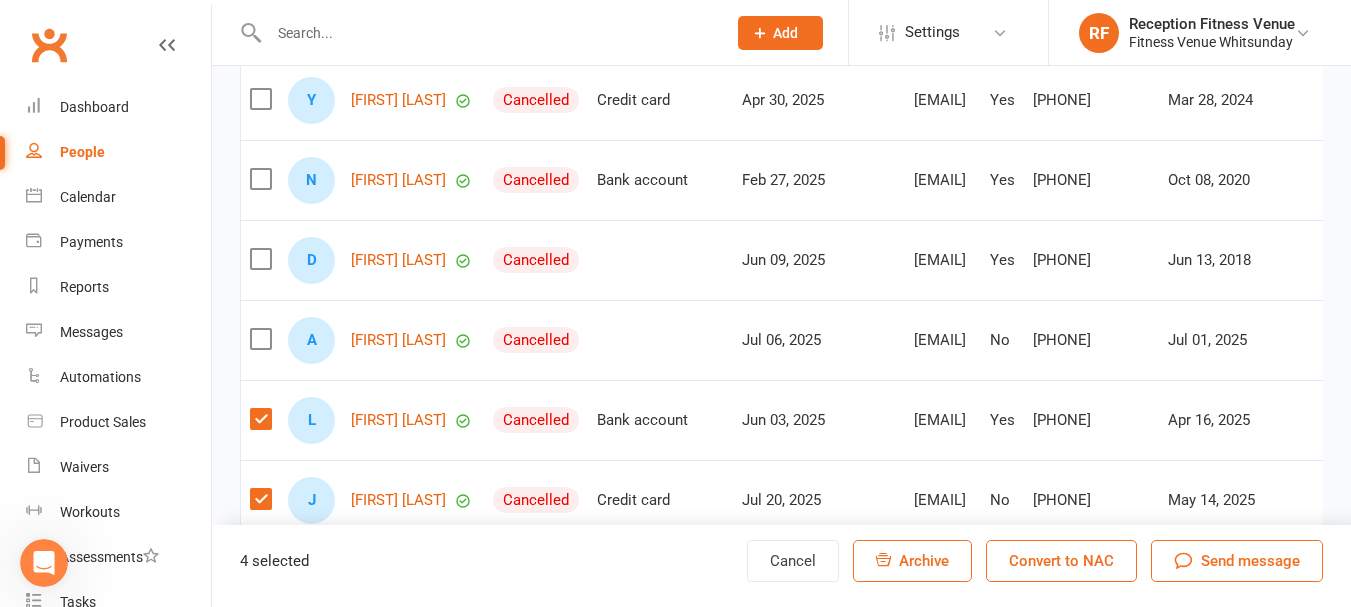 click at bounding box center (260, 99) 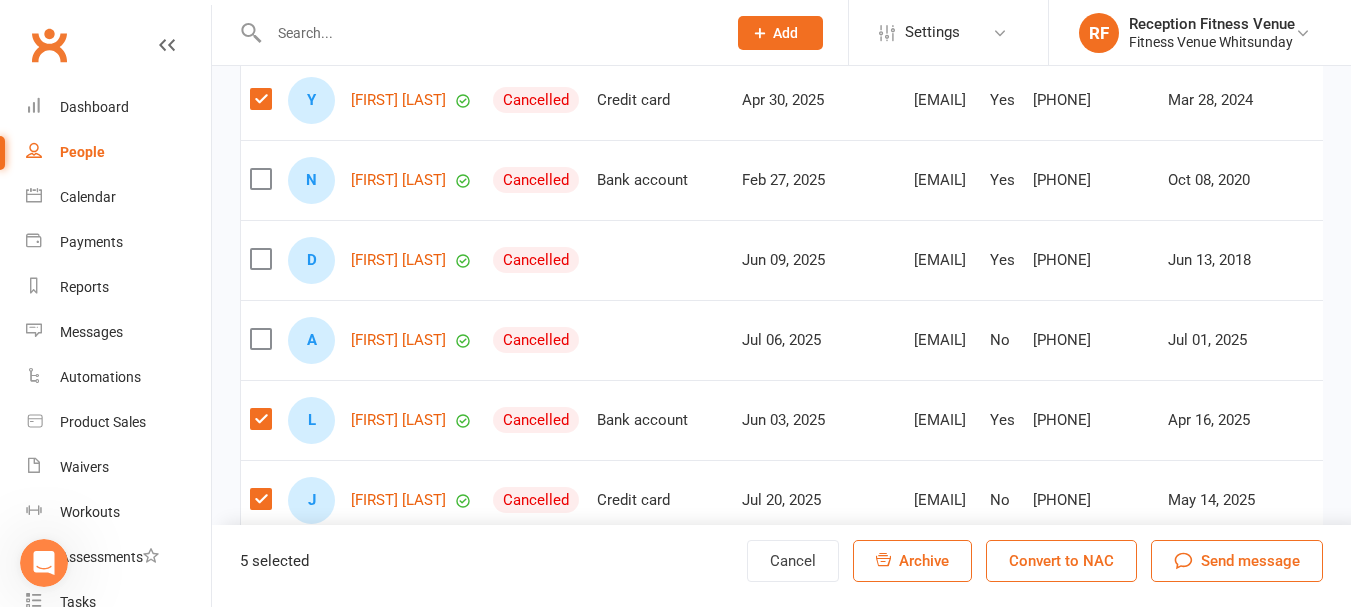 scroll, scrollTop: 7357, scrollLeft: 0, axis: vertical 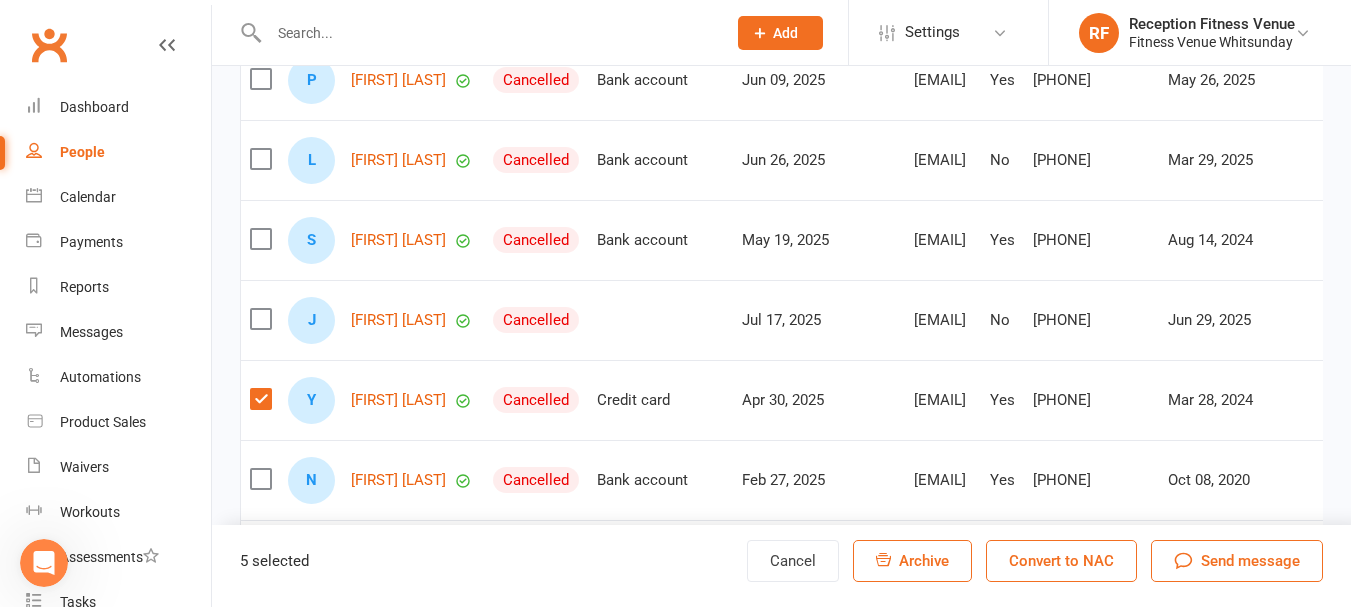 click at bounding box center (260, 159) 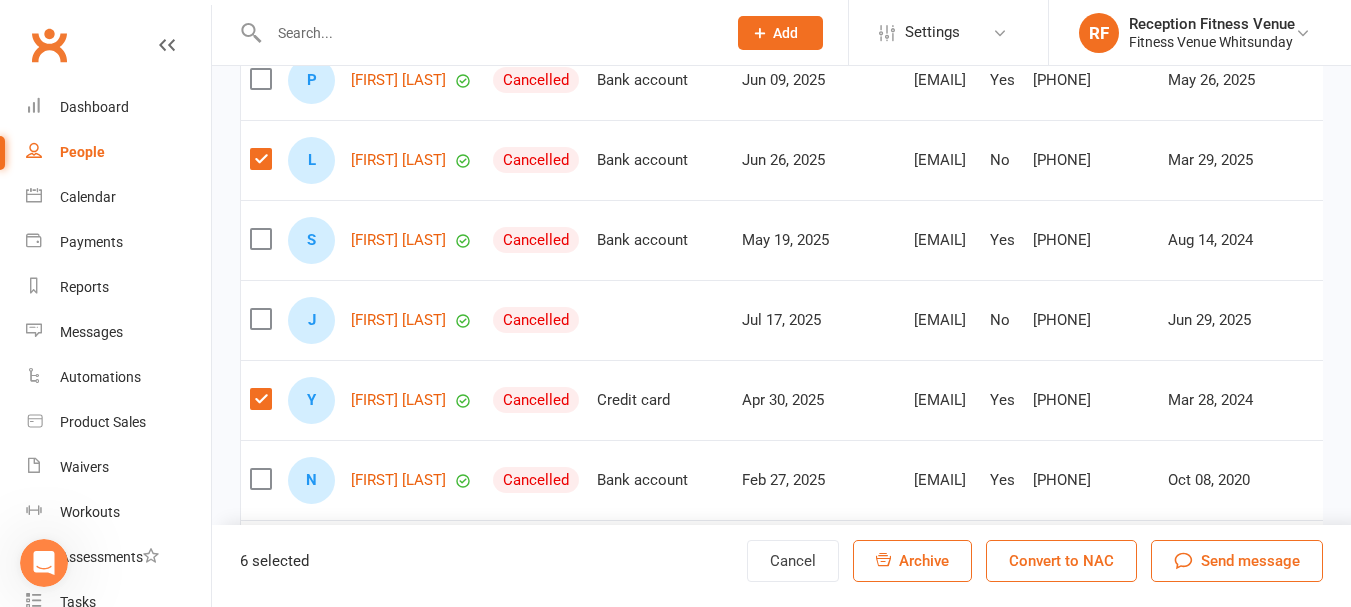 click at bounding box center (260, 79) 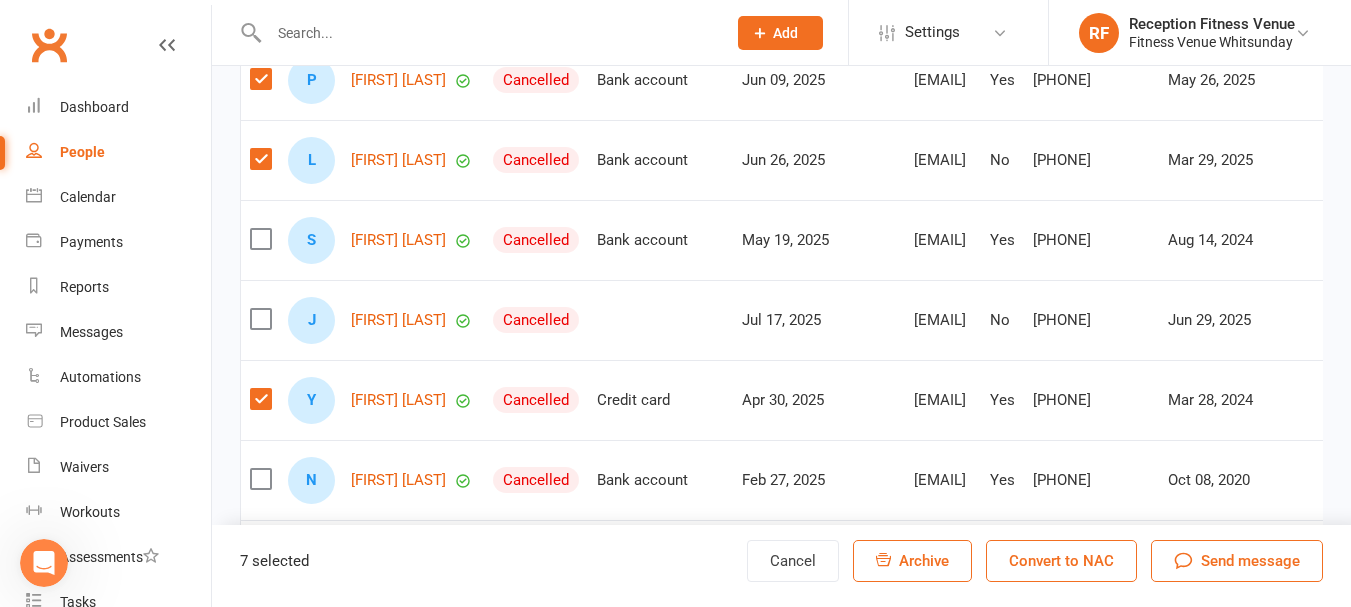 click at bounding box center [260, 239] 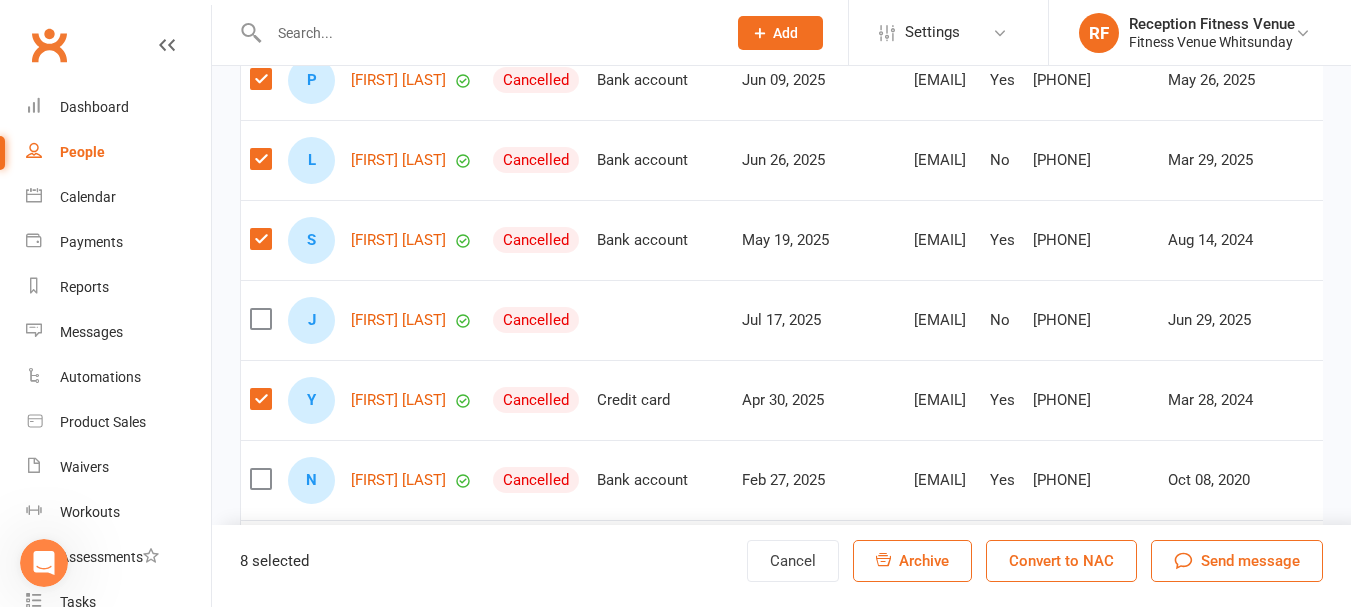 click at bounding box center [260, 319] 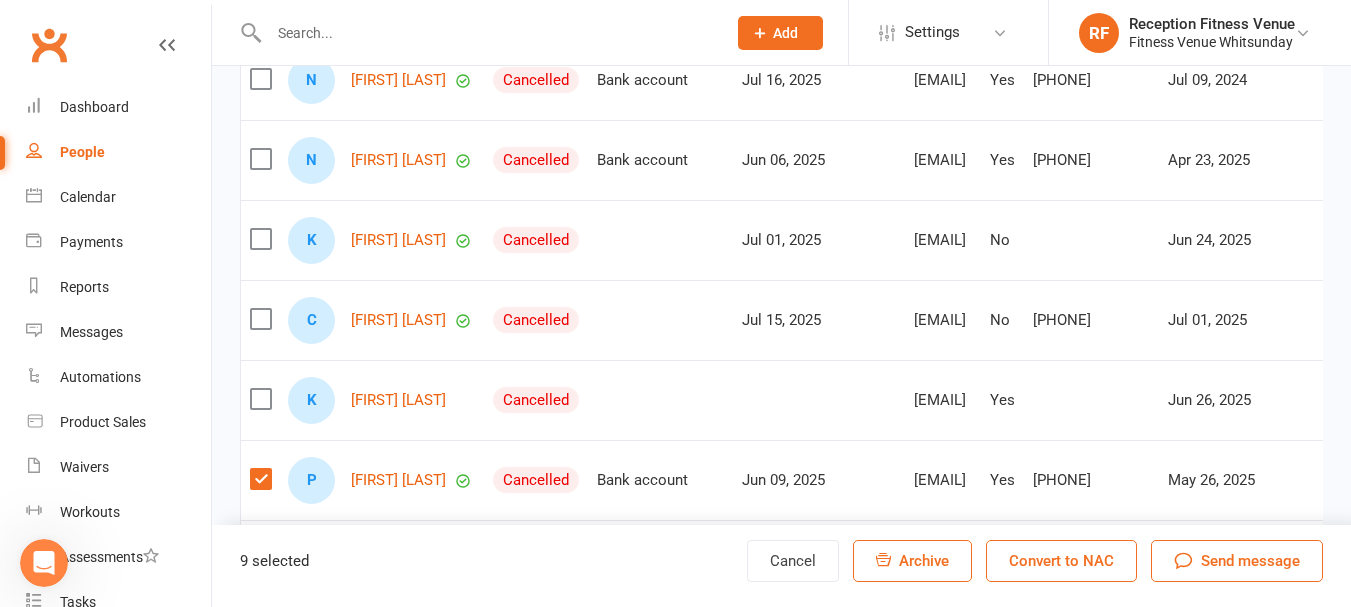 scroll, scrollTop: 6857, scrollLeft: 0, axis: vertical 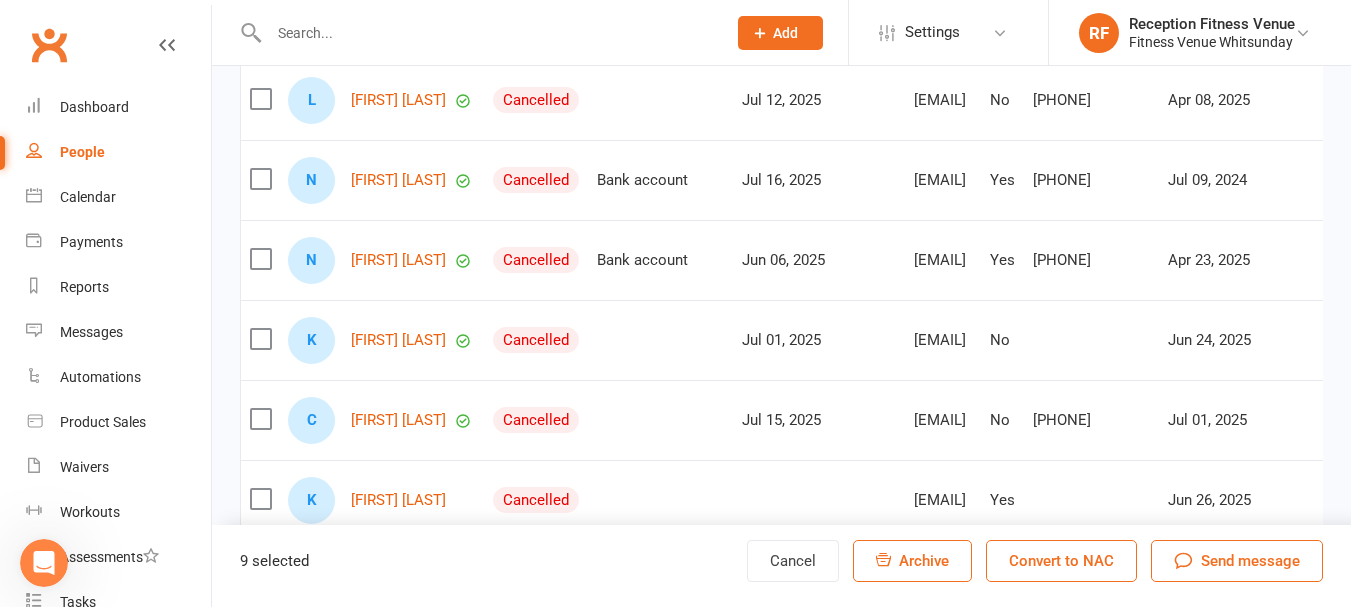 click at bounding box center [260, 259] 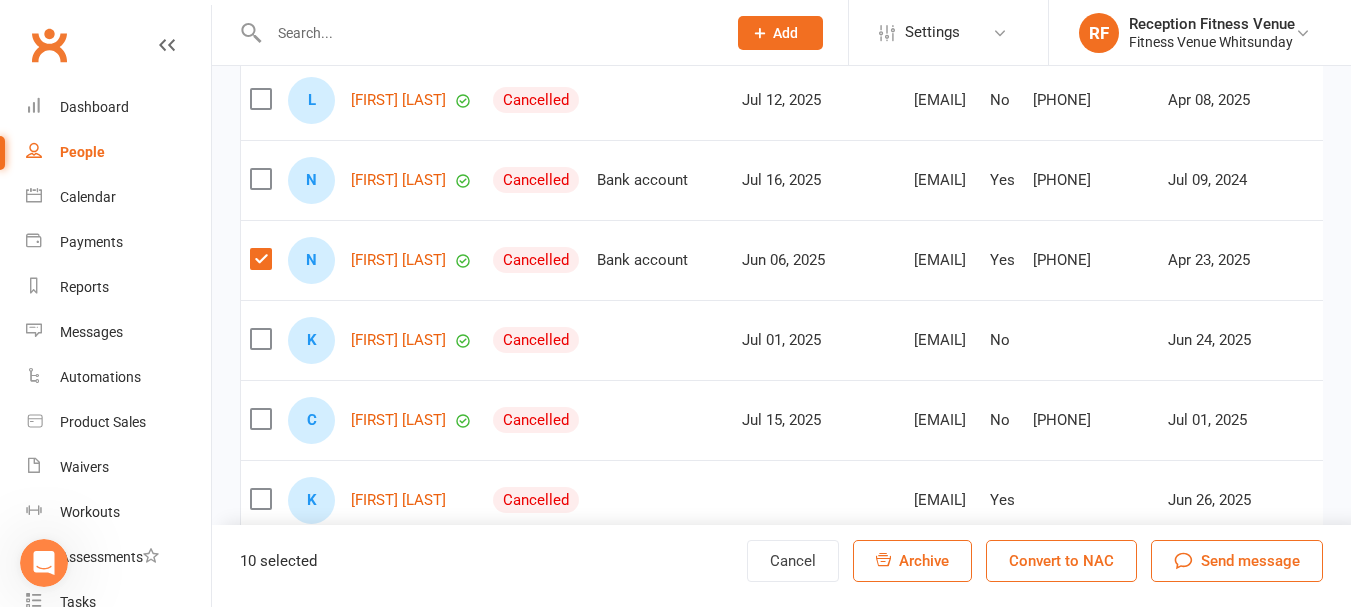click at bounding box center [260, 179] 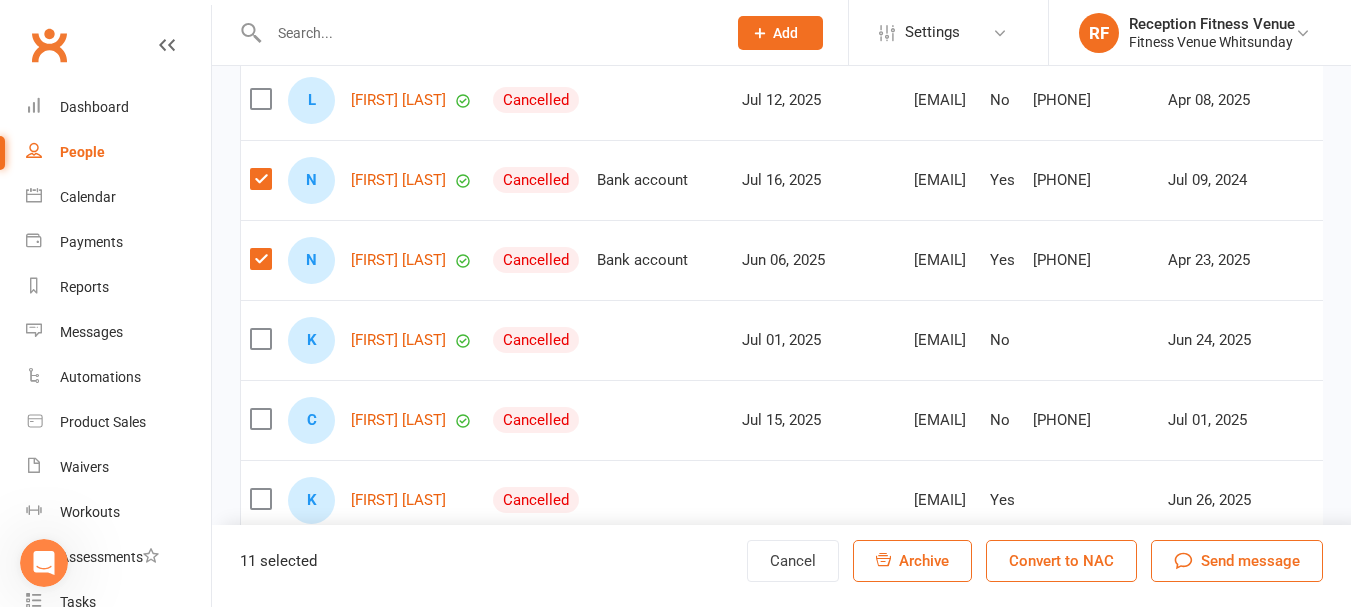 click at bounding box center [260, 99] 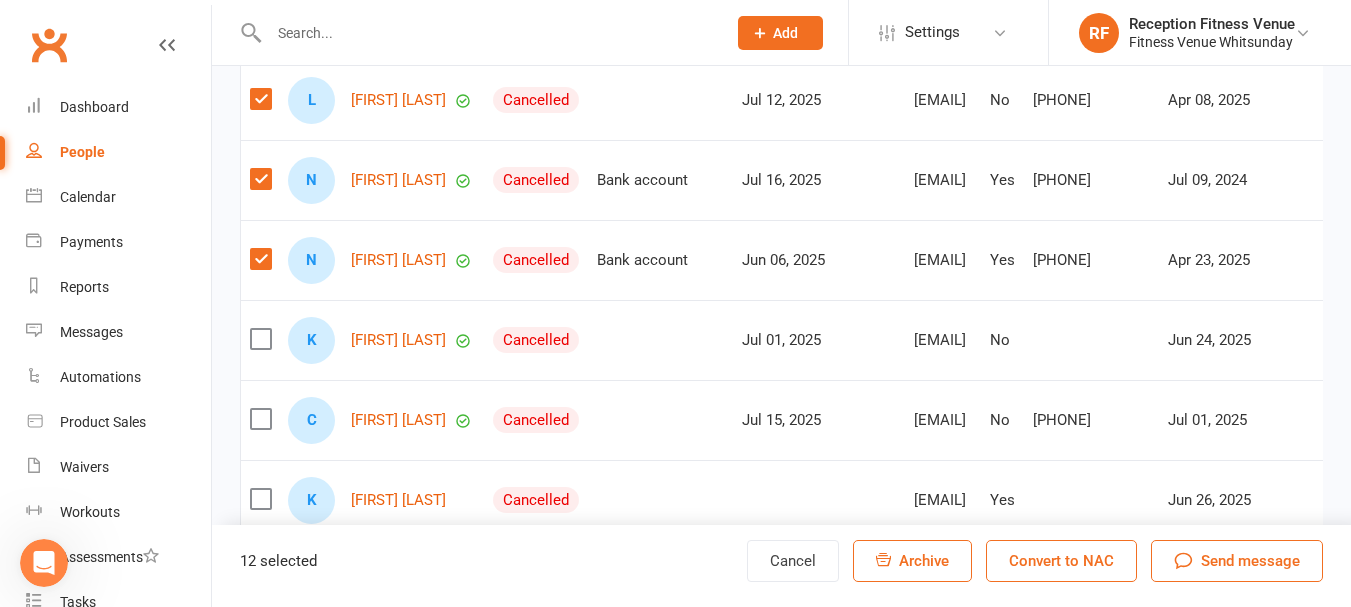 scroll, scrollTop: 6657, scrollLeft: 0, axis: vertical 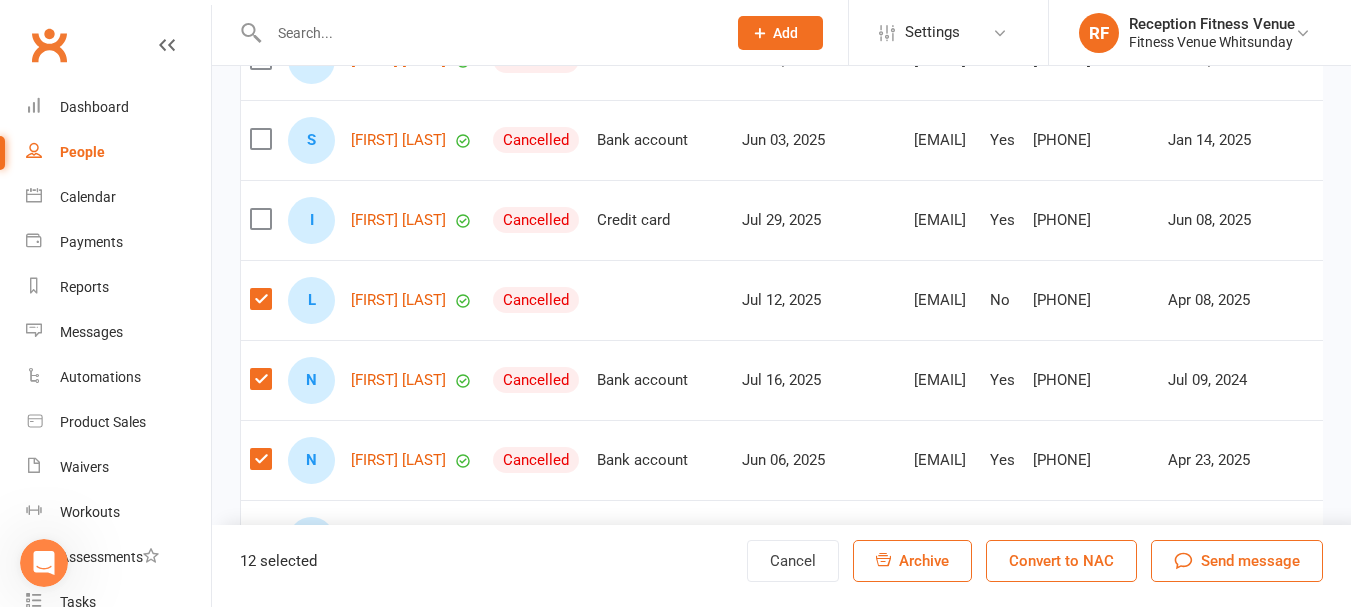 click at bounding box center [260, 139] 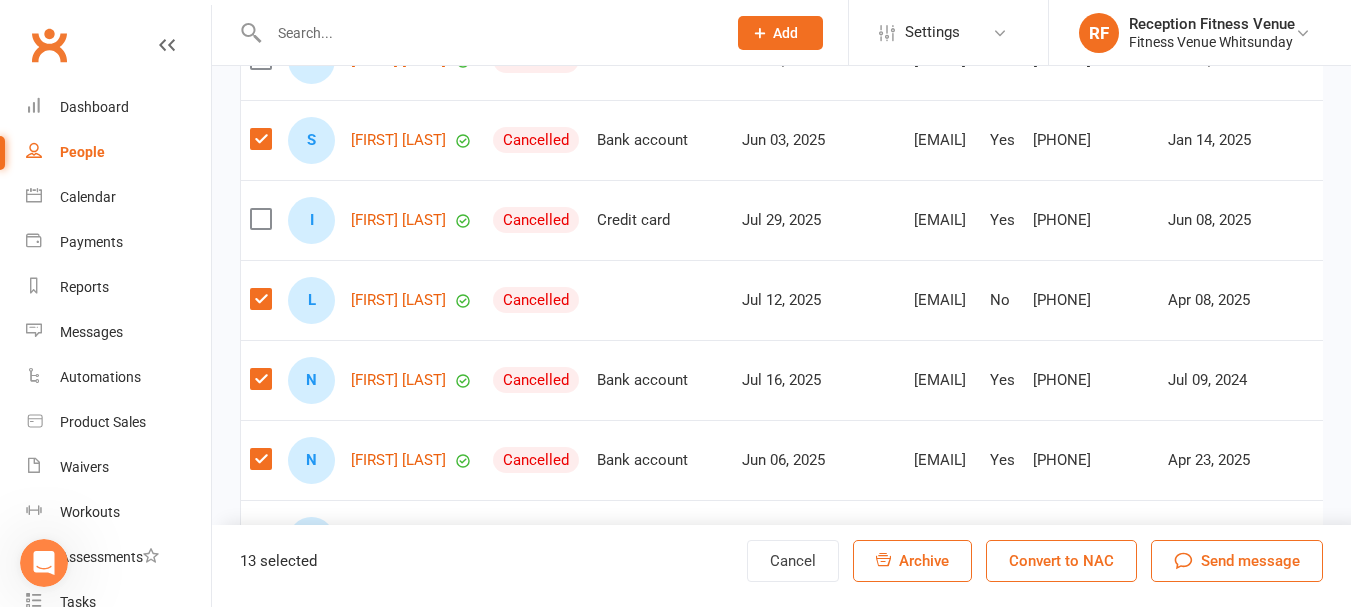 click at bounding box center (260, 59) 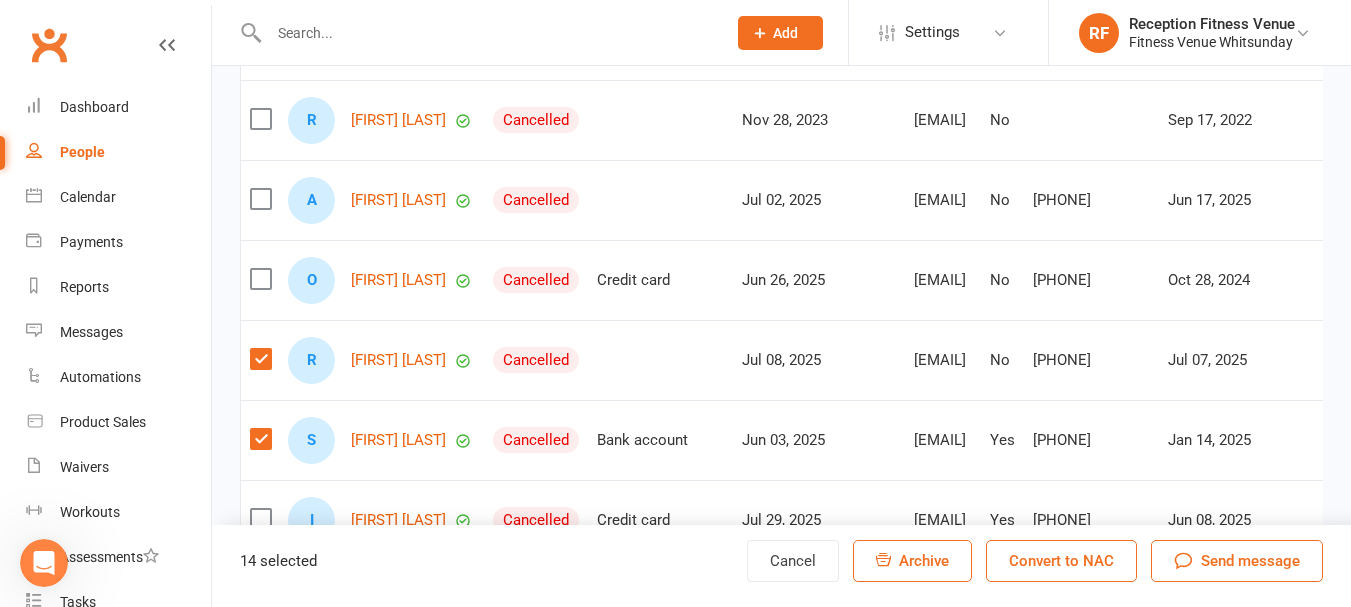 scroll, scrollTop: 6057, scrollLeft: 0, axis: vertical 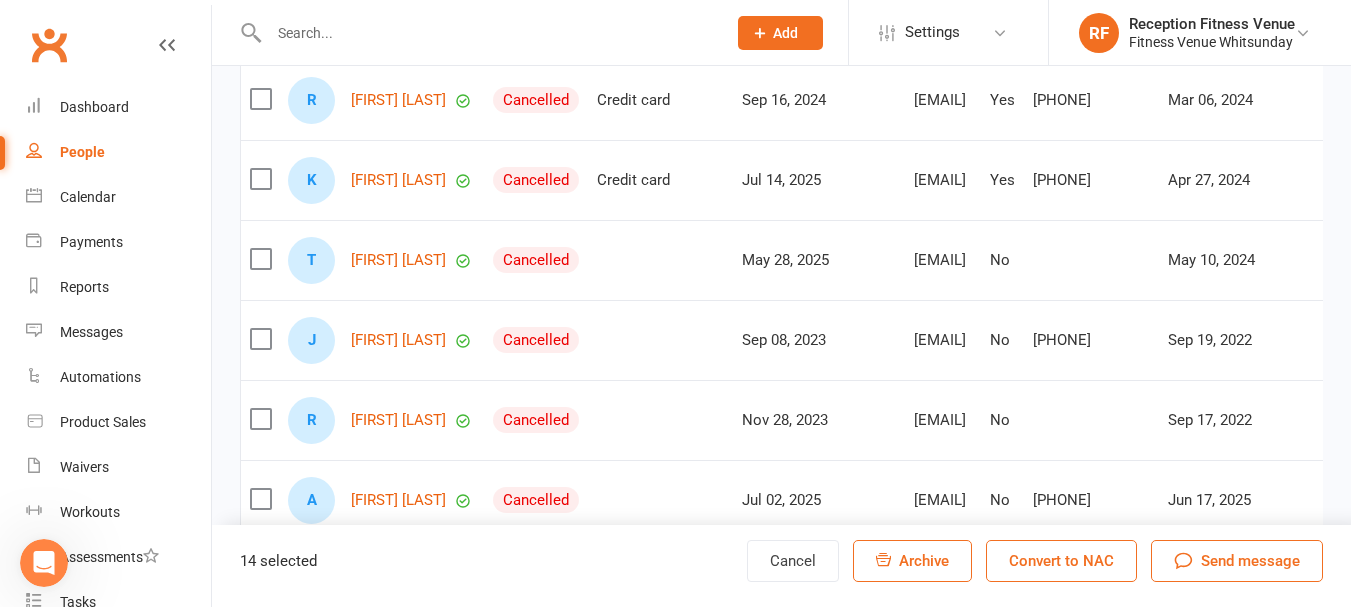click on "Archive" at bounding box center [924, 561] 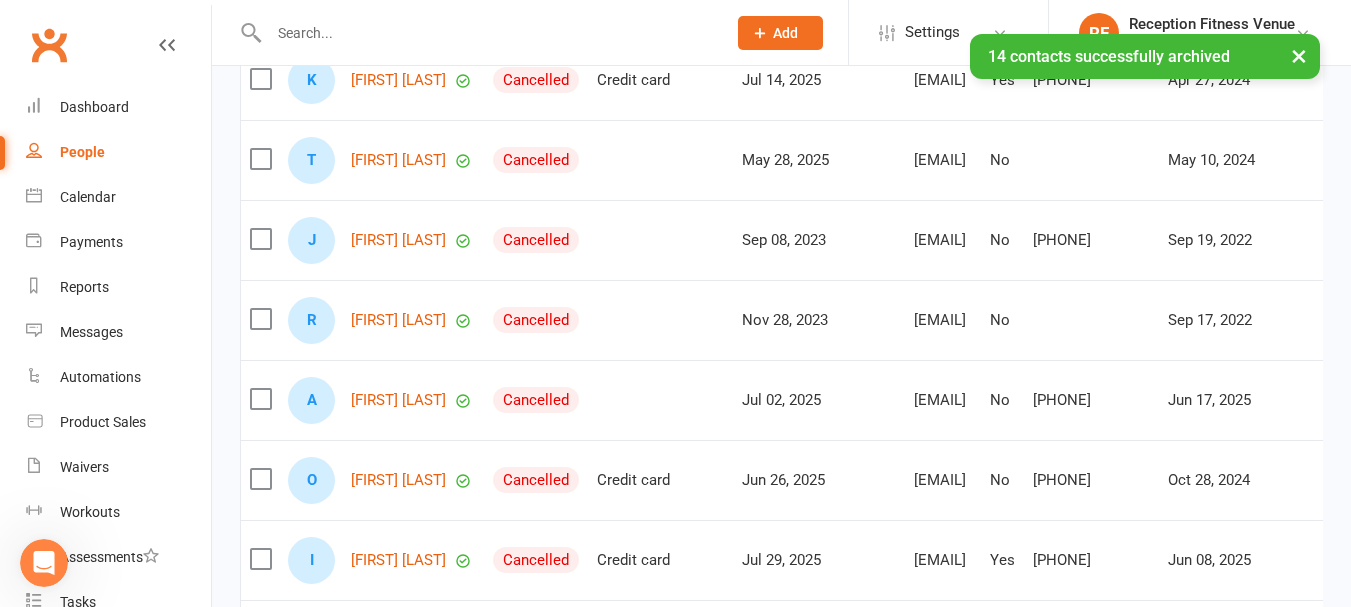 scroll, scrollTop: 6957, scrollLeft: 0, axis: vertical 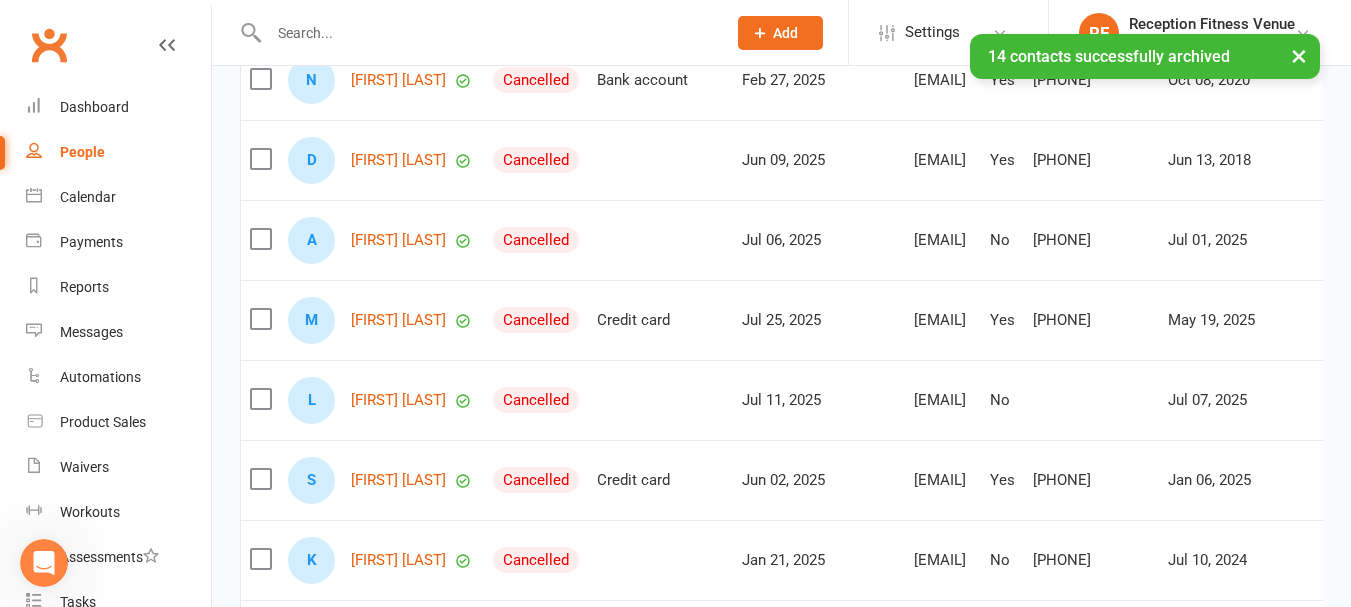 click at bounding box center [260, 319] 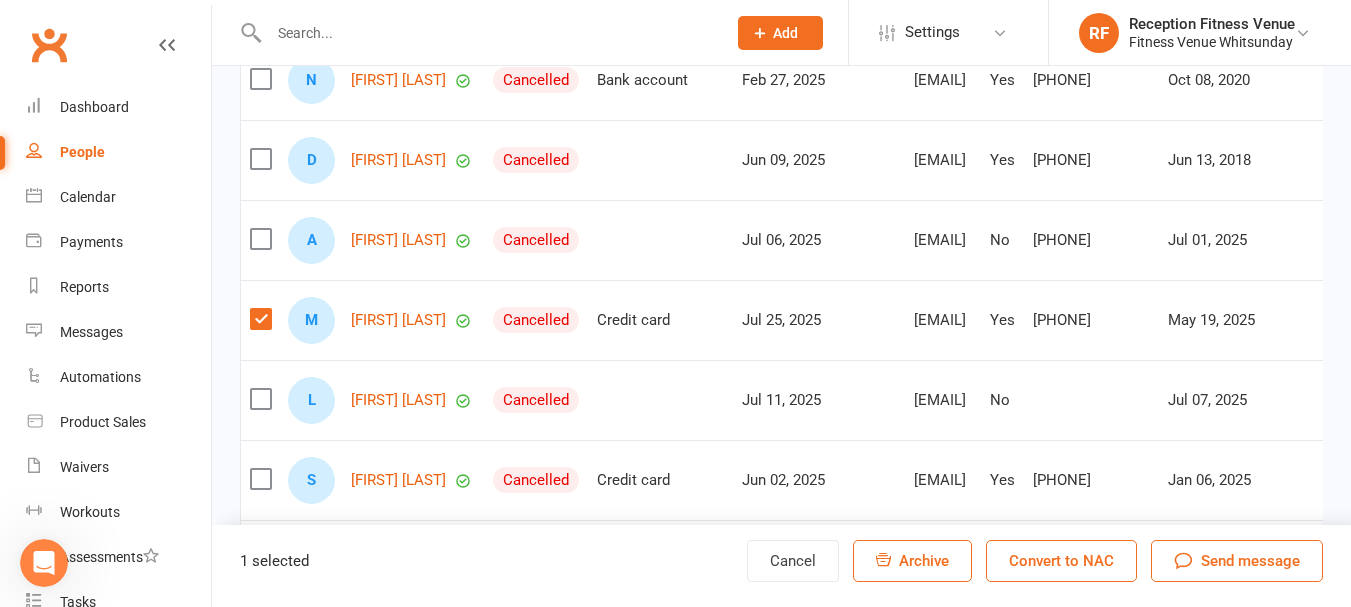 click at bounding box center [260, 239] 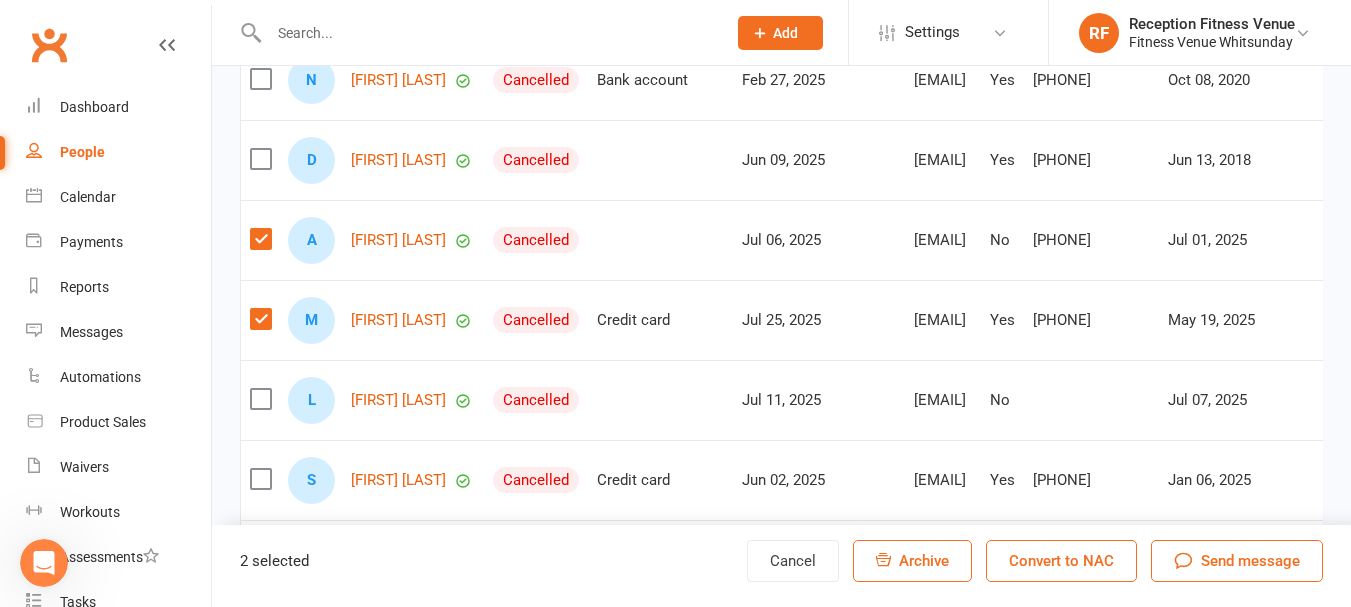 click at bounding box center [260, 399] 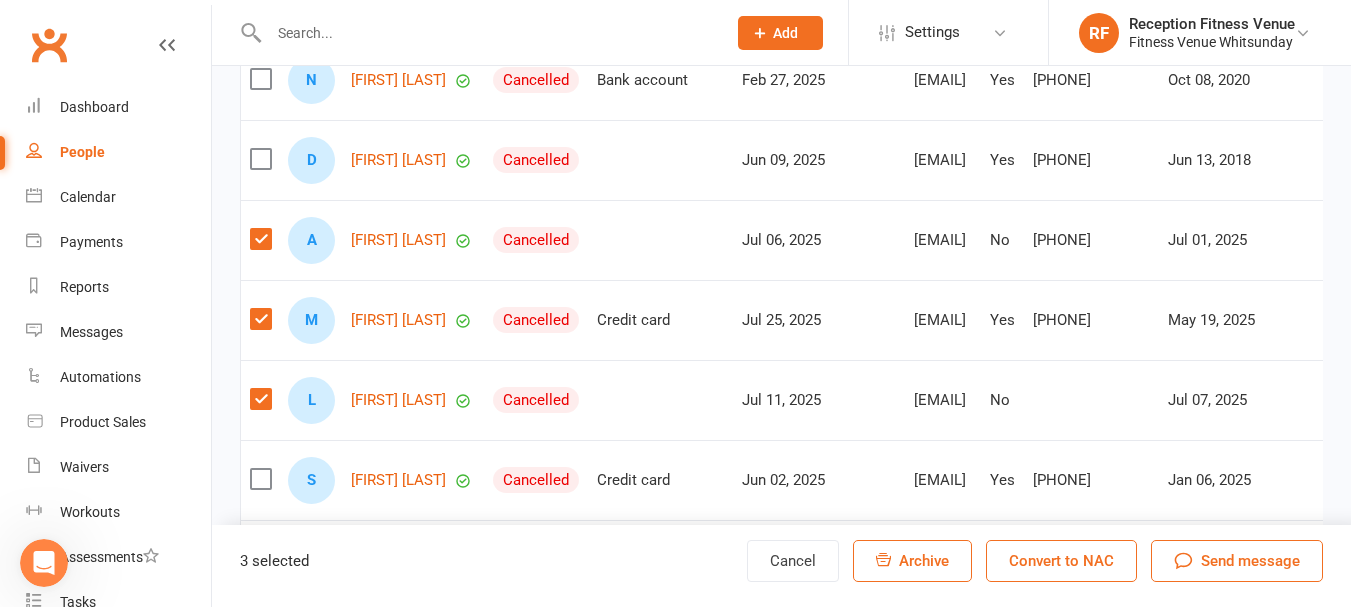 scroll, scrollTop: 7157, scrollLeft: 0, axis: vertical 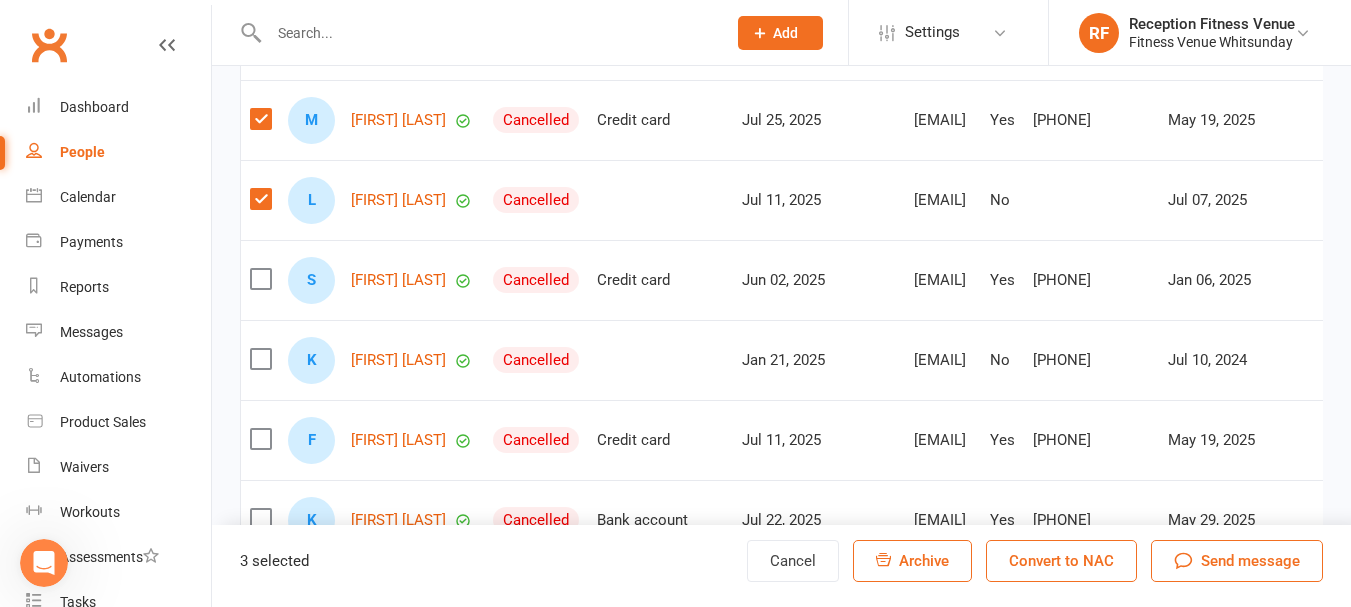 click at bounding box center [260, 279] 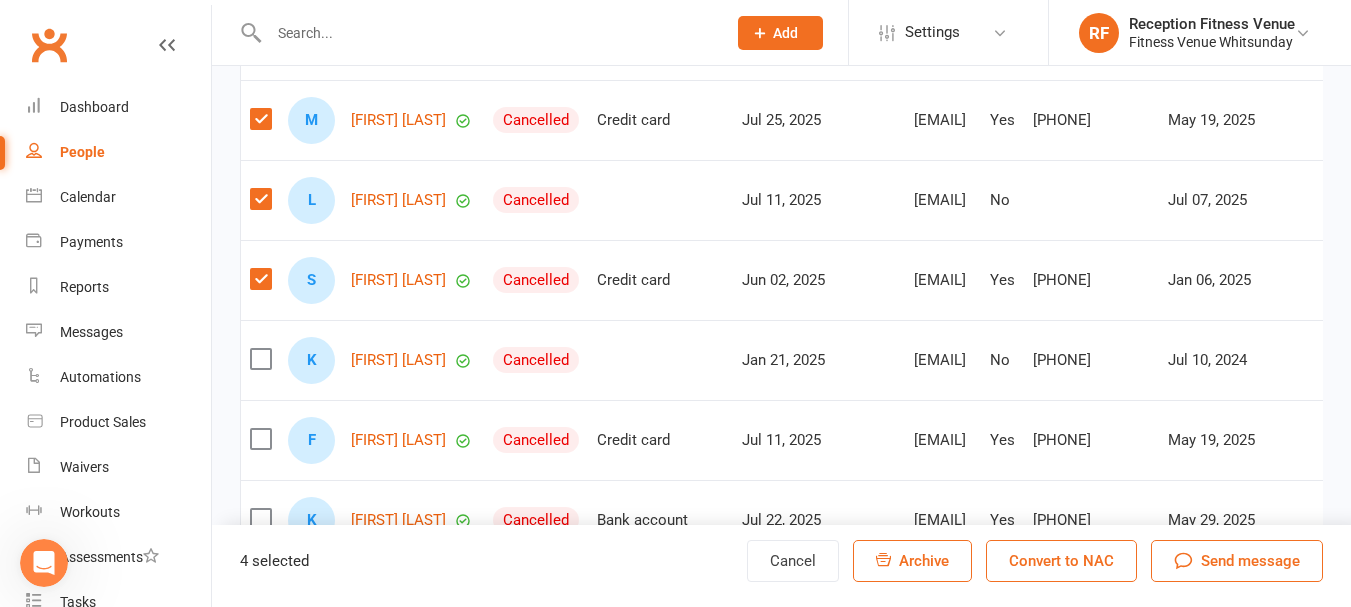 click at bounding box center [260, 439] 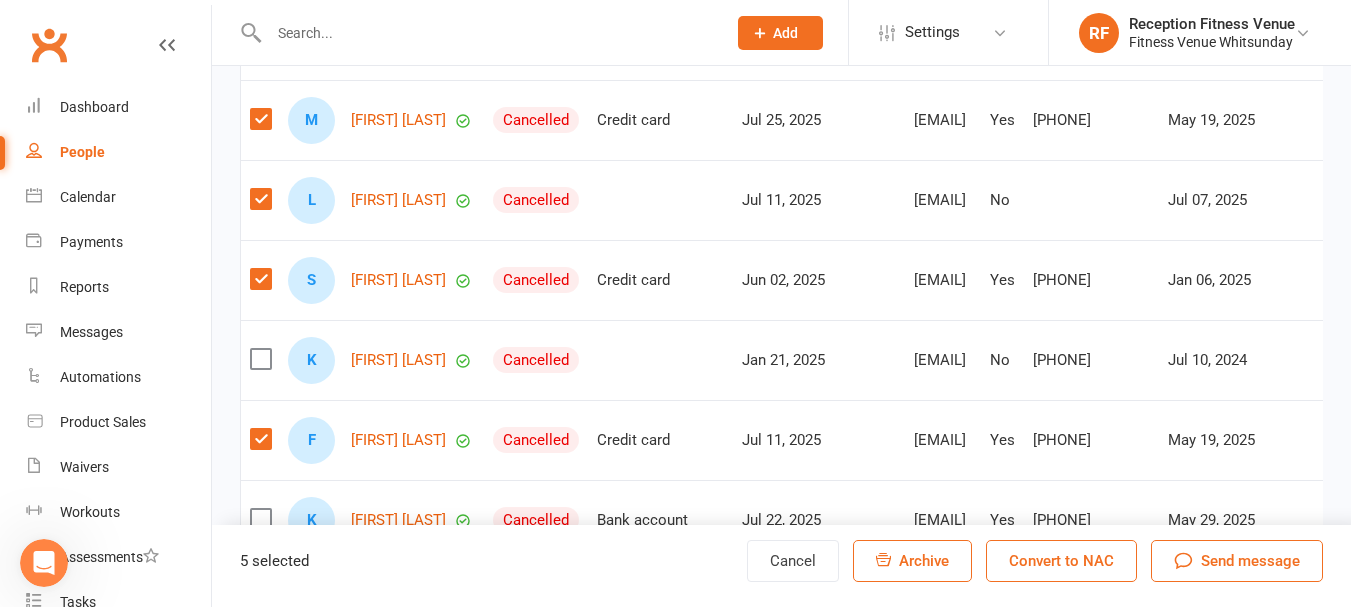 scroll, scrollTop: 7357, scrollLeft: 0, axis: vertical 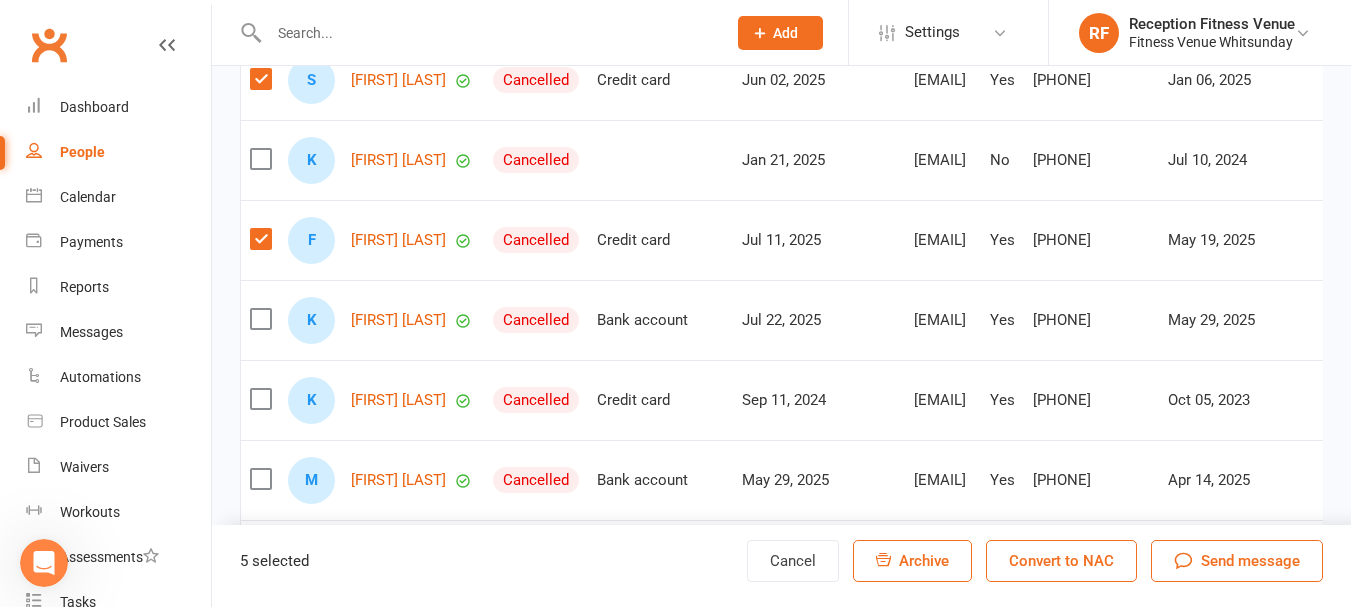 click at bounding box center [260, 319] 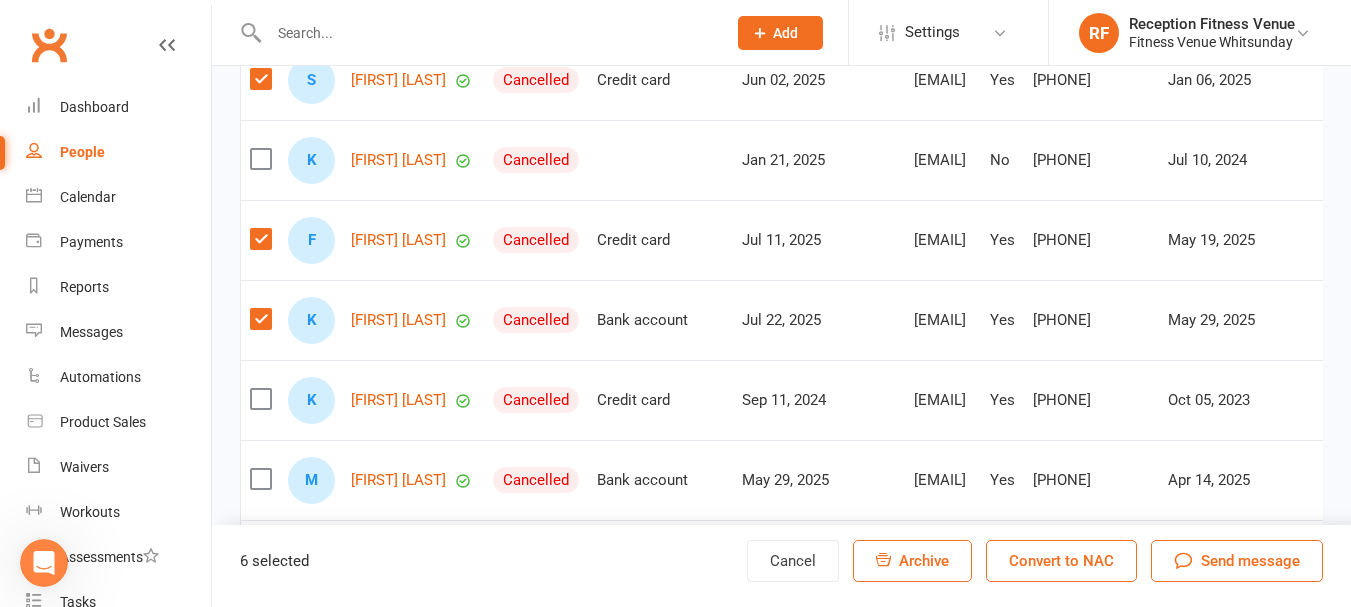 scroll, scrollTop: 7557, scrollLeft: 0, axis: vertical 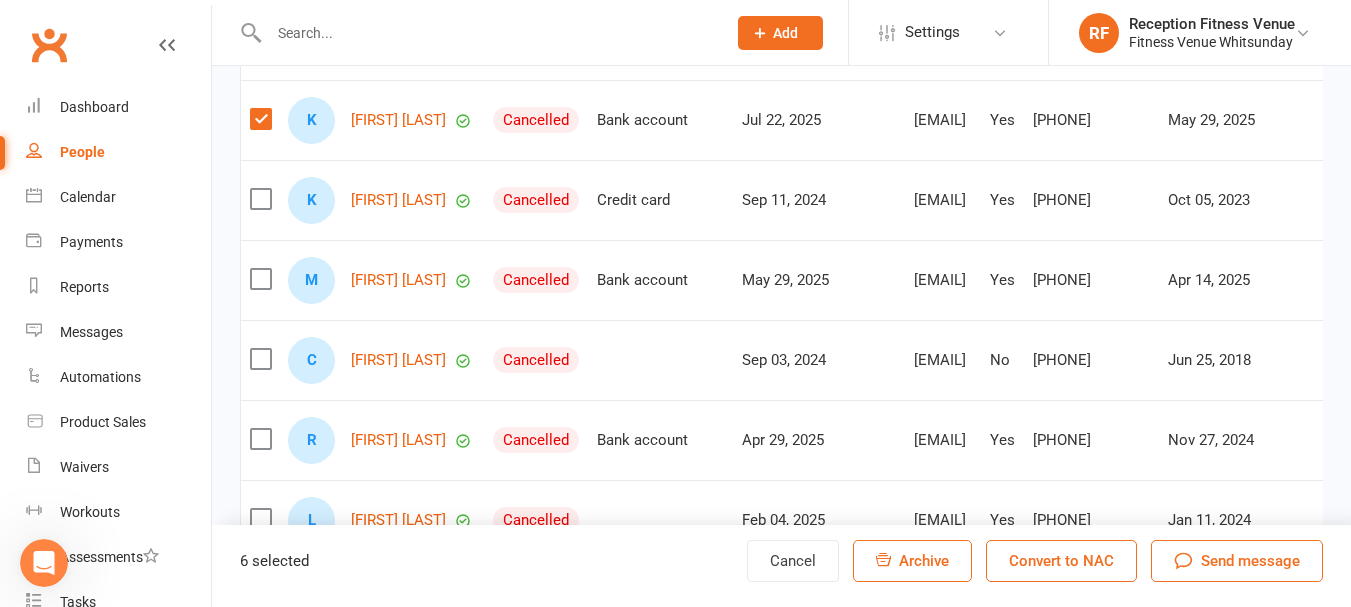 click at bounding box center [260, 439] 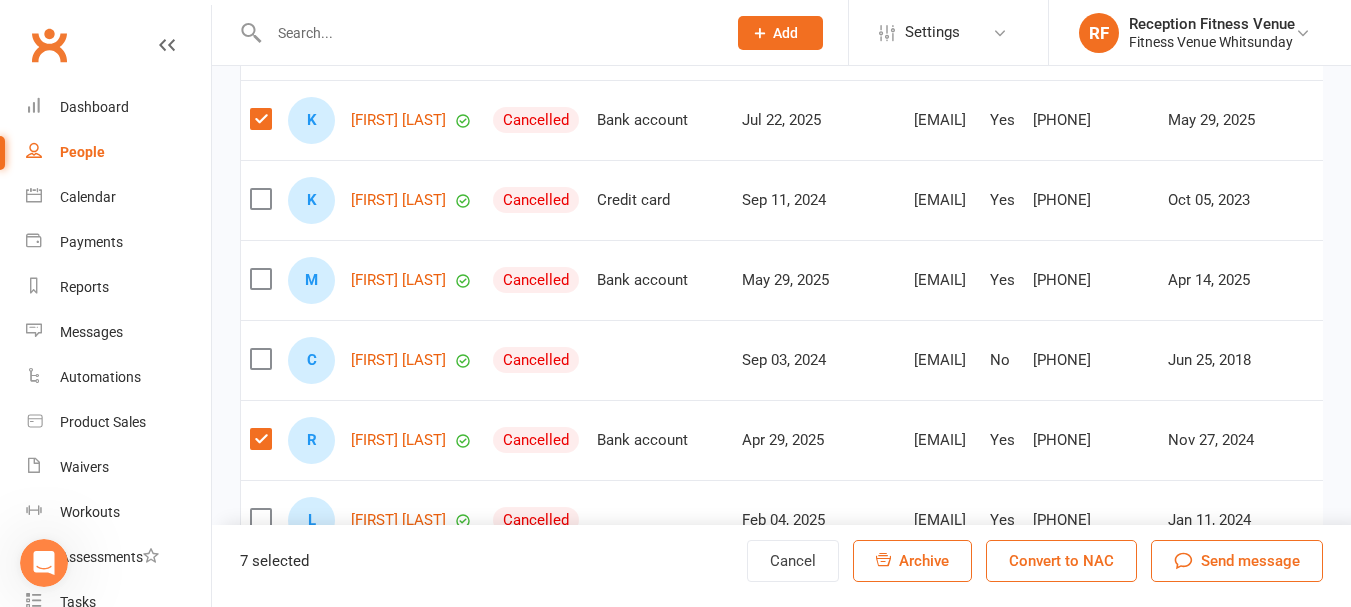 drag, startPoint x: 264, startPoint y: 296, endPoint x: 322, endPoint y: 322, distance: 63.560993 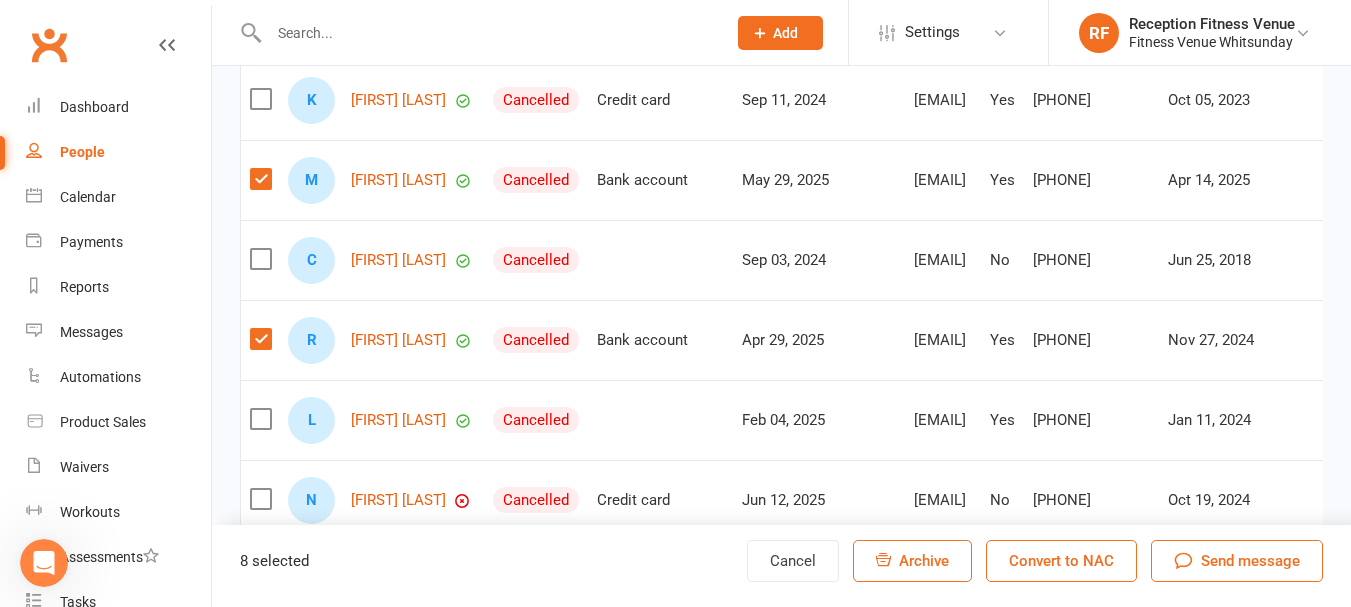 scroll, scrollTop: 7857, scrollLeft: 0, axis: vertical 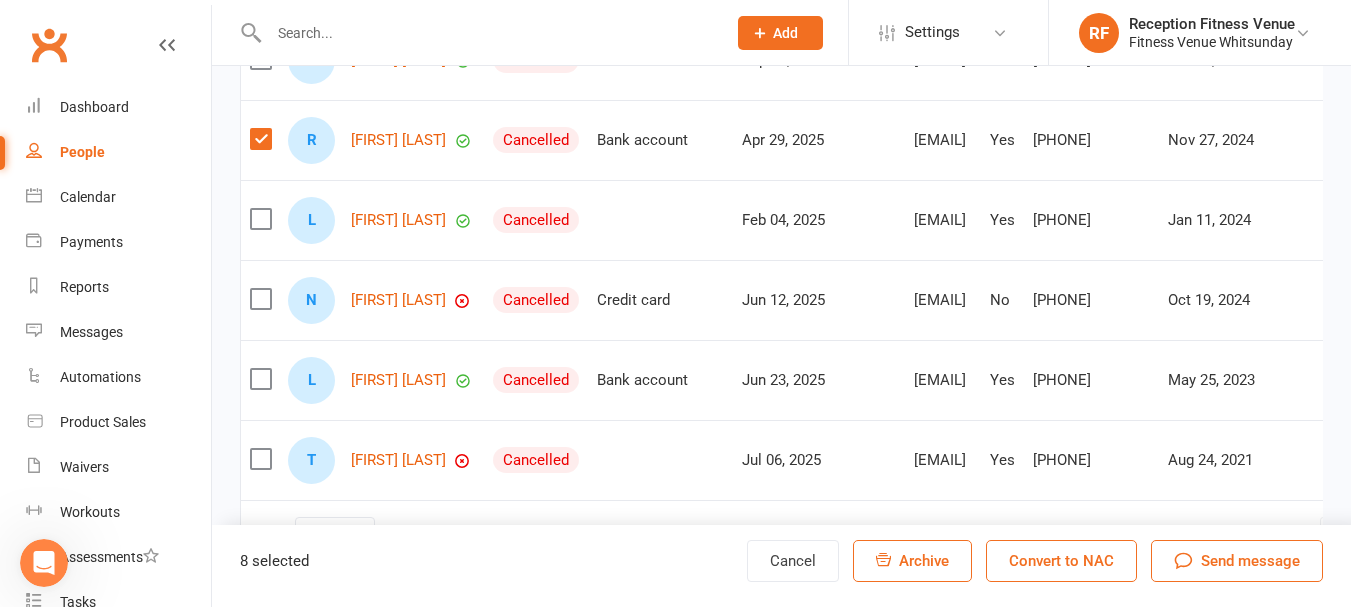 click at bounding box center [260, 459] 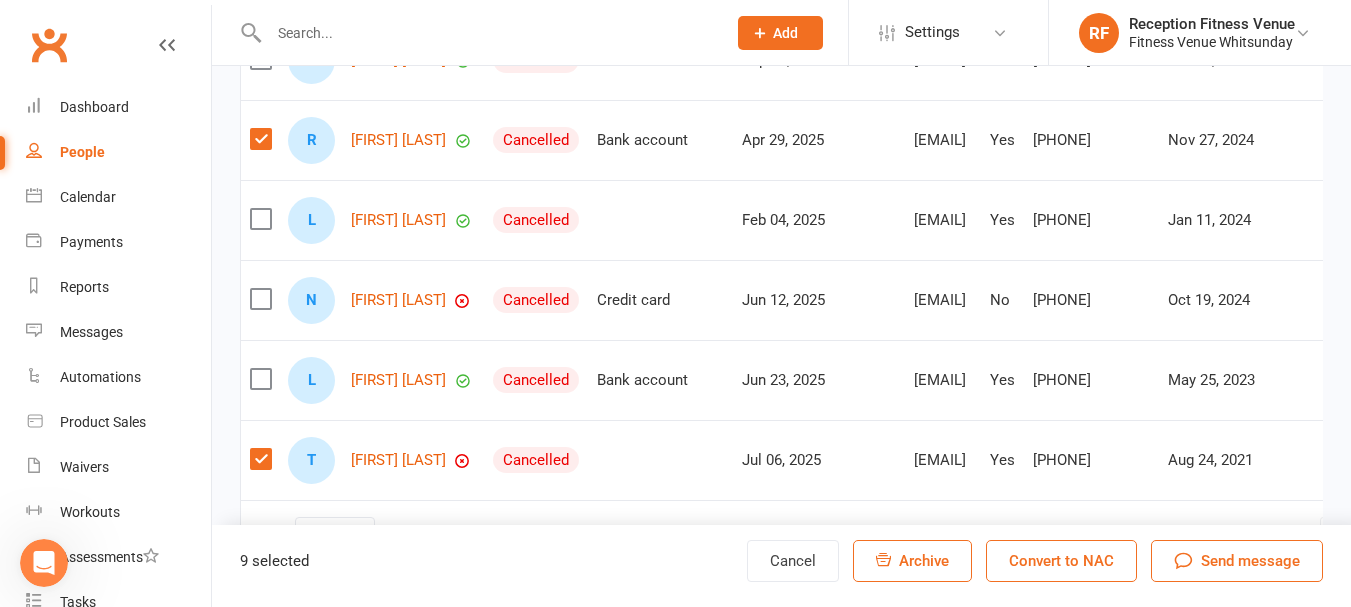 click at bounding box center [260, 299] 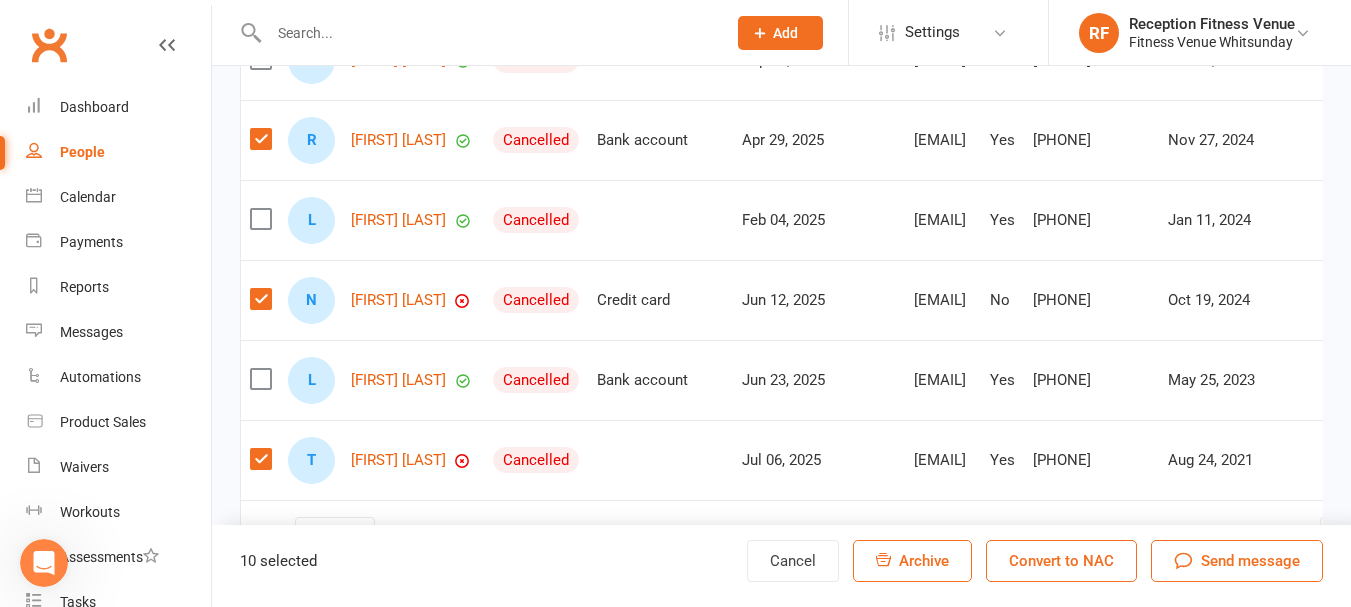 click at bounding box center [260, 219] 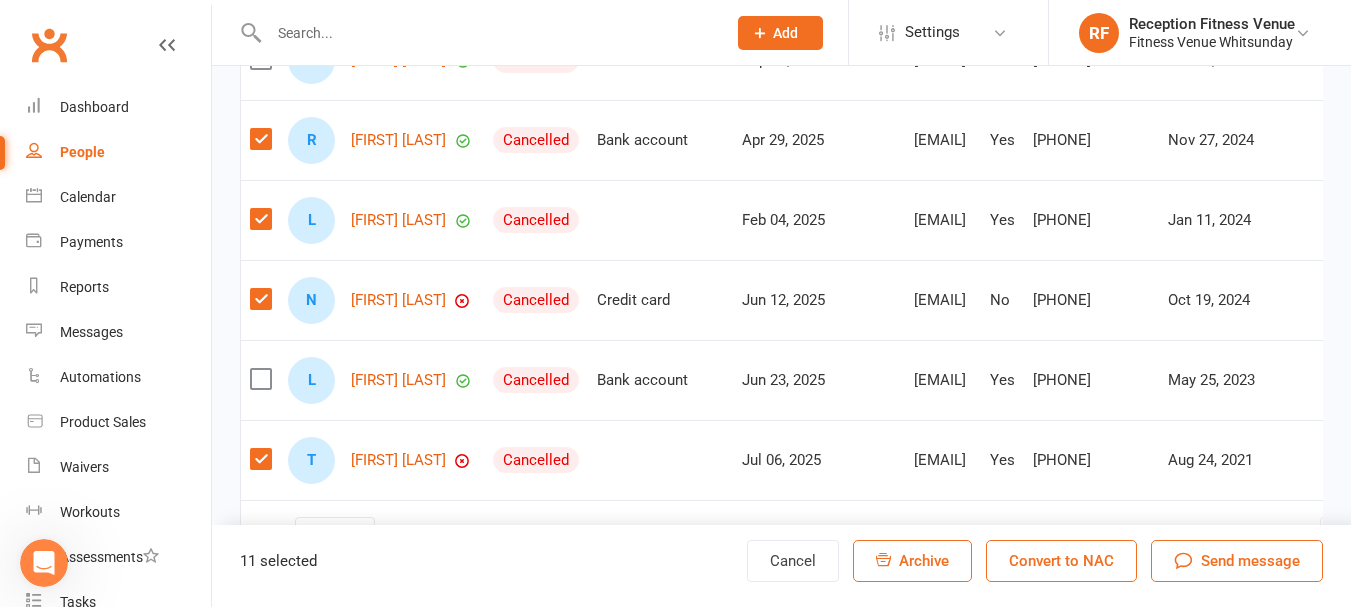 scroll, scrollTop: 7957, scrollLeft: 0, axis: vertical 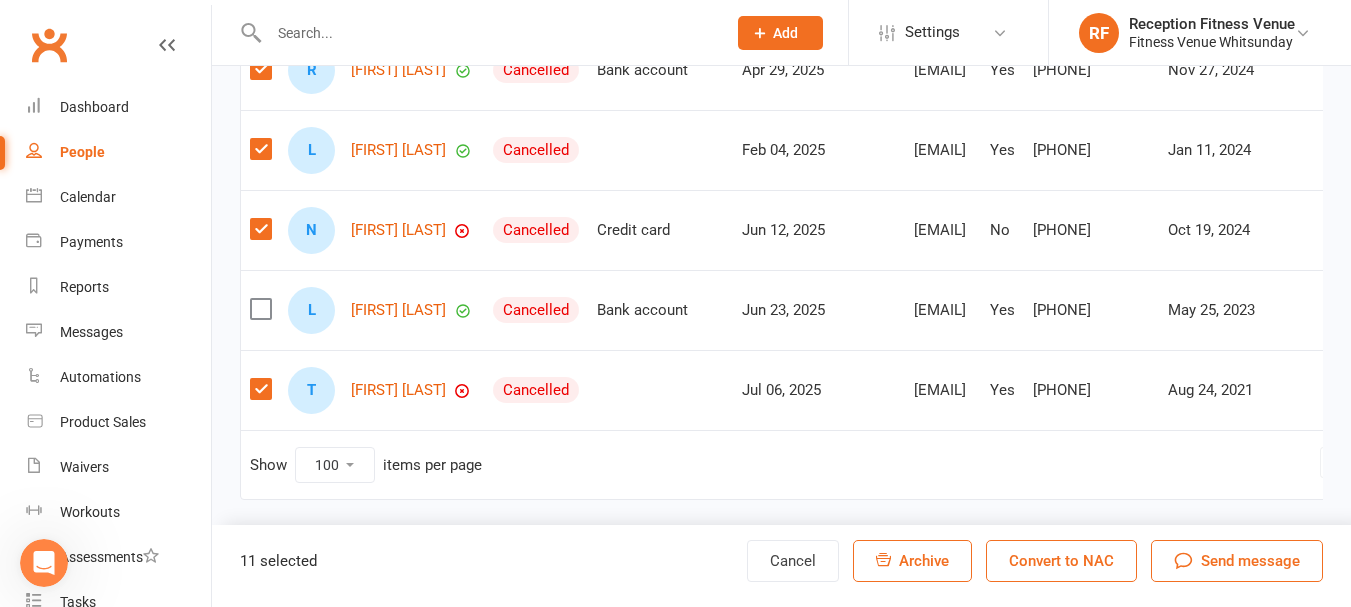 click on "Archive" at bounding box center (924, 561) 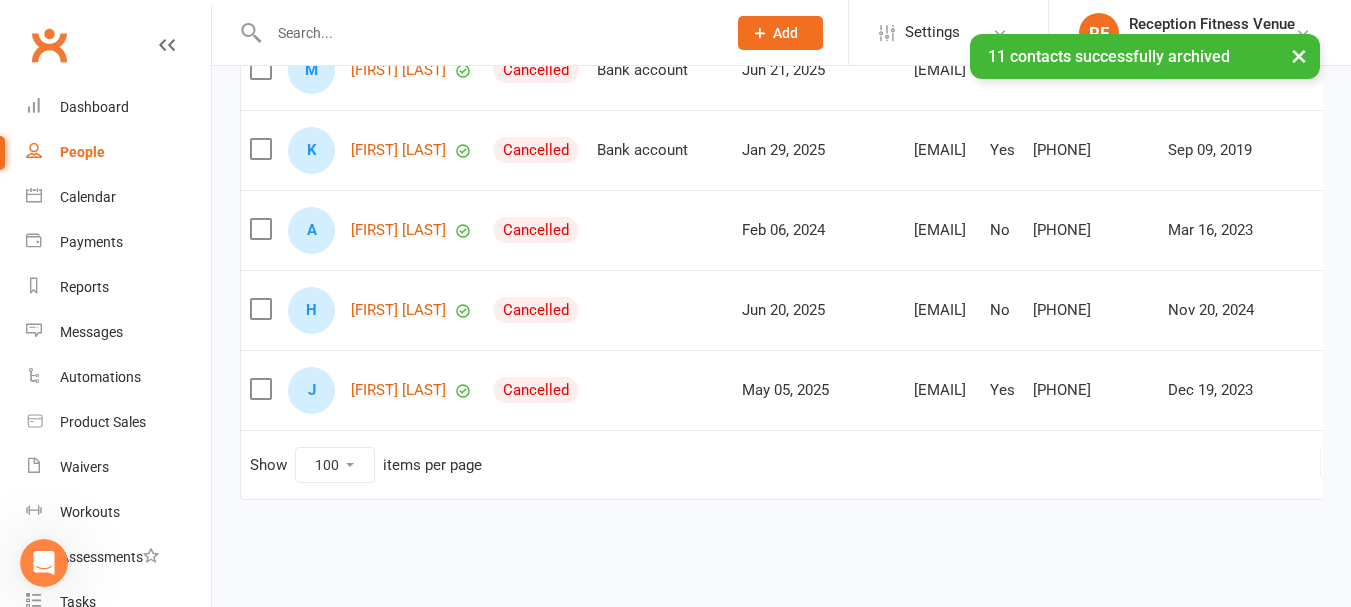 click at bounding box center (260, 389) 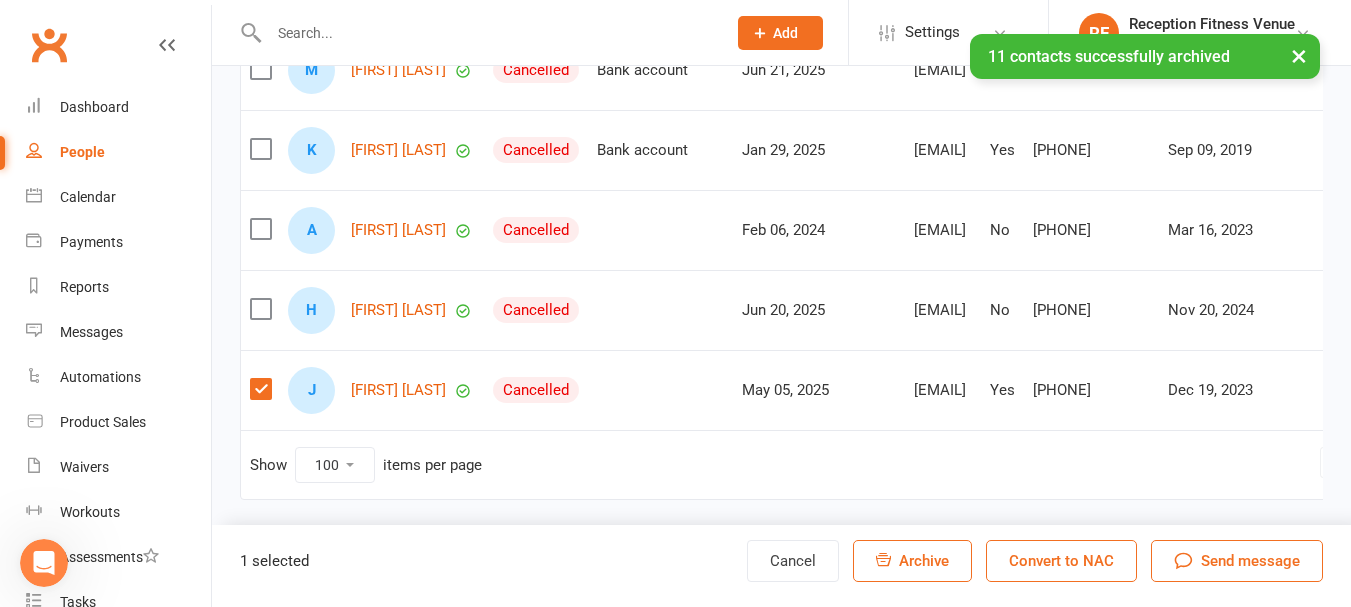 click at bounding box center (260, 309) 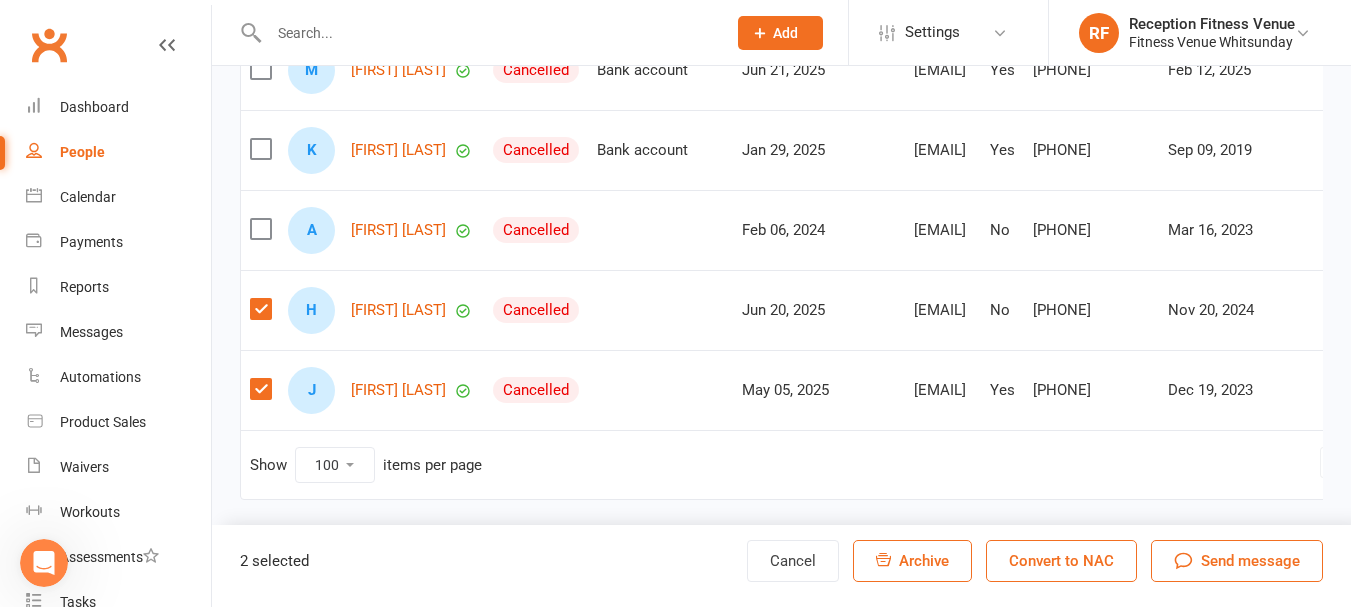 click at bounding box center (260, 149) 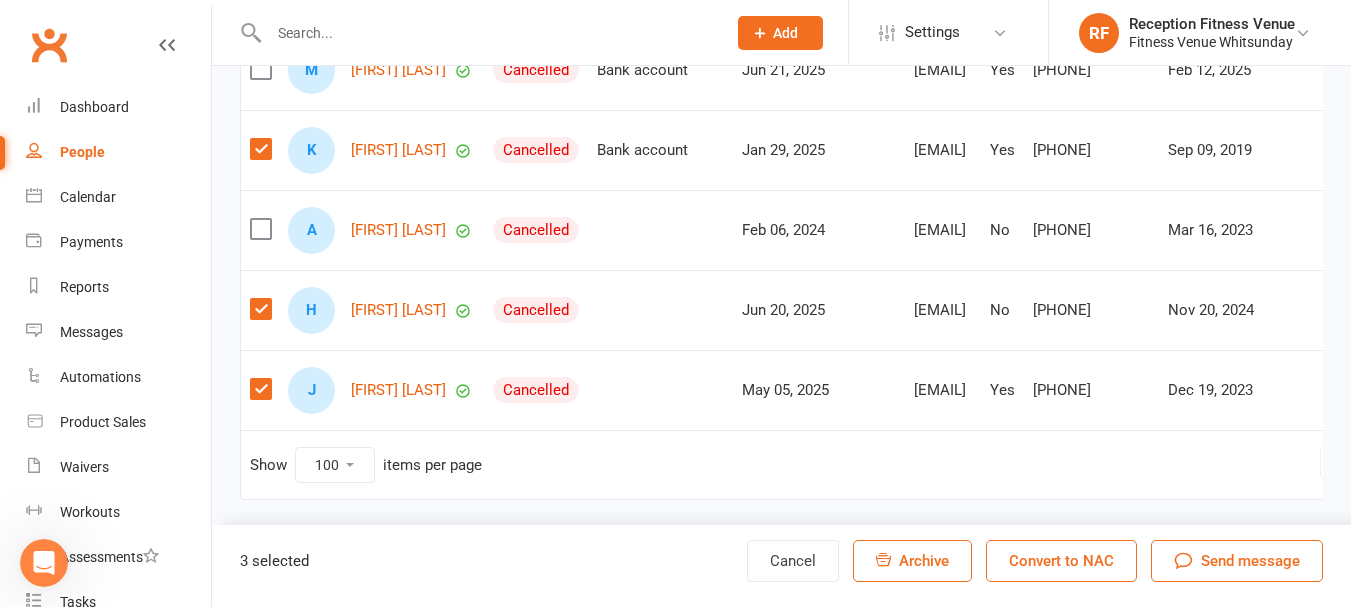 scroll, scrollTop: 7857, scrollLeft: 0, axis: vertical 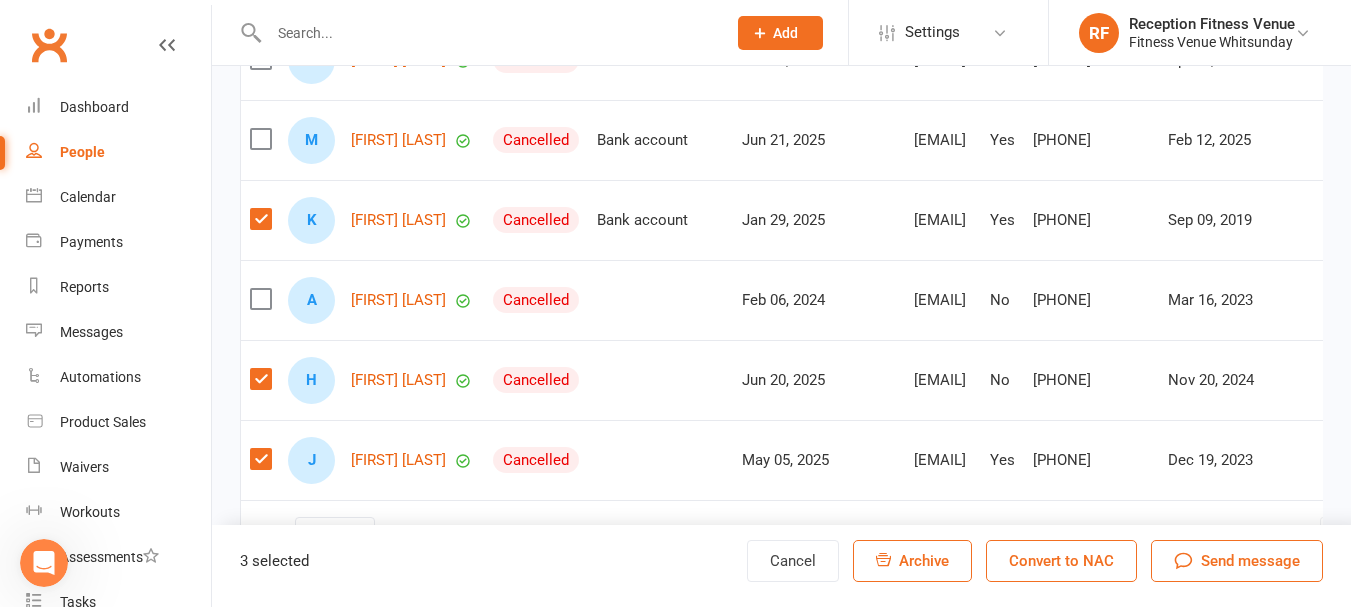click at bounding box center (260, 219) 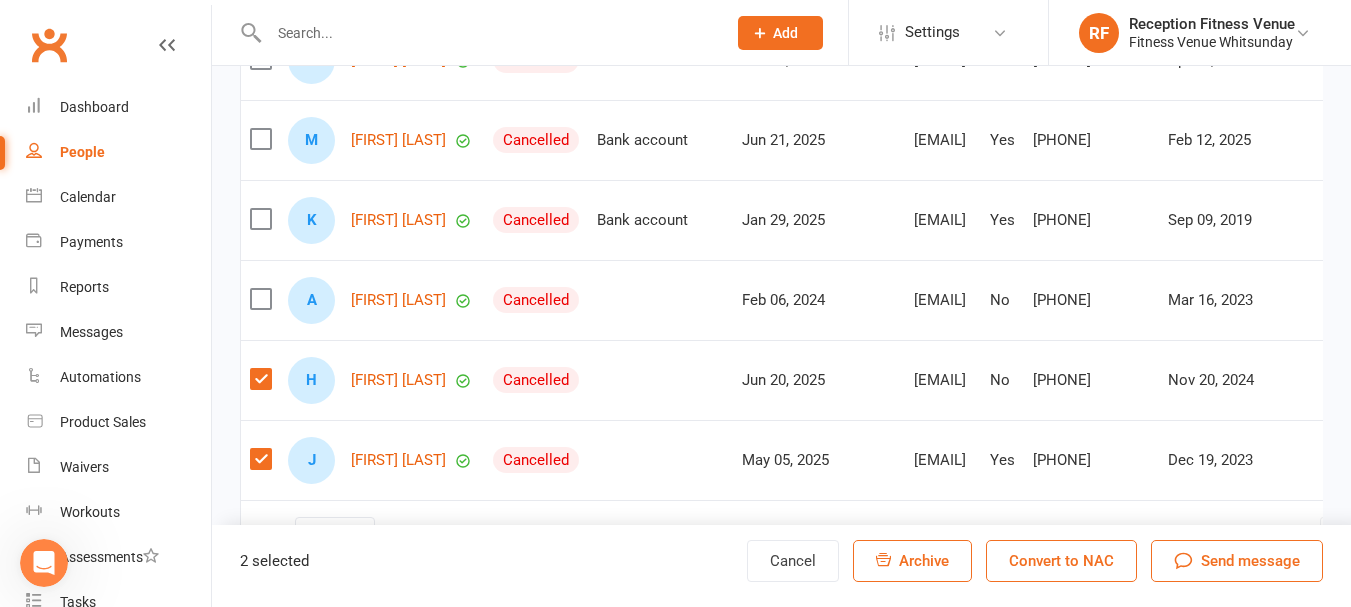 click at bounding box center [260, 219] 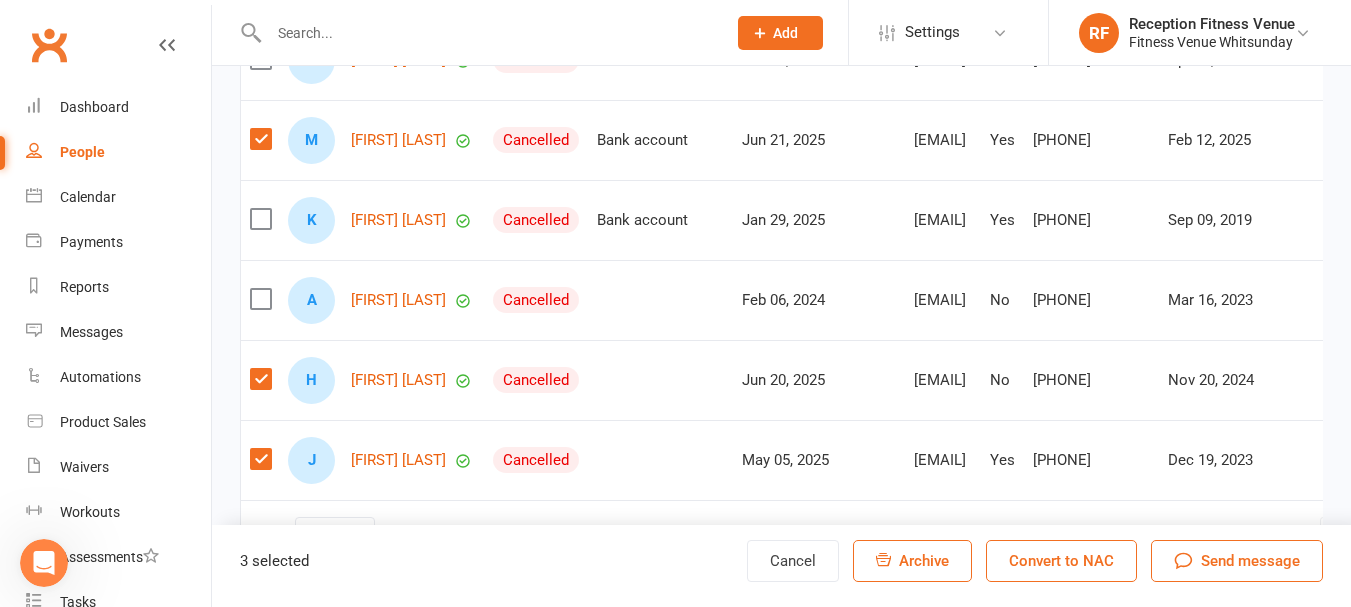 scroll, scrollTop: 7657, scrollLeft: 0, axis: vertical 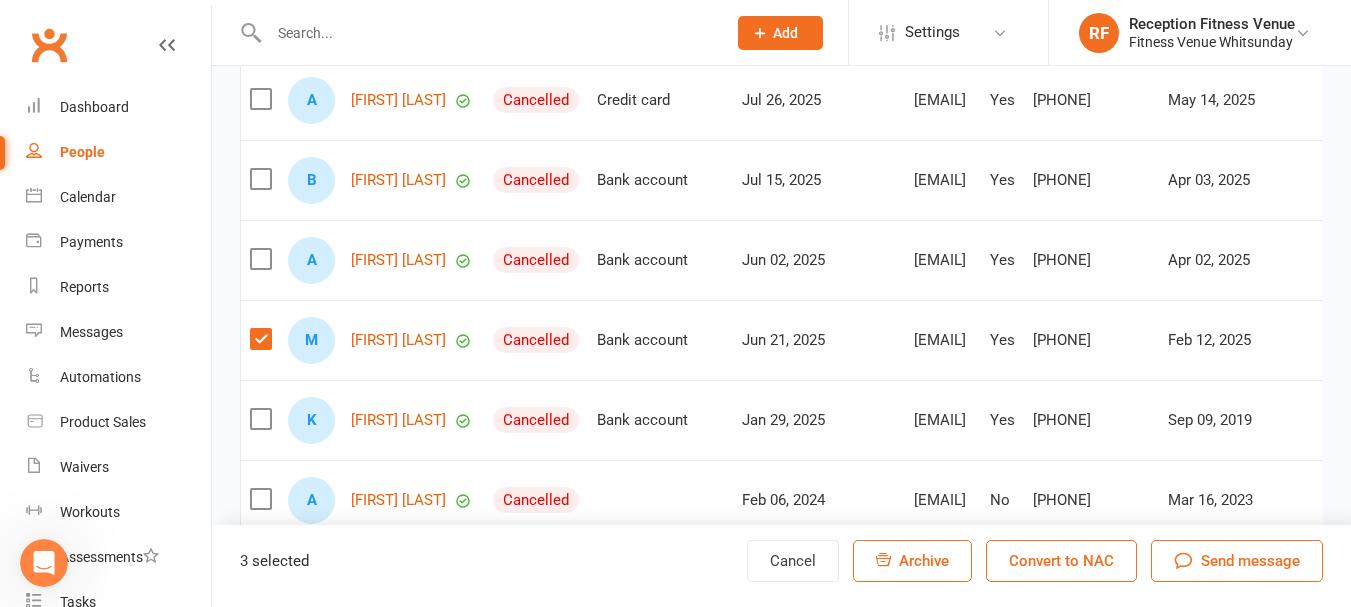 click at bounding box center (260, 179) 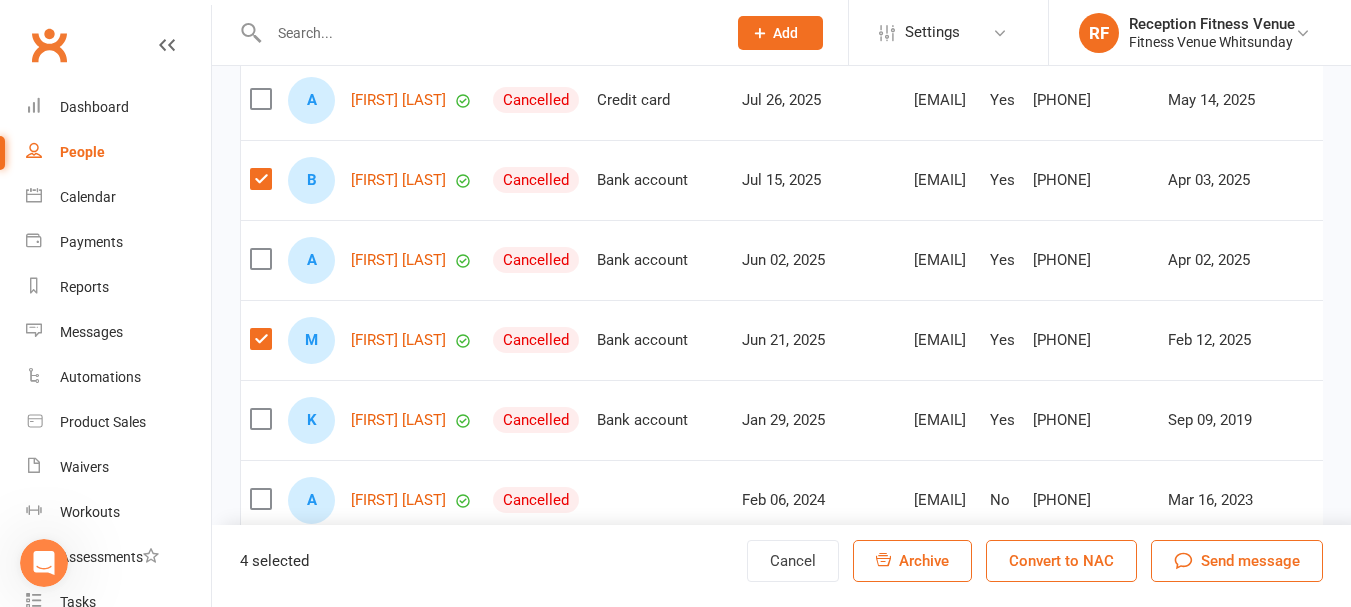 click at bounding box center (260, 99) 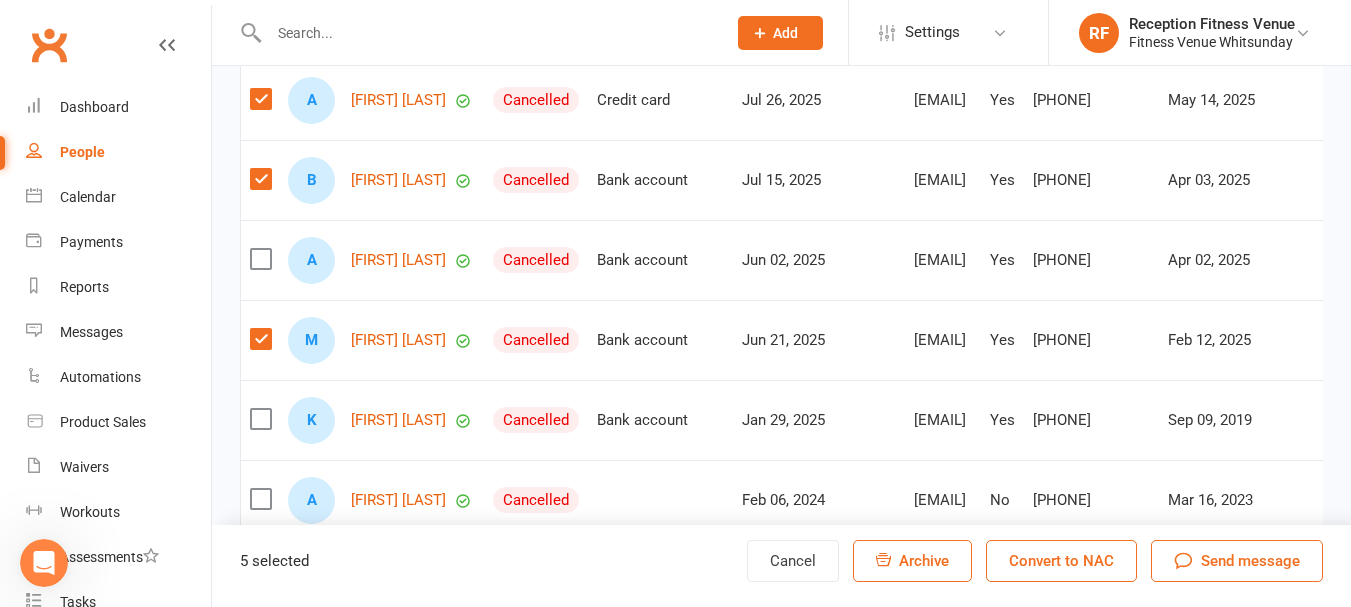 scroll, scrollTop: 7457, scrollLeft: 0, axis: vertical 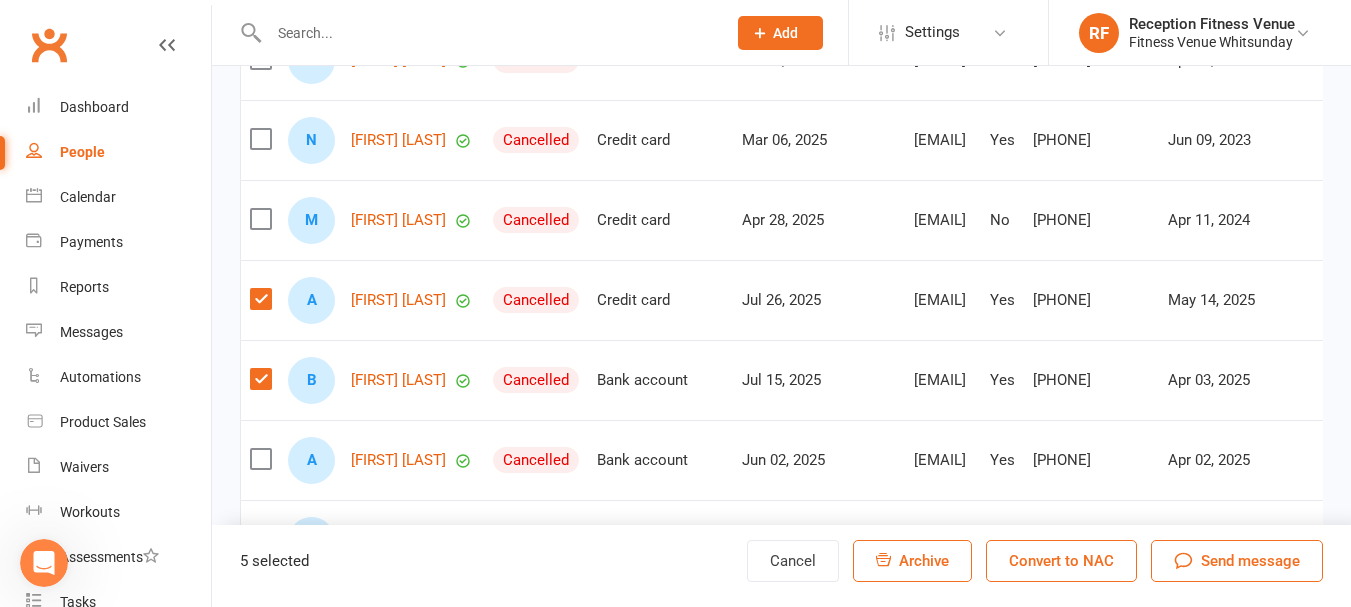 click at bounding box center [260, 219] 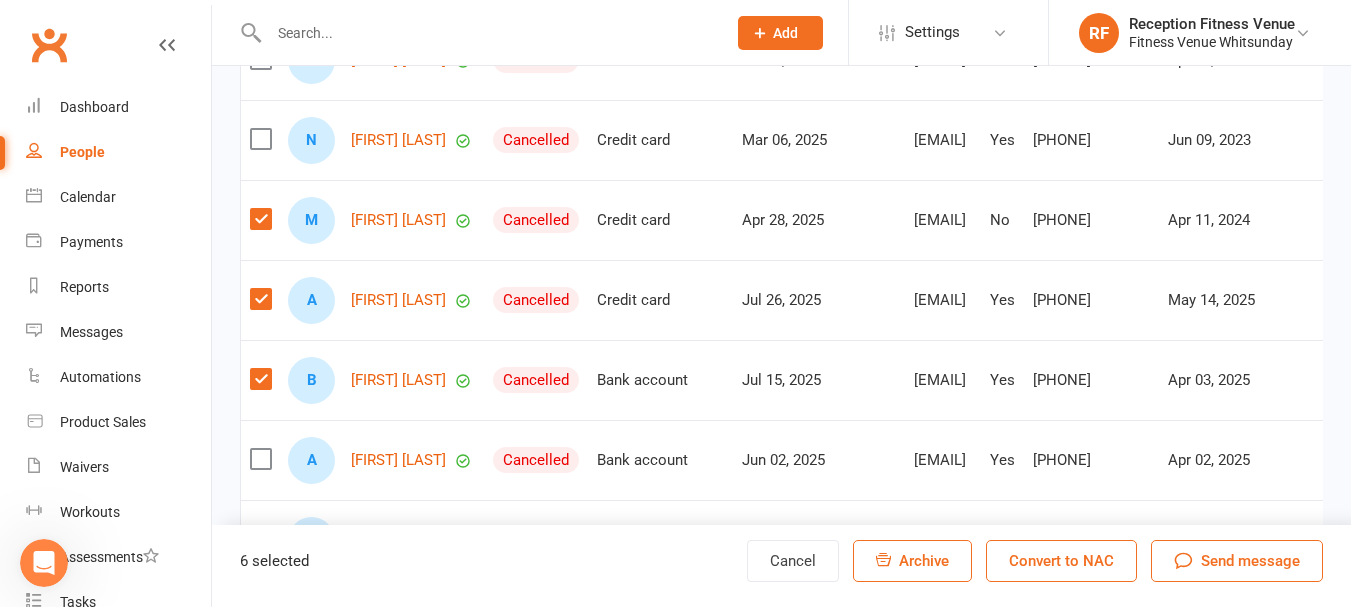 click at bounding box center [260, 219] 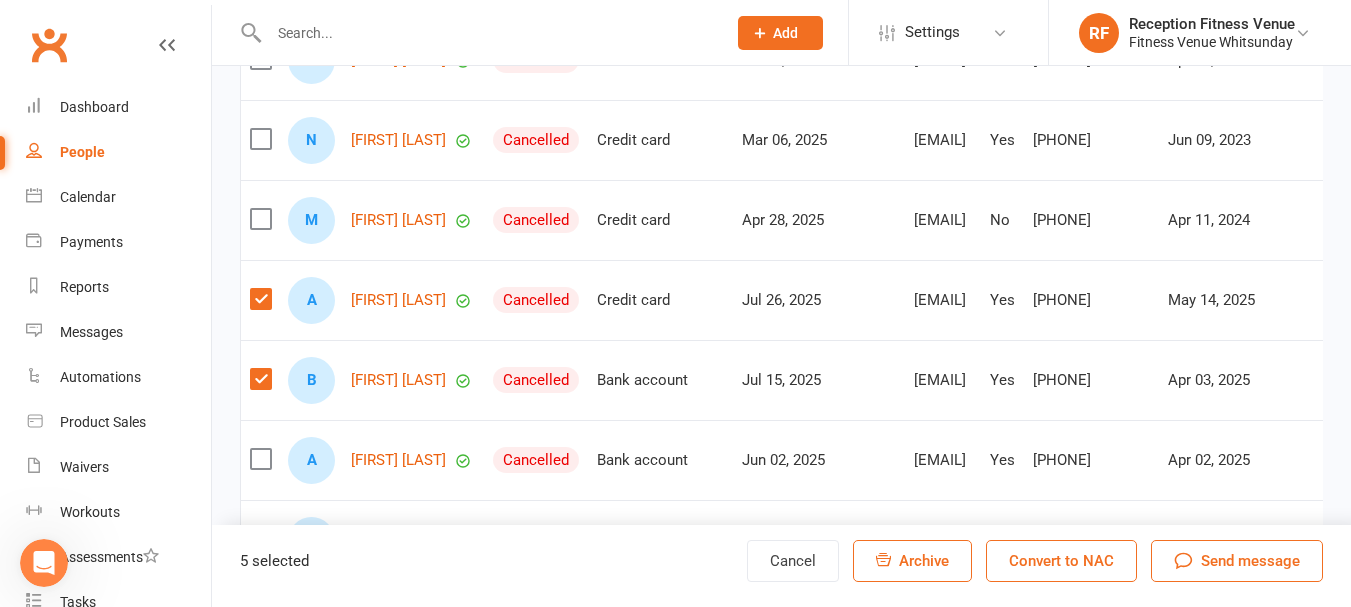 click at bounding box center (260, 219) 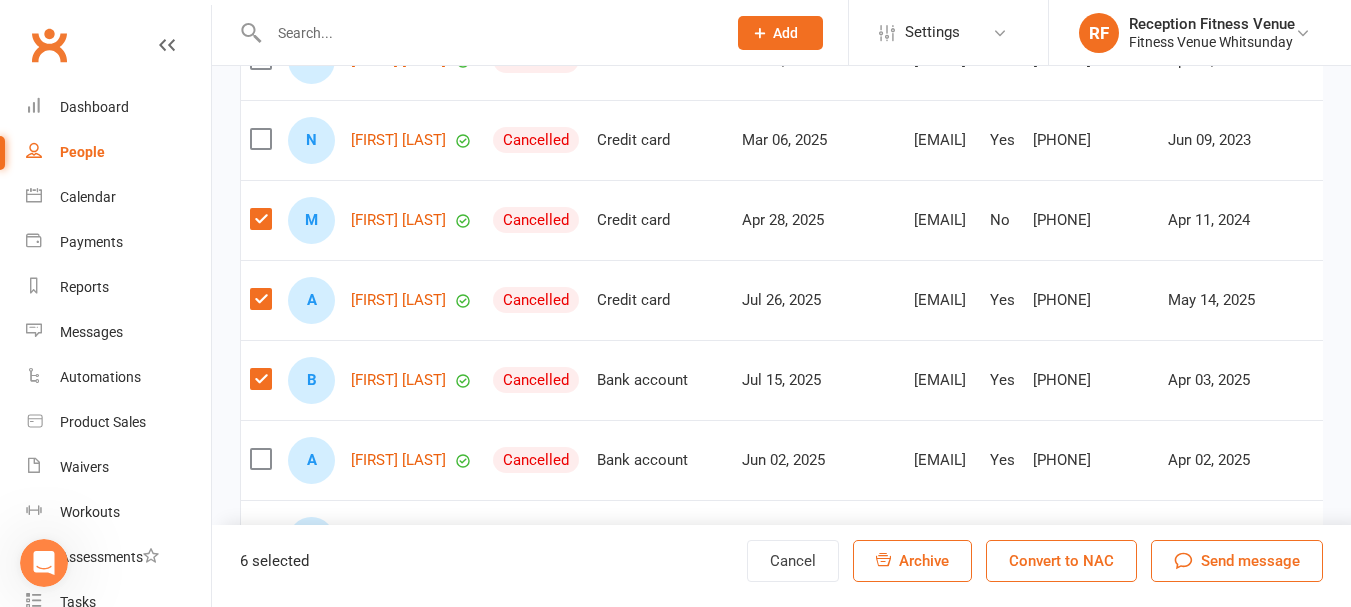 click at bounding box center [260, 139] 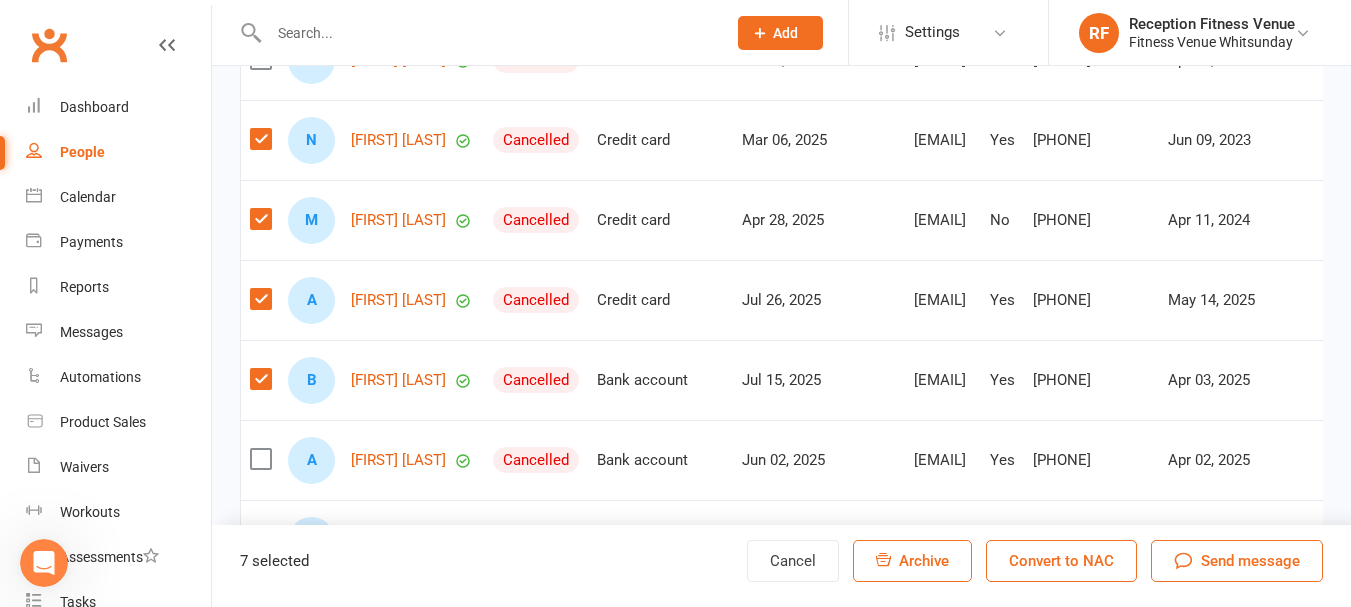 click at bounding box center [260, 59] 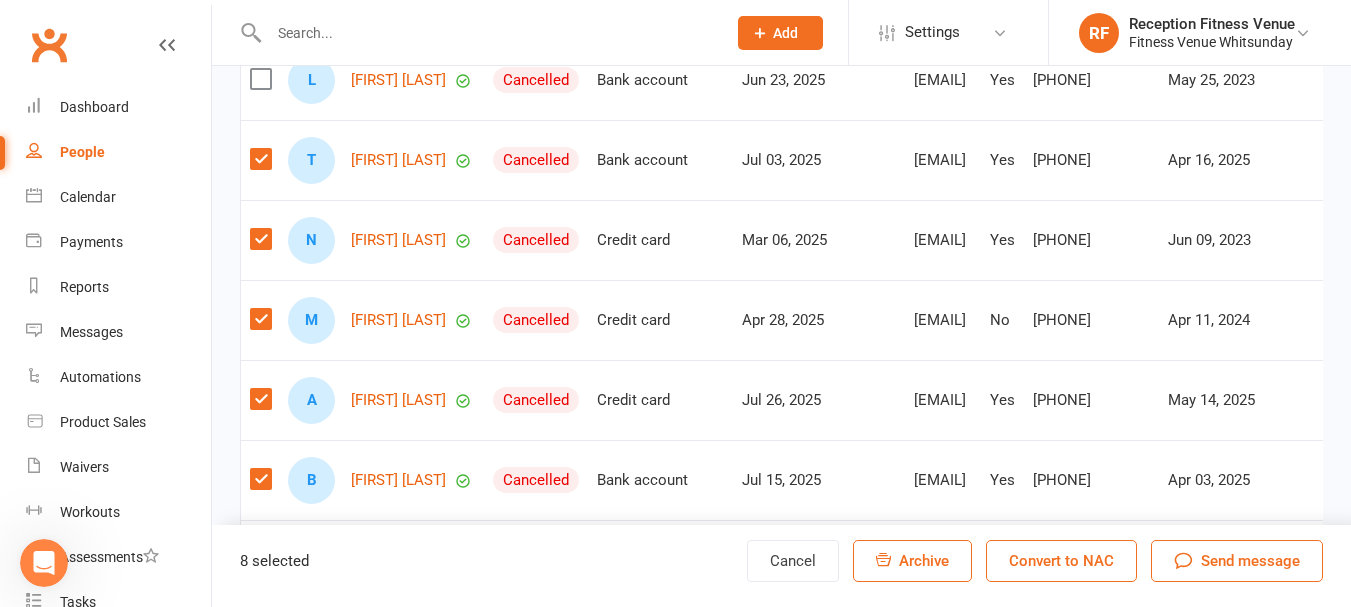 scroll, scrollTop: 7257, scrollLeft: 0, axis: vertical 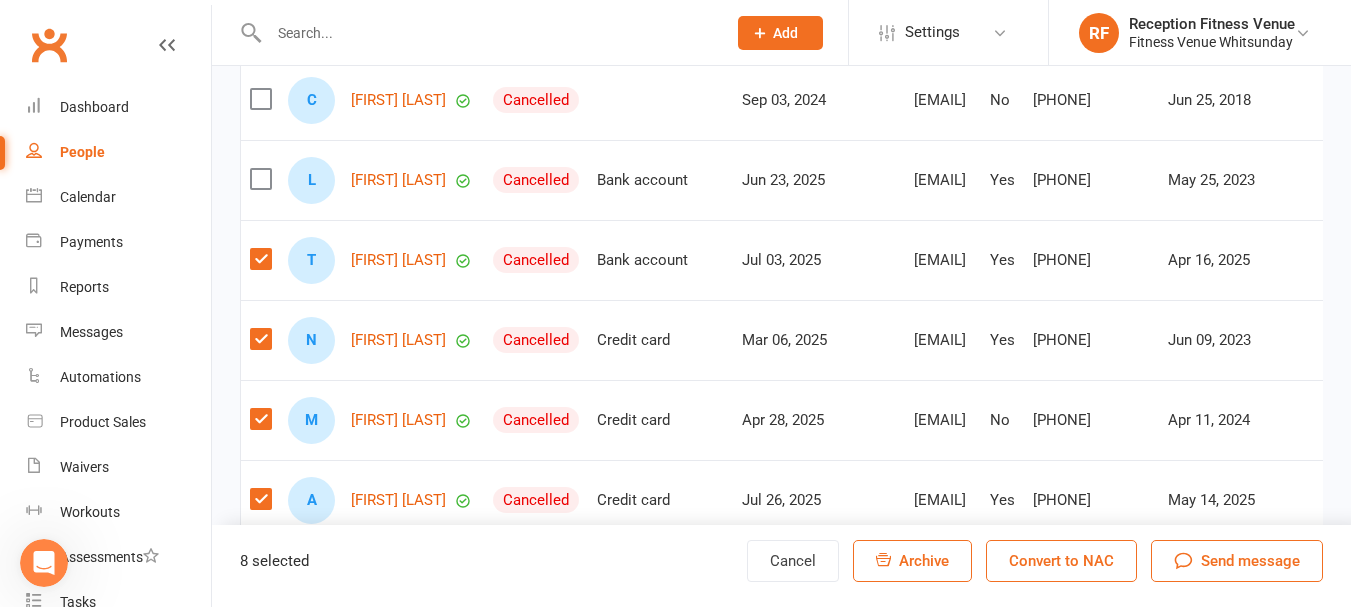 click at bounding box center [260, 179] 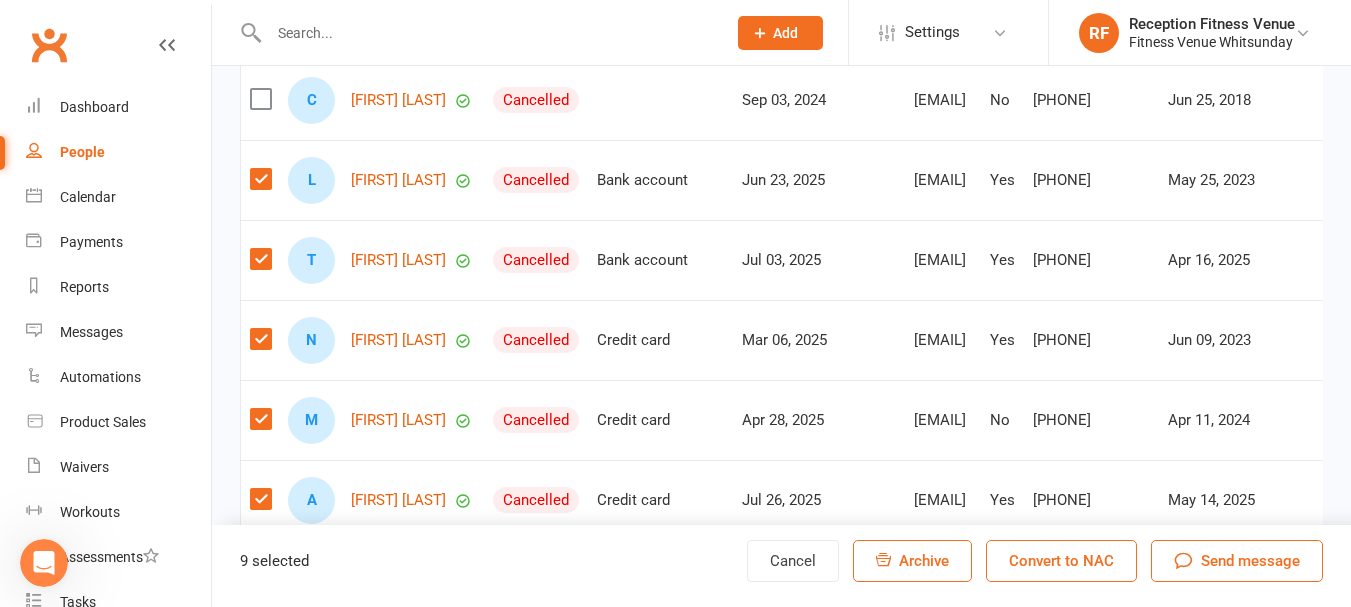 click on "Archive" at bounding box center [924, 561] 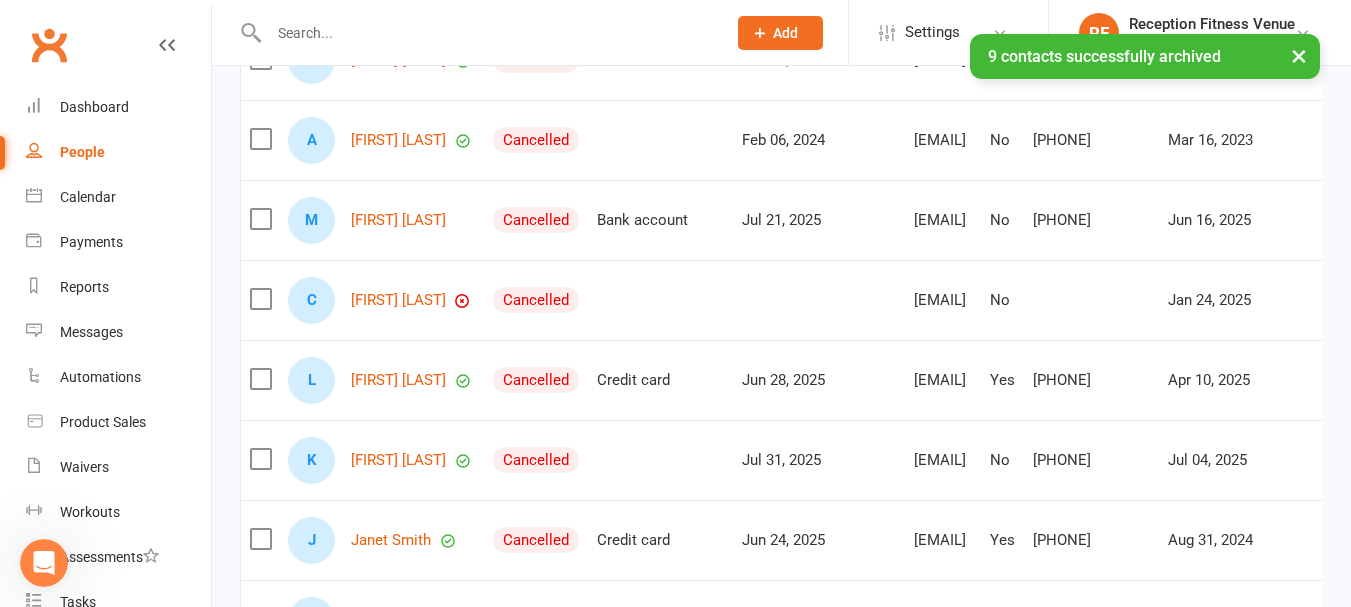 scroll, scrollTop: 7857, scrollLeft: 0, axis: vertical 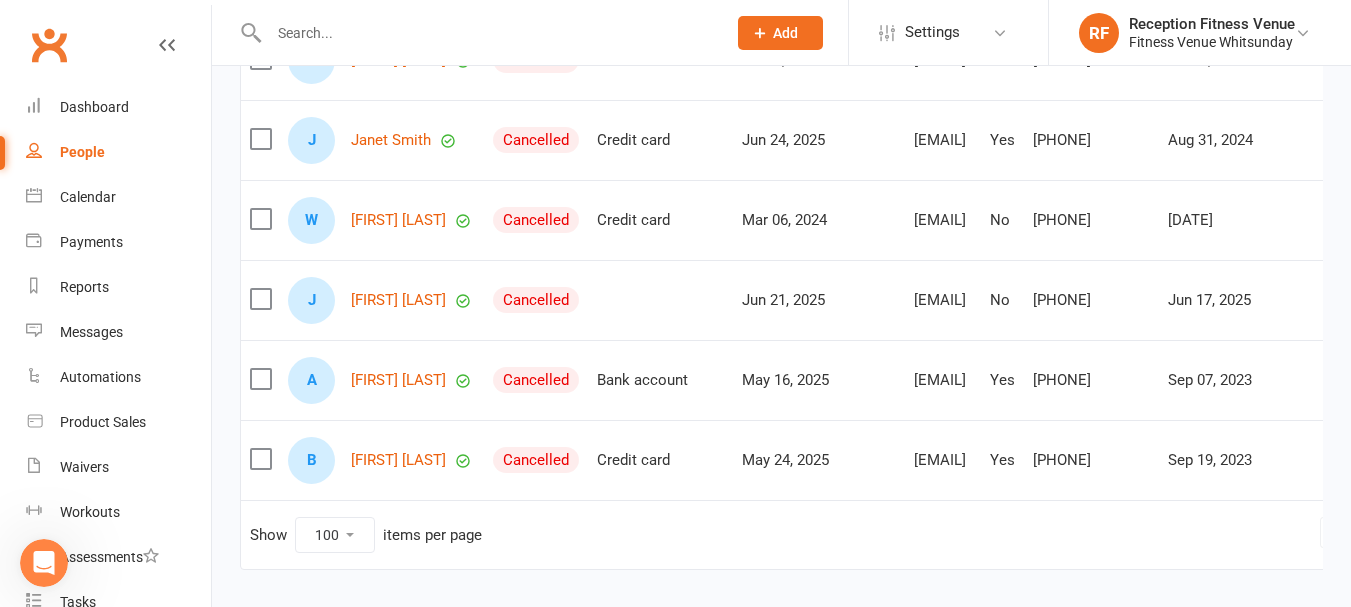 click at bounding box center [260, 459] 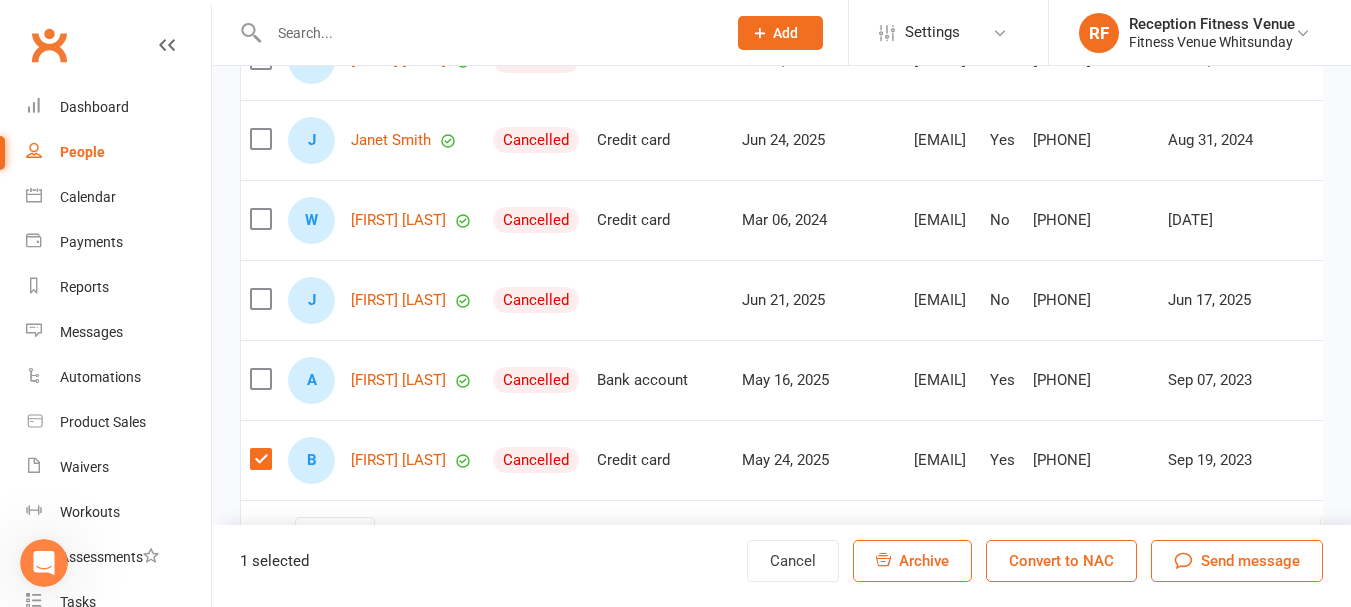 click at bounding box center [260, 379] 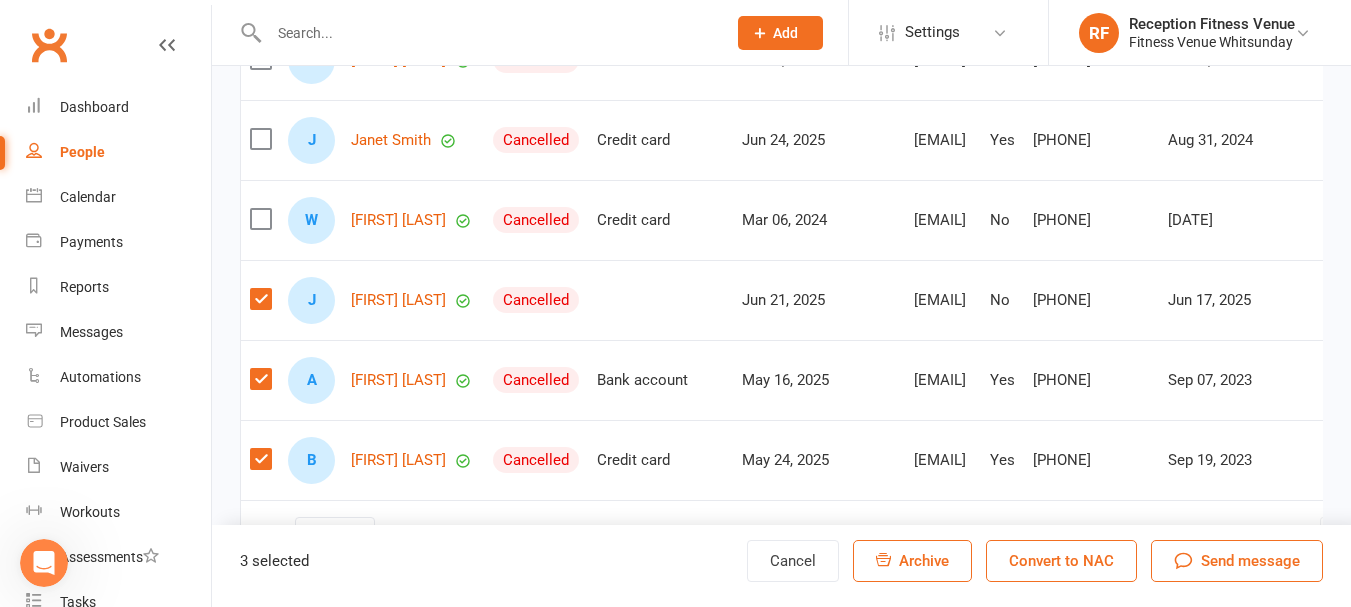 click at bounding box center [260, 219] 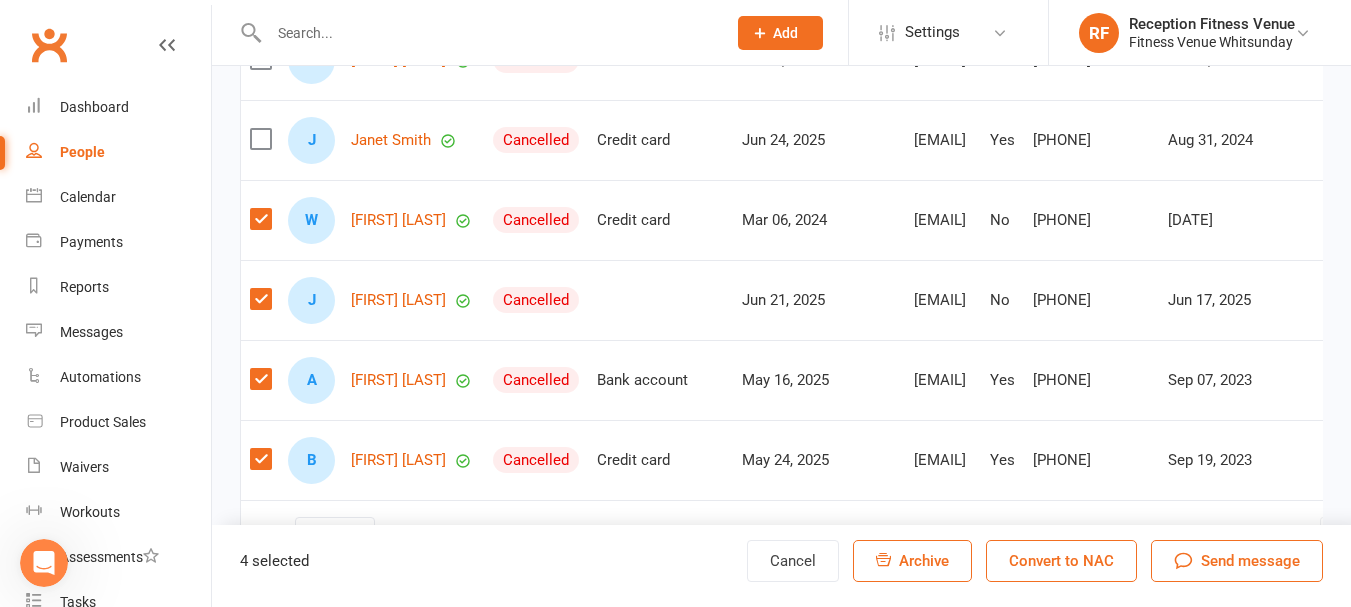 scroll, scrollTop: 7757, scrollLeft: 0, axis: vertical 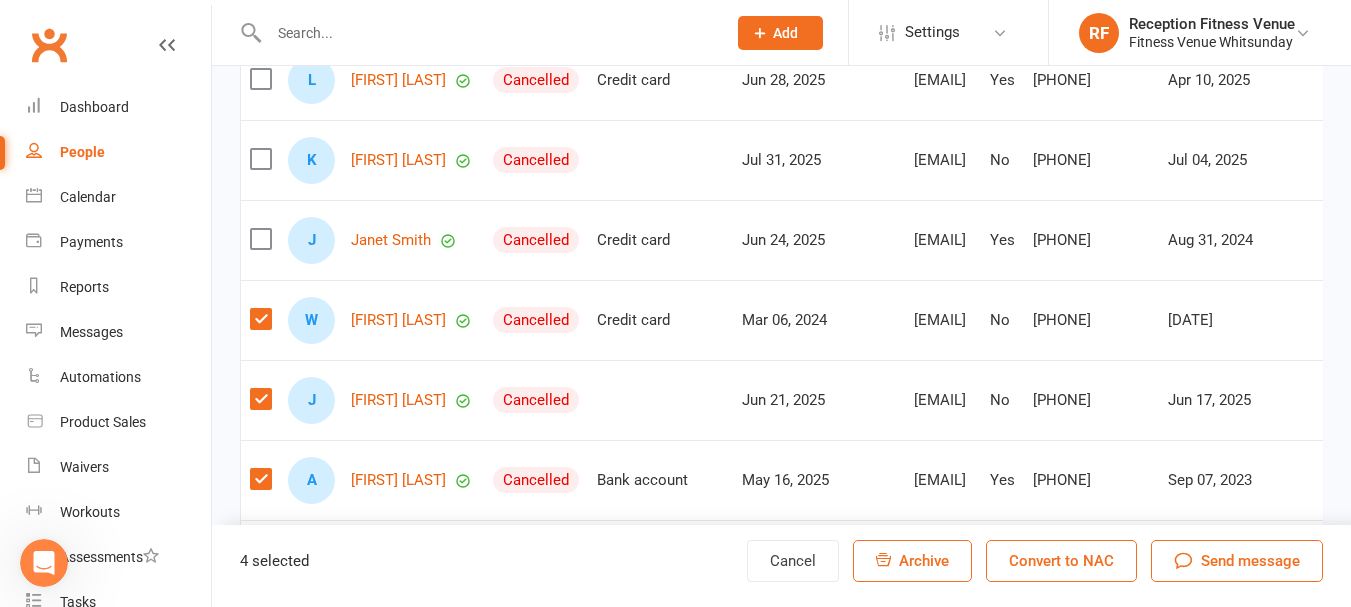 click at bounding box center [260, 79] 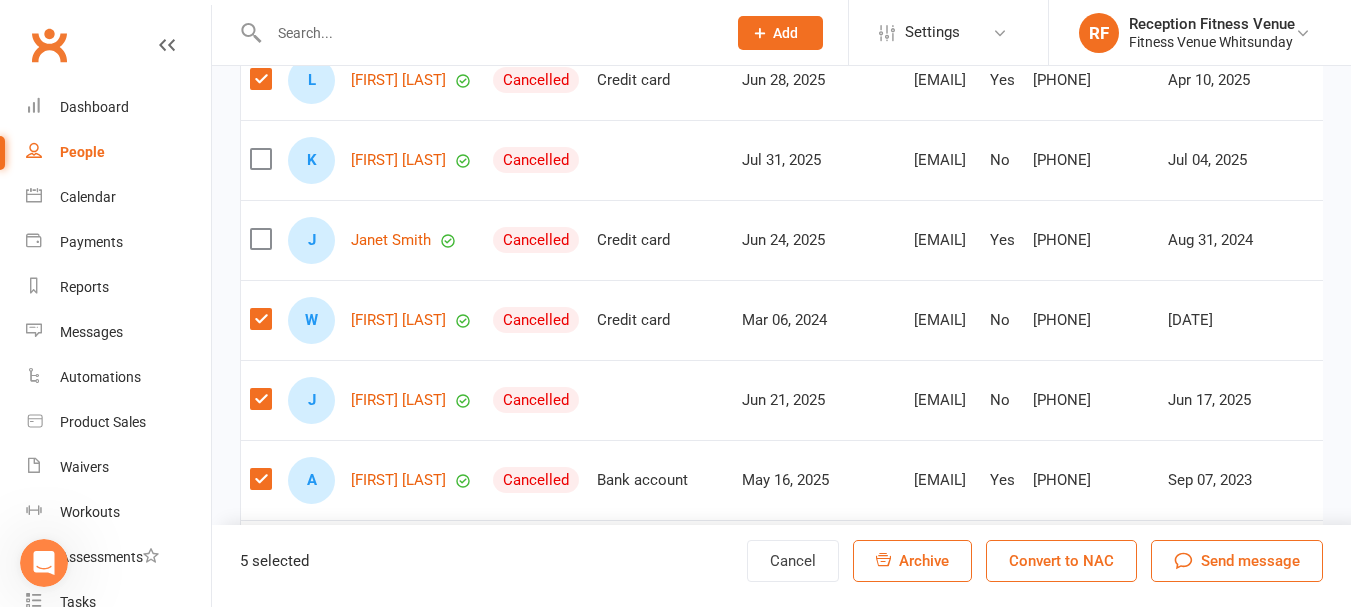 scroll, scrollTop: 7657, scrollLeft: 0, axis: vertical 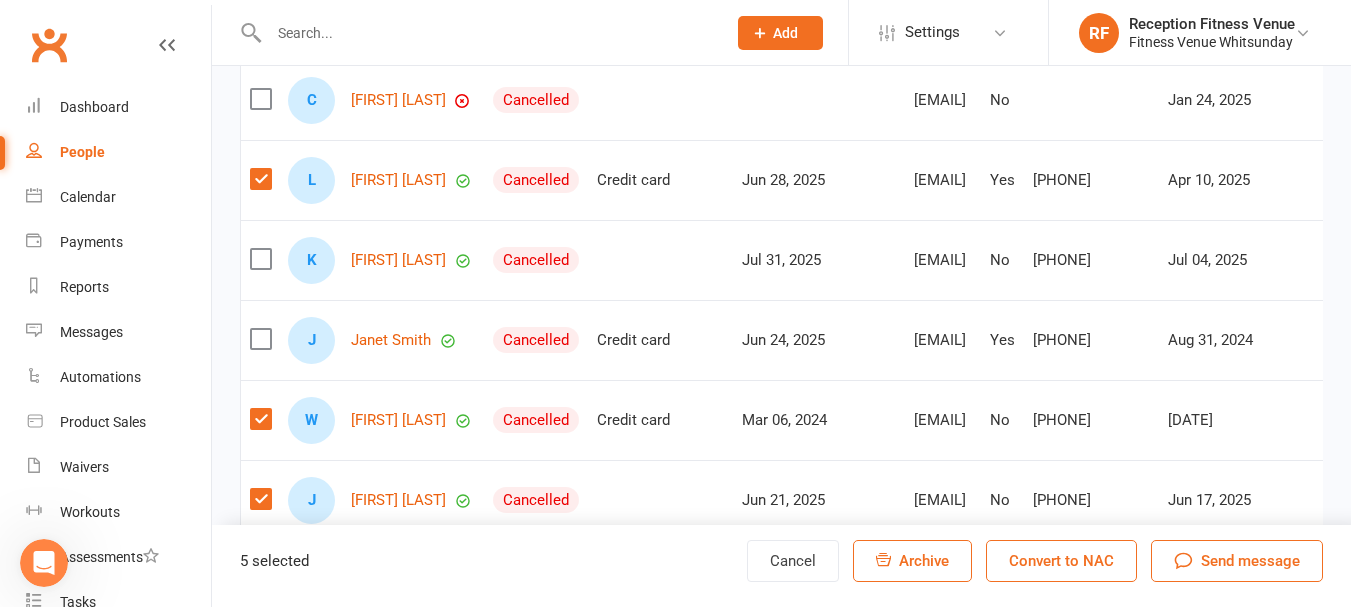 click on "Archive" at bounding box center [924, 561] 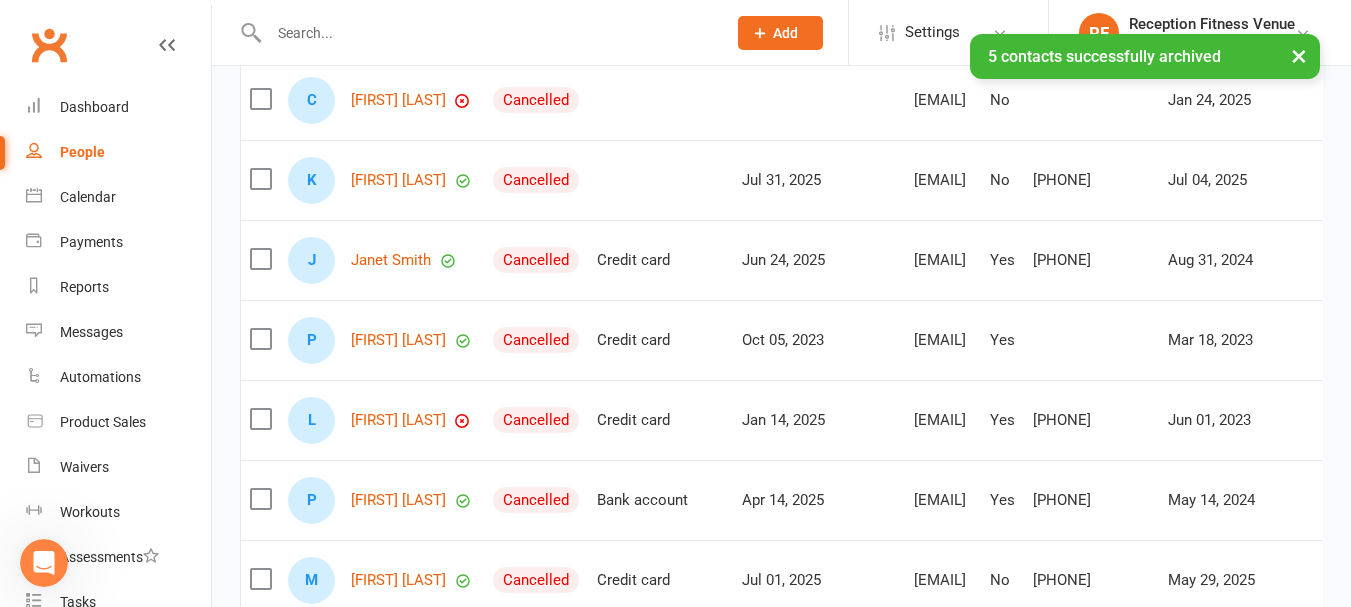 scroll, scrollTop: 7957, scrollLeft: 0, axis: vertical 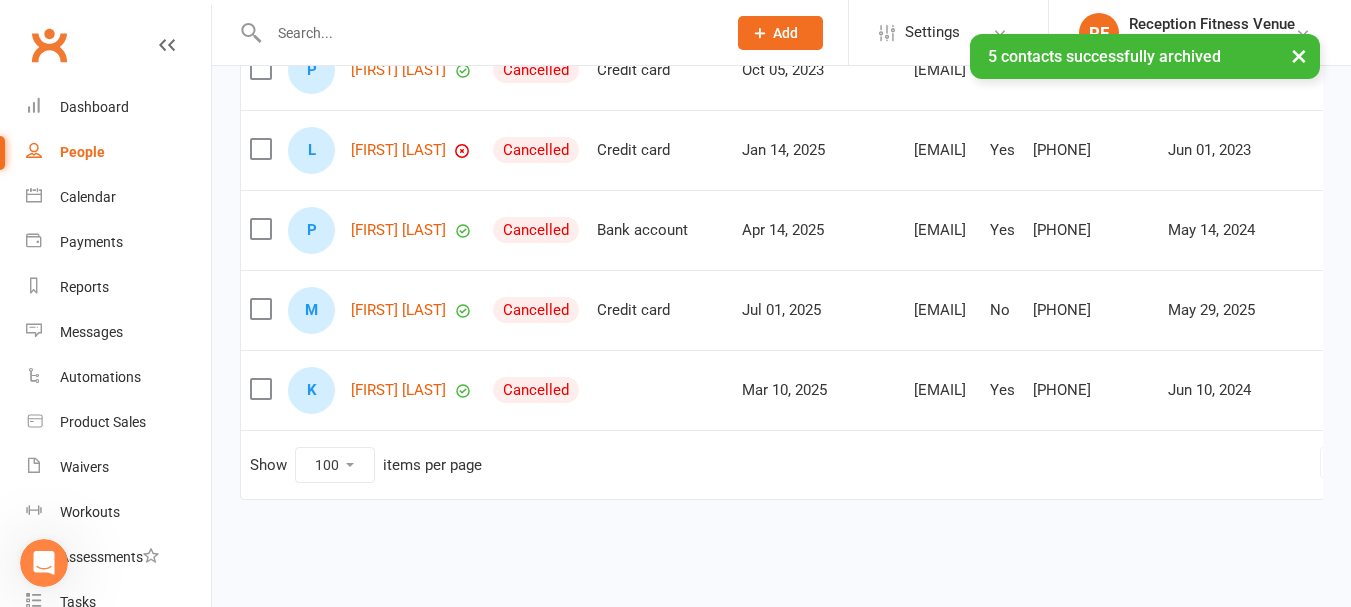 click at bounding box center [260, 309] 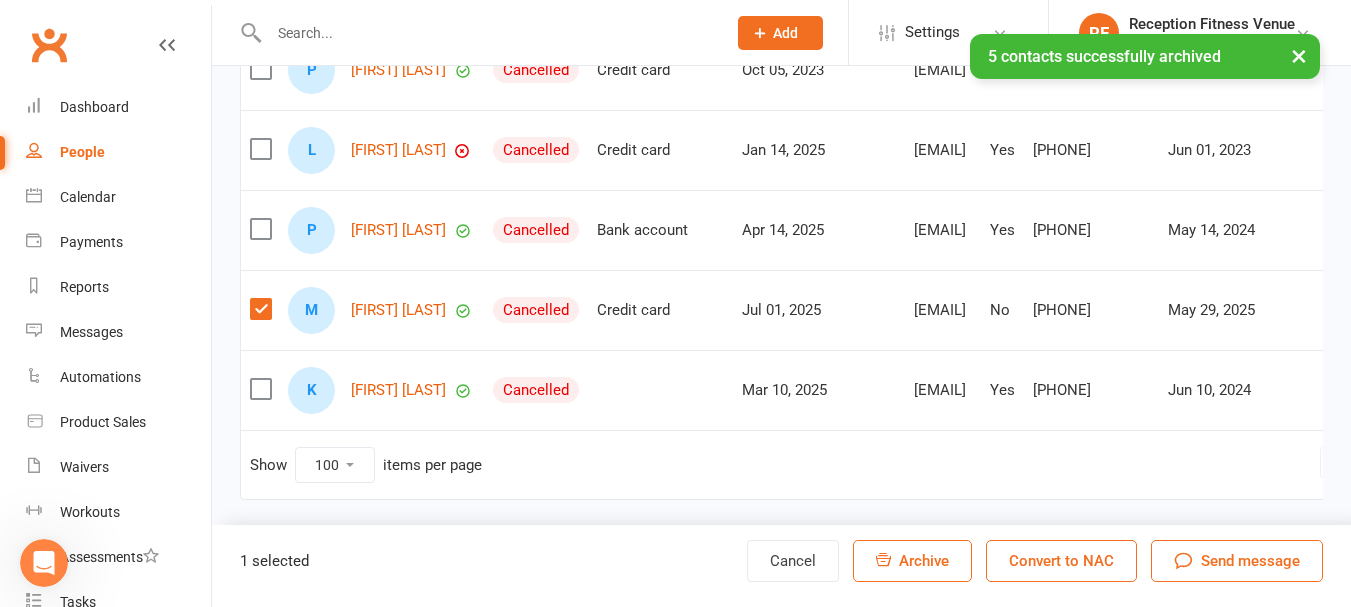 click at bounding box center [260, 229] 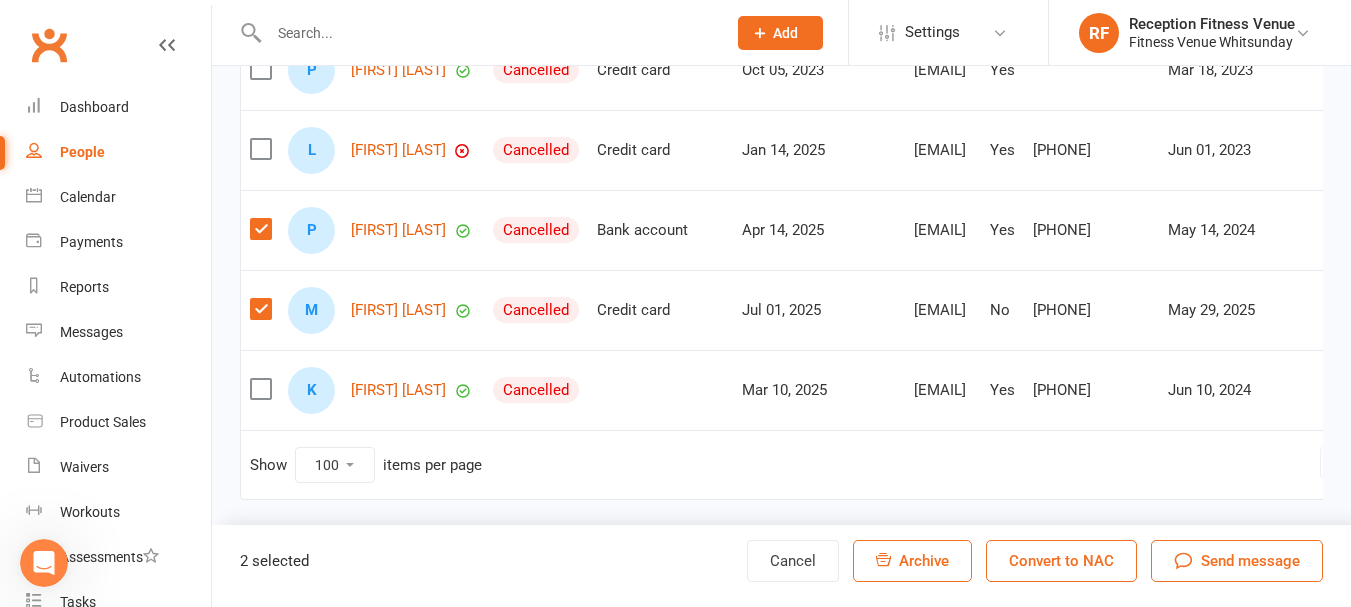 scroll, scrollTop: 7857, scrollLeft: 0, axis: vertical 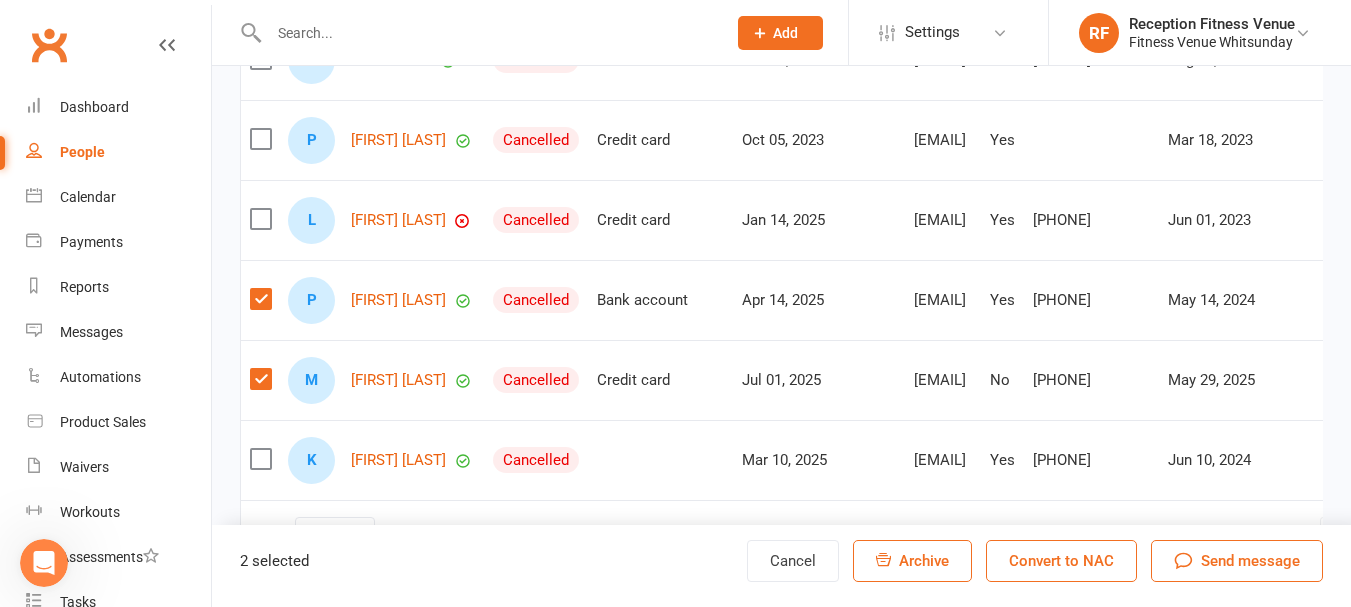 click at bounding box center (260, 219) 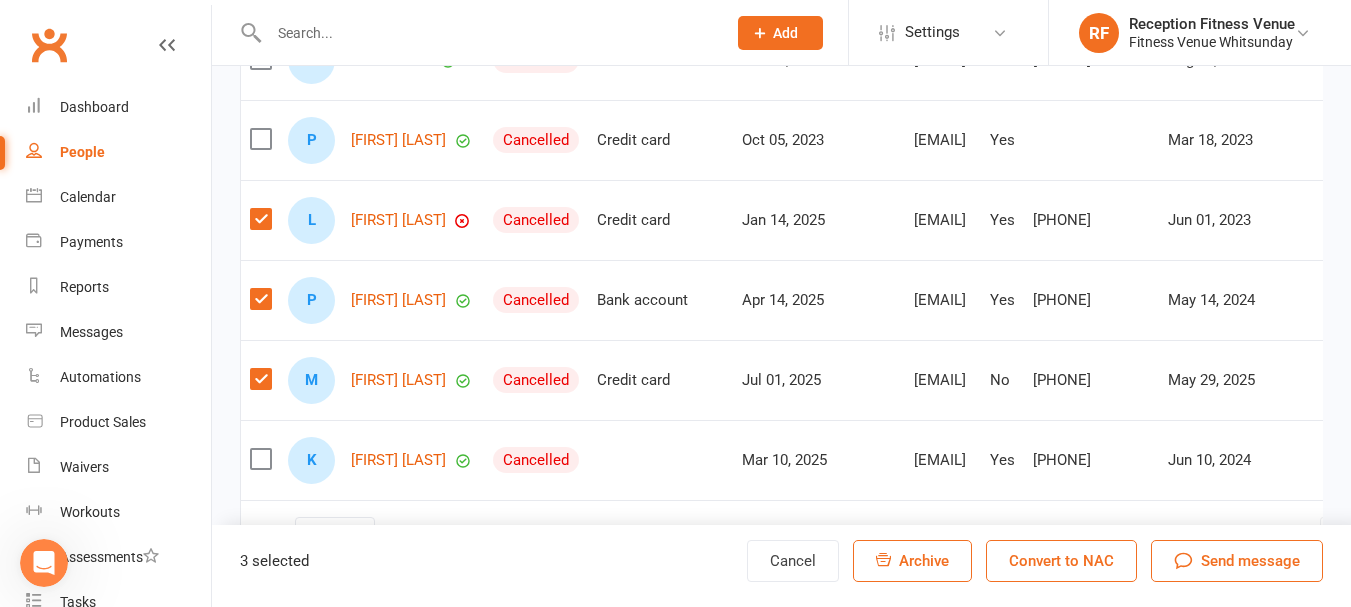 scroll, scrollTop: 7757, scrollLeft: 0, axis: vertical 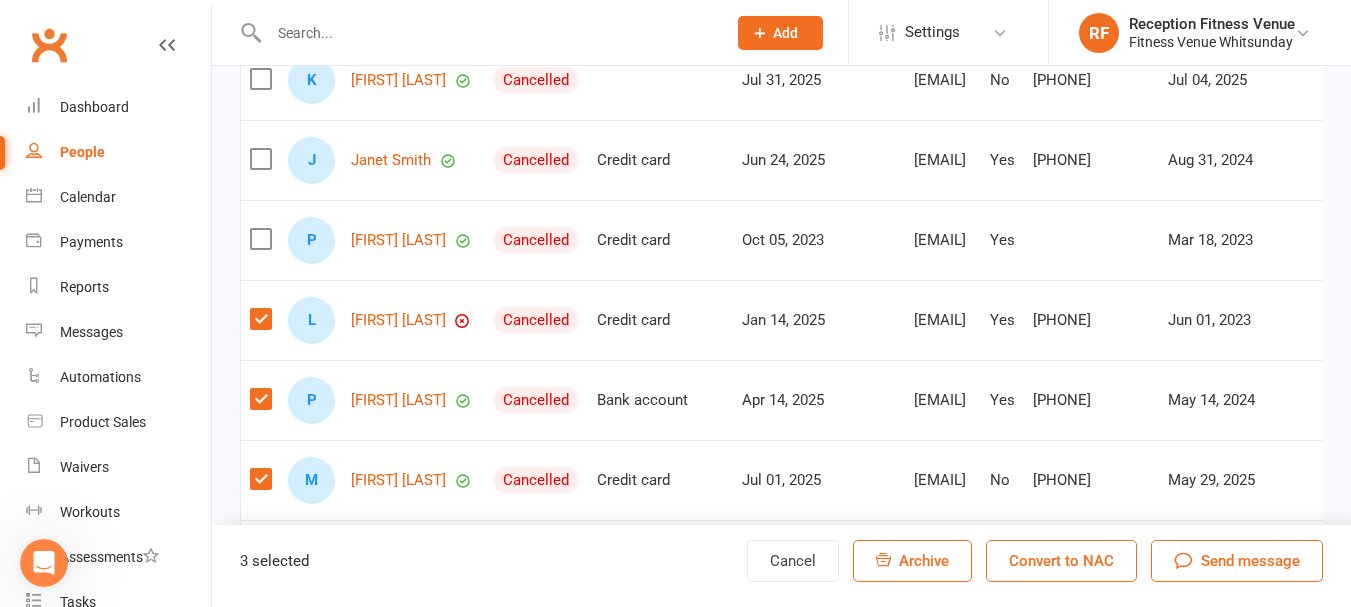 click at bounding box center [260, 79] 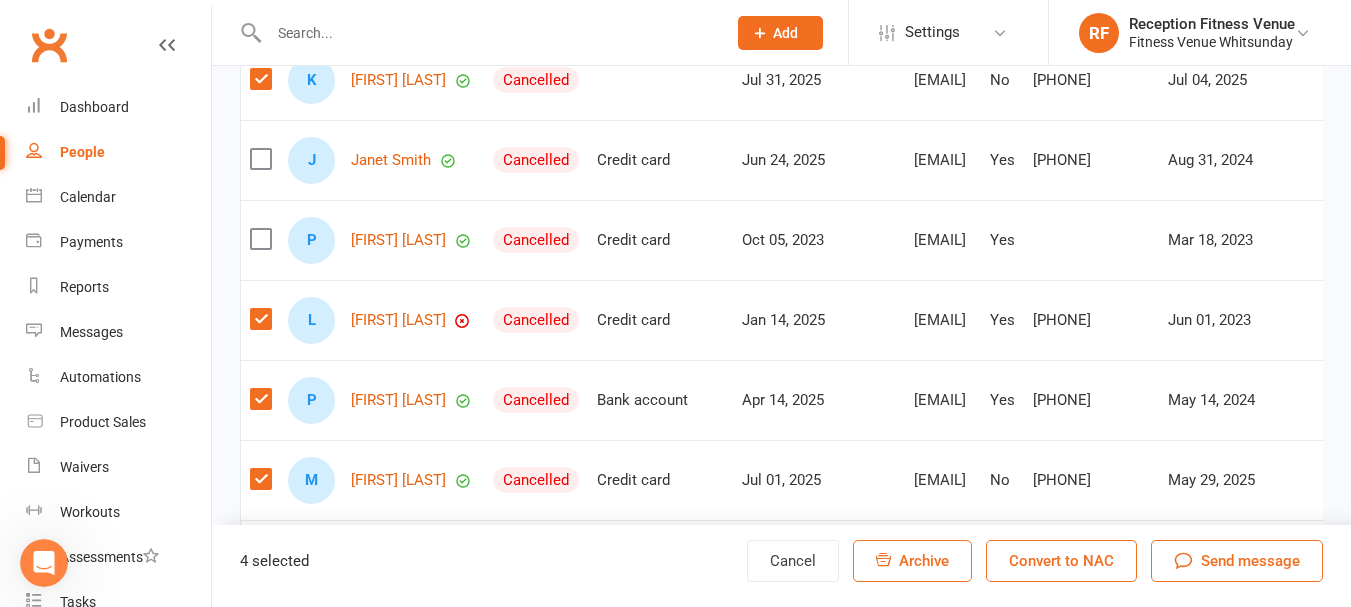 click at bounding box center (260, 79) 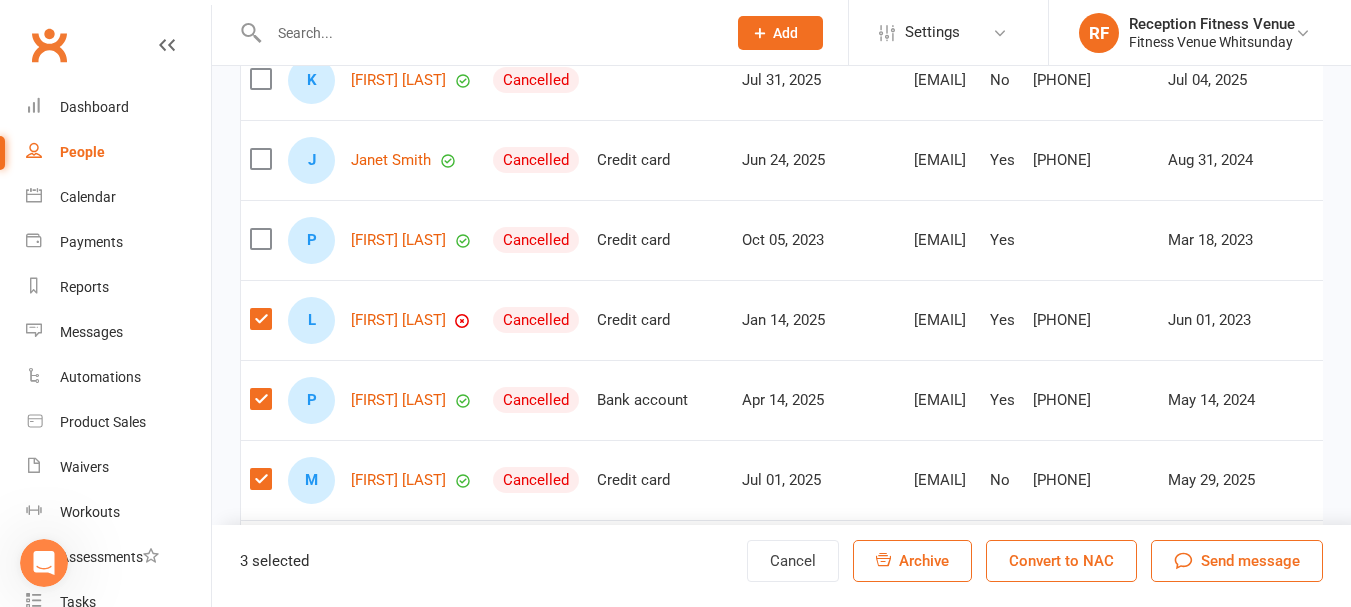 click on "Archive" at bounding box center [924, 561] 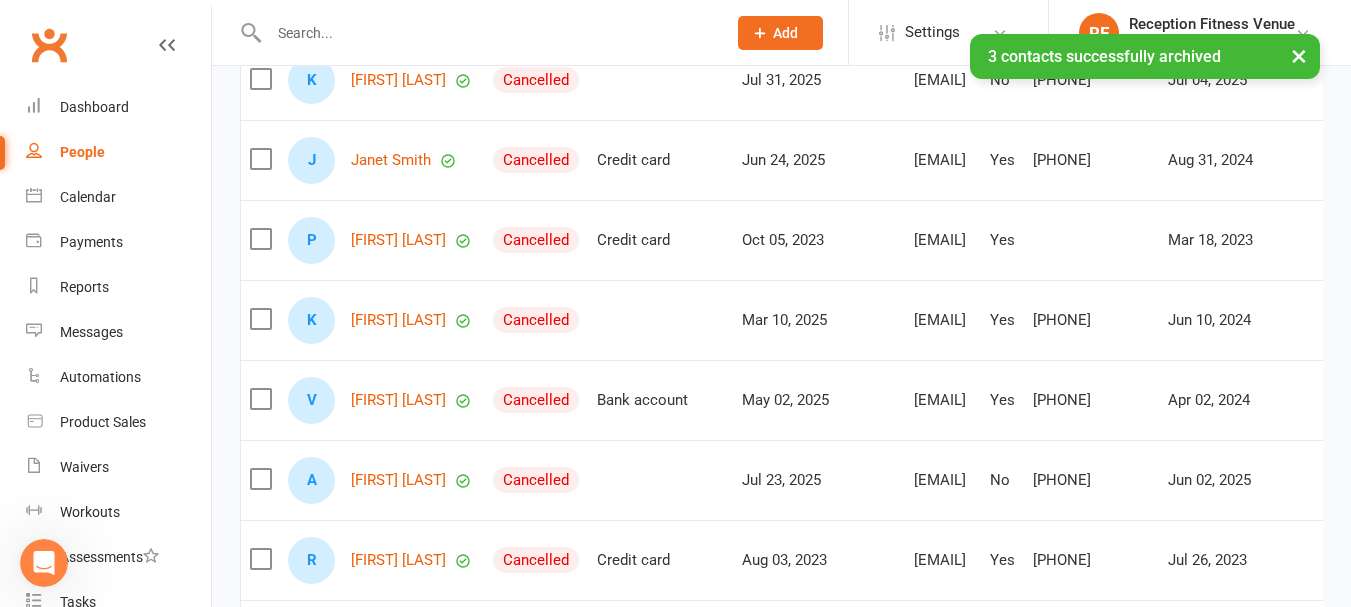 scroll, scrollTop: 7957, scrollLeft: 0, axis: vertical 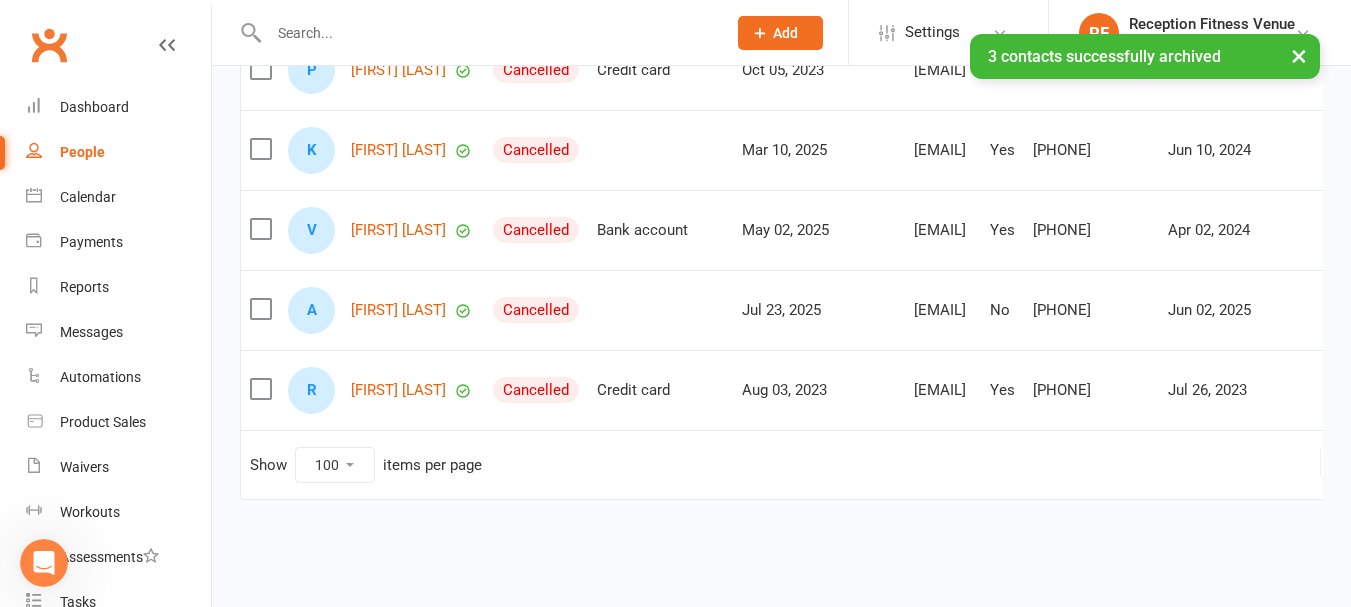 click at bounding box center (260, 389) 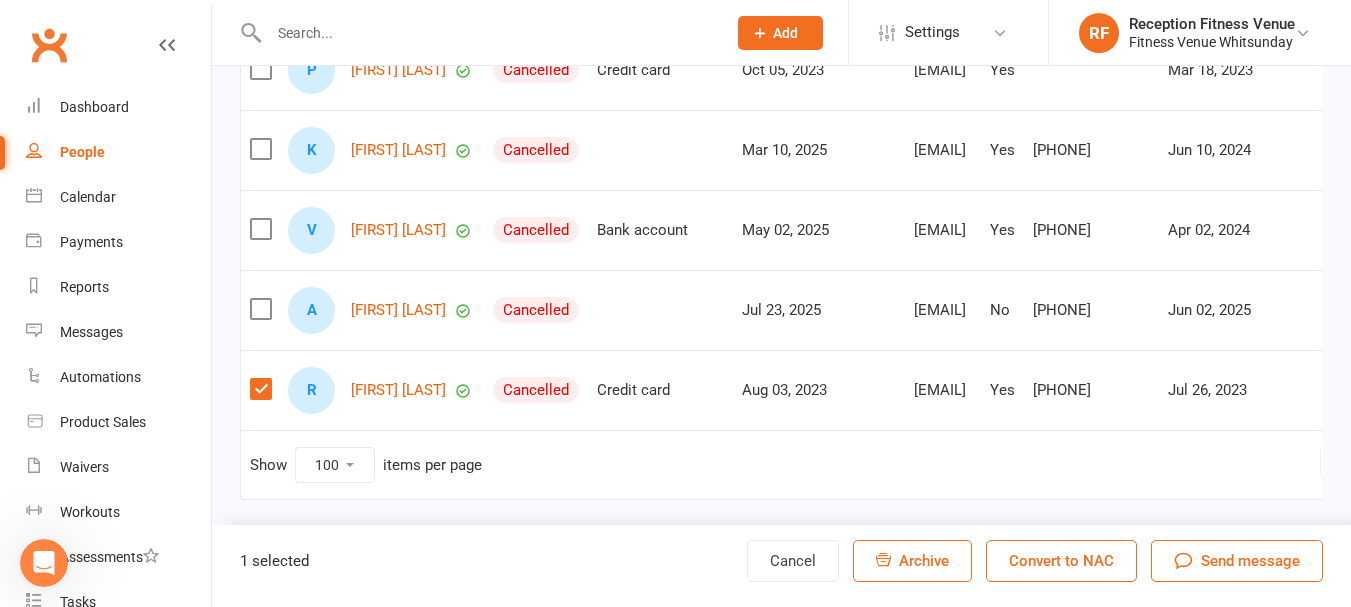 click at bounding box center (260, 229) 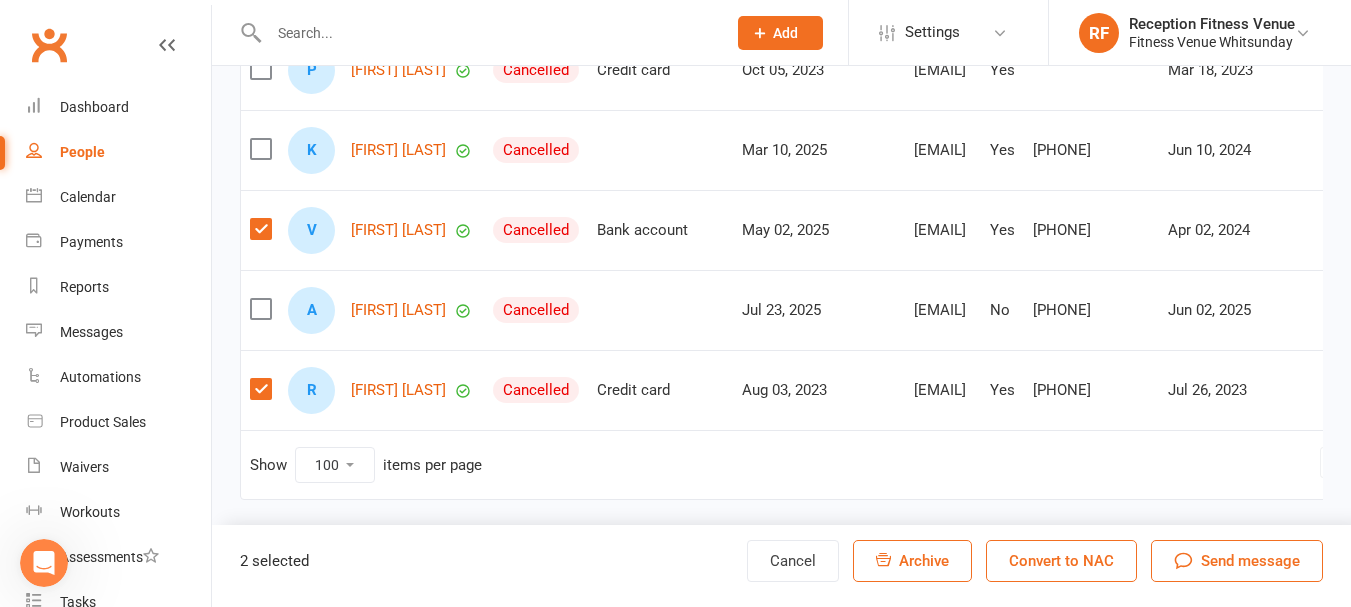 click at bounding box center [260, 149] 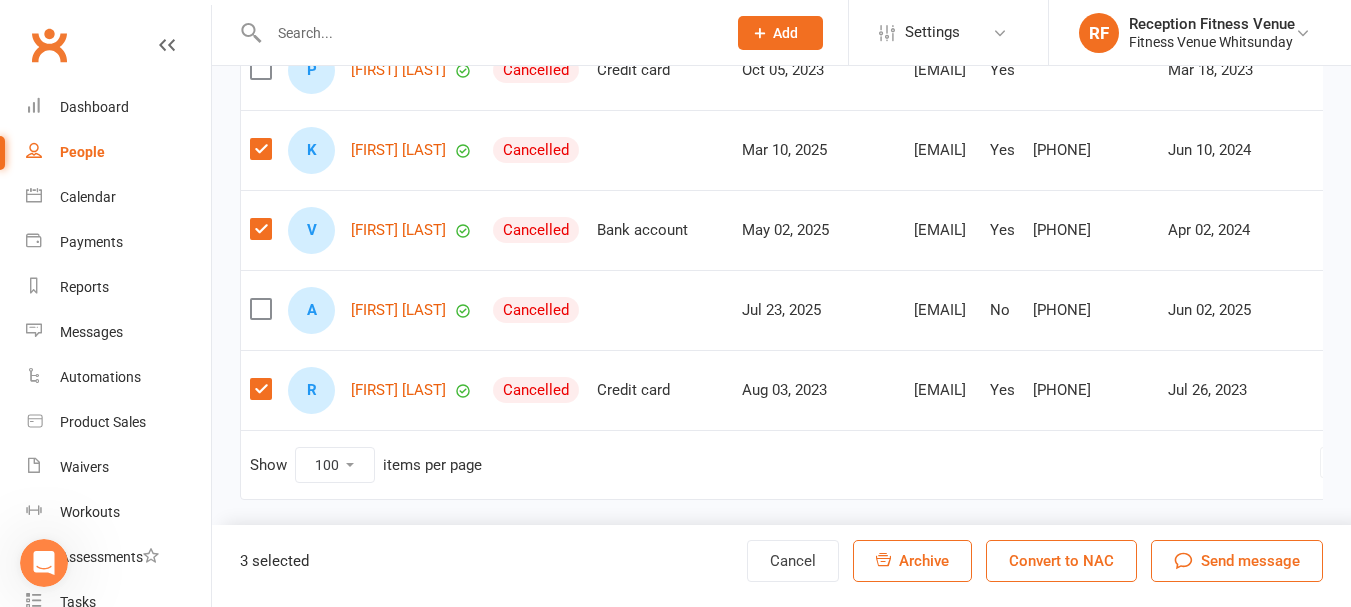 scroll, scrollTop: 7857, scrollLeft: 0, axis: vertical 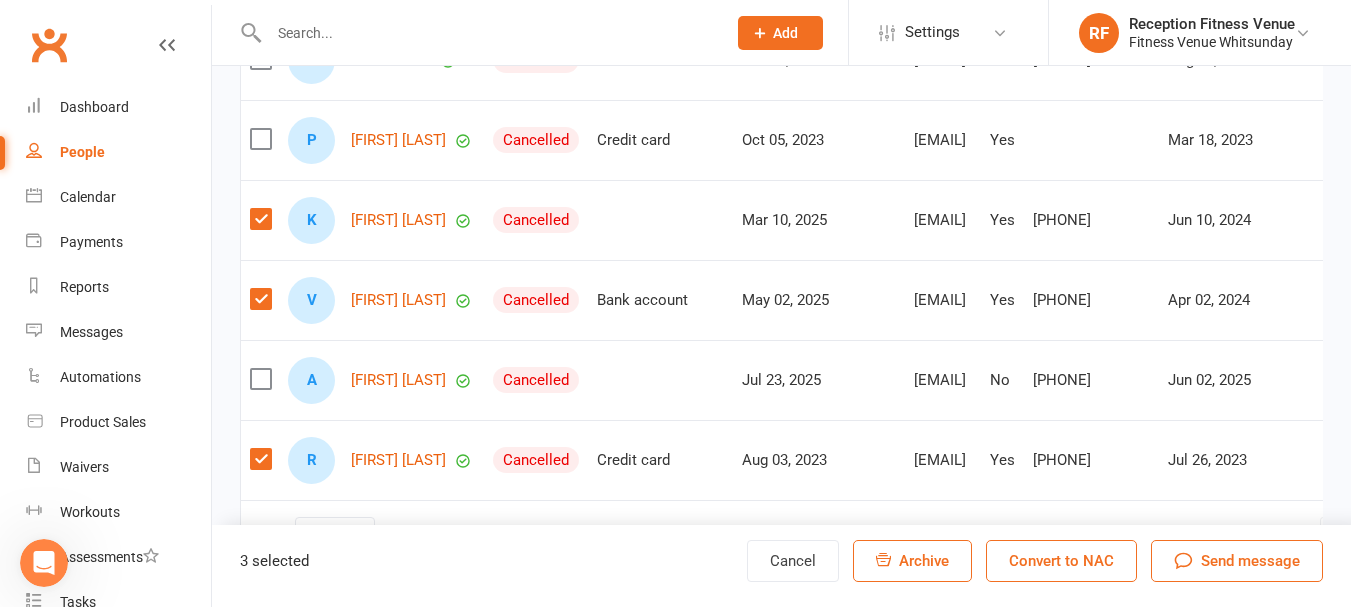 click at bounding box center (260, 139) 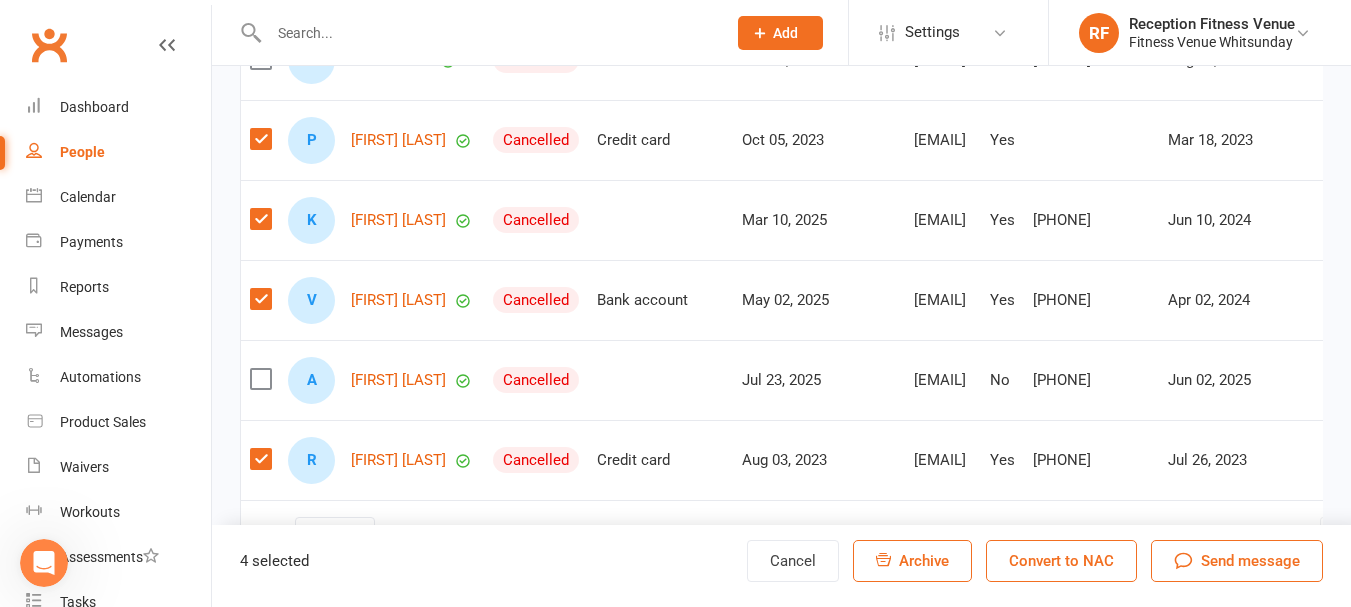 drag, startPoint x: 911, startPoint y: 563, endPoint x: 754, endPoint y: 71, distance: 516.4426 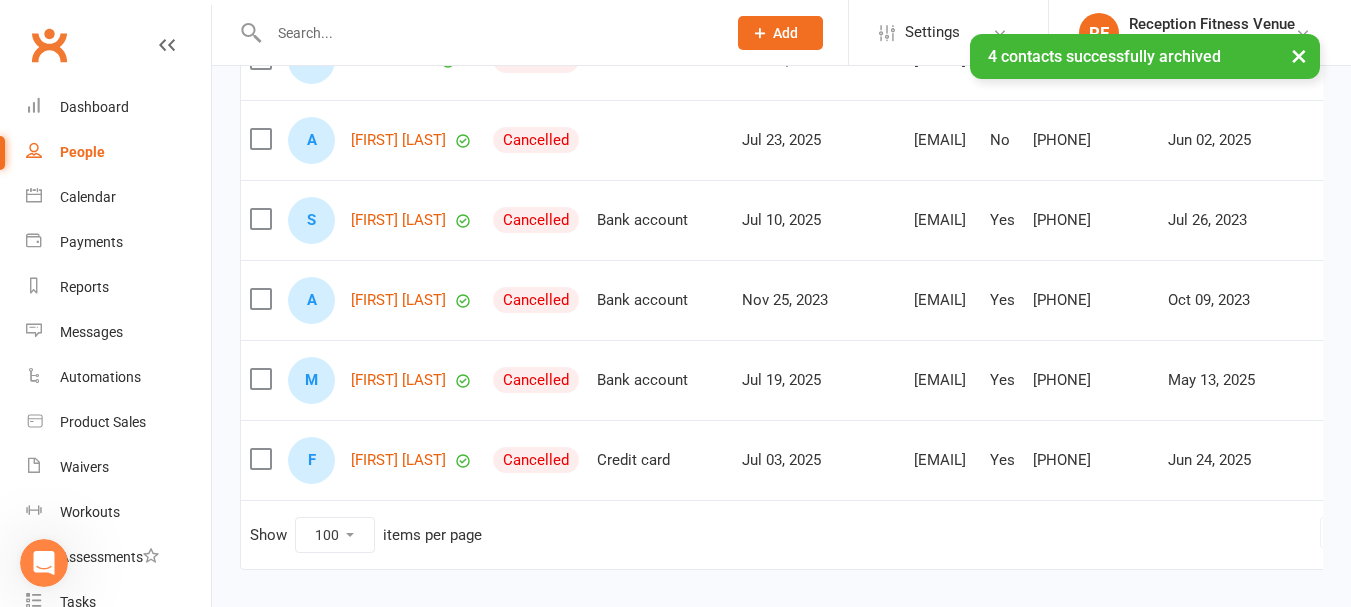 click at bounding box center (260, 459) 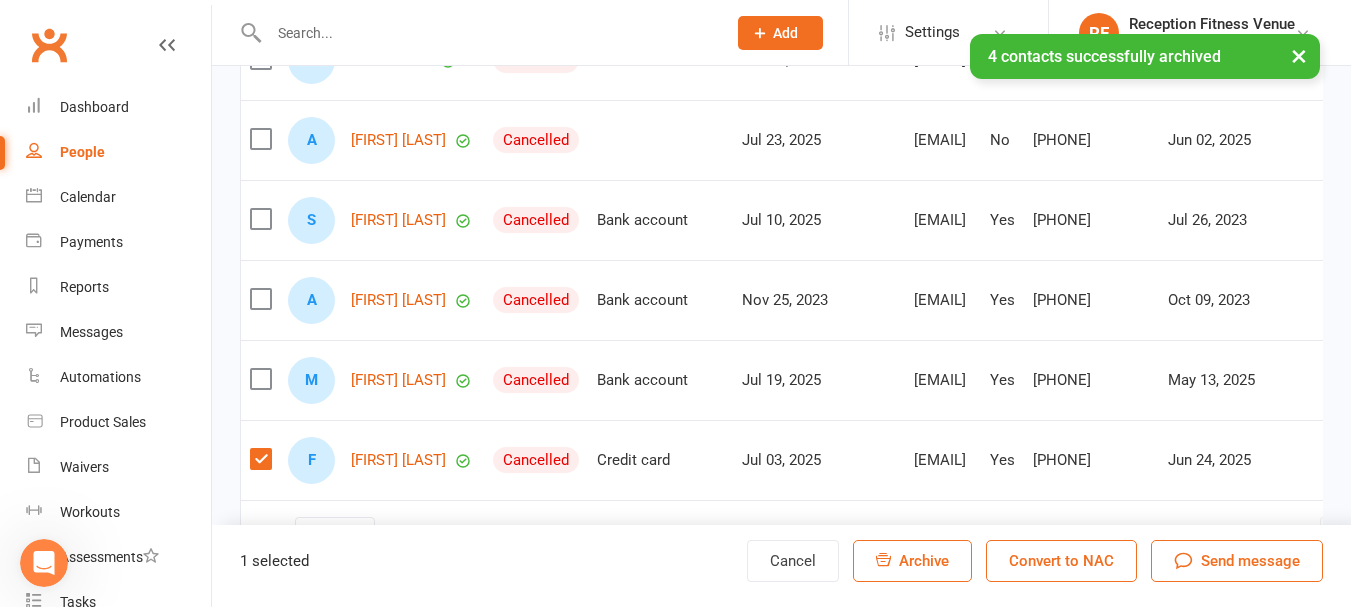 click at bounding box center (260, 379) 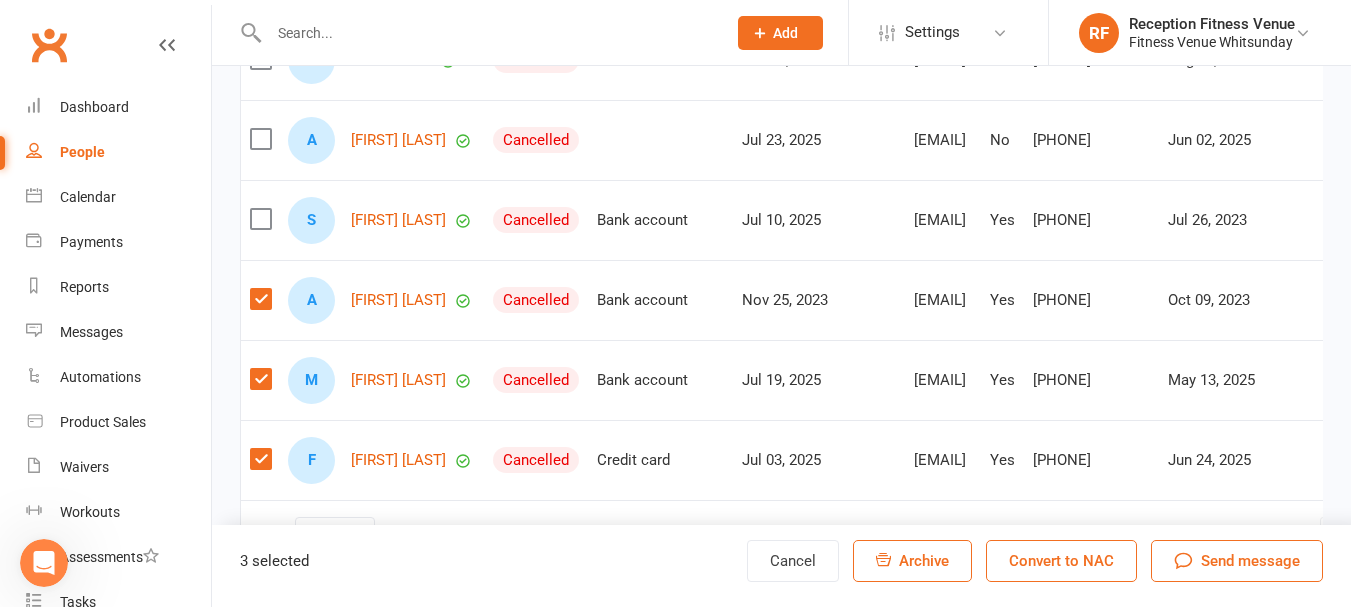 click at bounding box center [260, 219] 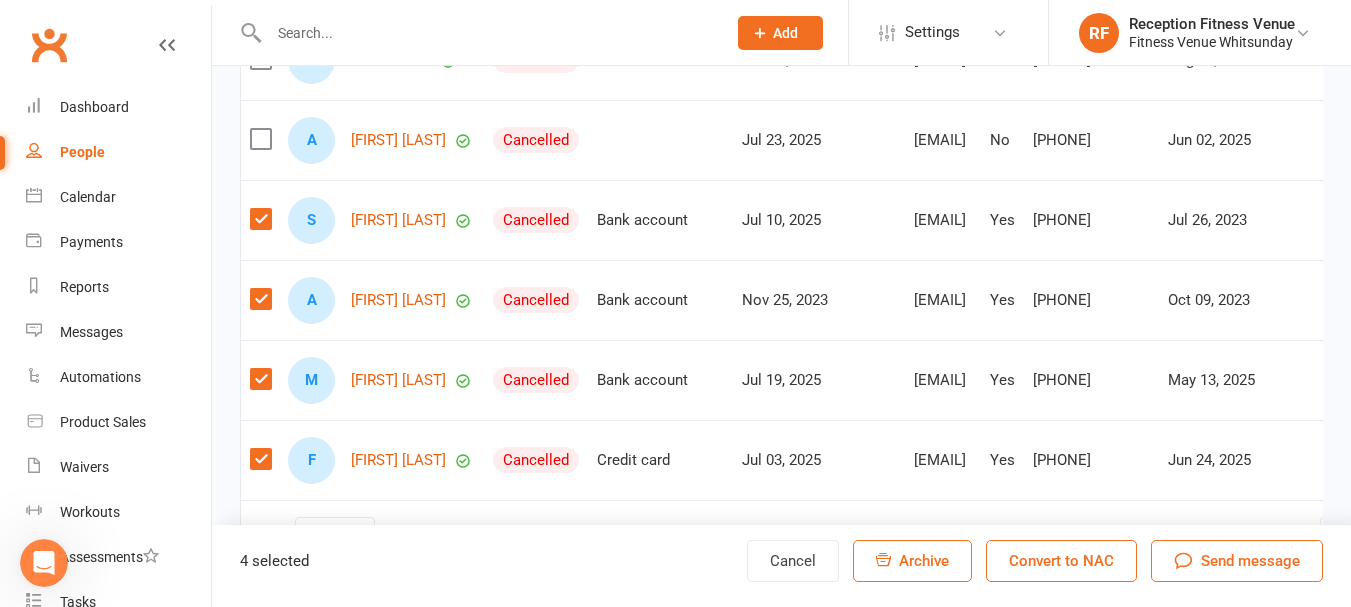 click on "Archive" at bounding box center (924, 561) 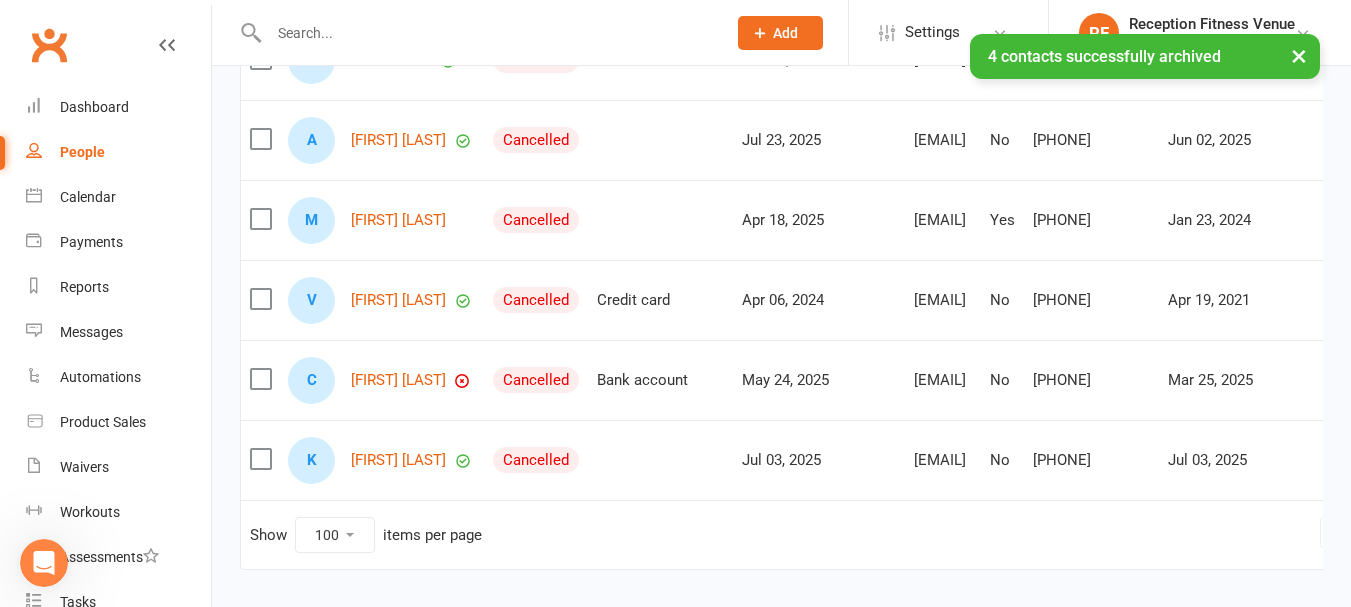 scroll, scrollTop: 7957, scrollLeft: 0, axis: vertical 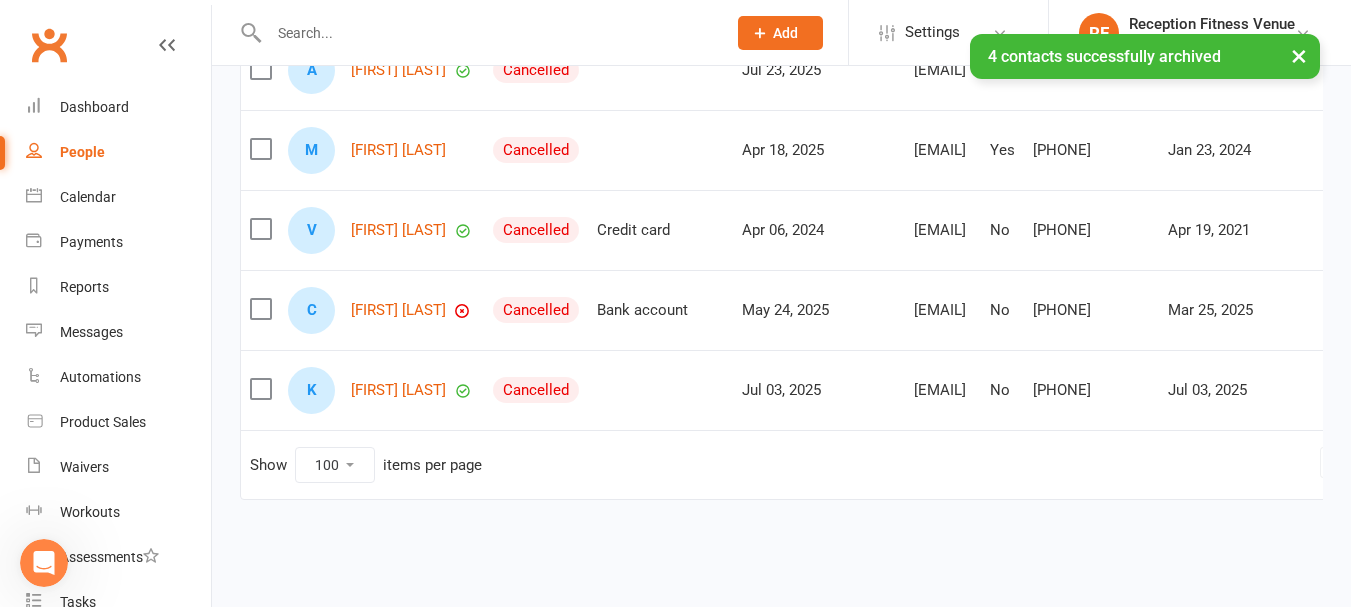 click at bounding box center (260, 309) 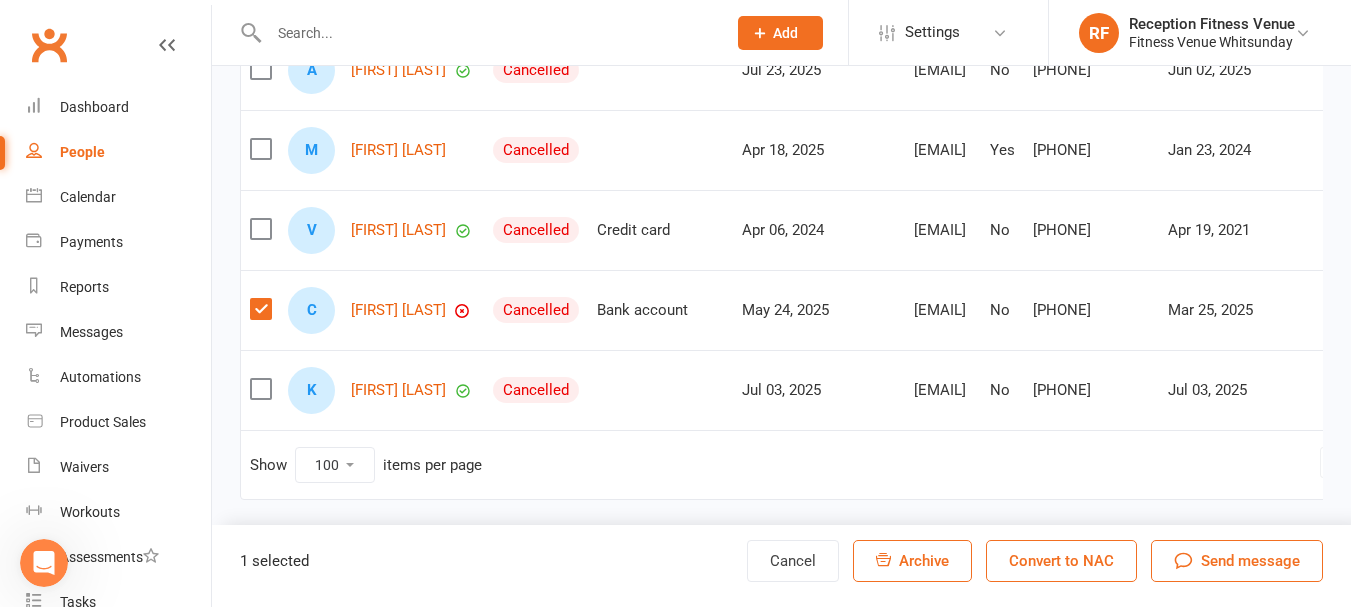 scroll, scrollTop: 7857, scrollLeft: 0, axis: vertical 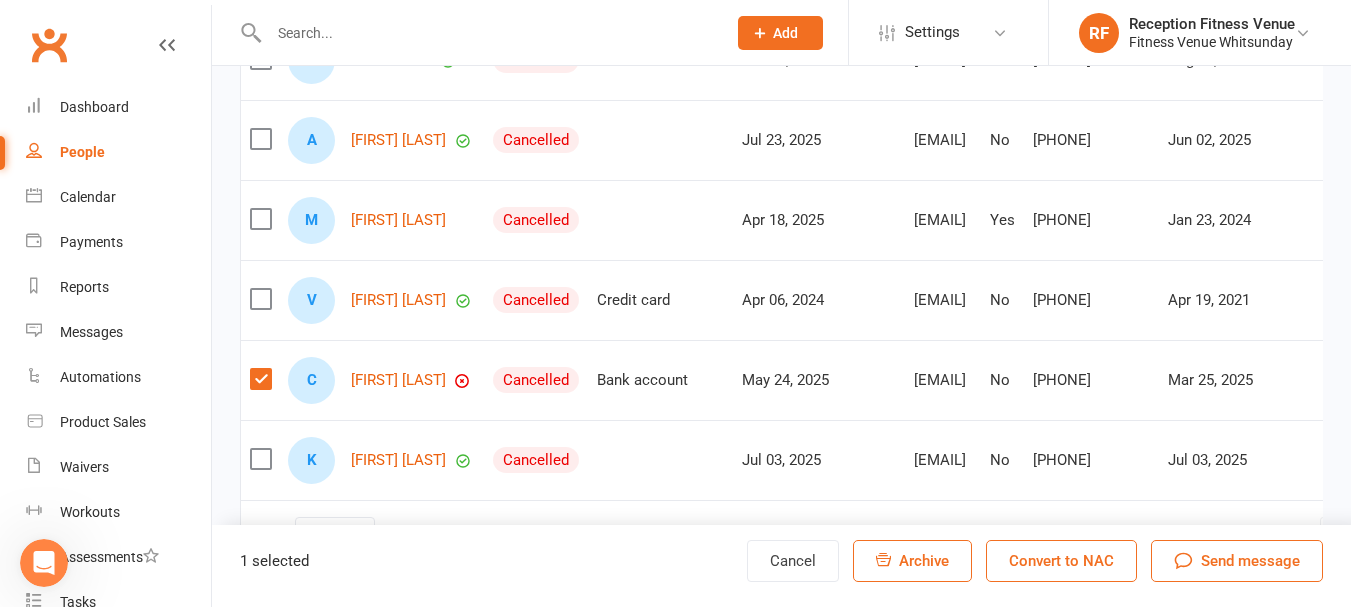 click on "Archive" at bounding box center (924, 561) 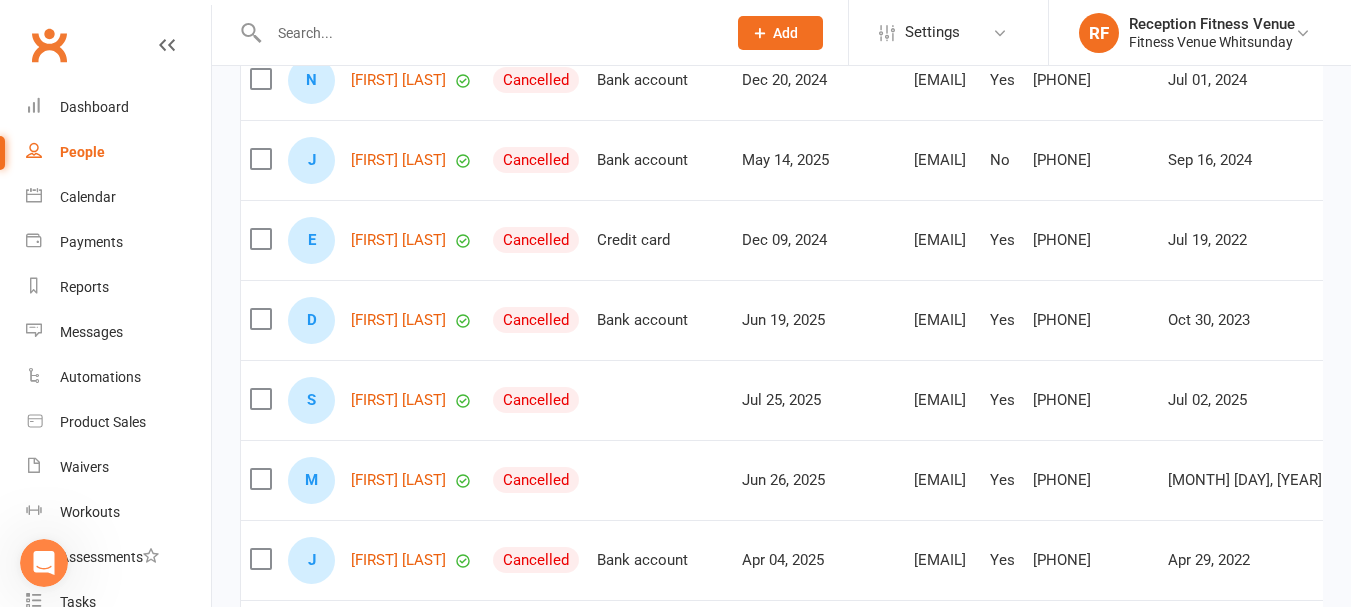 scroll, scrollTop: 5457, scrollLeft: 0, axis: vertical 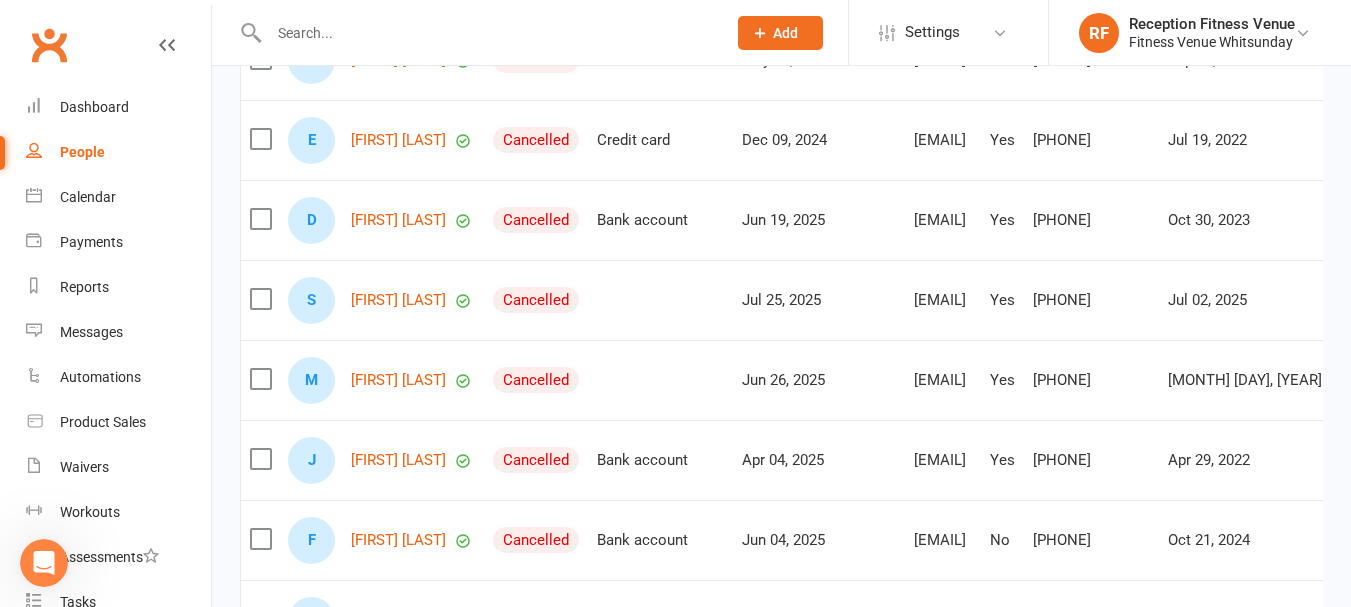 click at bounding box center (260, 299) 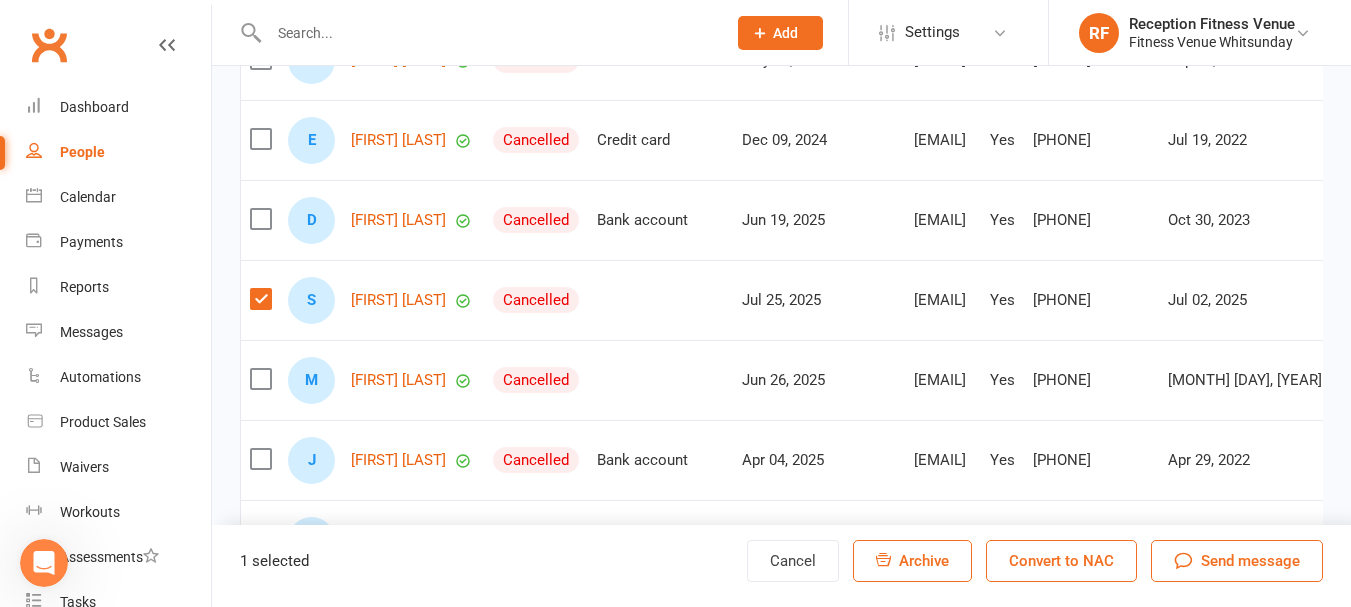 scroll, scrollTop: 5357, scrollLeft: 0, axis: vertical 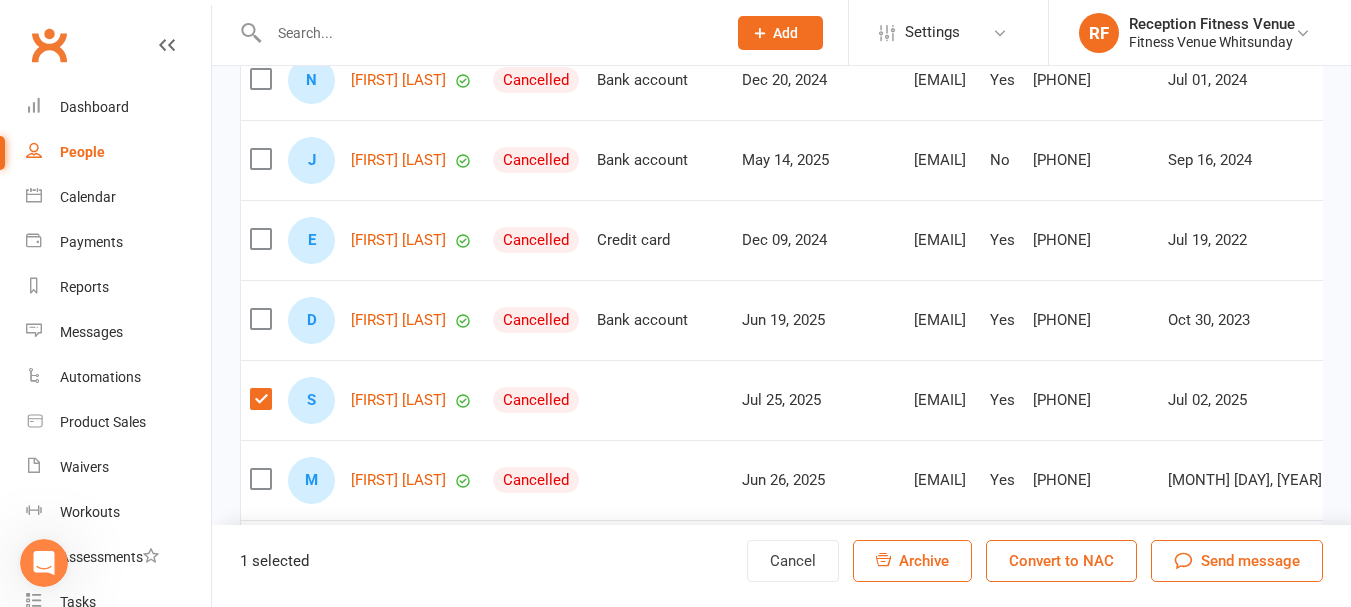 click at bounding box center (260, 79) 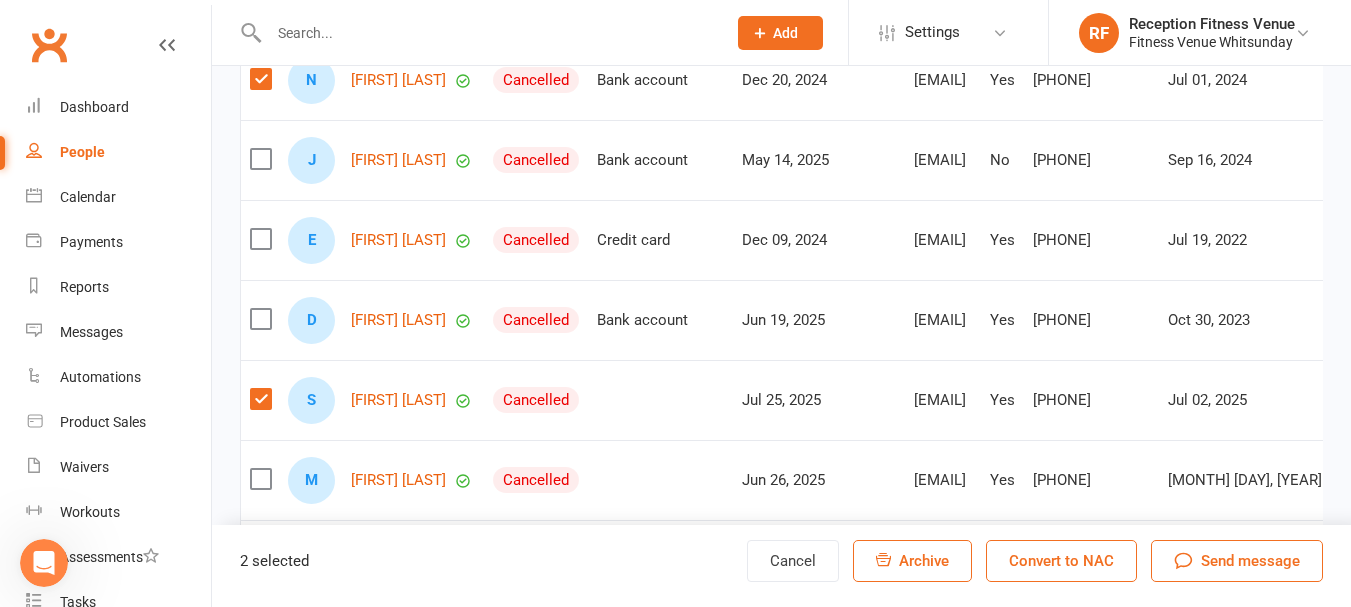 click at bounding box center [260, 159] 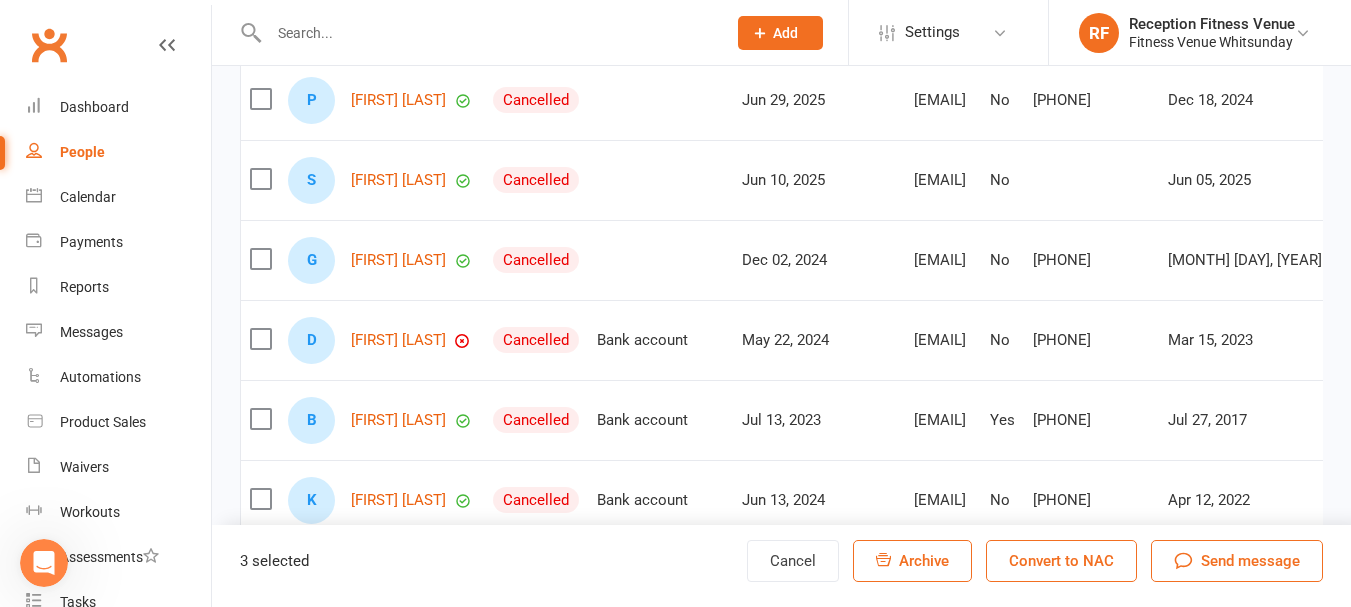 scroll, scrollTop: 3857, scrollLeft: 0, axis: vertical 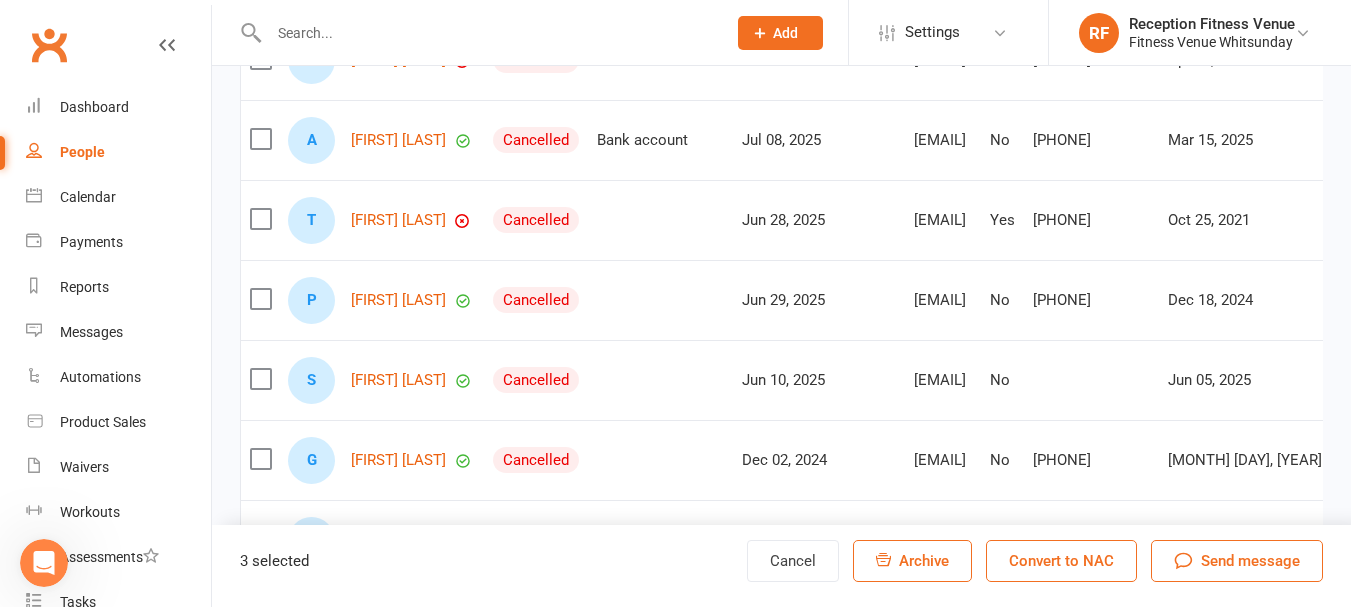 click at bounding box center [260, 139] 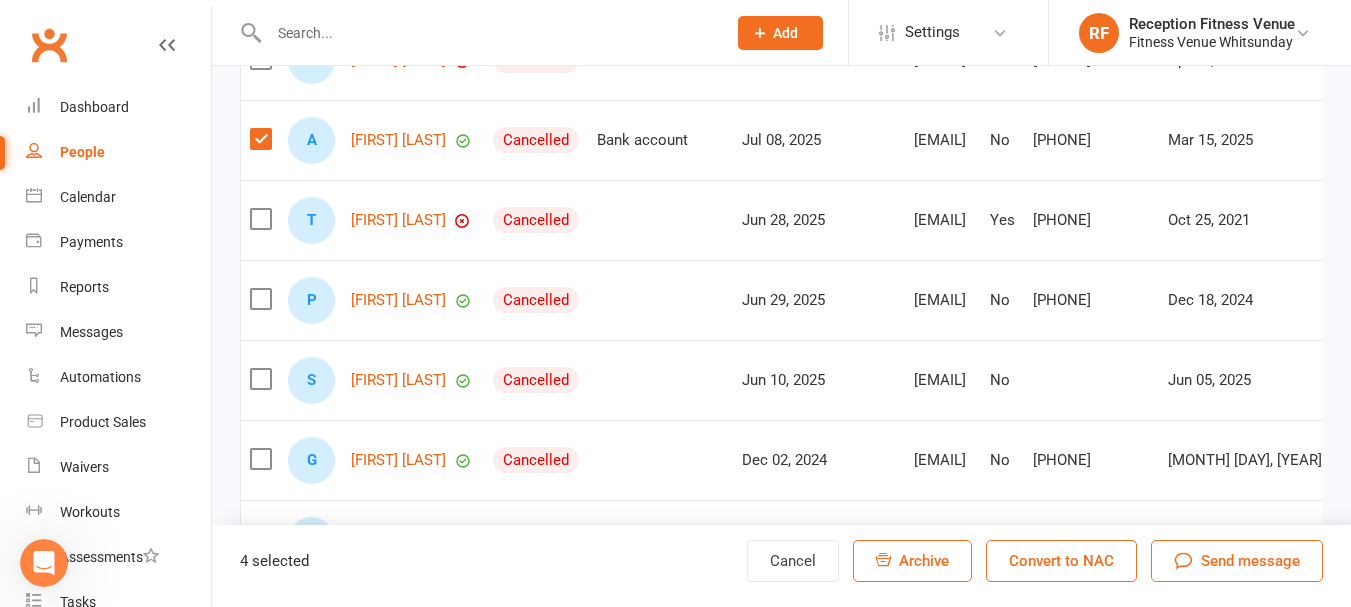 click at bounding box center [260, 59] 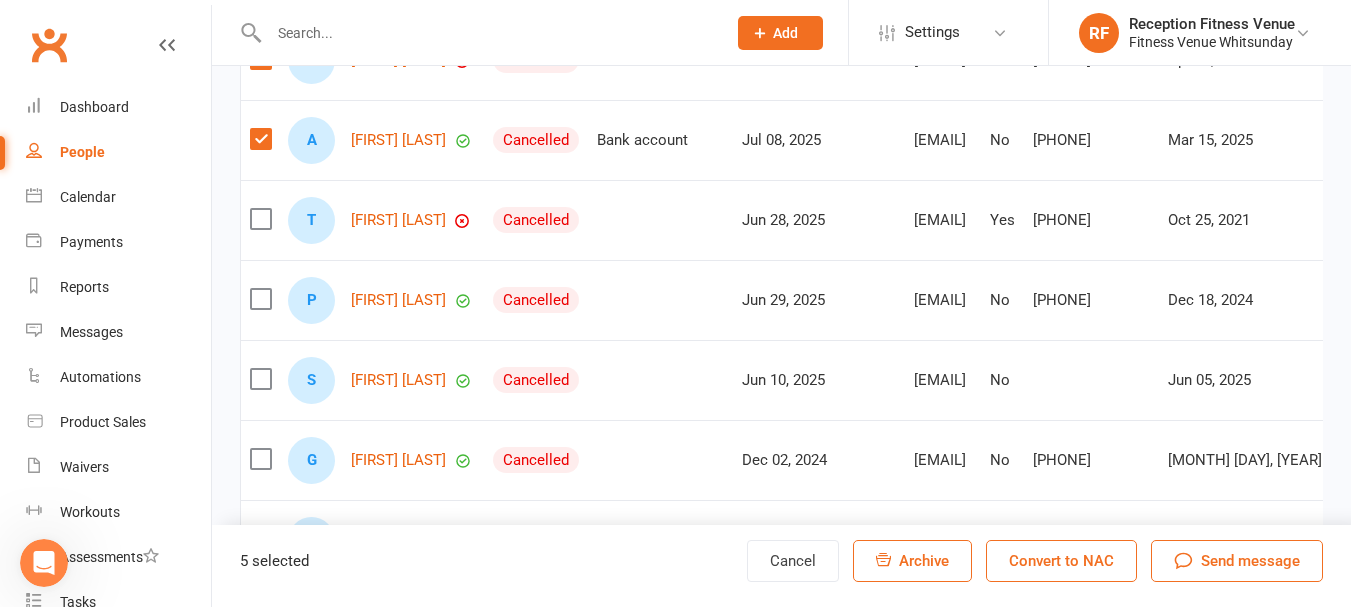 scroll, scrollTop: 3757, scrollLeft: 0, axis: vertical 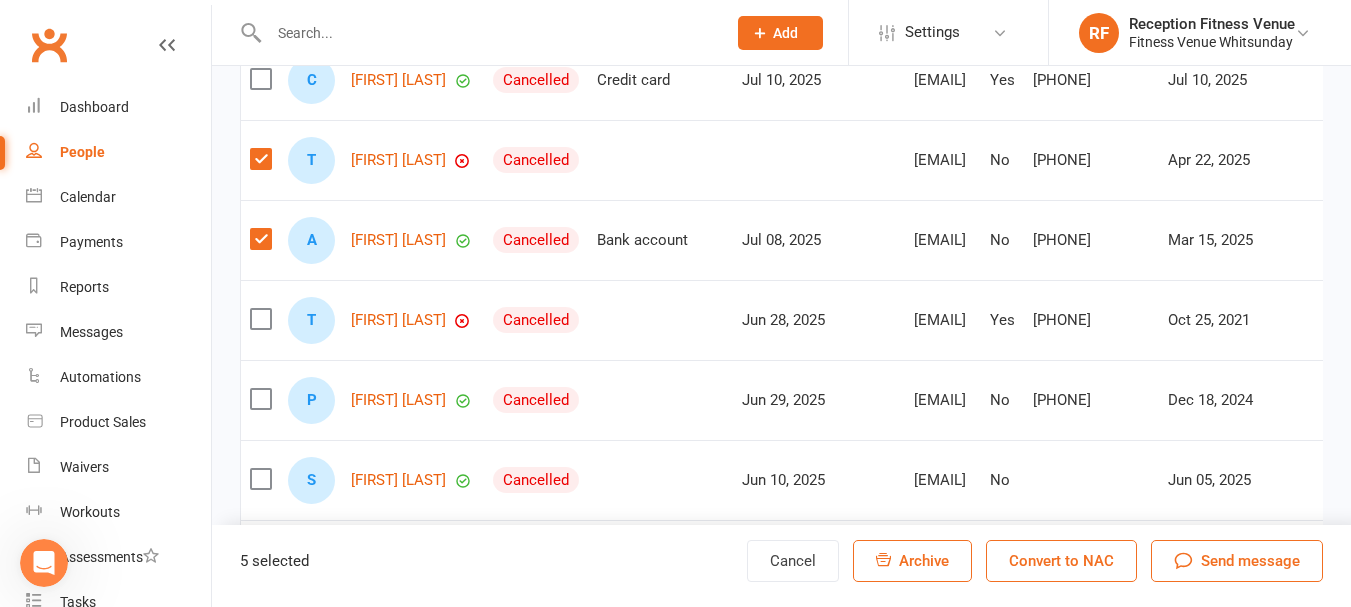 click at bounding box center (260, 79) 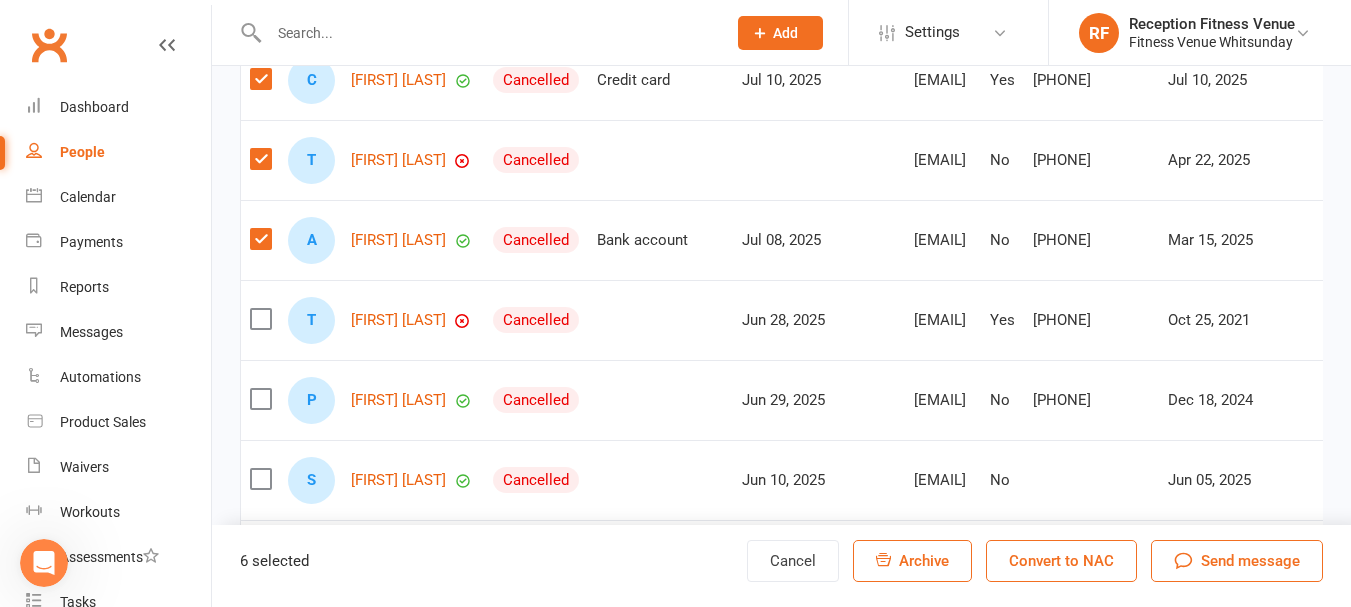 click on "Archive" at bounding box center [912, 561] 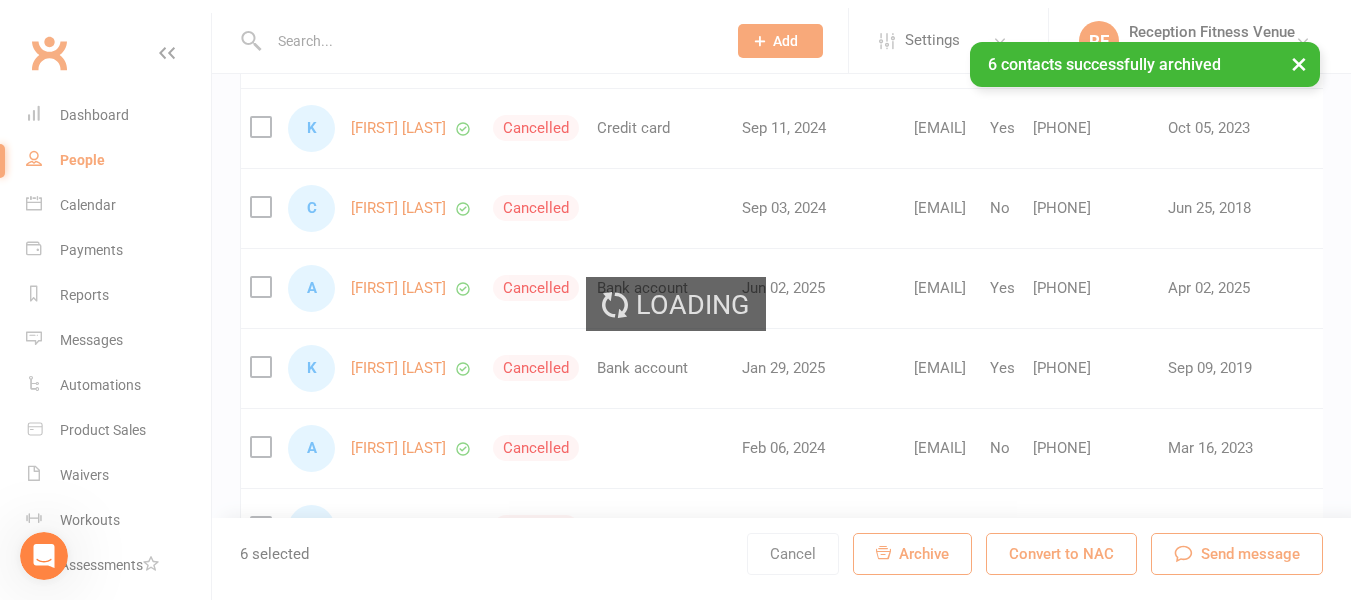 scroll, scrollTop: 7957, scrollLeft: 0, axis: vertical 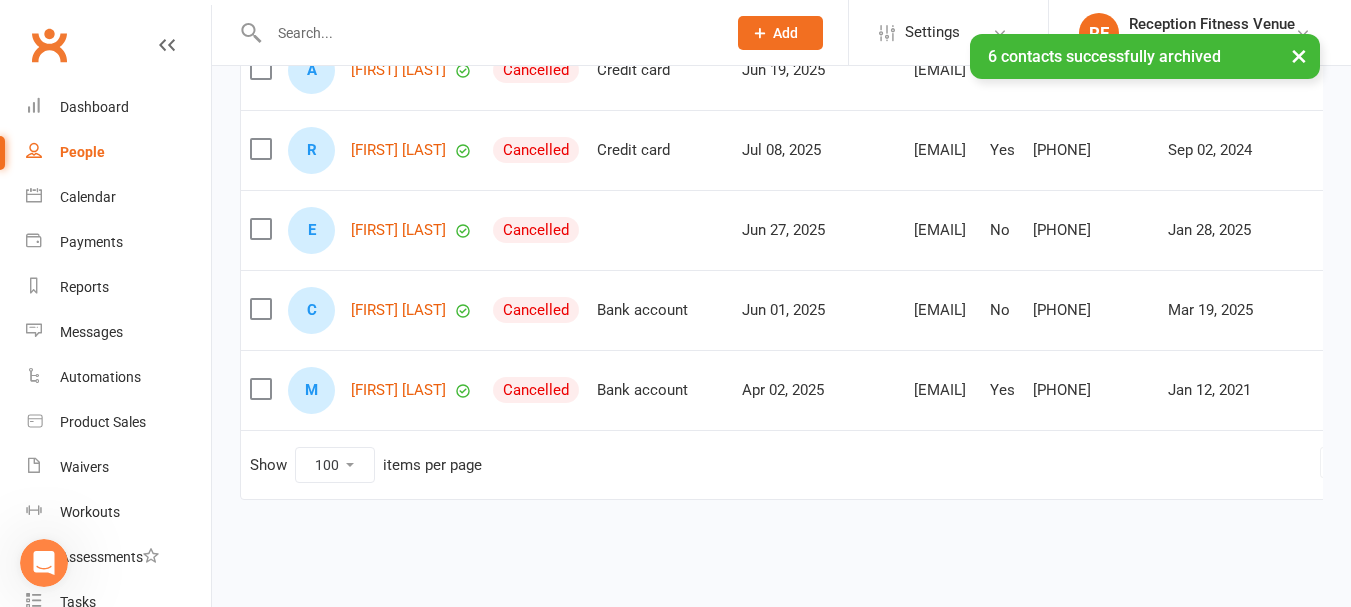 click at bounding box center [260, 309] 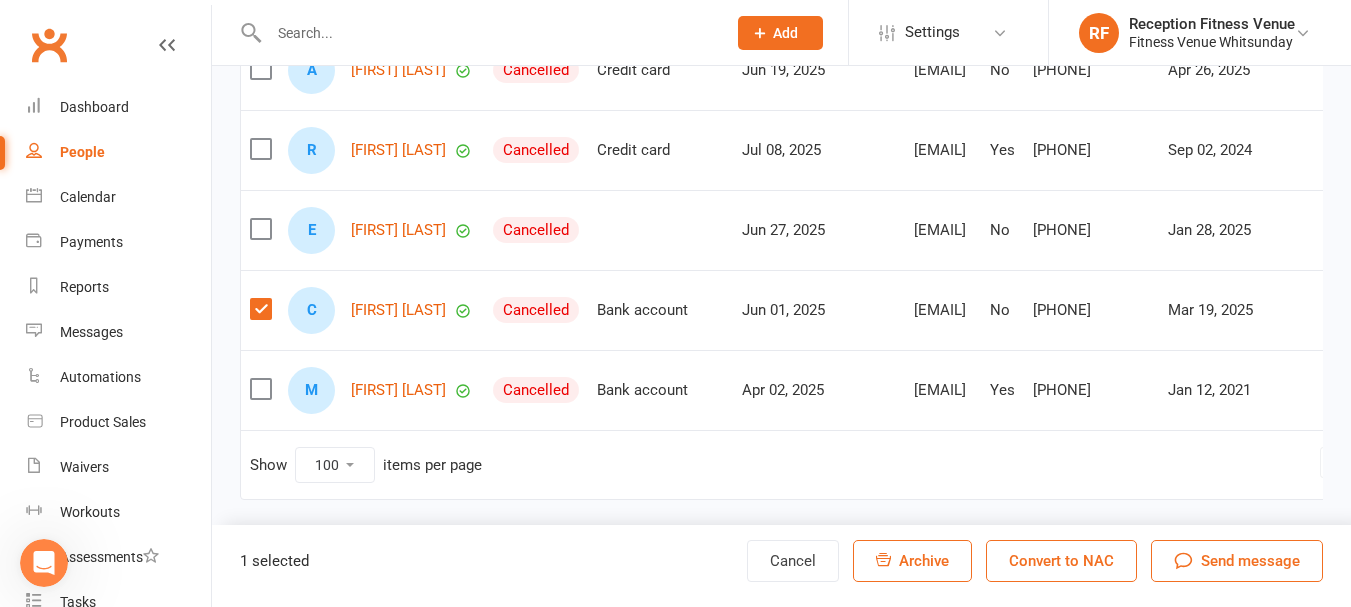 click at bounding box center [260, 229] 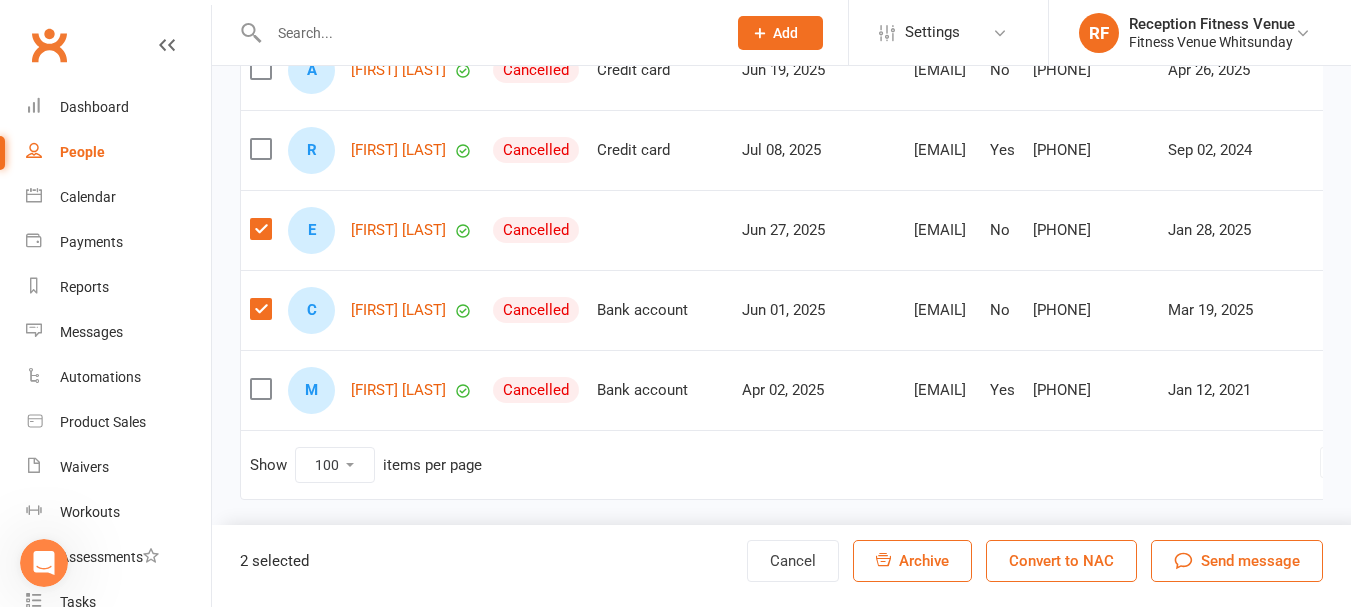 scroll, scrollTop: 7657, scrollLeft: 0, axis: vertical 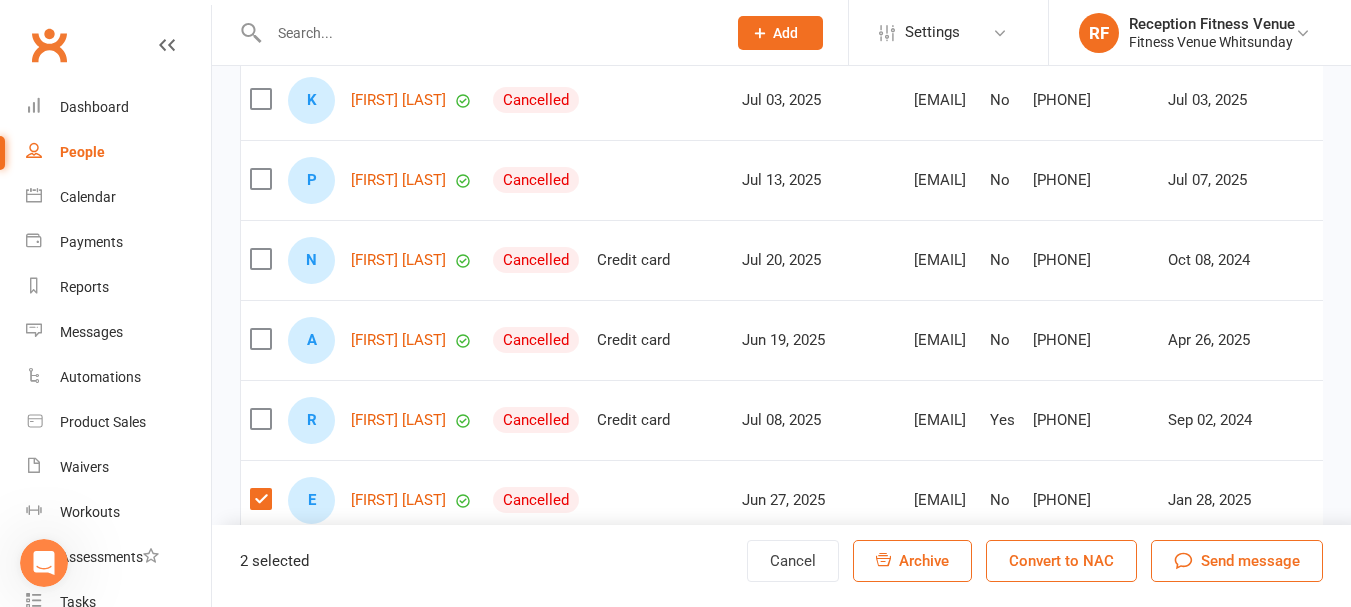 drag, startPoint x: 254, startPoint y: 268, endPoint x: 256, endPoint y: 333, distance: 65.03076 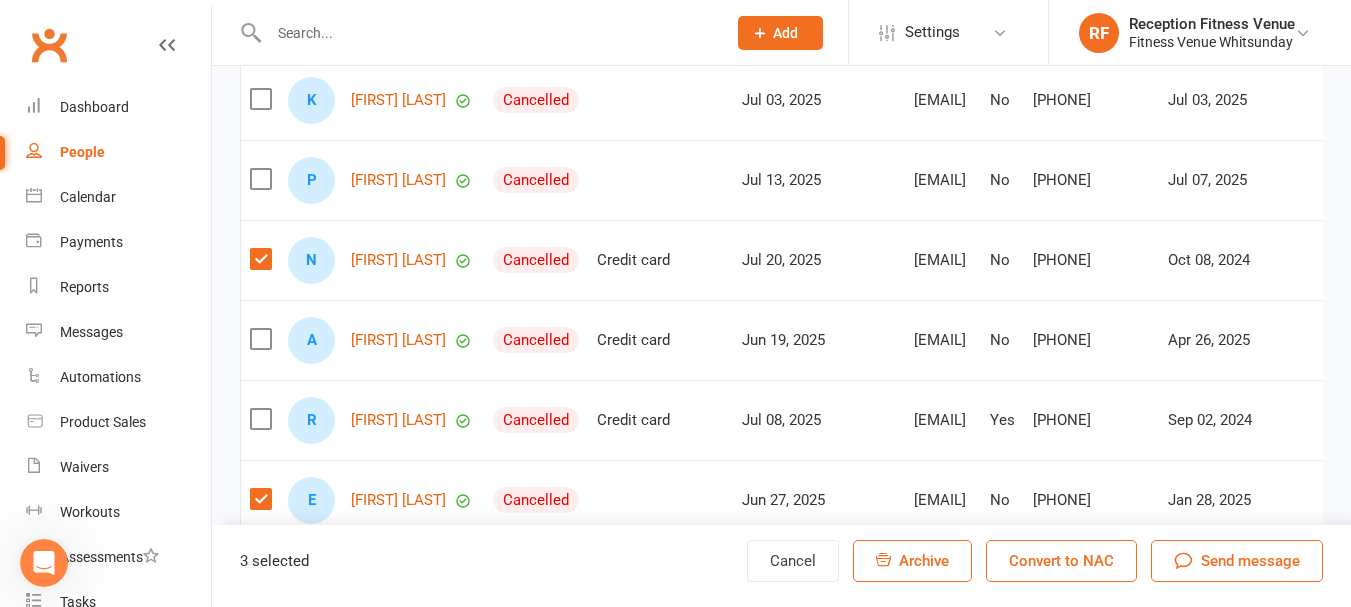 click at bounding box center [260, 339] 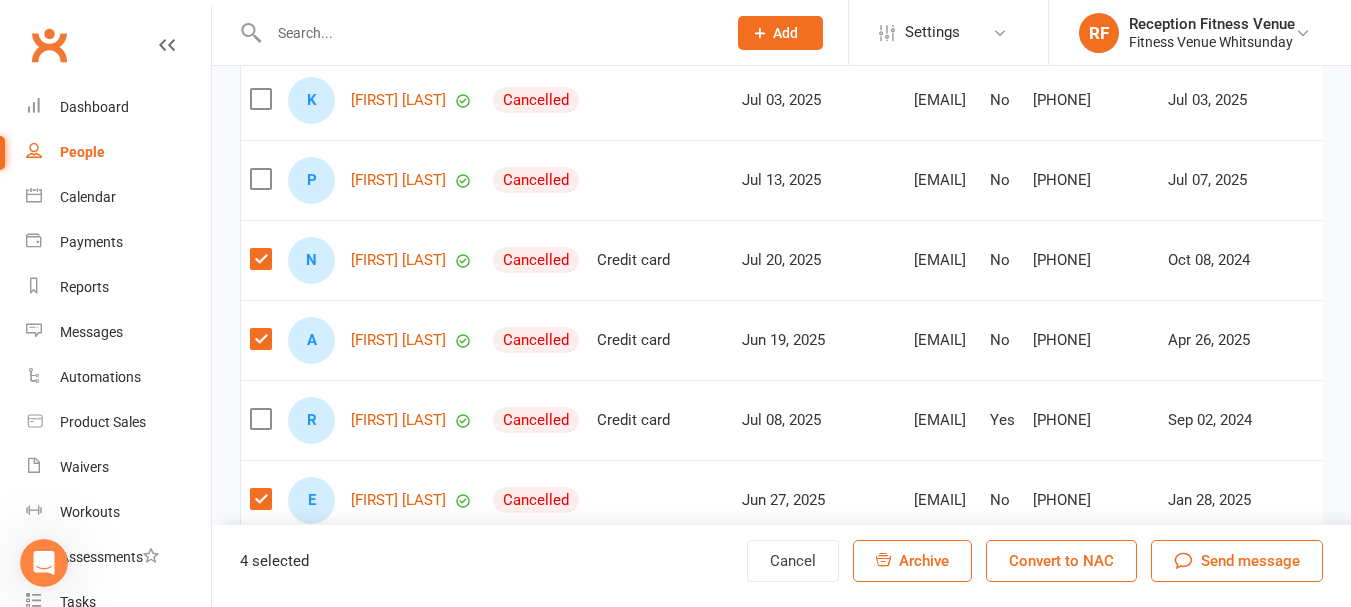 click at bounding box center (260, 179) 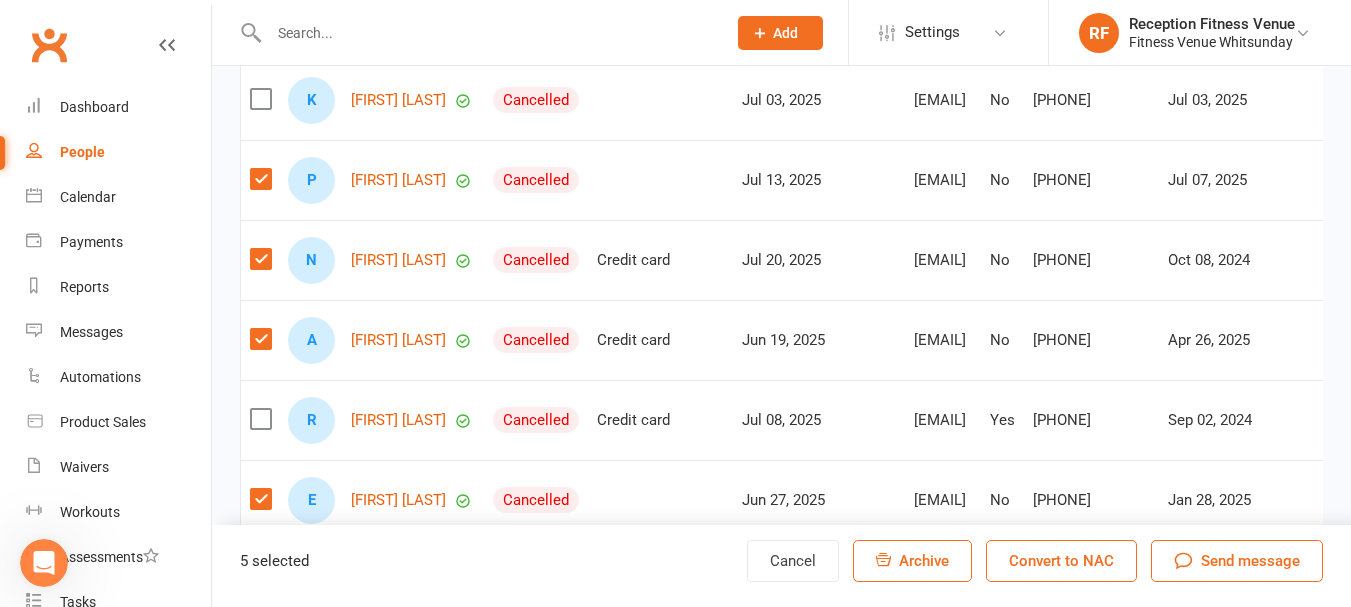 click at bounding box center [260, 419] 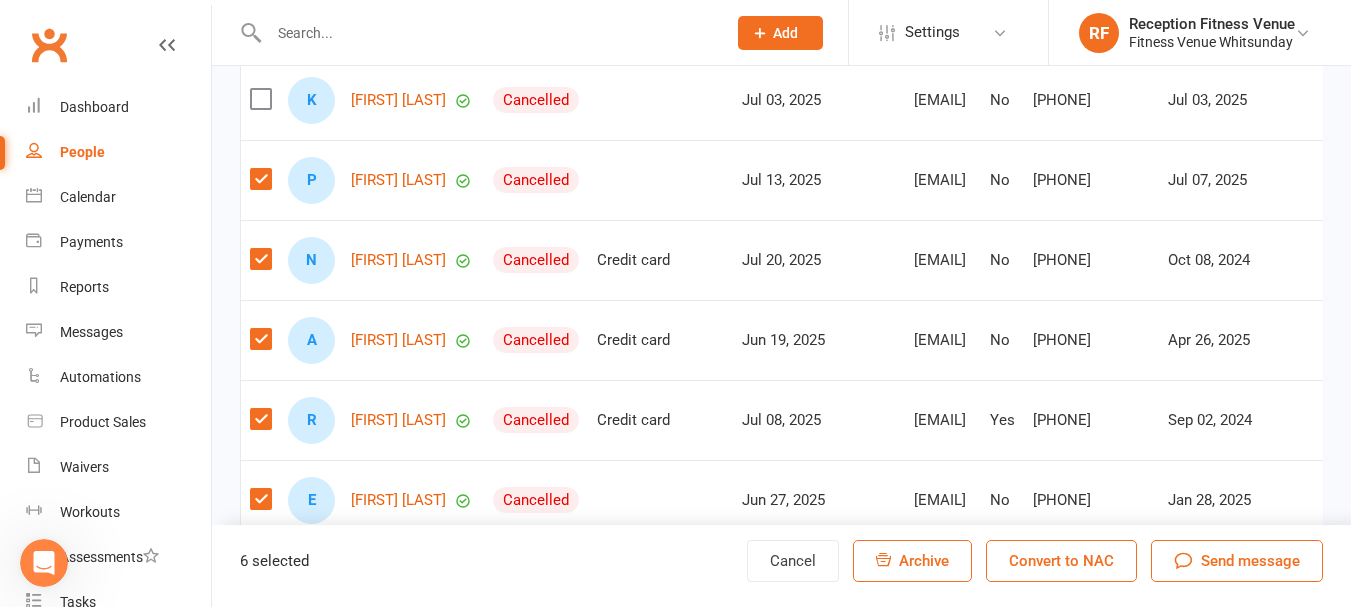 click on "Archive" at bounding box center (924, 561) 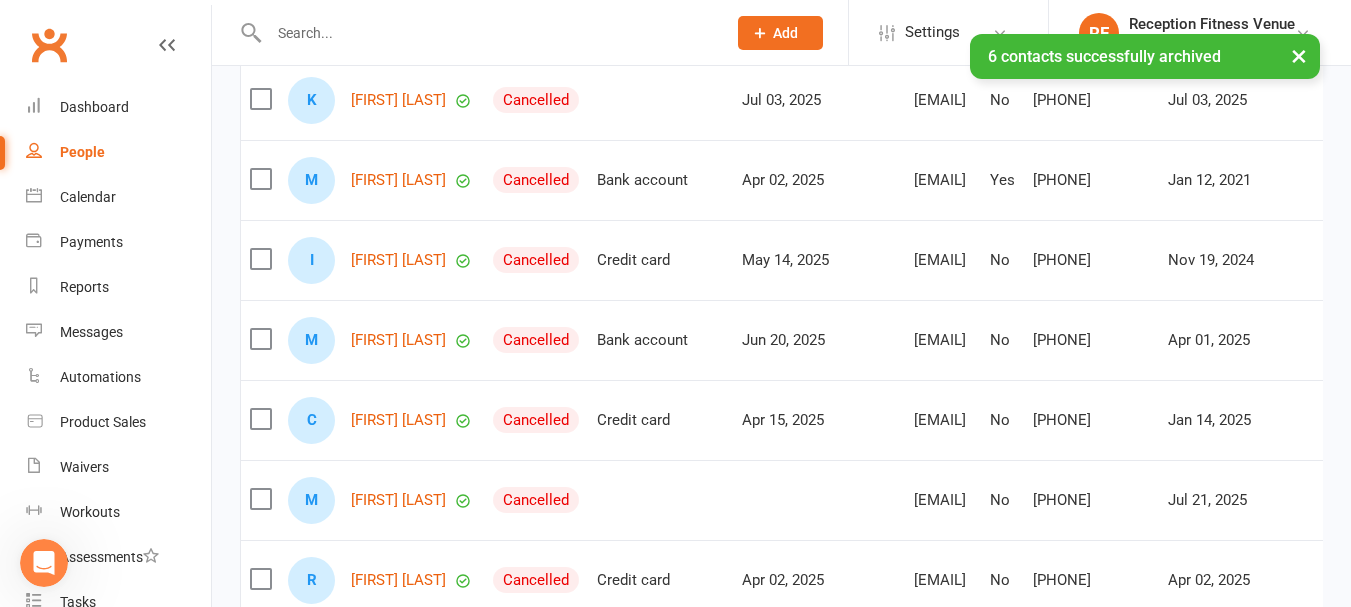 scroll, scrollTop: 7957, scrollLeft: 0, axis: vertical 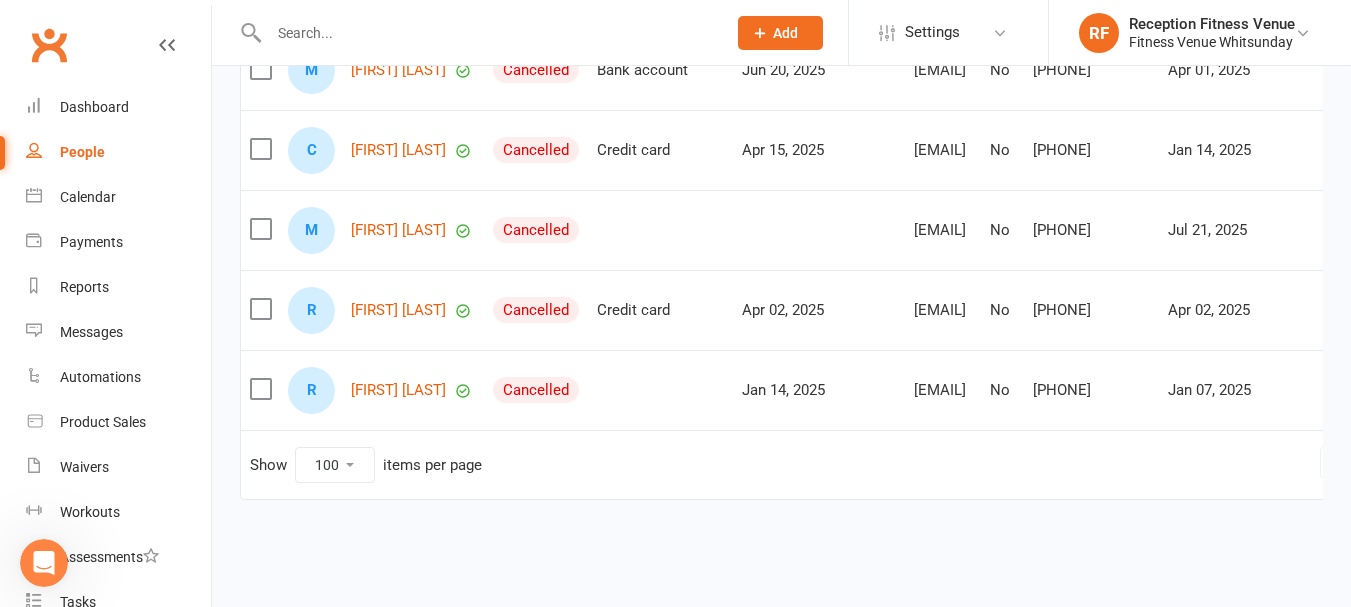 click at bounding box center (260, 389) 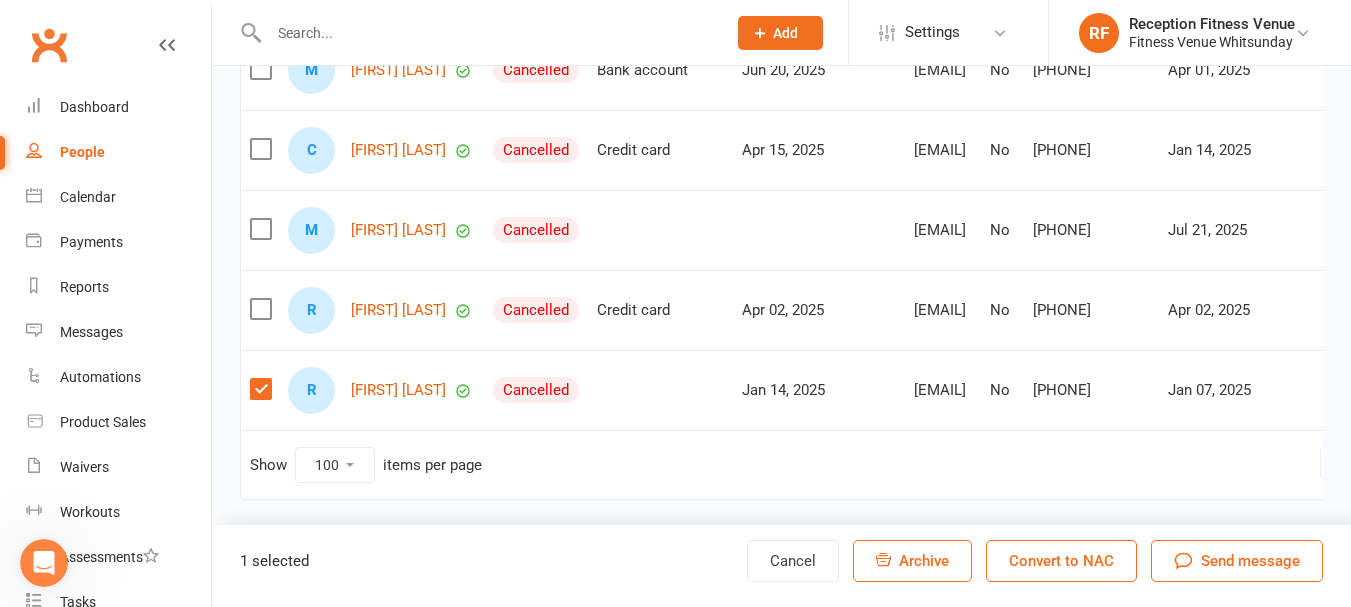 click at bounding box center [260, 309] 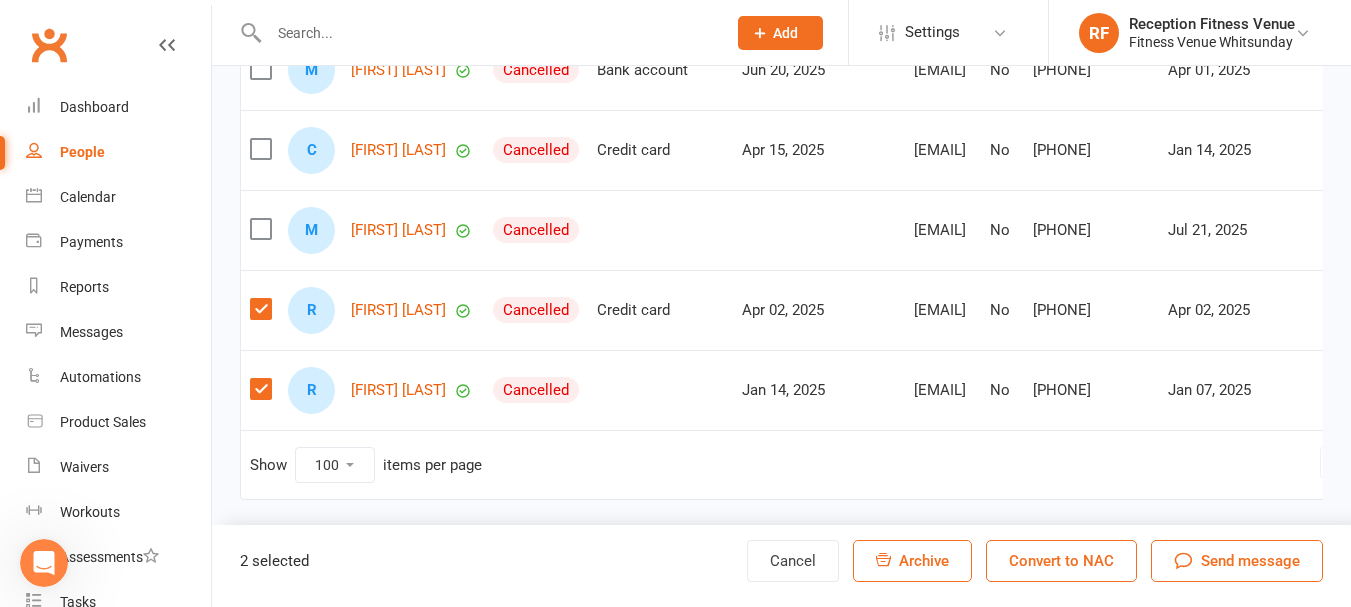 click at bounding box center (260, 229) 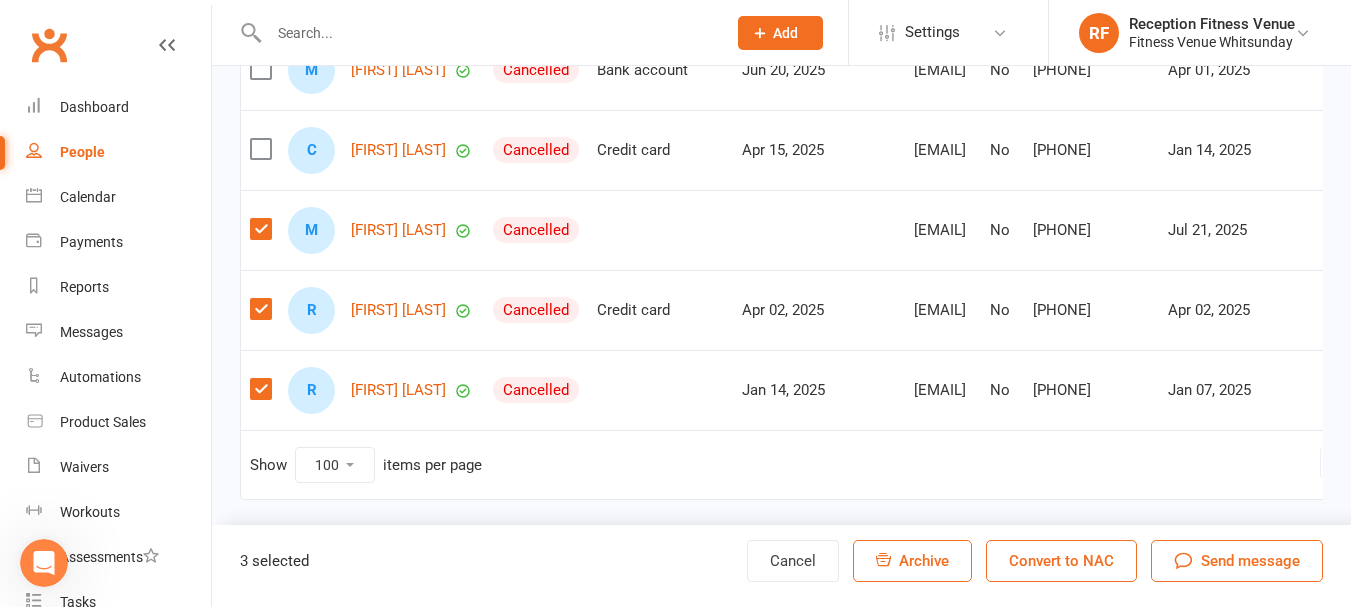 click at bounding box center [260, 149] 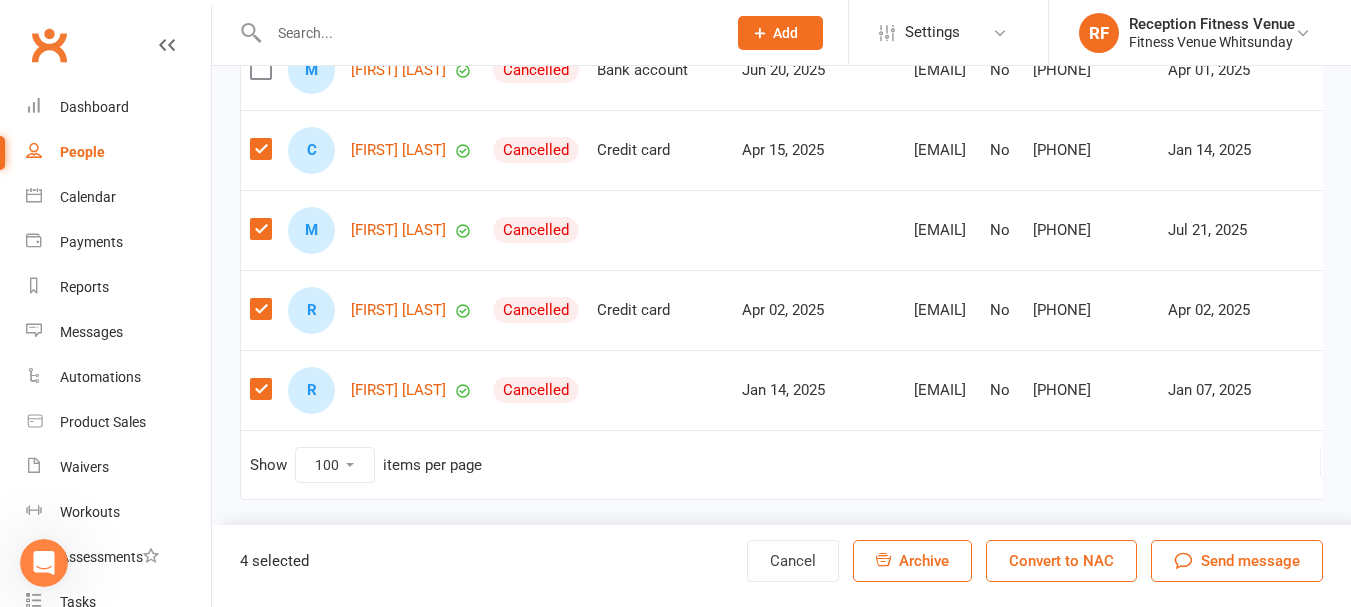 scroll, scrollTop: 7757, scrollLeft: 0, axis: vertical 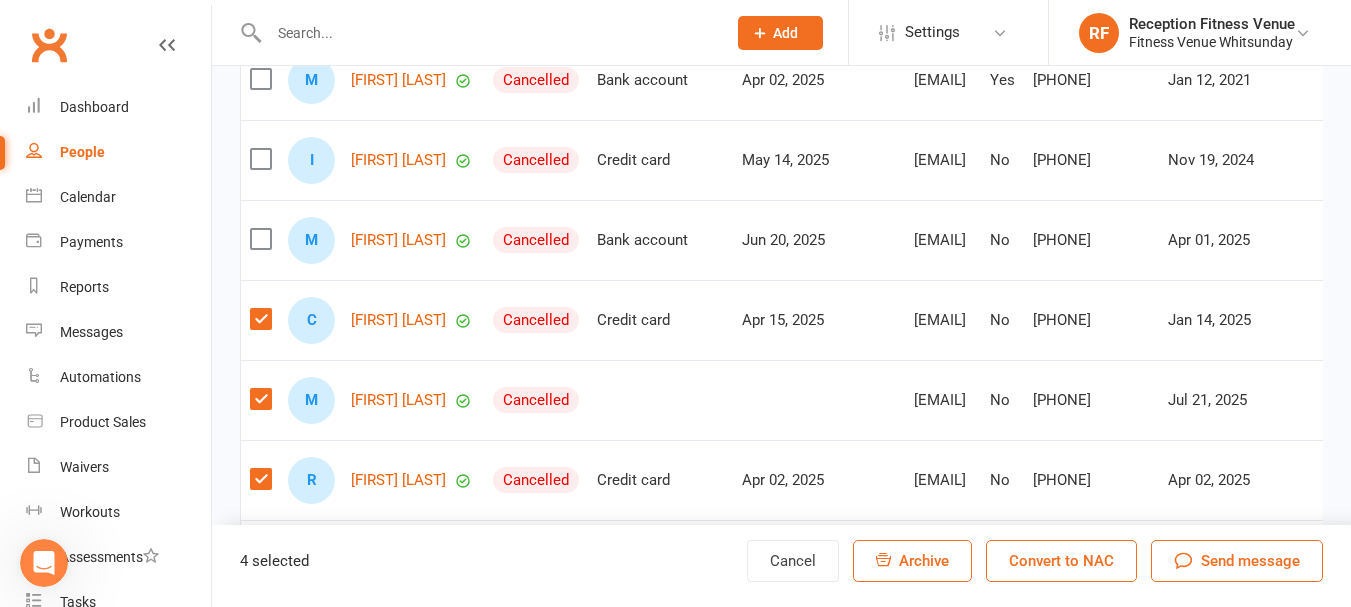 click at bounding box center [260, 159] 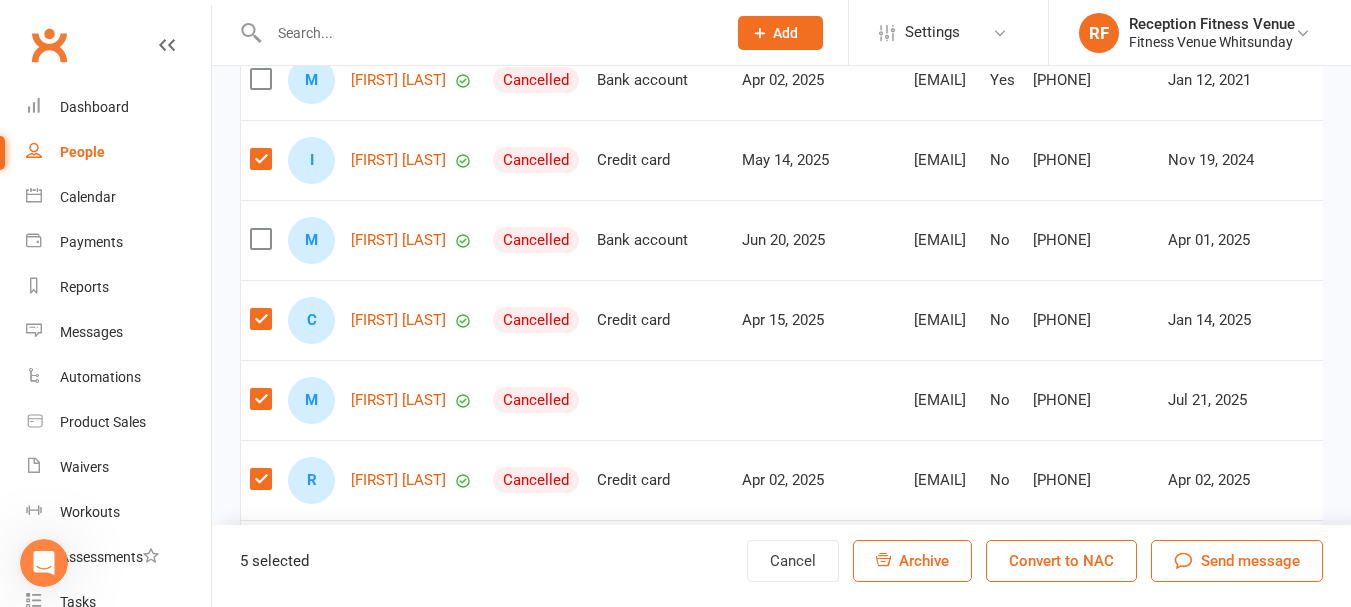 click at bounding box center [260, 239] 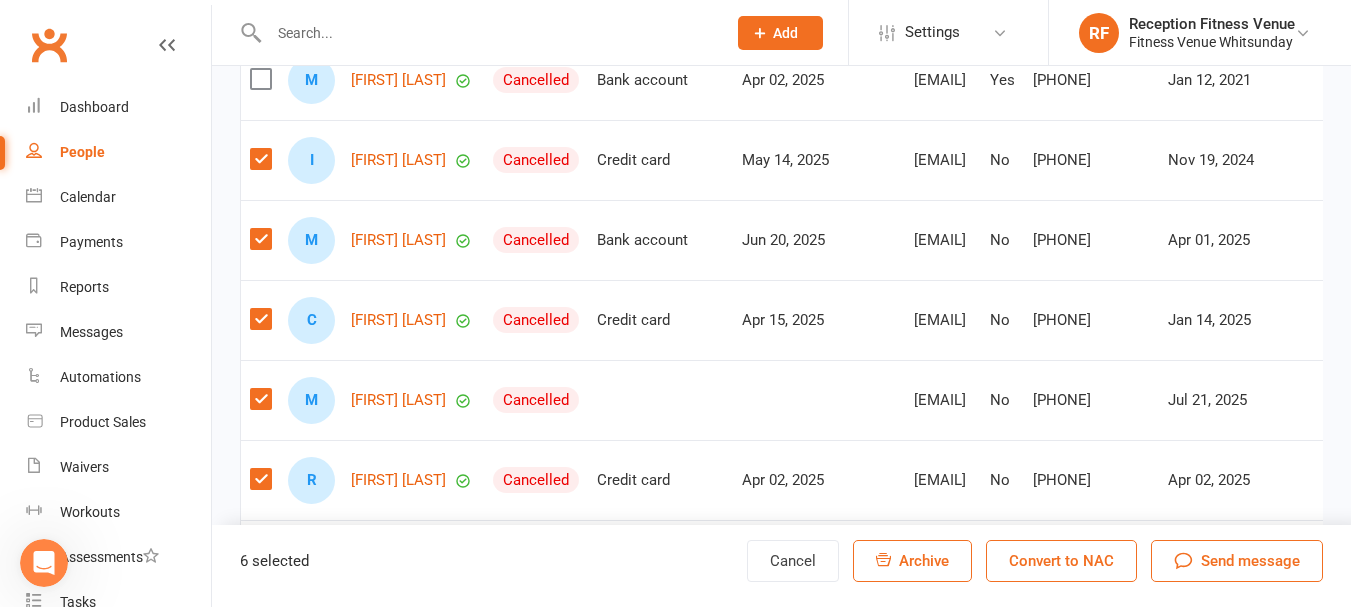 click on "Archive" at bounding box center [912, 561] 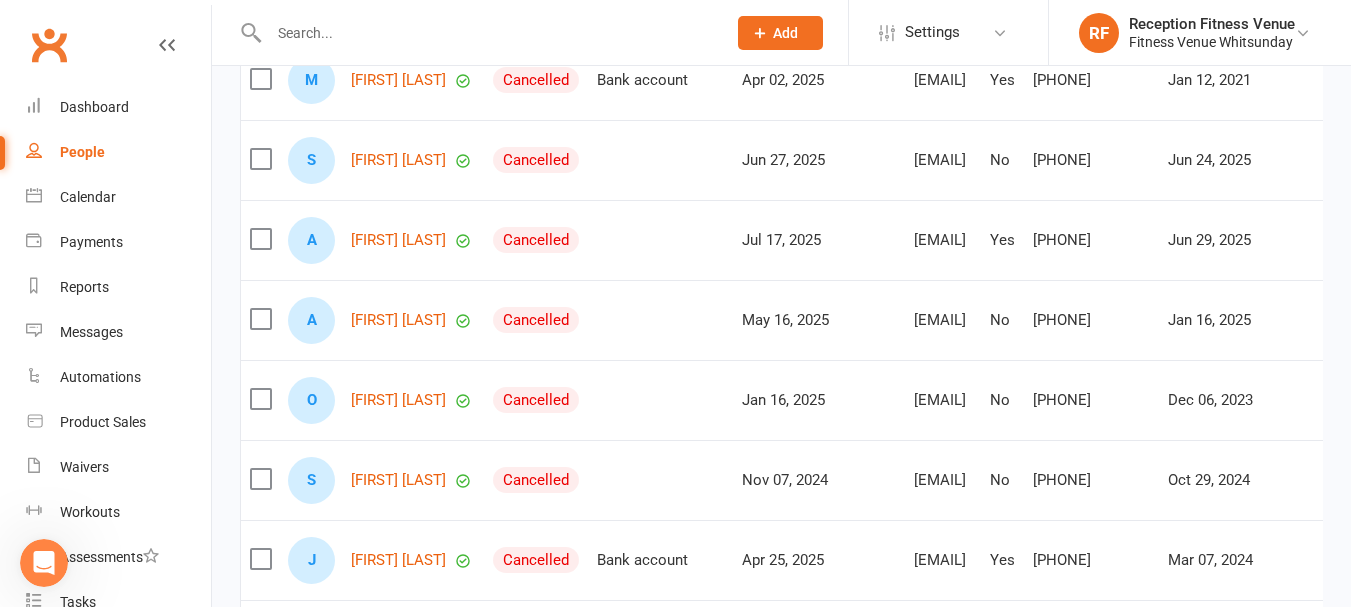 click at bounding box center (260, 399) 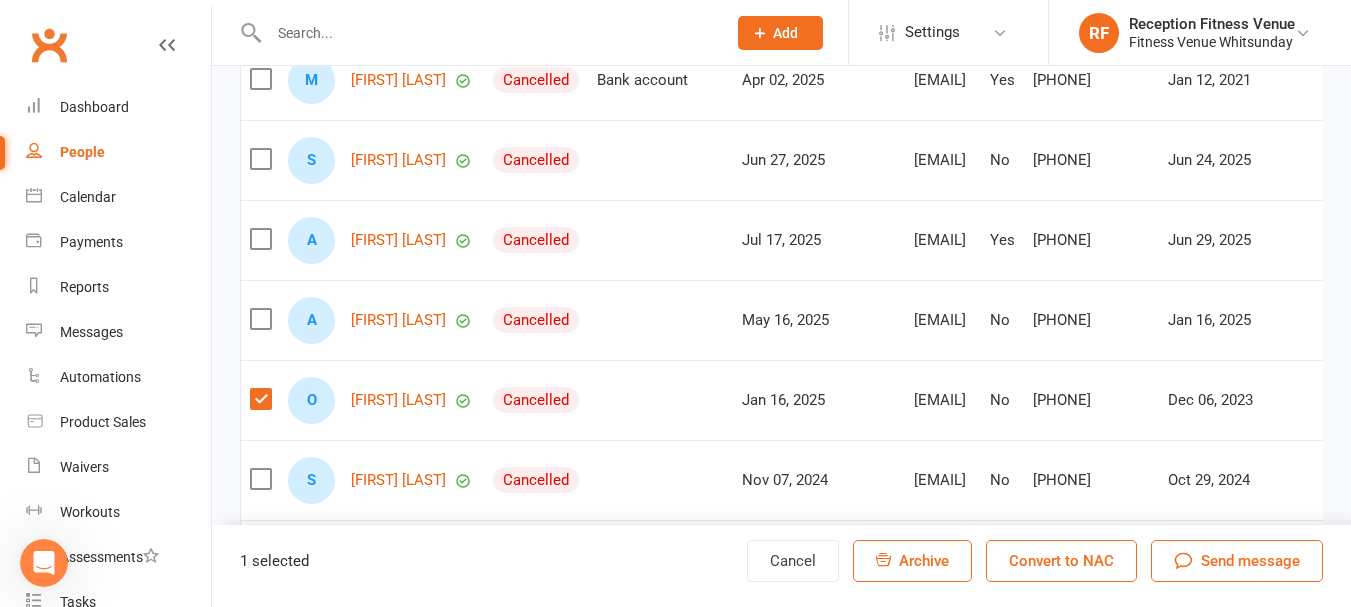 click at bounding box center (260, 319) 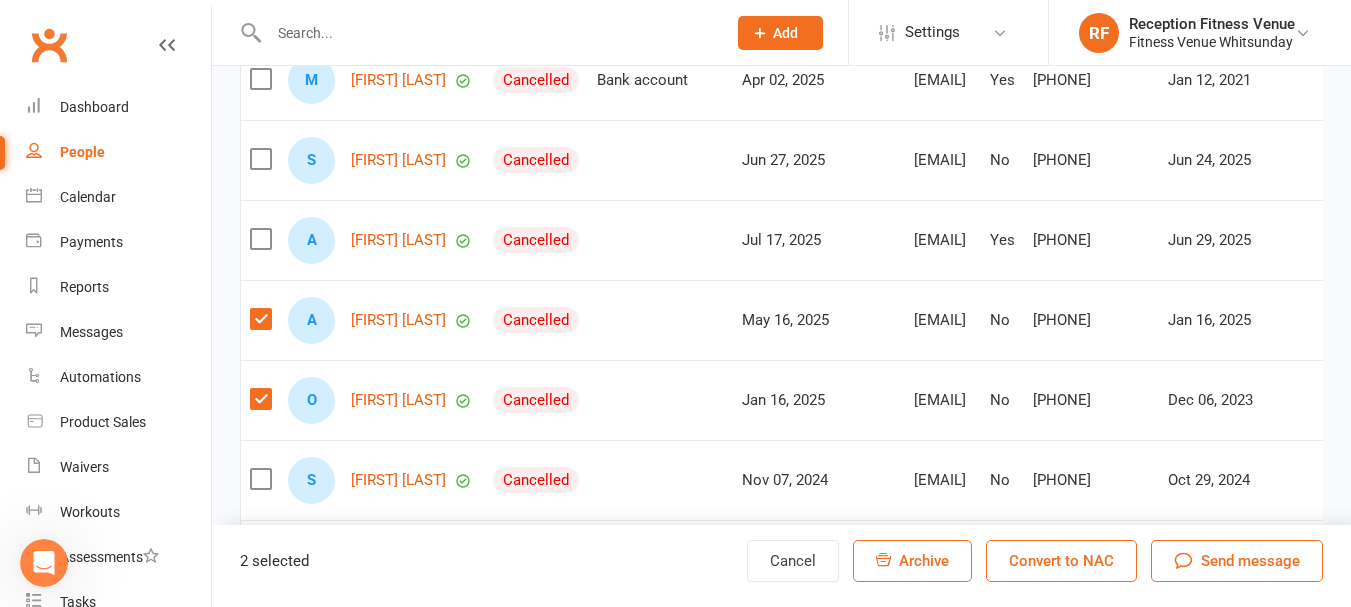 scroll, scrollTop: 7957, scrollLeft: 0, axis: vertical 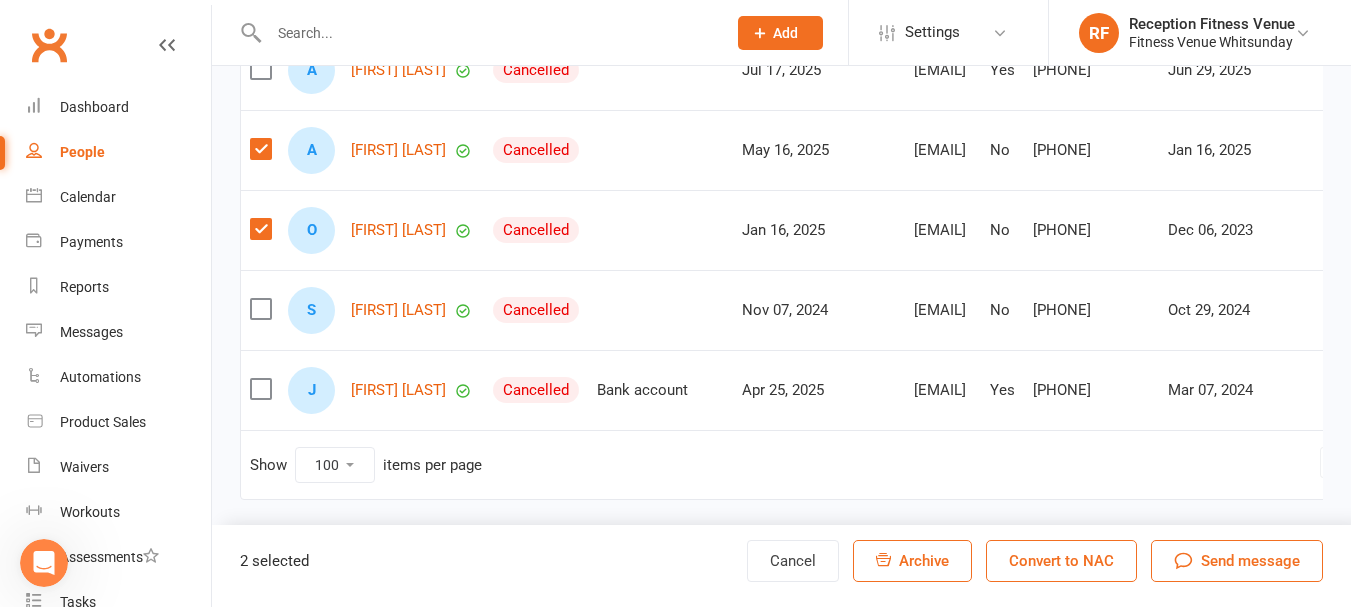 click at bounding box center [260, 389] 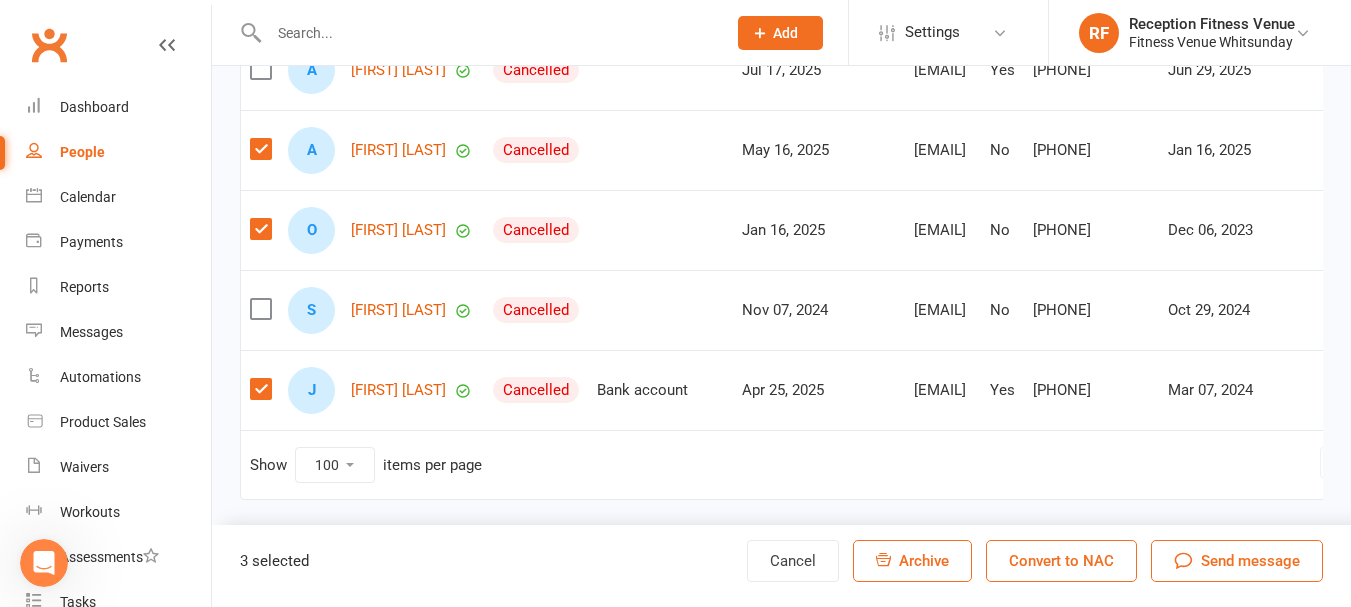 scroll, scrollTop: 7557, scrollLeft: 0, axis: vertical 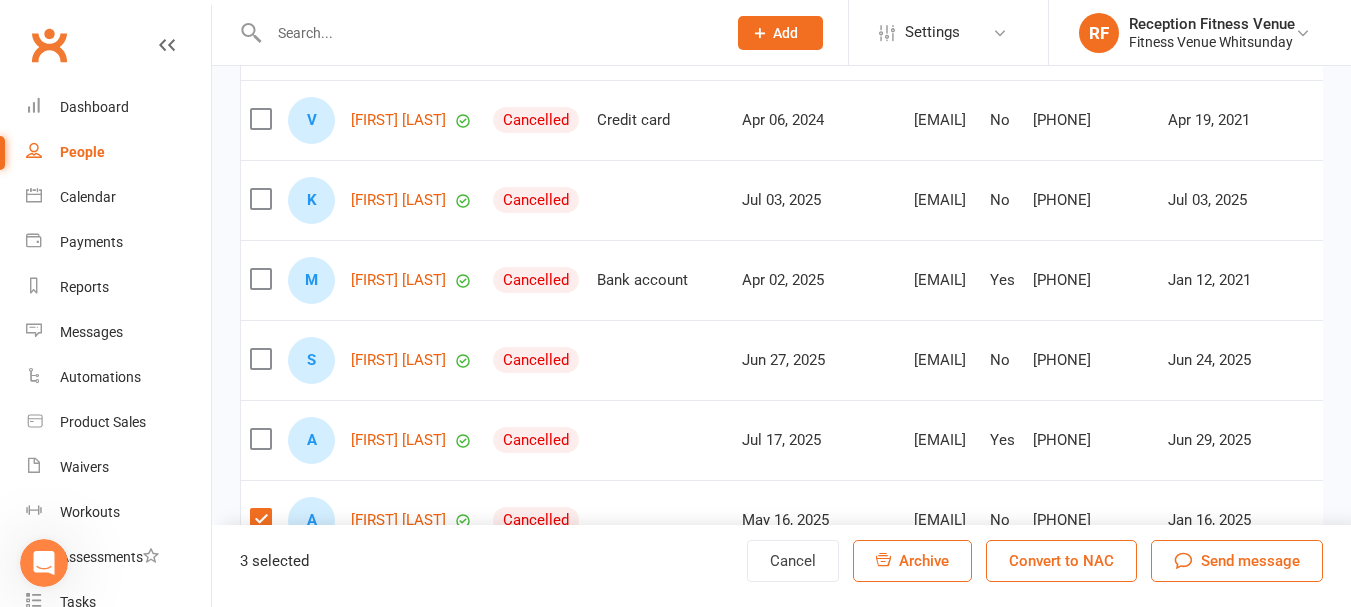 click at bounding box center [883, 559] 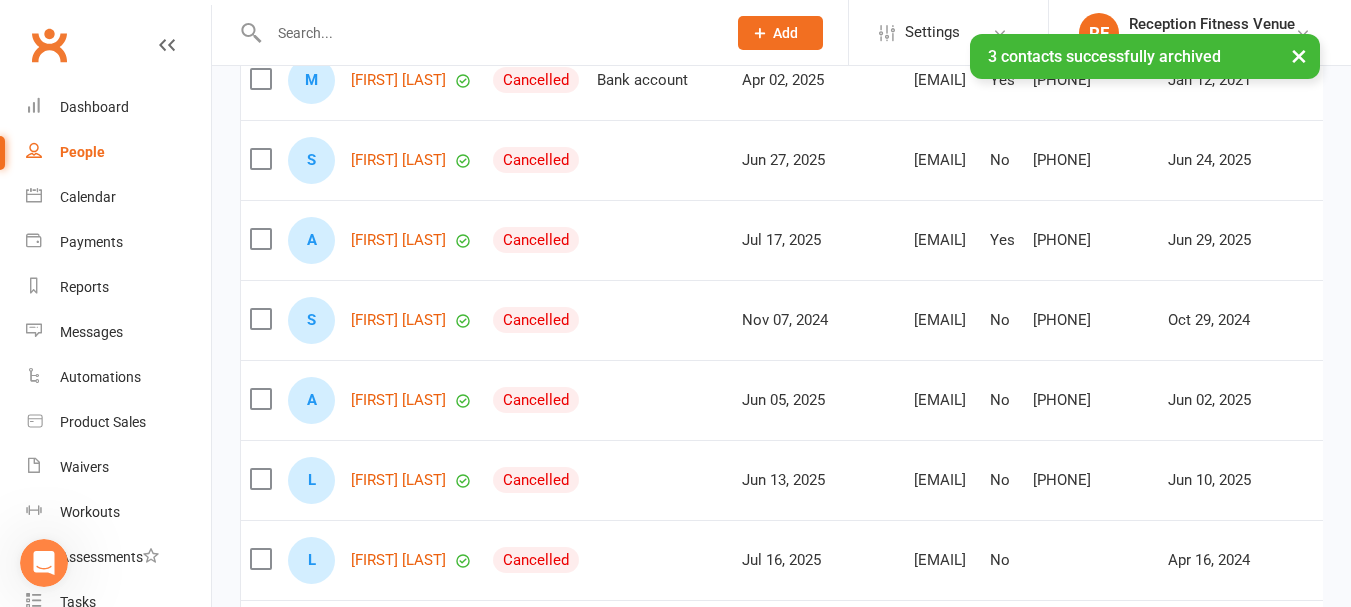 scroll, scrollTop: 7957, scrollLeft: 0, axis: vertical 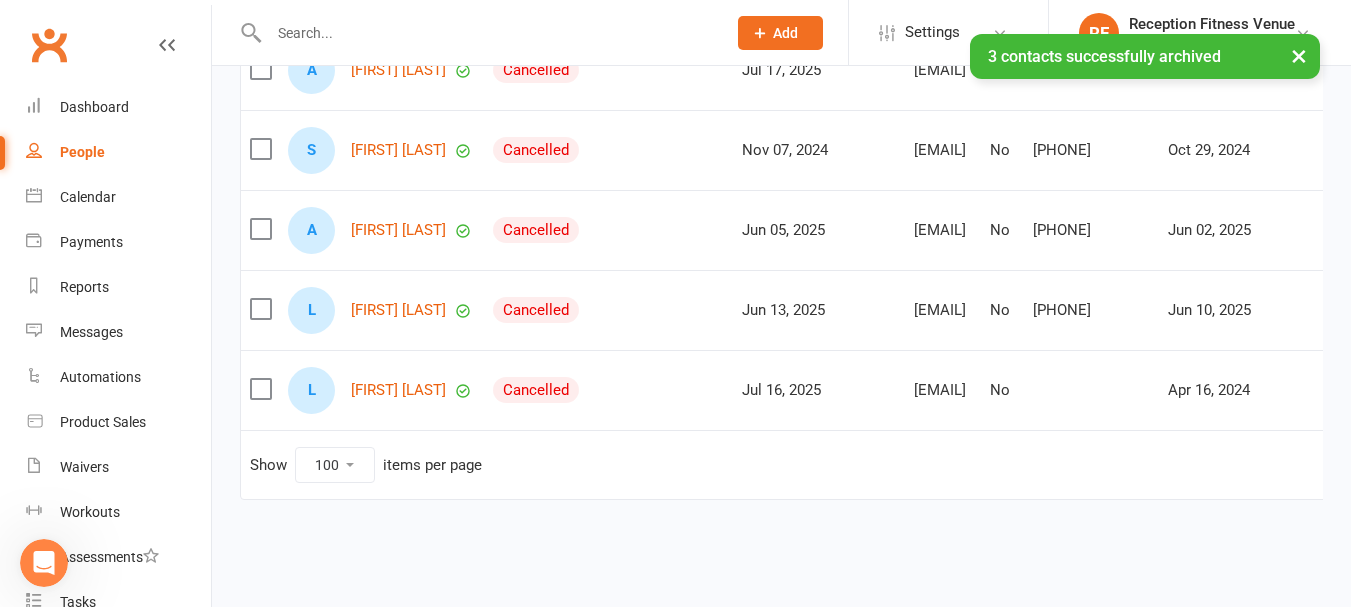 click at bounding box center [260, 389] 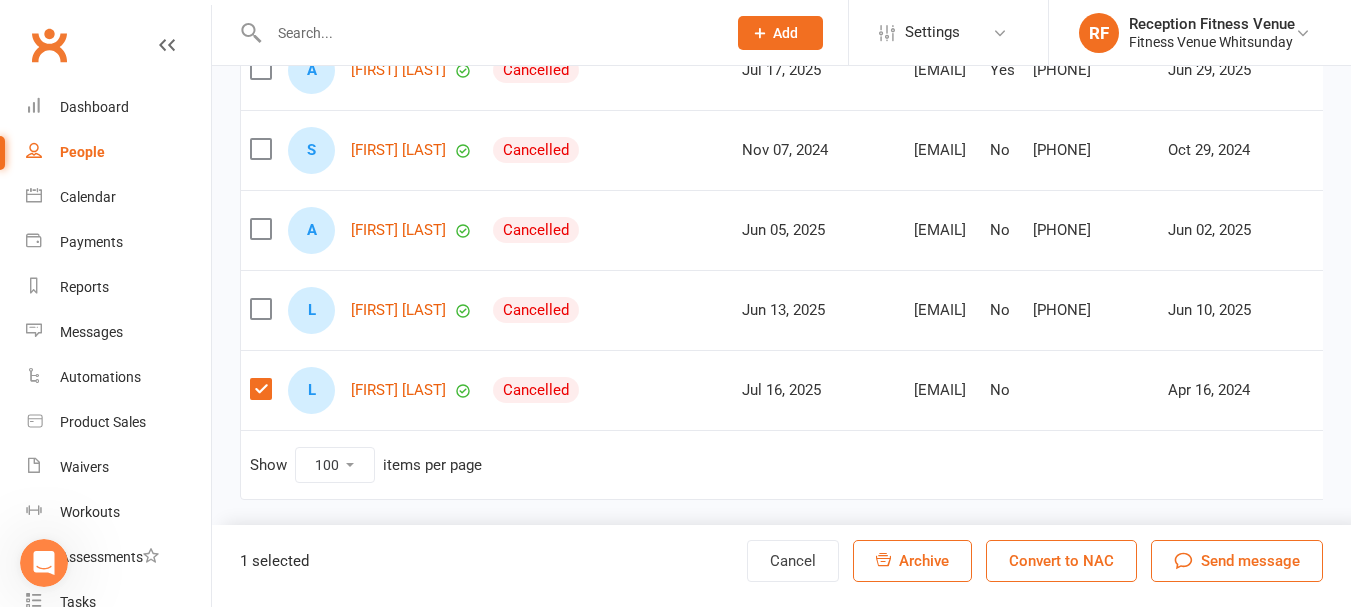 click at bounding box center [260, 309] 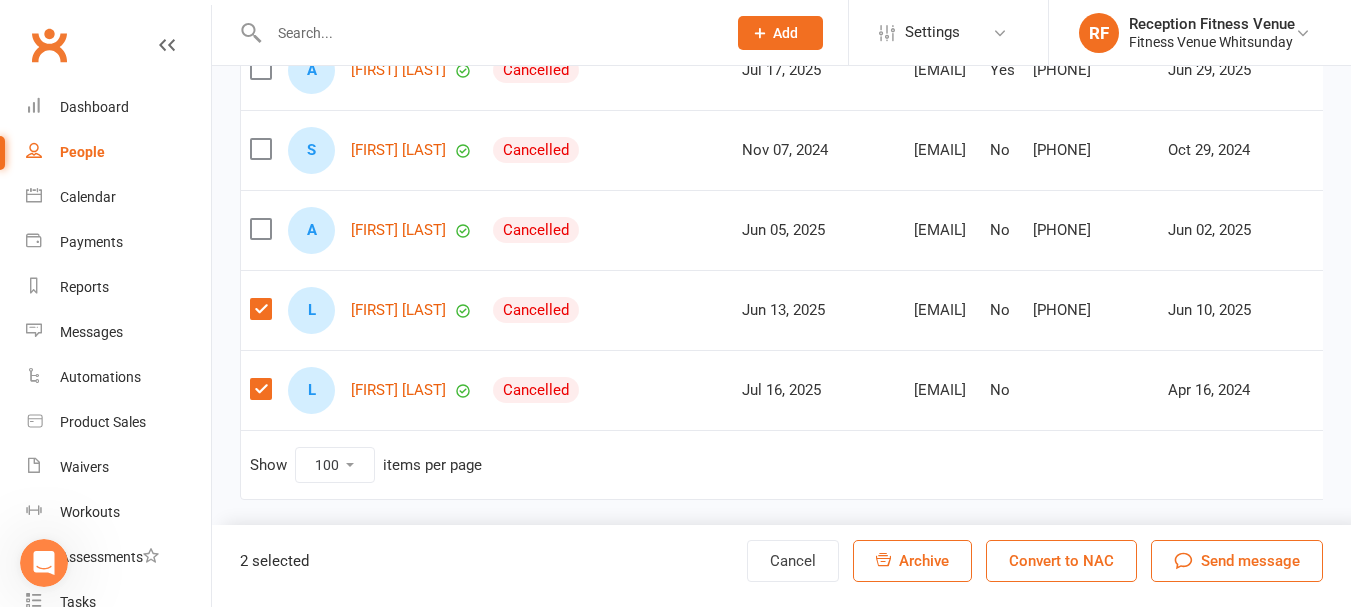 click on "Archive" at bounding box center (912, 561) 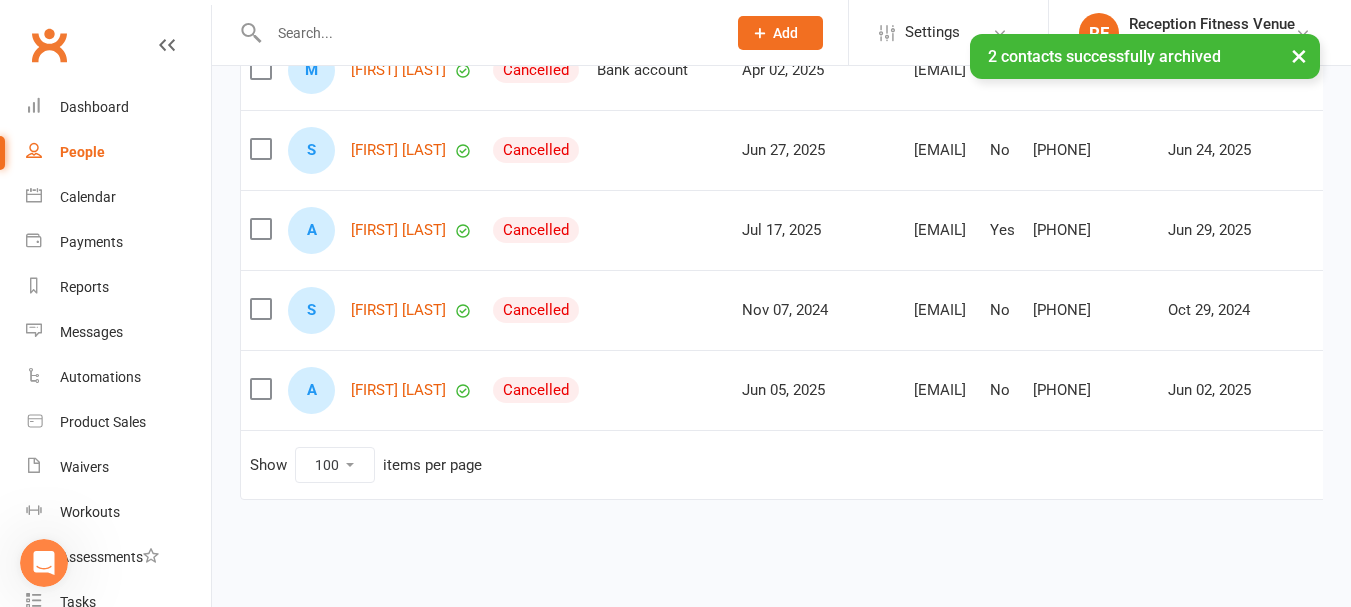 scroll, scrollTop: 7797, scrollLeft: 0, axis: vertical 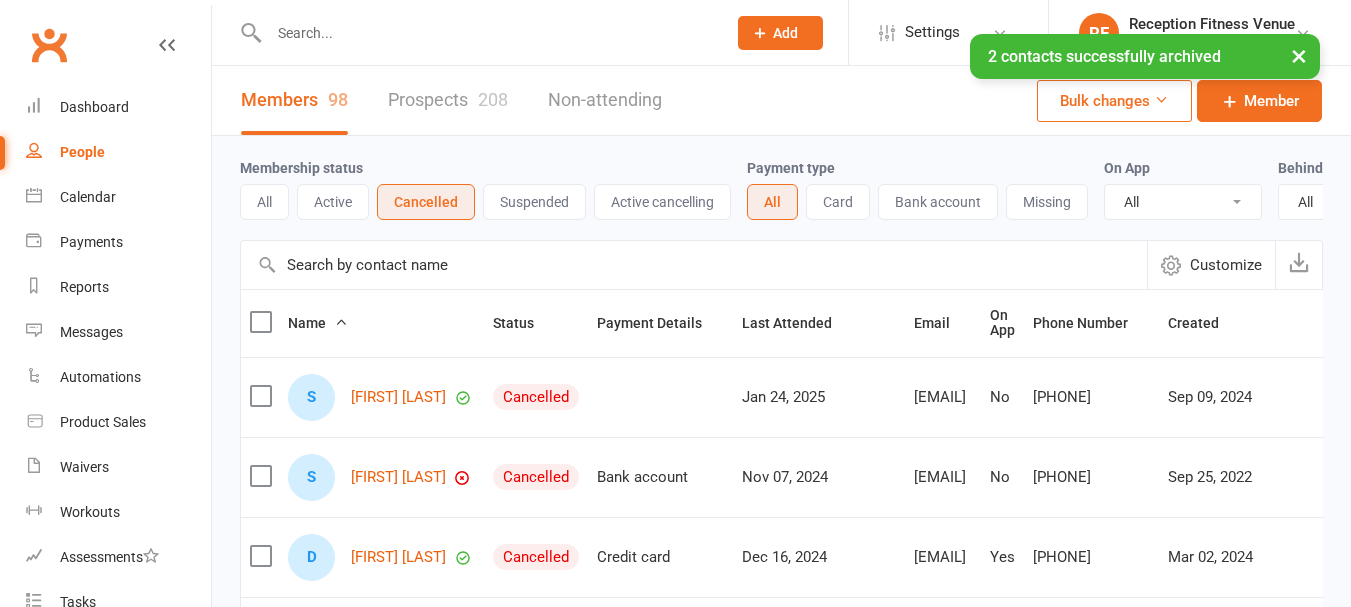 select on "100" 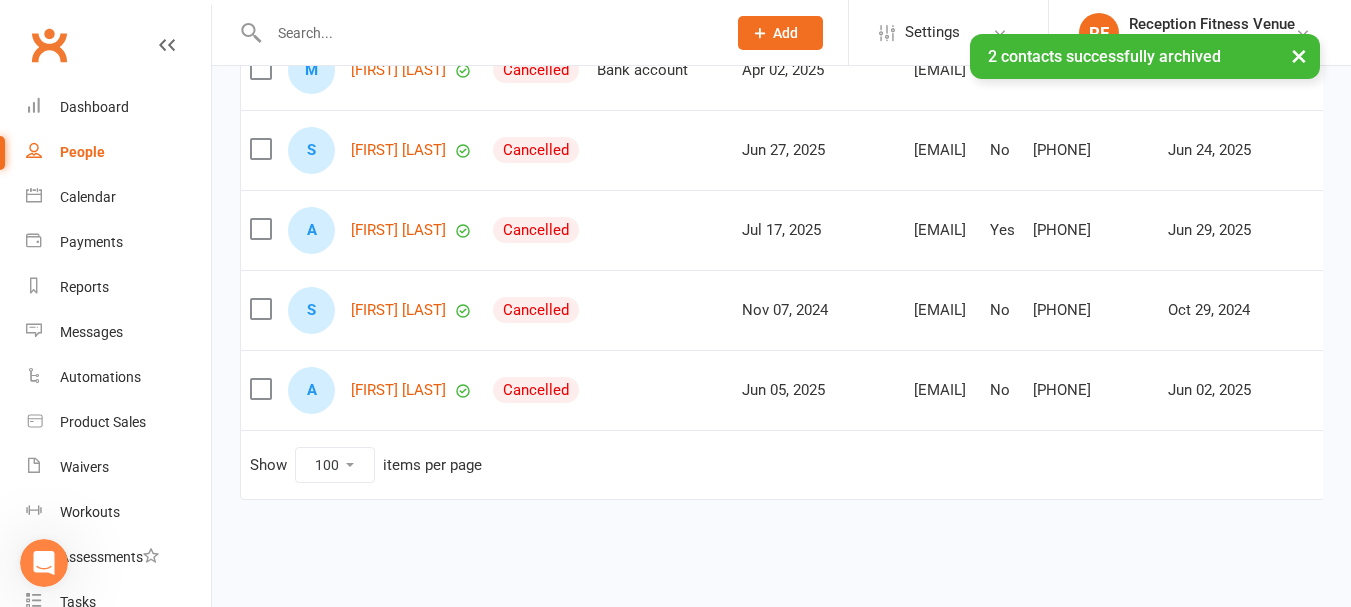 scroll, scrollTop: 0, scrollLeft: 0, axis: both 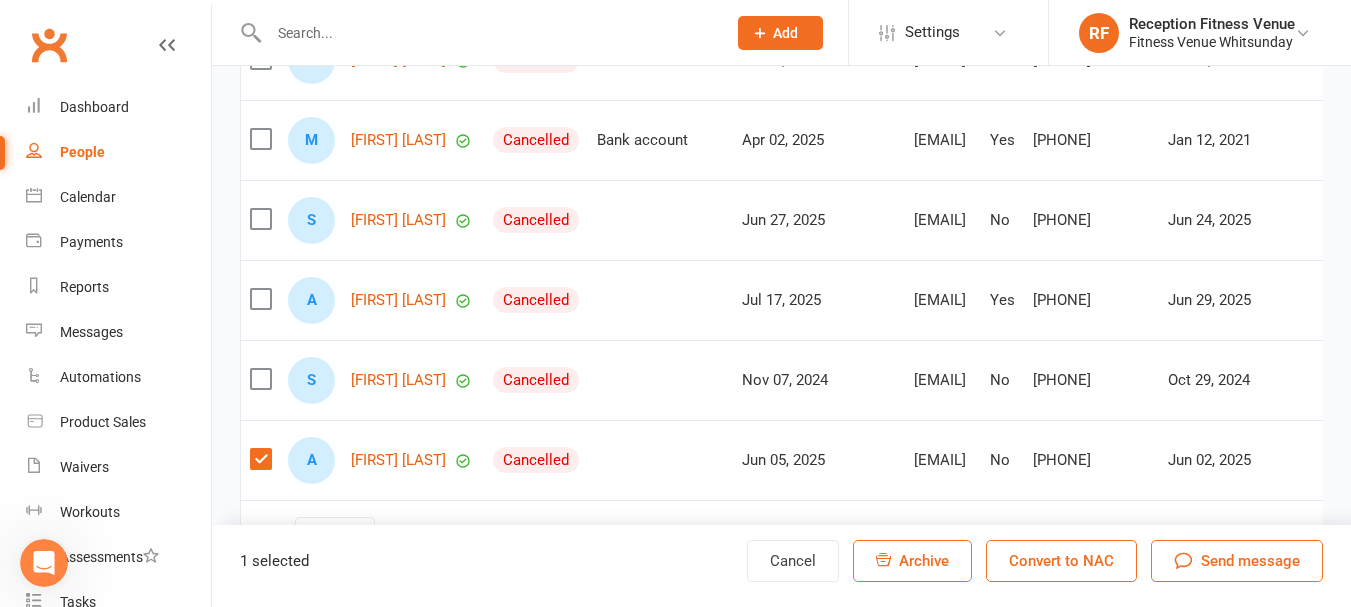 click at bounding box center (260, 219) 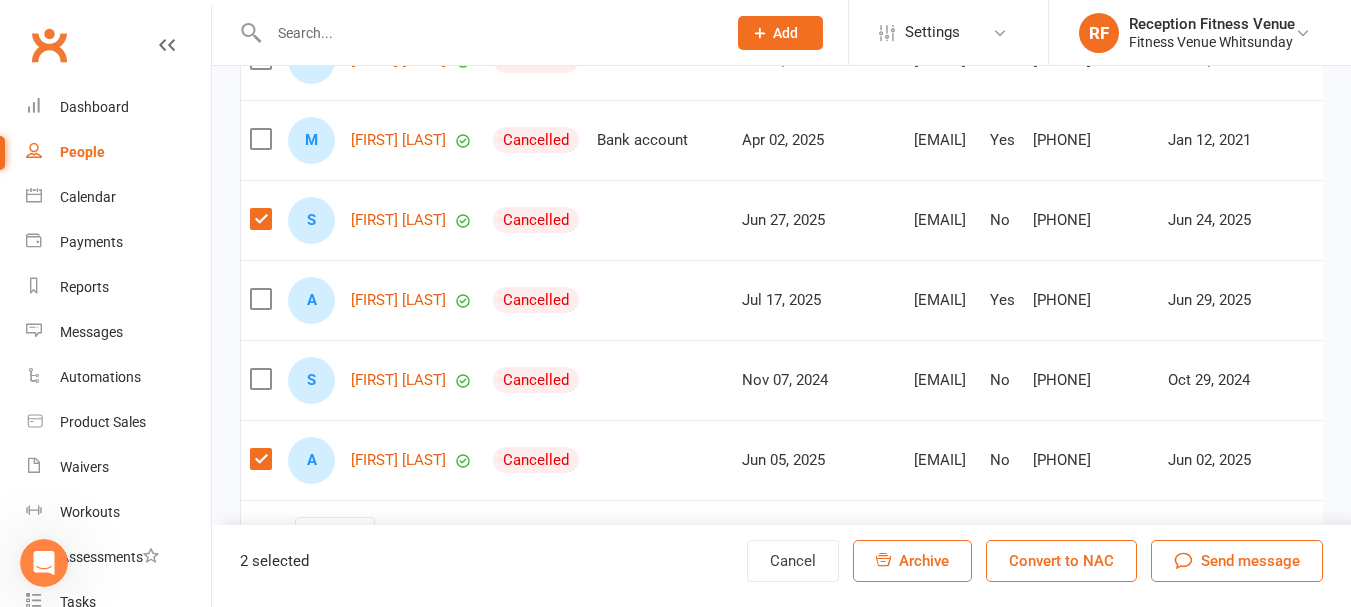 click on "Archive" at bounding box center (924, 561) 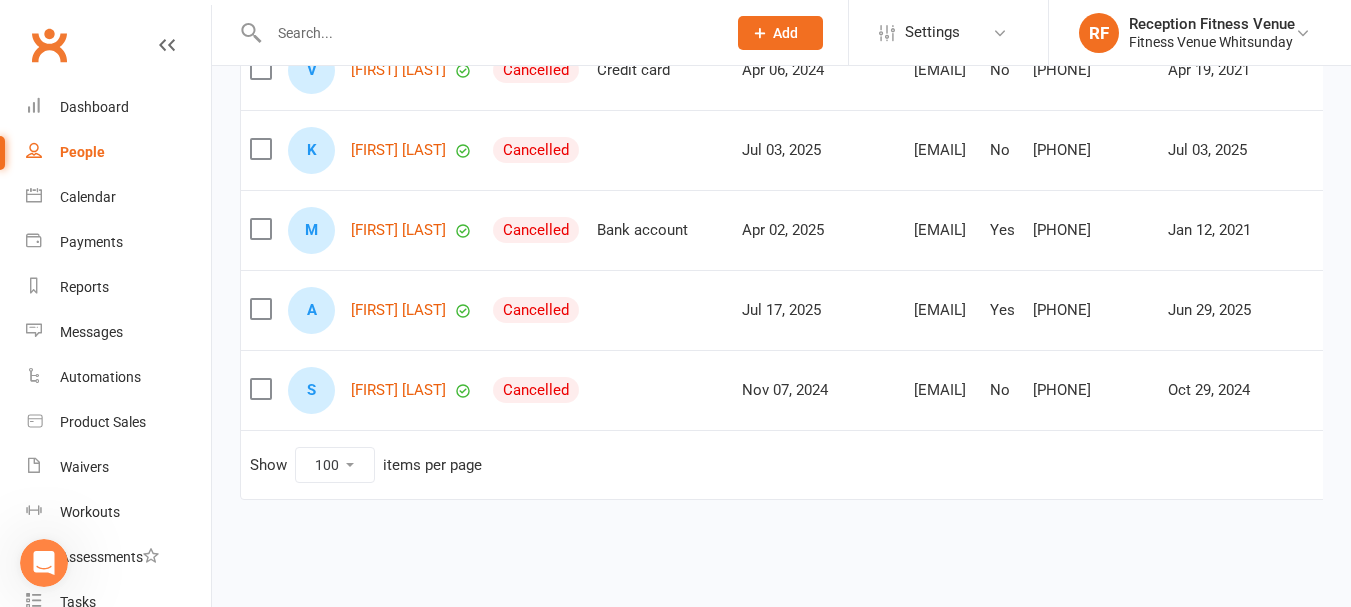 scroll, scrollTop: 7137, scrollLeft: 0, axis: vertical 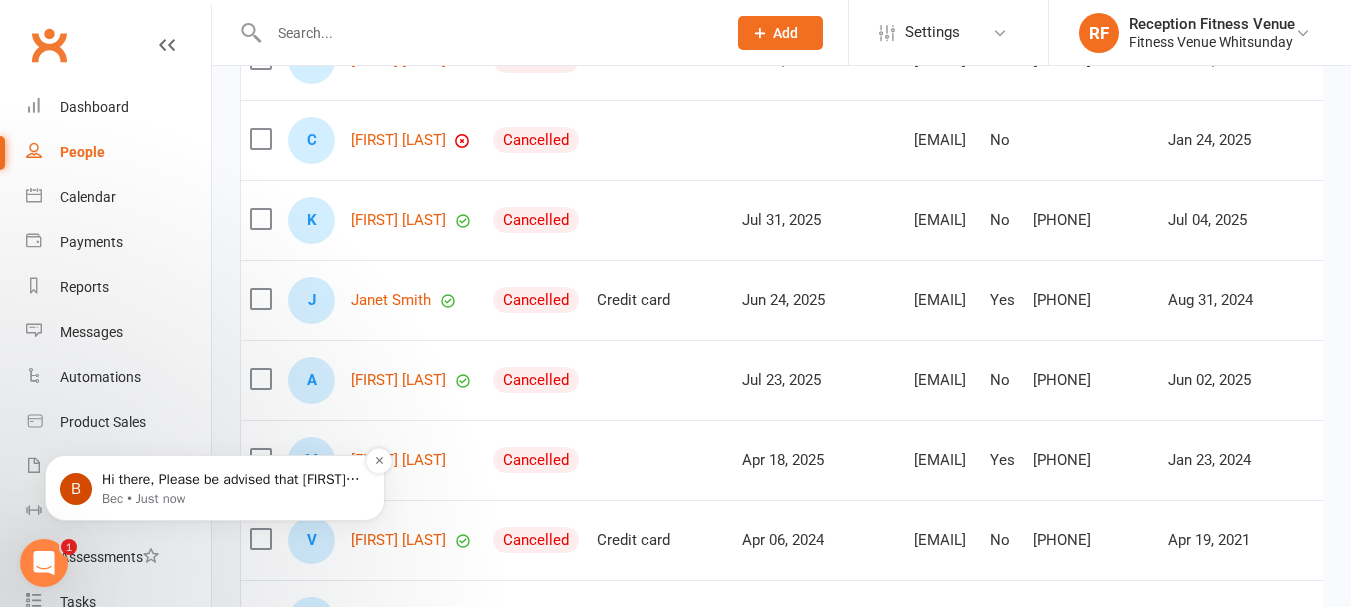 click on "Hi there,   Please be advised that [FIRST] [LAST]'s profile has now been unarchived.   Kind regards, Bec" at bounding box center [231, 480] 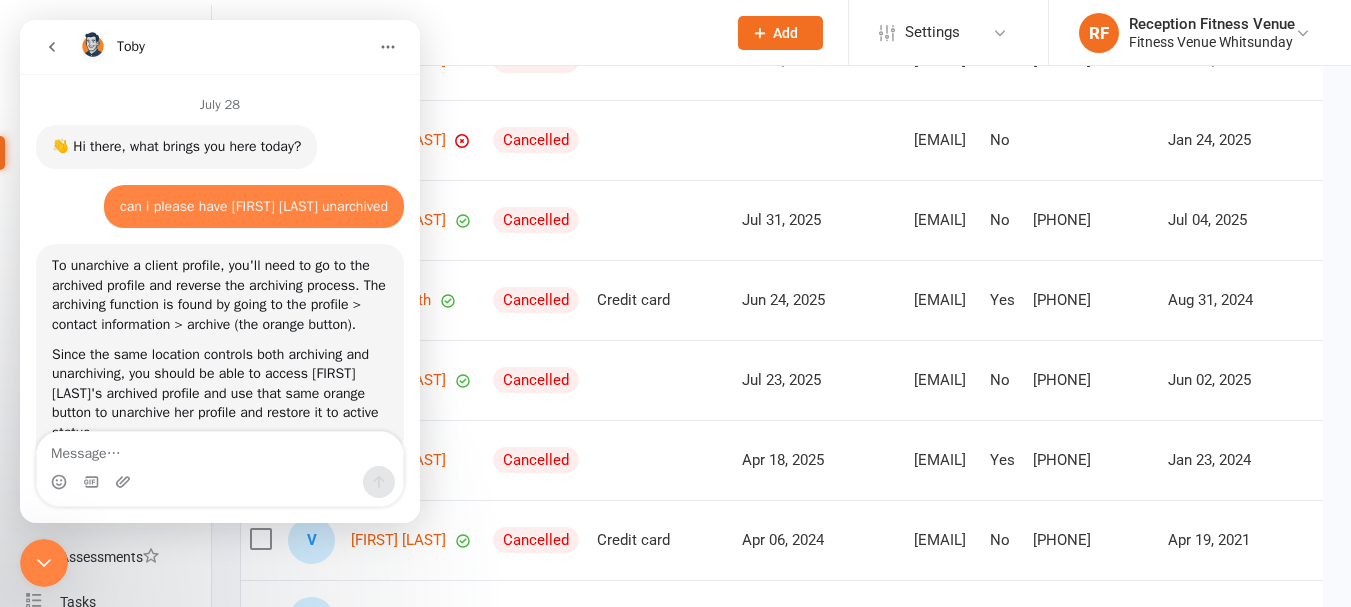 scroll, scrollTop: 3, scrollLeft: 0, axis: vertical 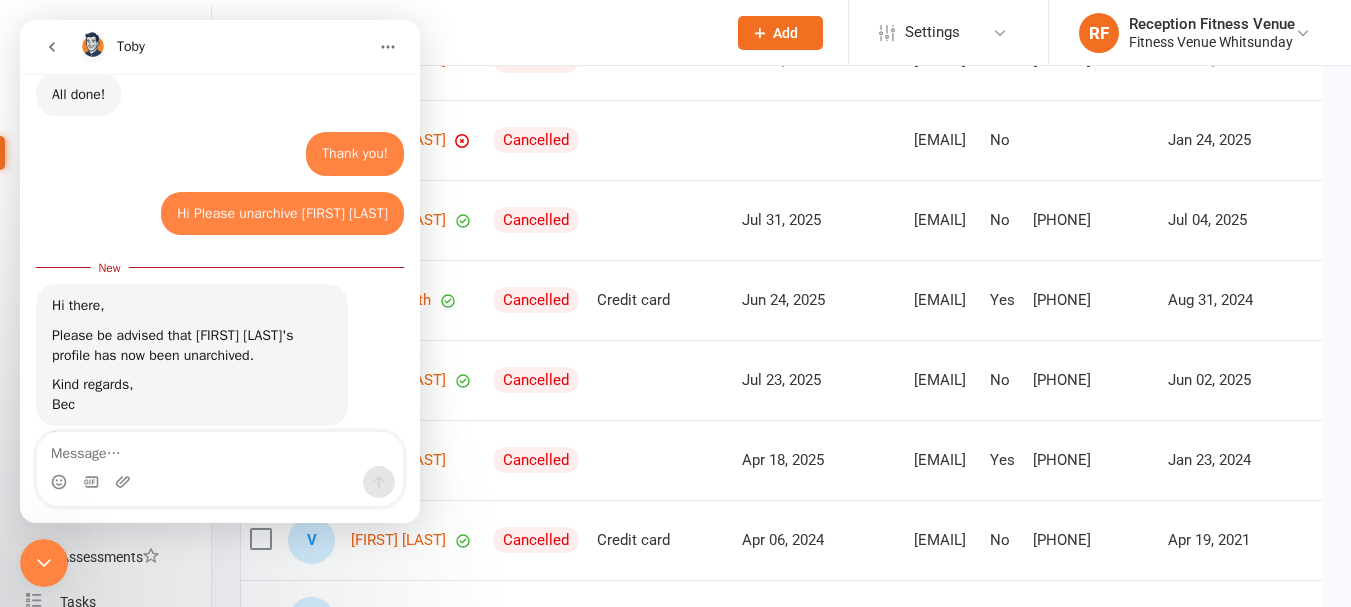 click at bounding box center (220, 449) 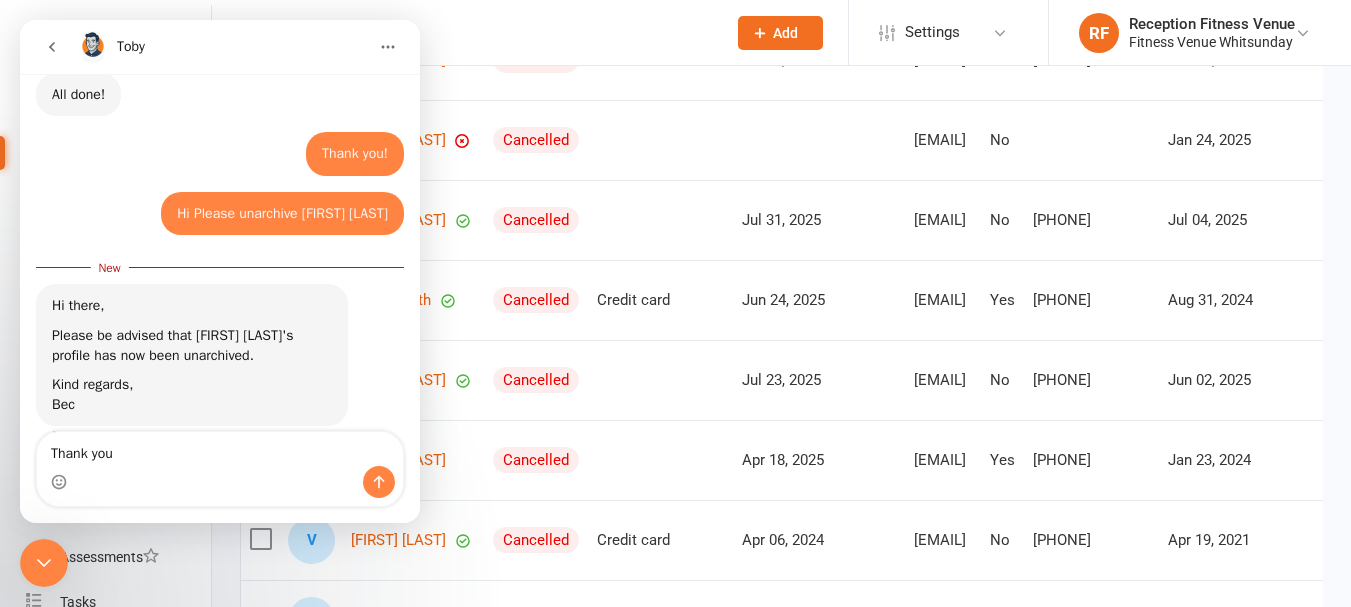 type on "Thank you" 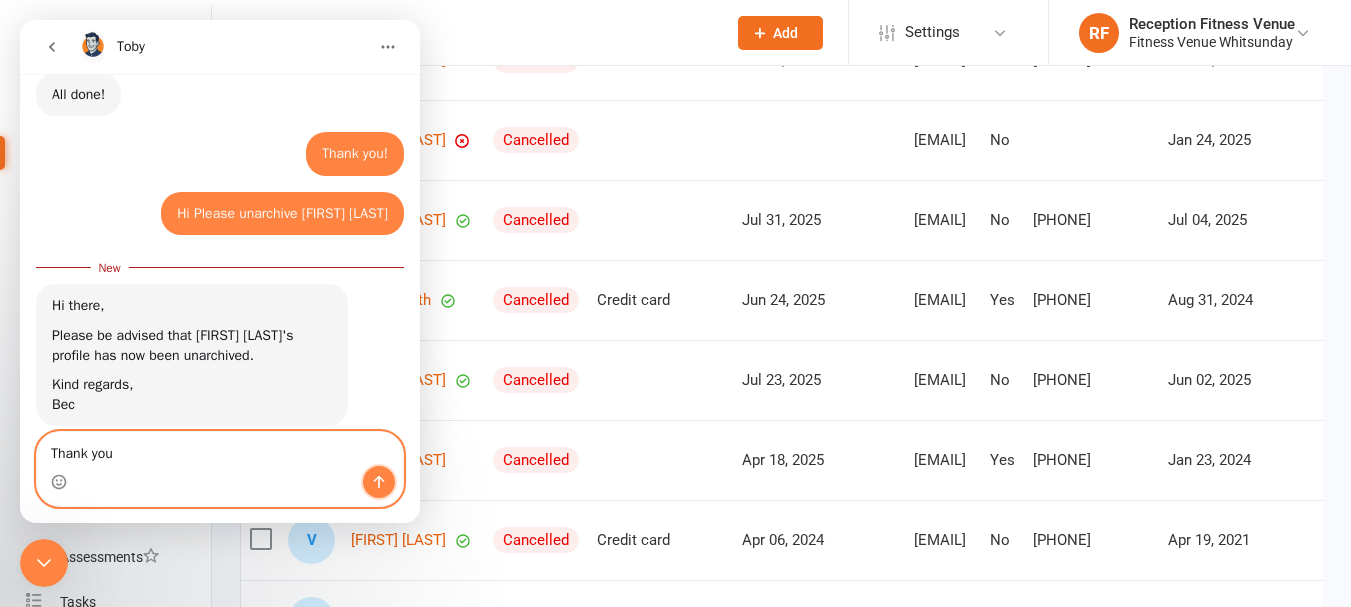 click 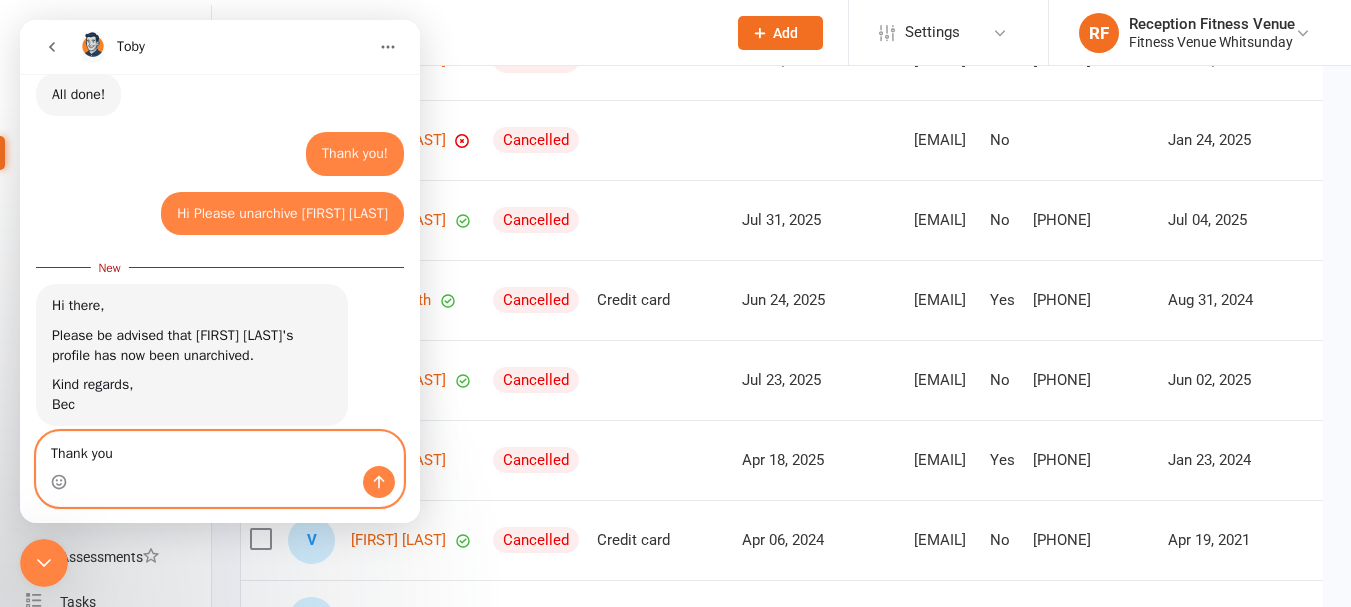 type 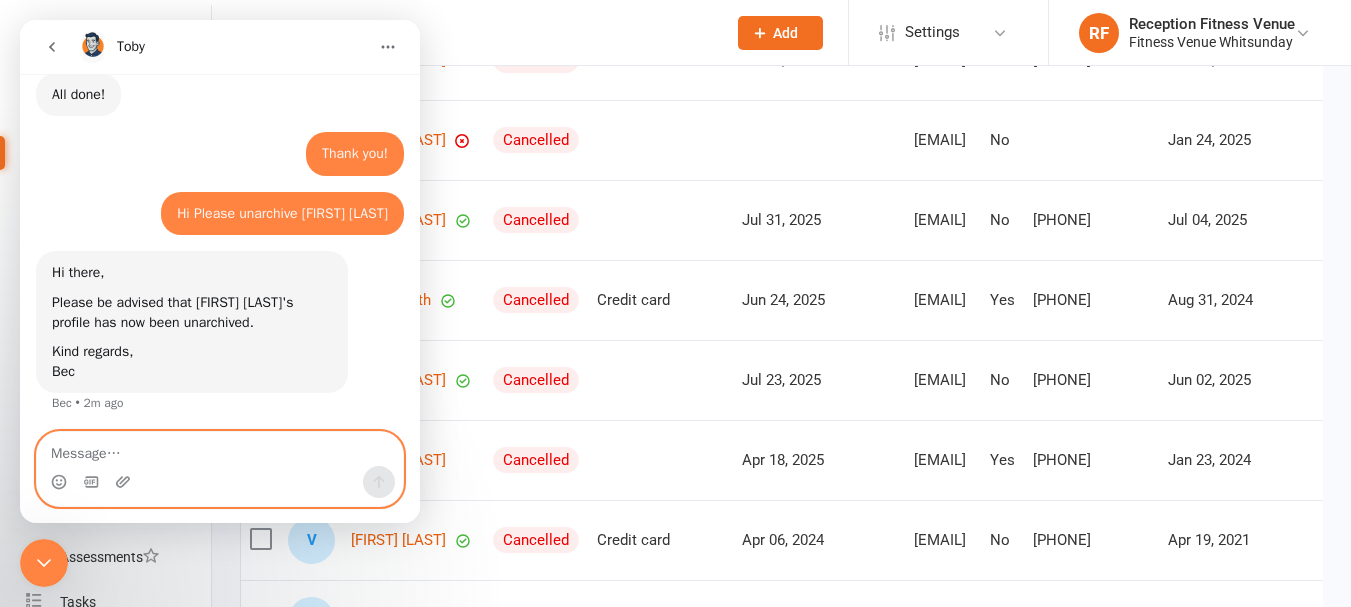 scroll, scrollTop: 2223, scrollLeft: 0, axis: vertical 